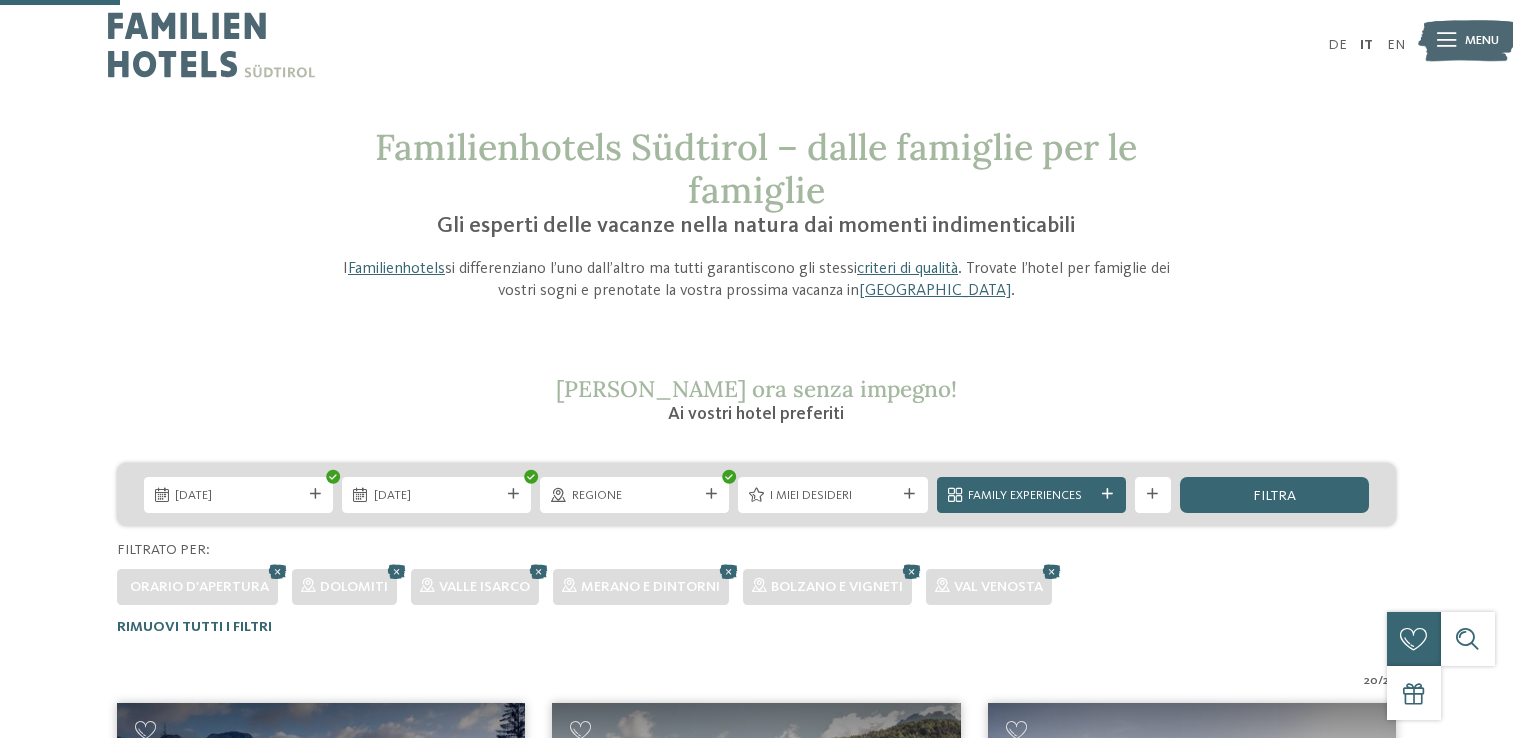 scroll, scrollTop: 411, scrollLeft: 0, axis: vertical 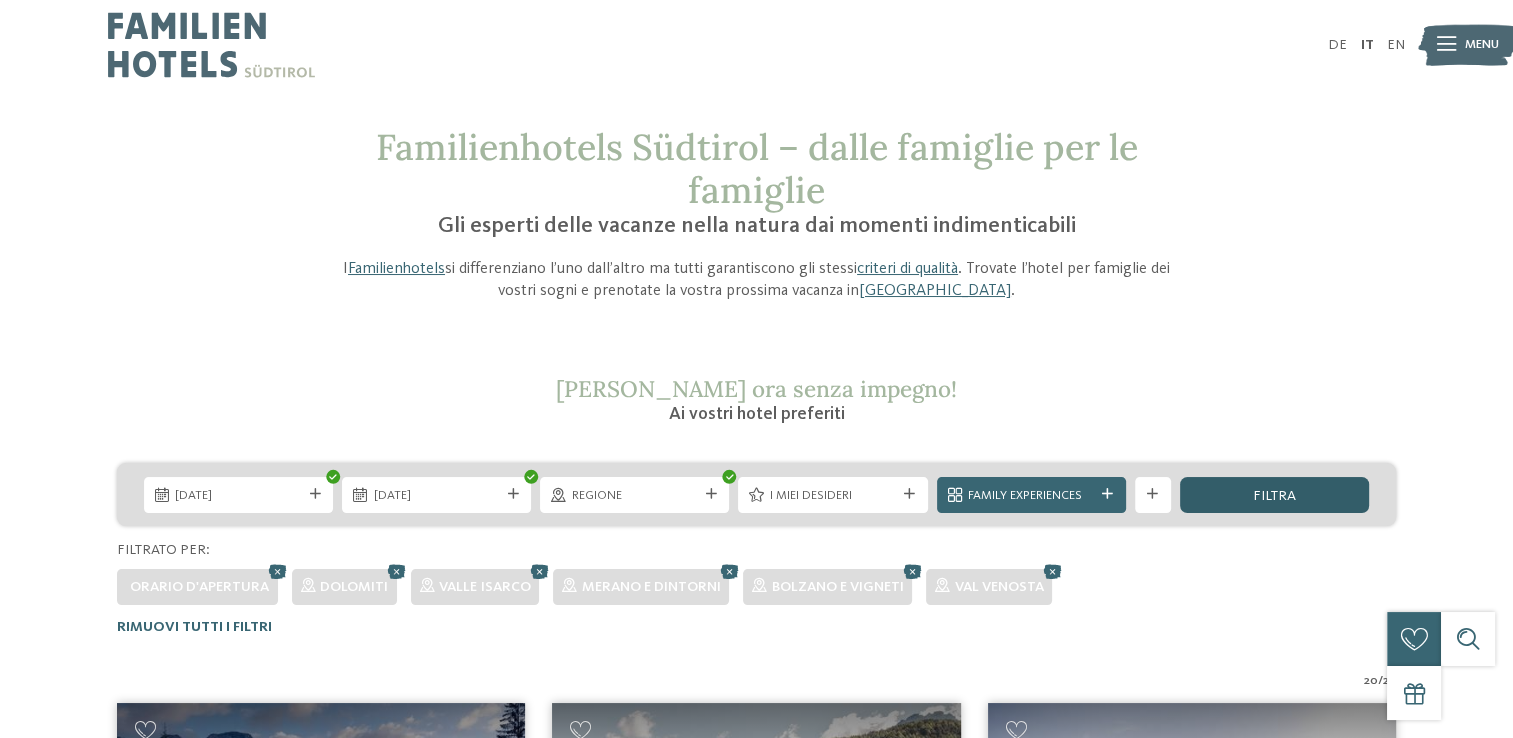 click on "filtra" at bounding box center (1274, 495) 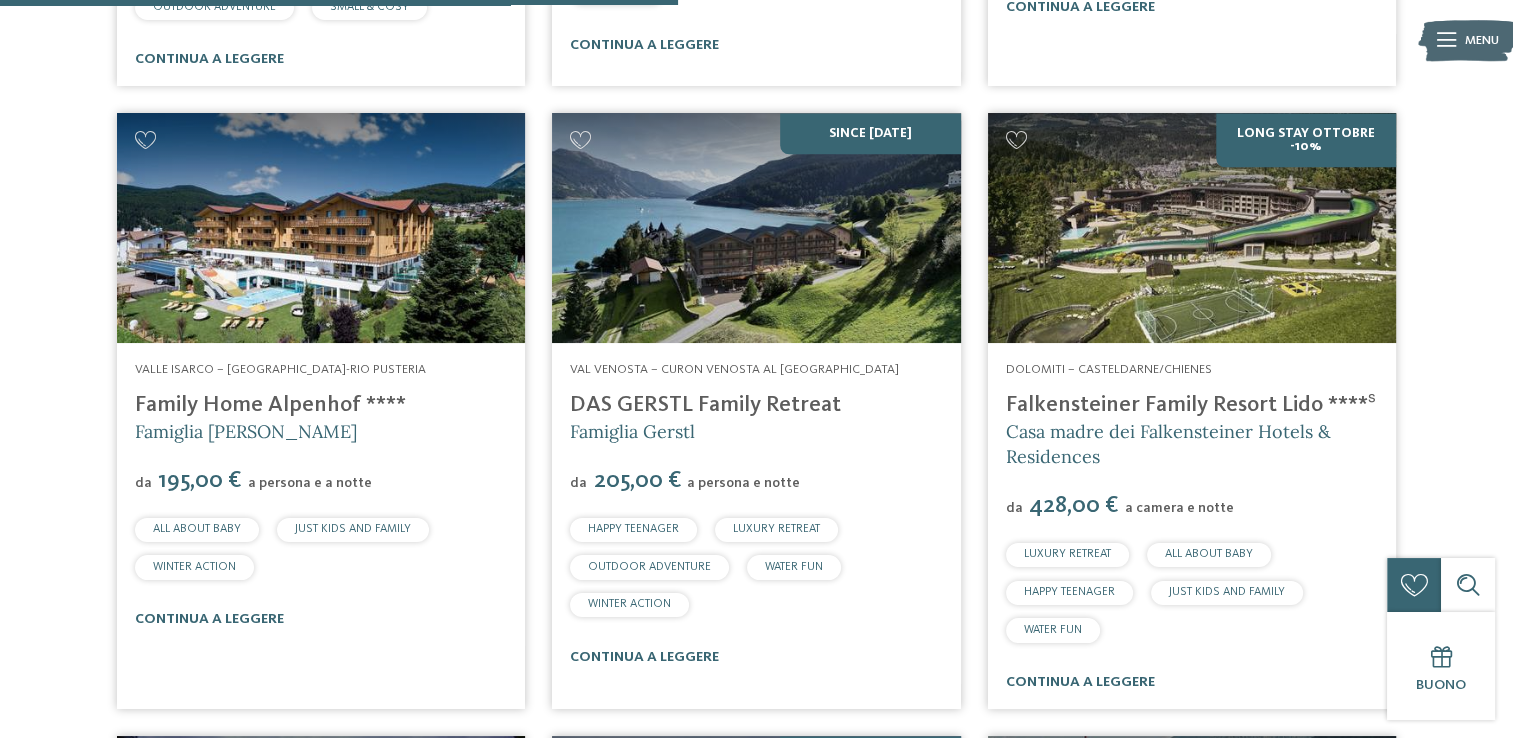 scroll, scrollTop: 2323, scrollLeft: 0, axis: vertical 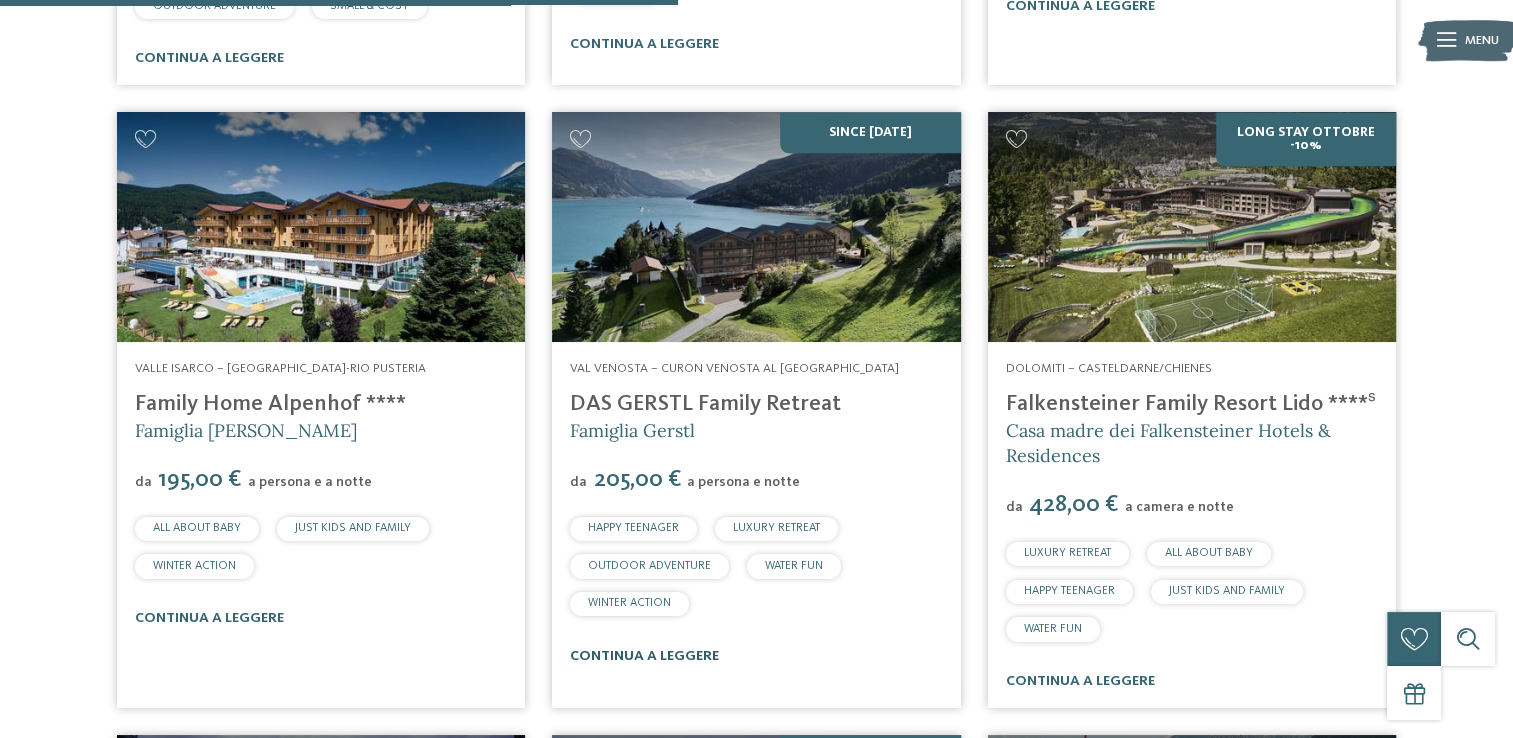 click on "continua a leggere" at bounding box center (644, 656) 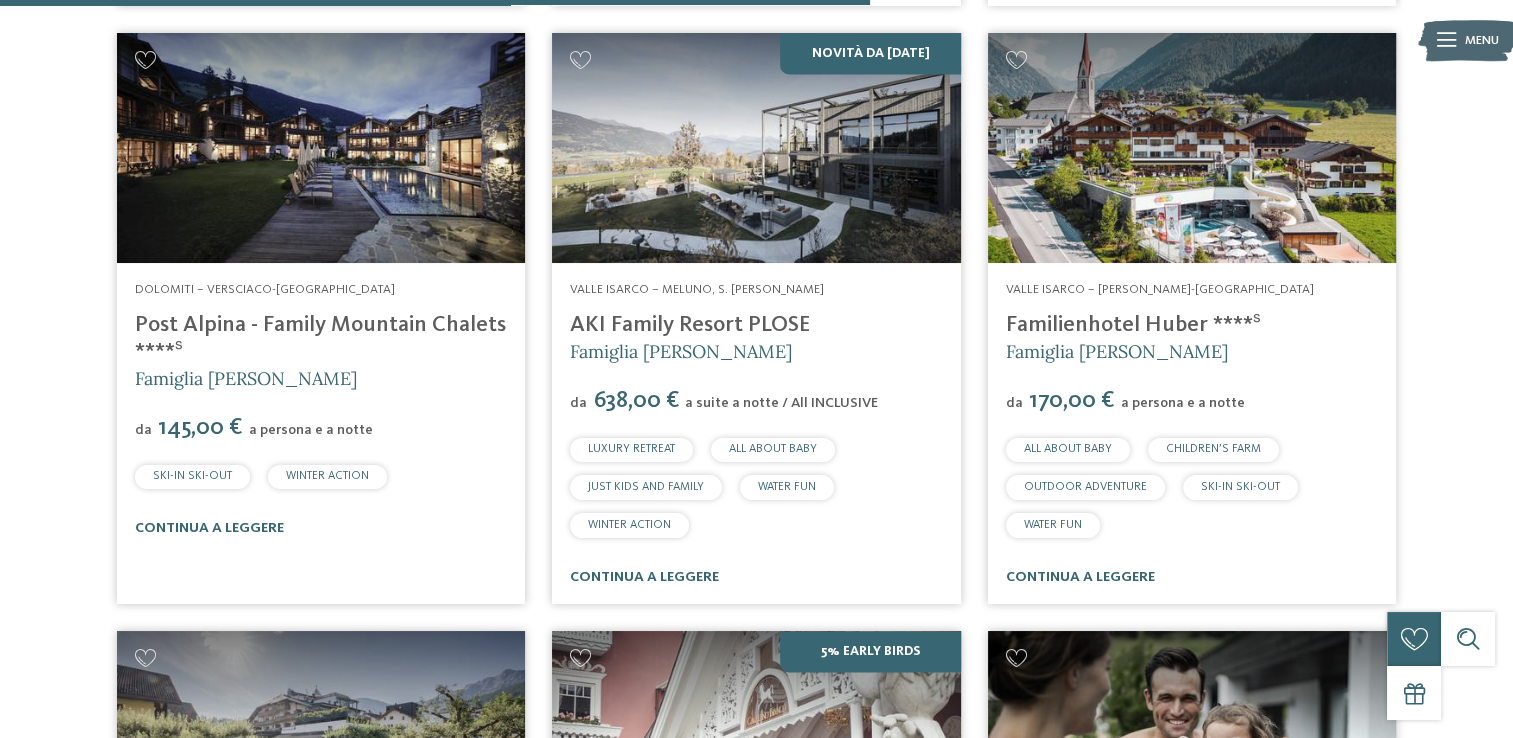 scroll, scrollTop: 3031, scrollLeft: 0, axis: vertical 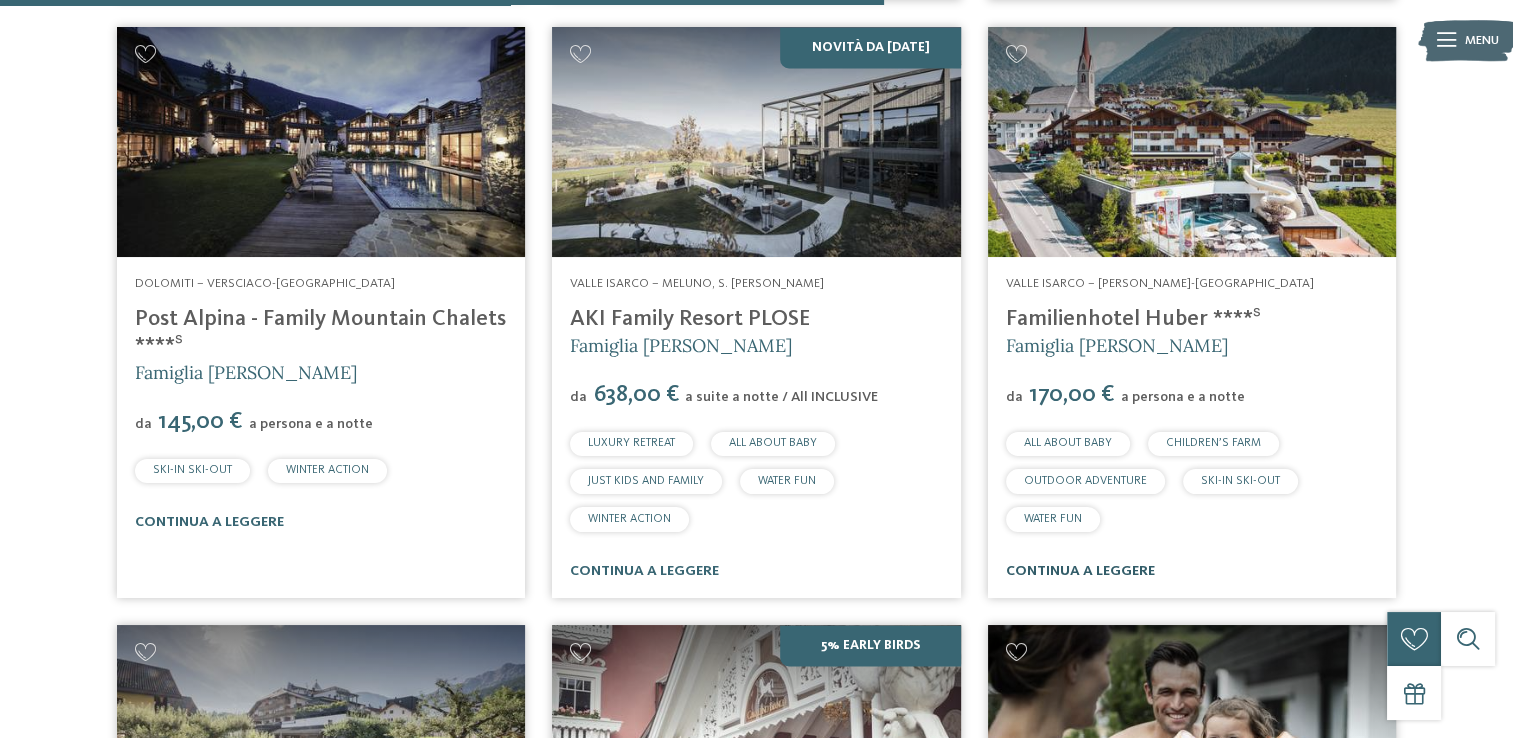 click on "continua a leggere" at bounding box center (1080, 571) 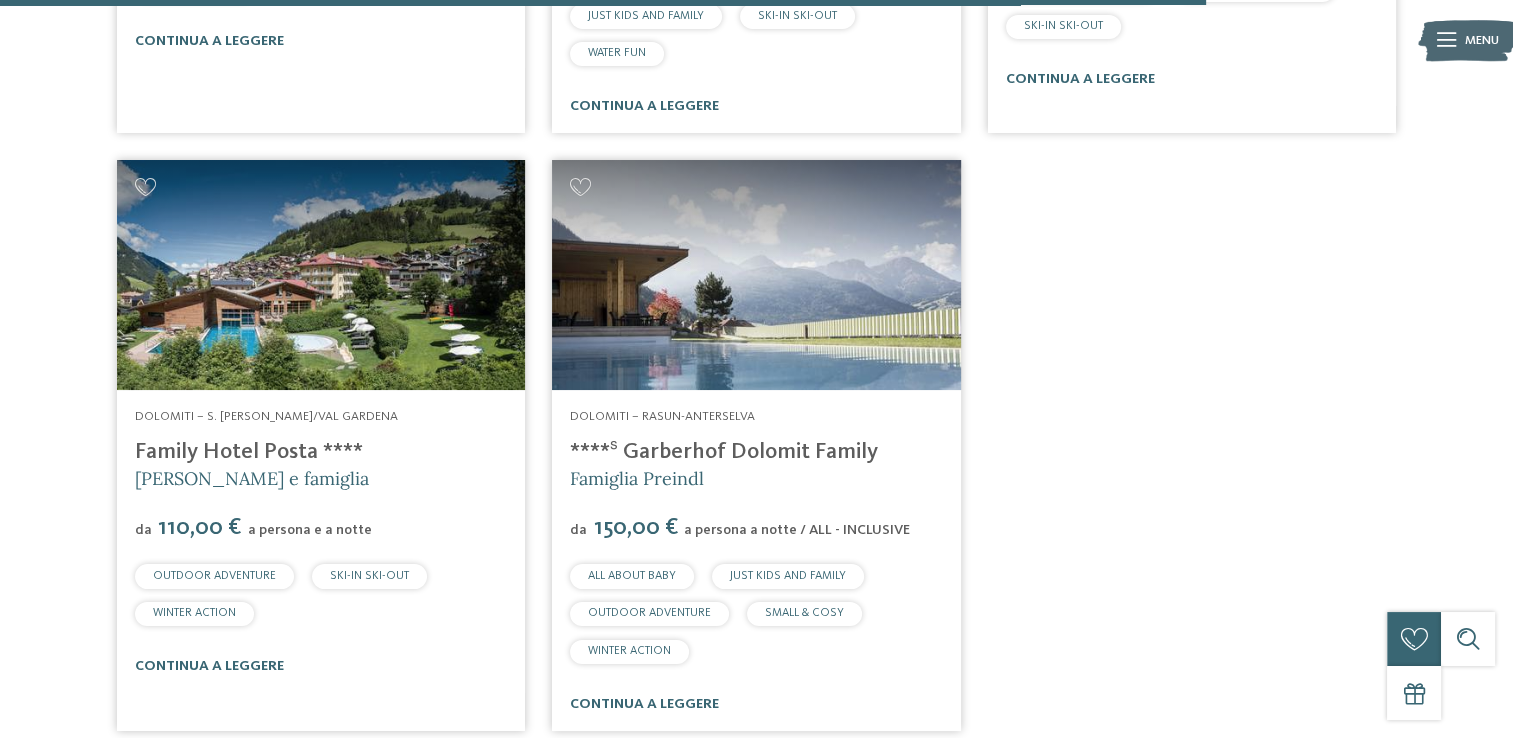scroll, scrollTop: 4142, scrollLeft: 0, axis: vertical 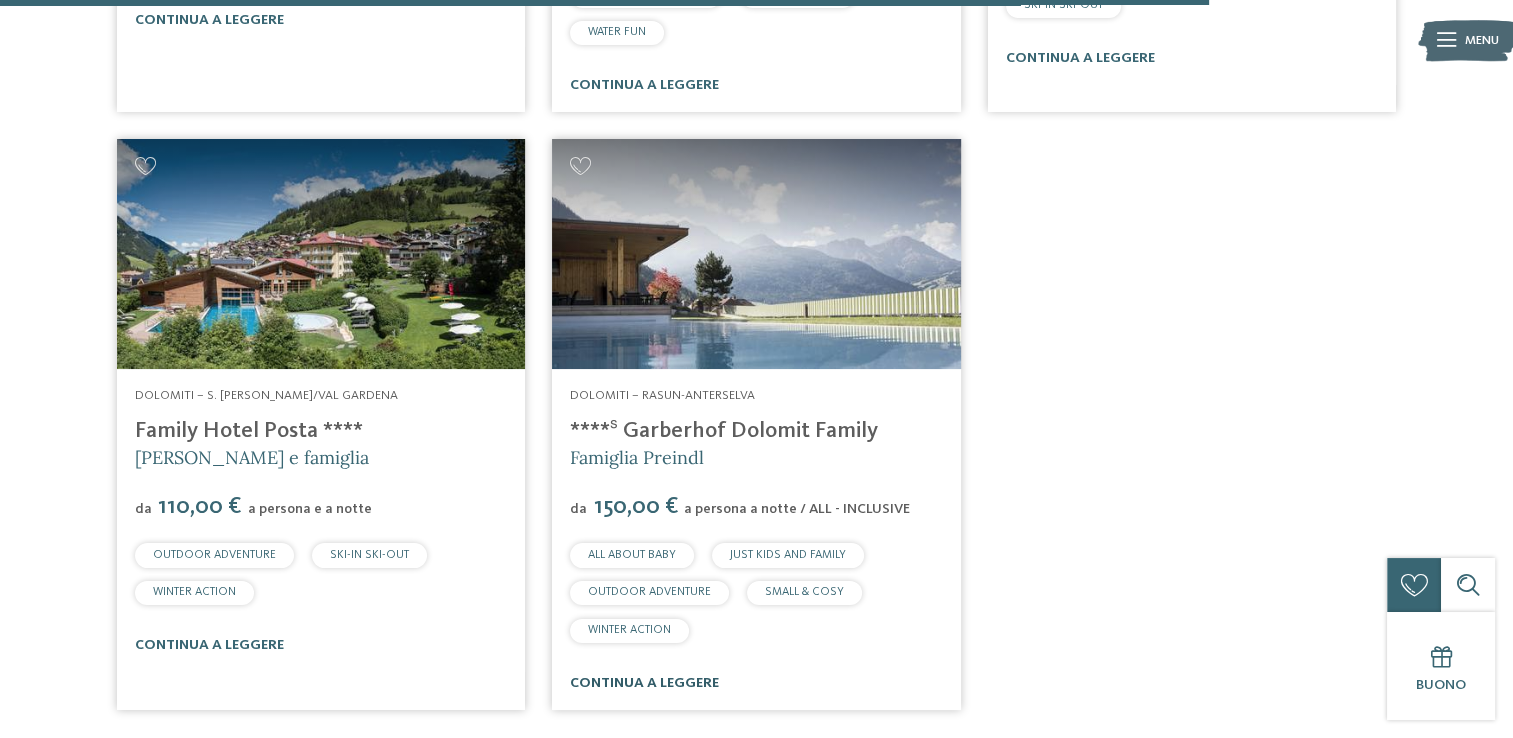 click on "continua a leggere" at bounding box center (644, 683) 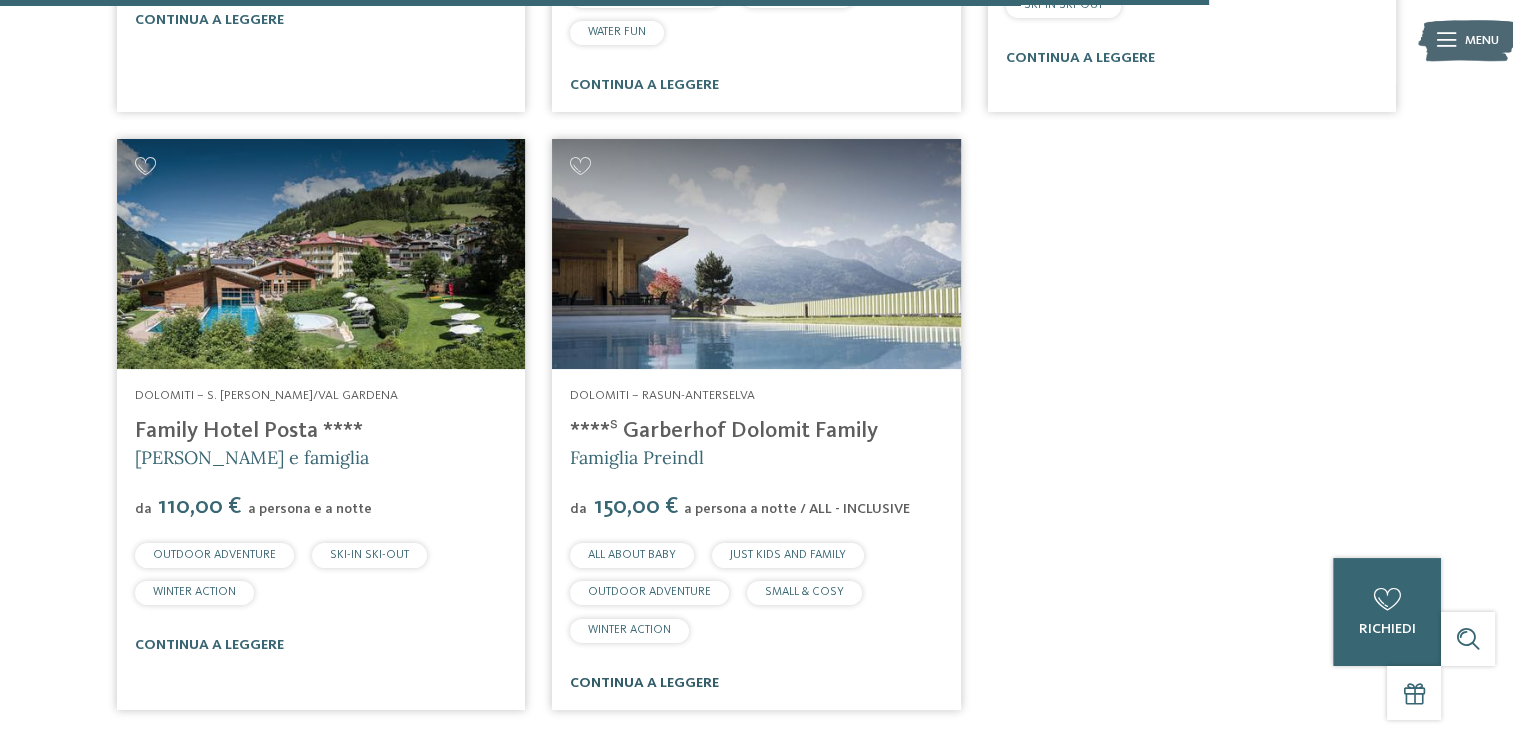 click on "continua a leggere" at bounding box center [644, 683] 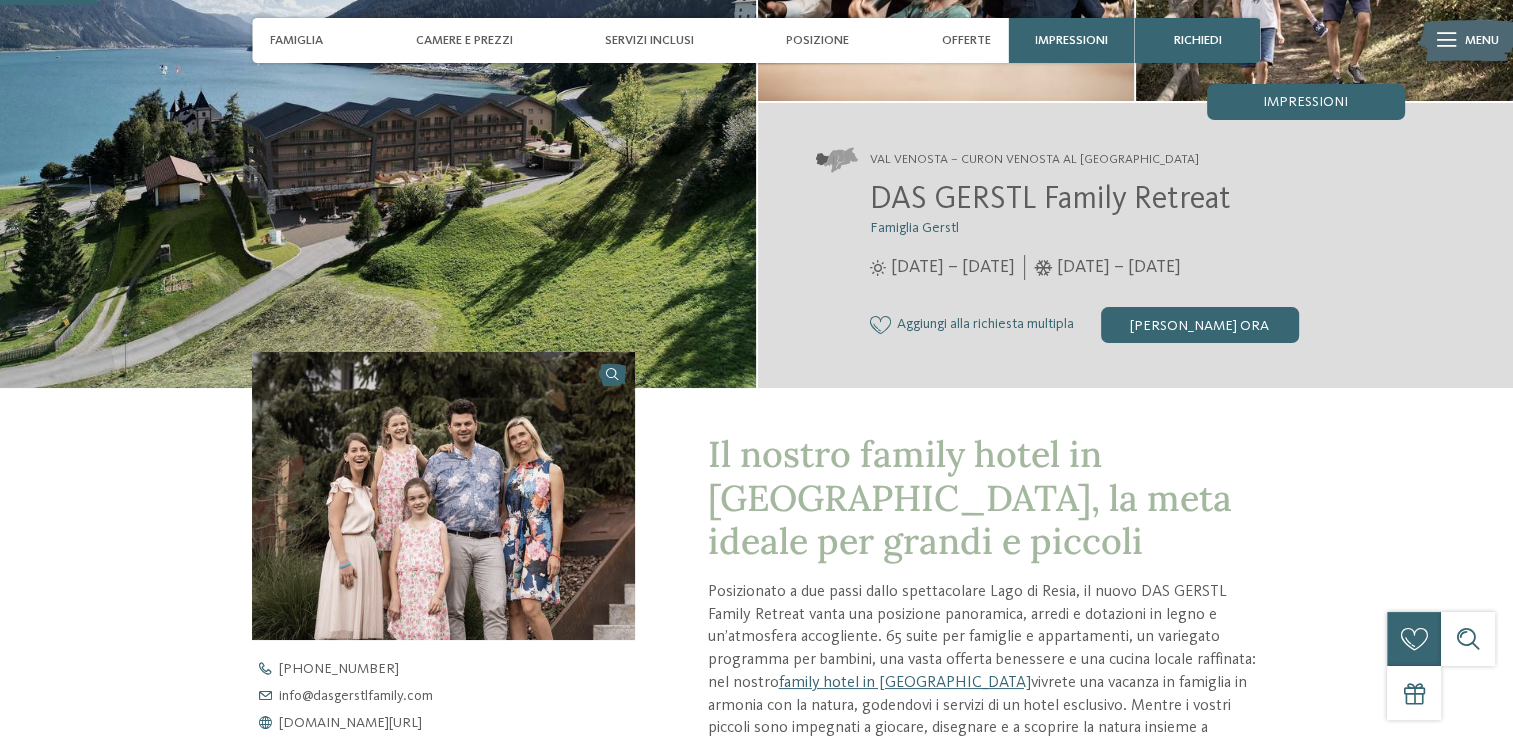 scroll, scrollTop: 408, scrollLeft: 0, axis: vertical 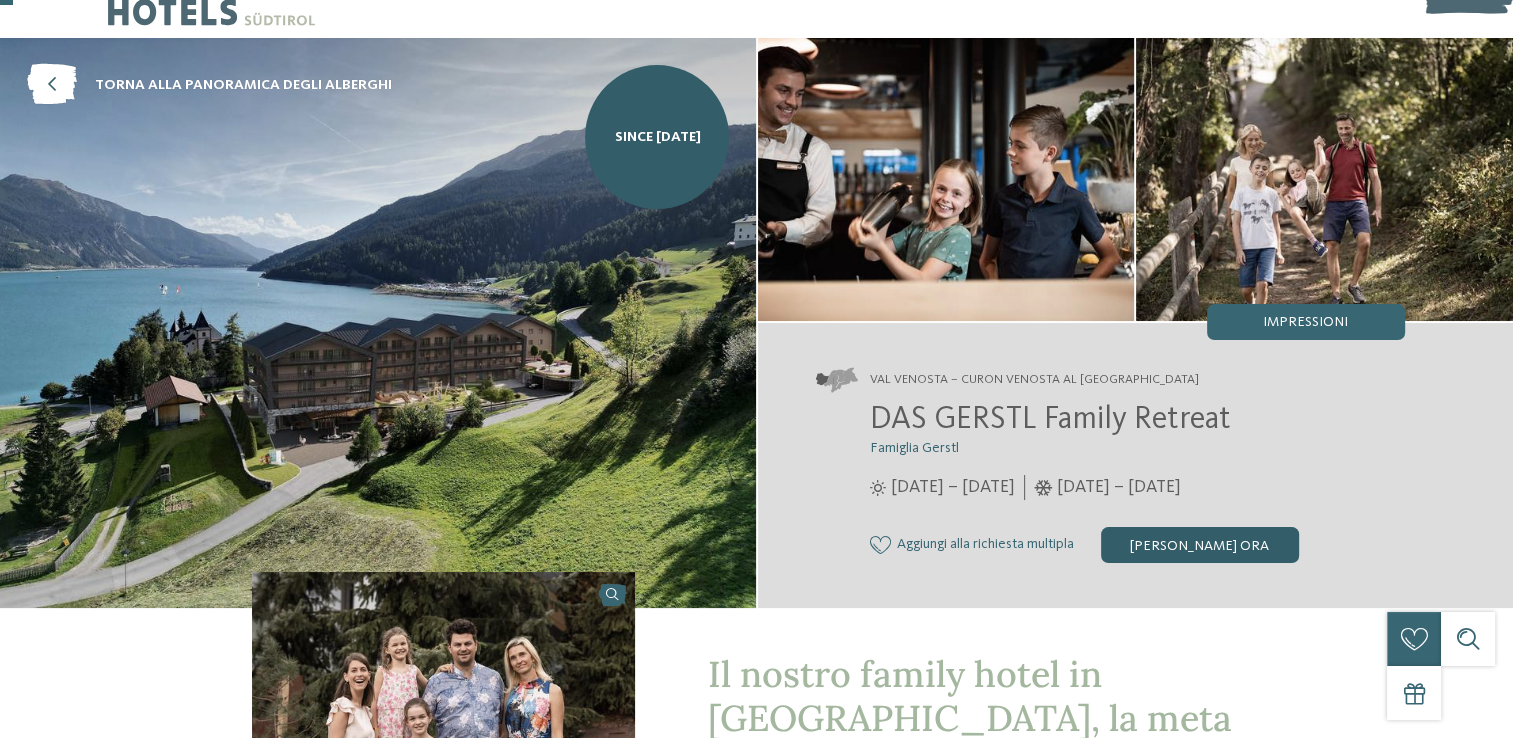 click on "[PERSON_NAME] ora" at bounding box center (1200, 545) 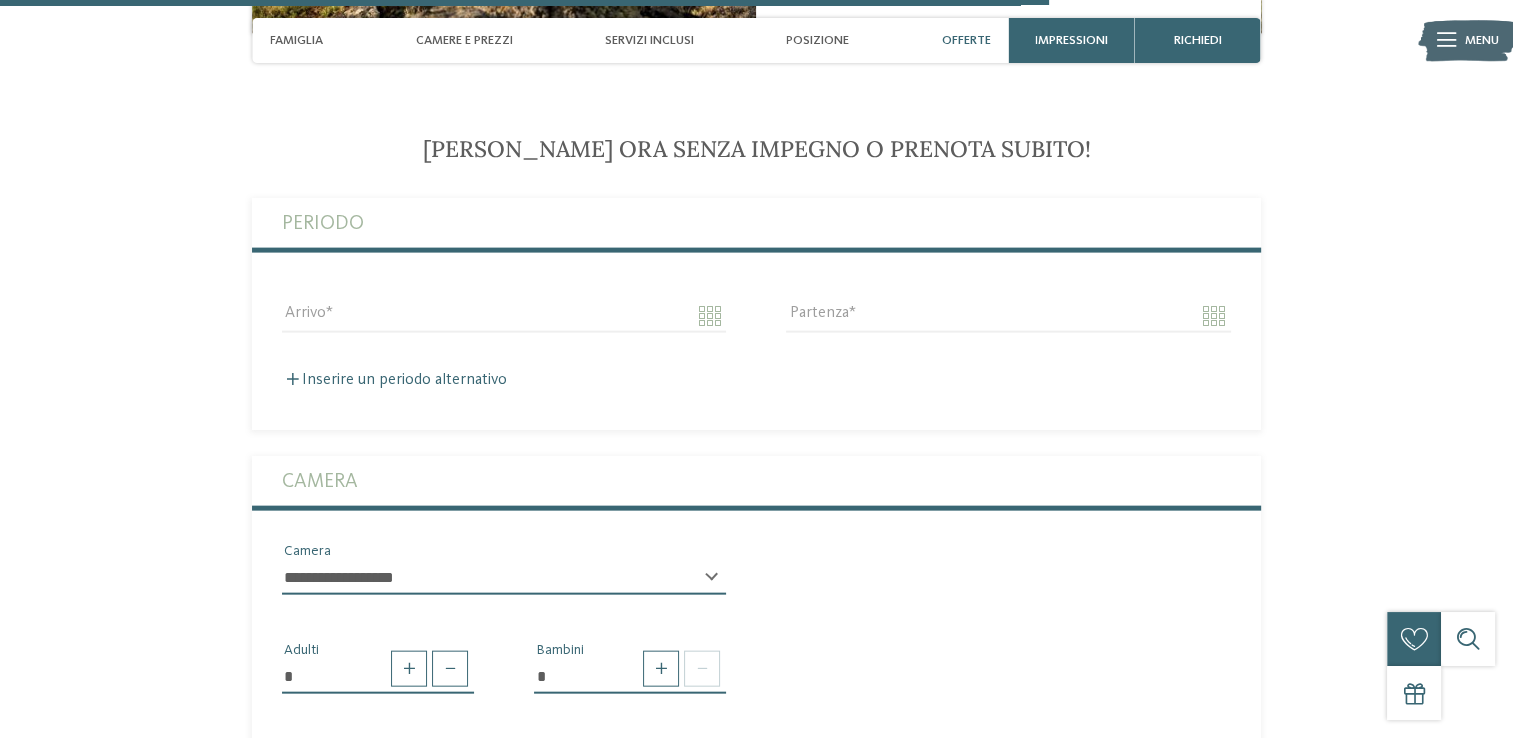 scroll, scrollTop: 4301, scrollLeft: 0, axis: vertical 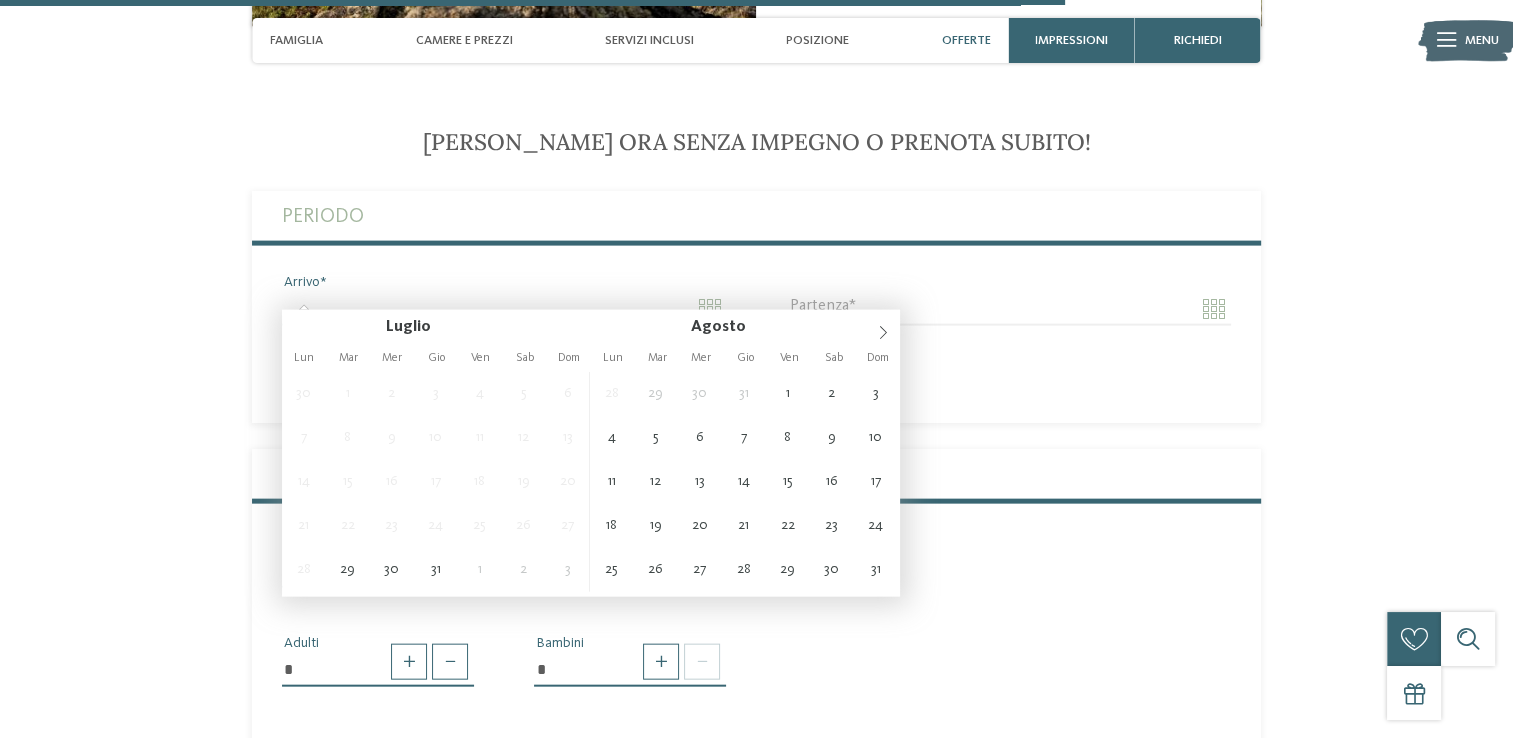 click on "Arrivo" at bounding box center (504, 309) 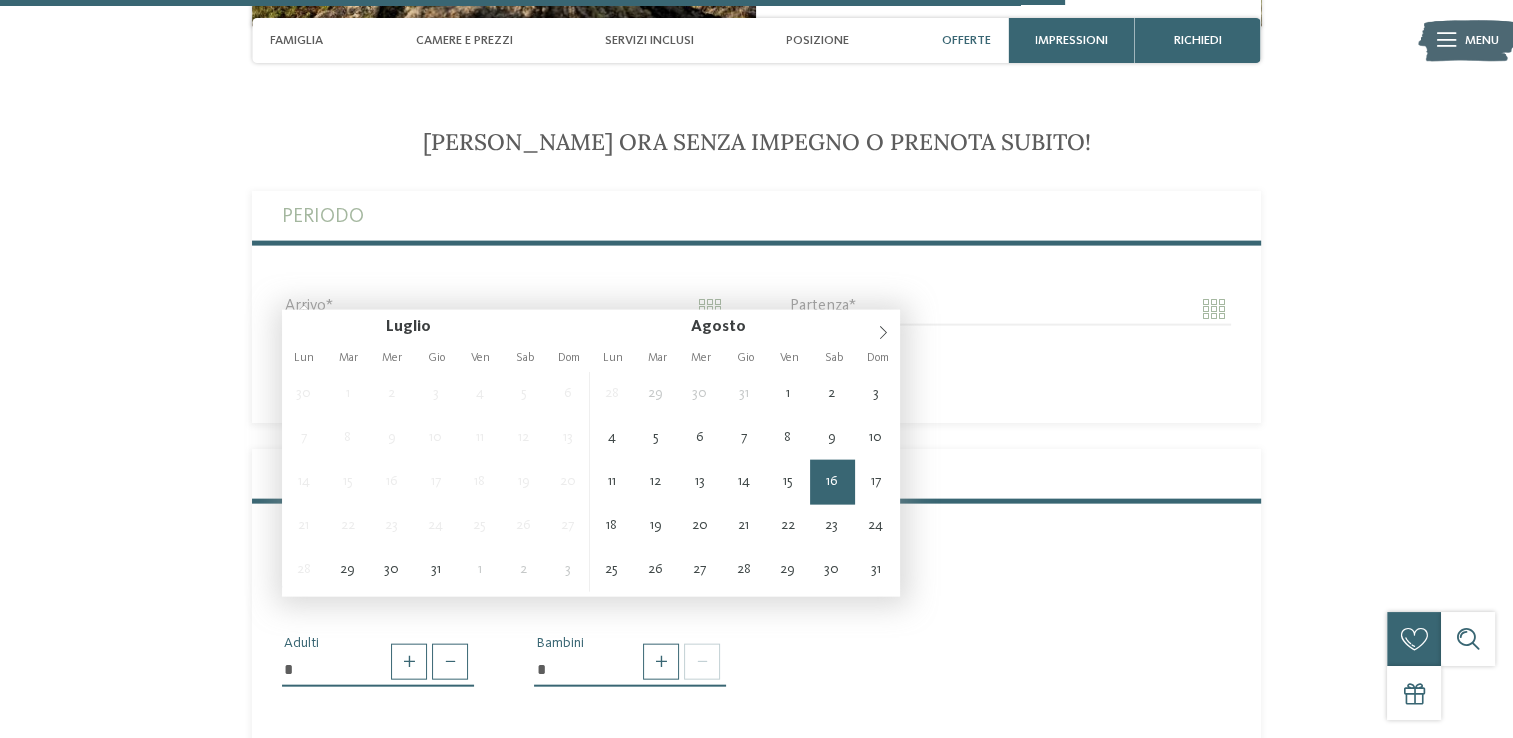 type on "**********" 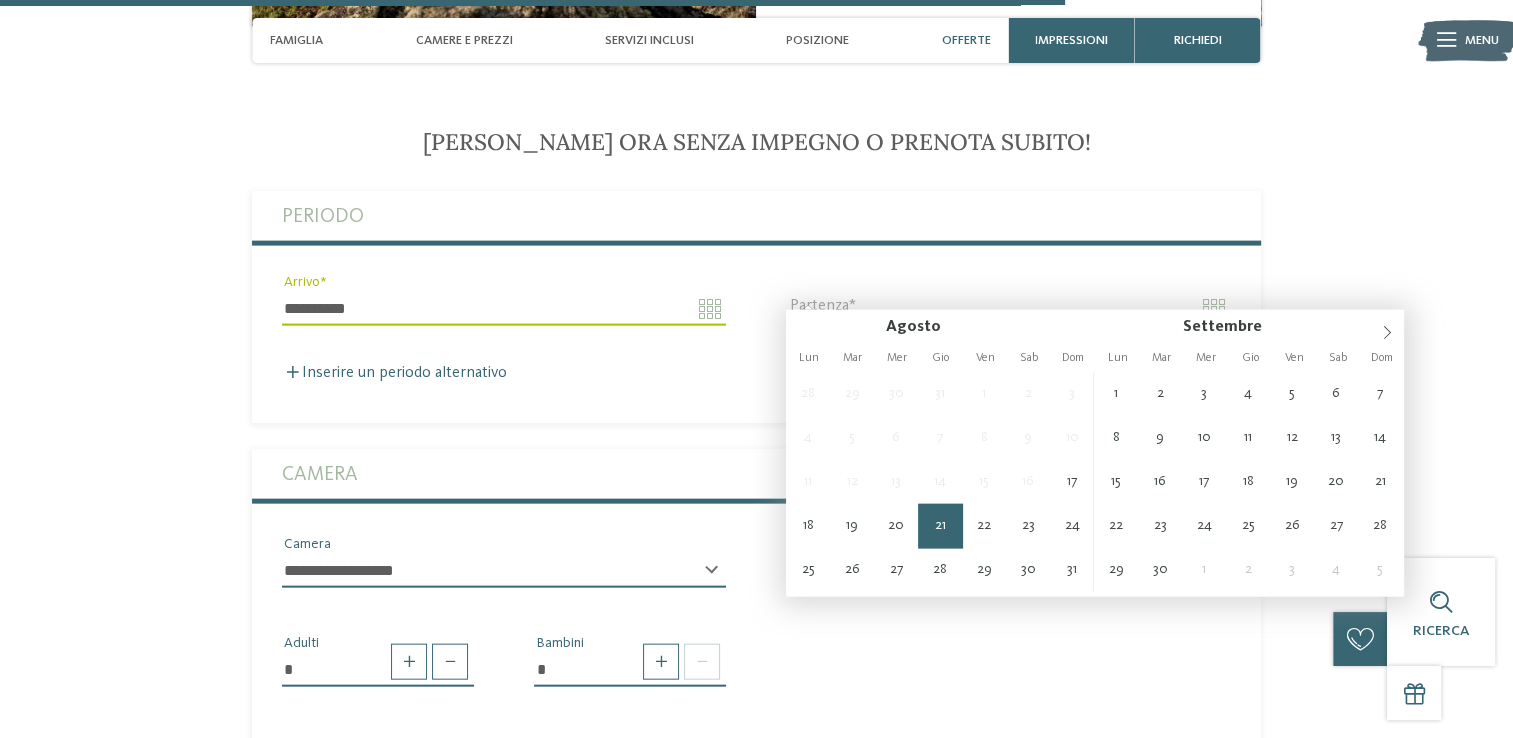 type on "**********" 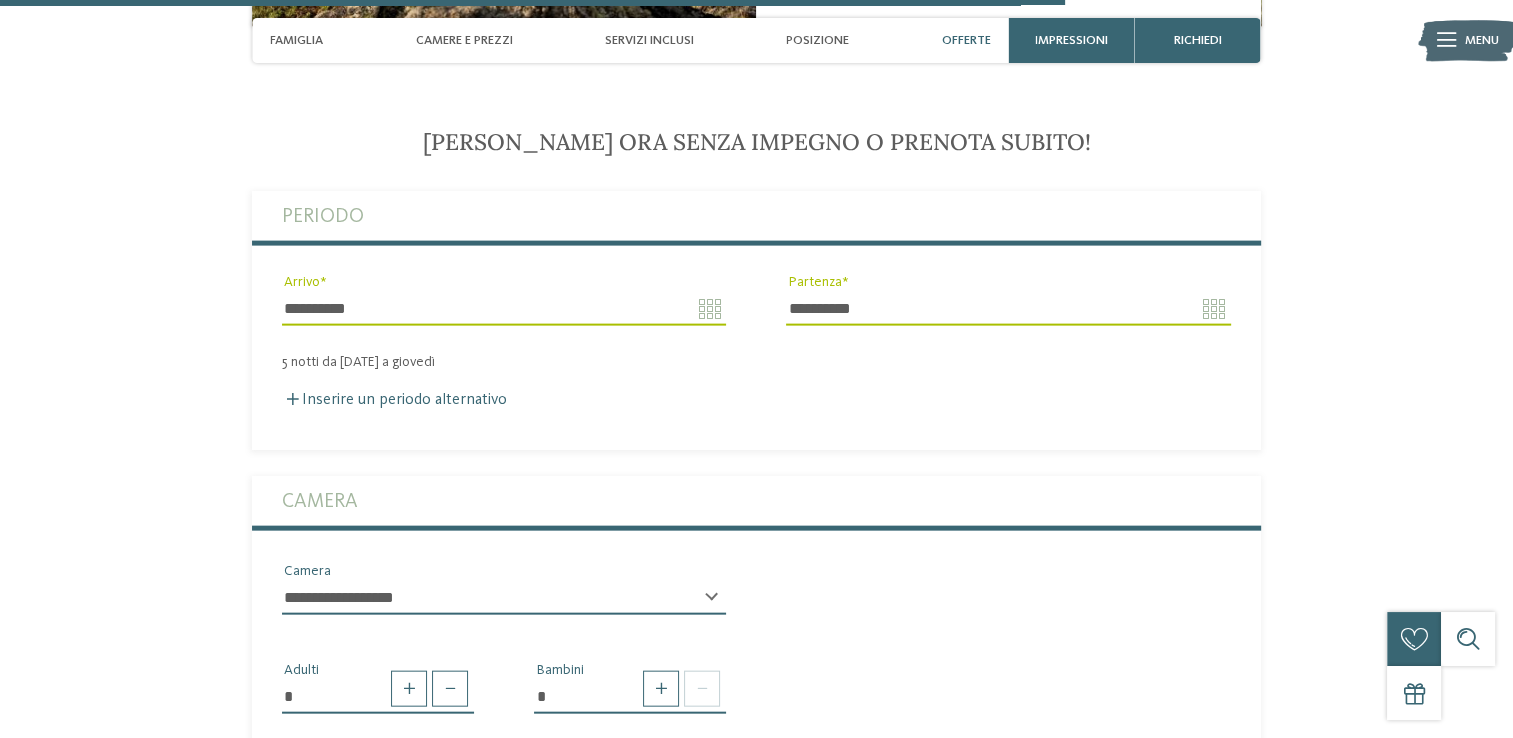 click on "**********" at bounding box center (756, 320) 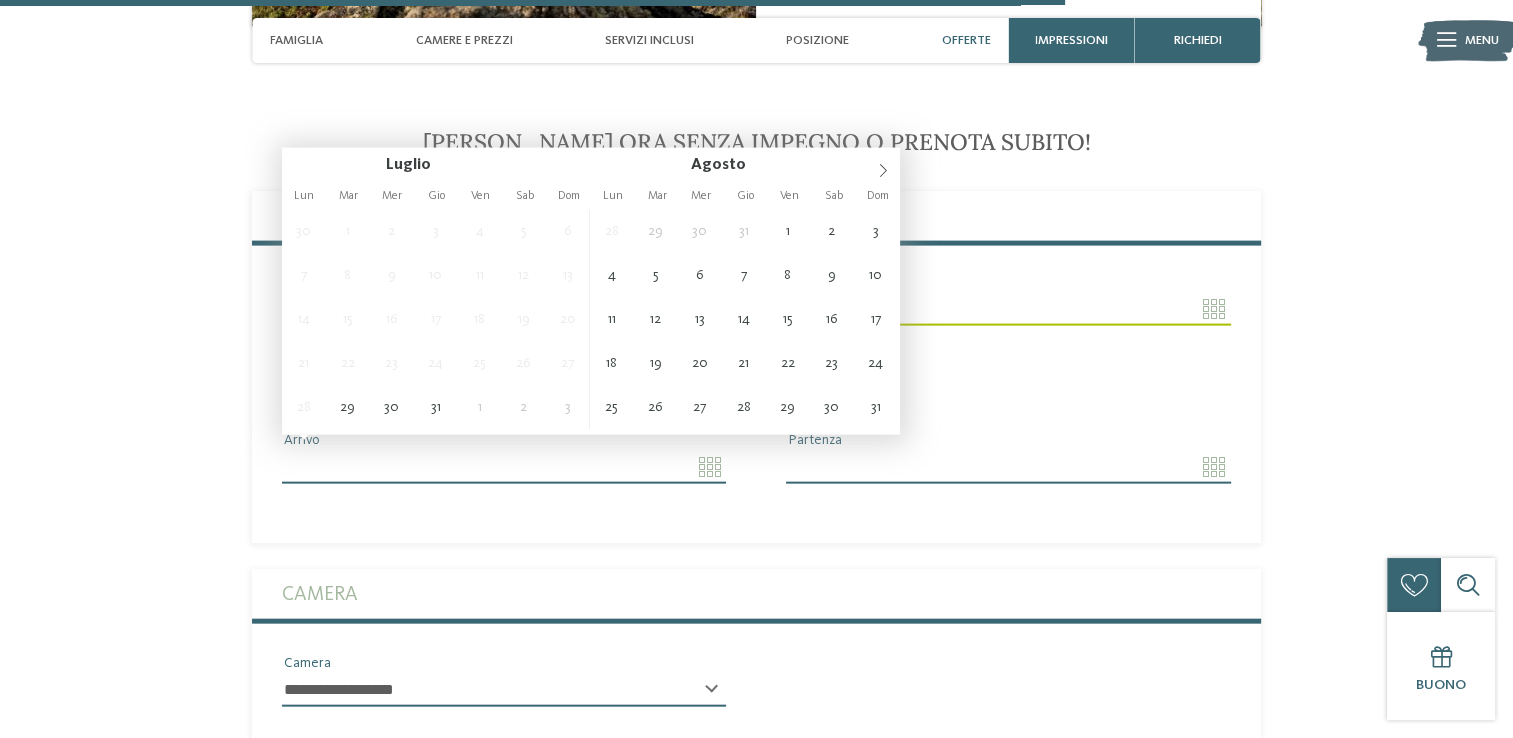 click on "Arrivo" at bounding box center [504, 467] 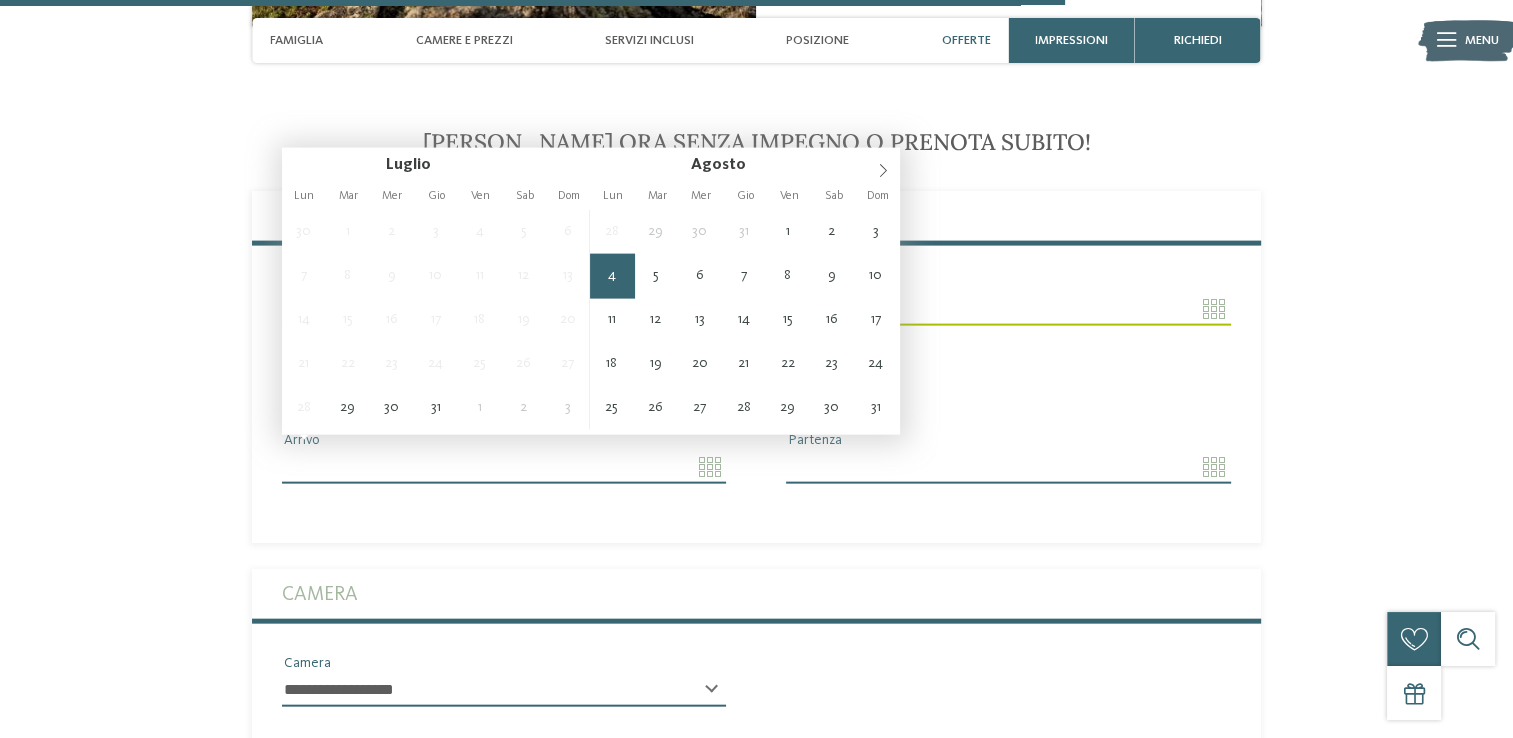 type on "**********" 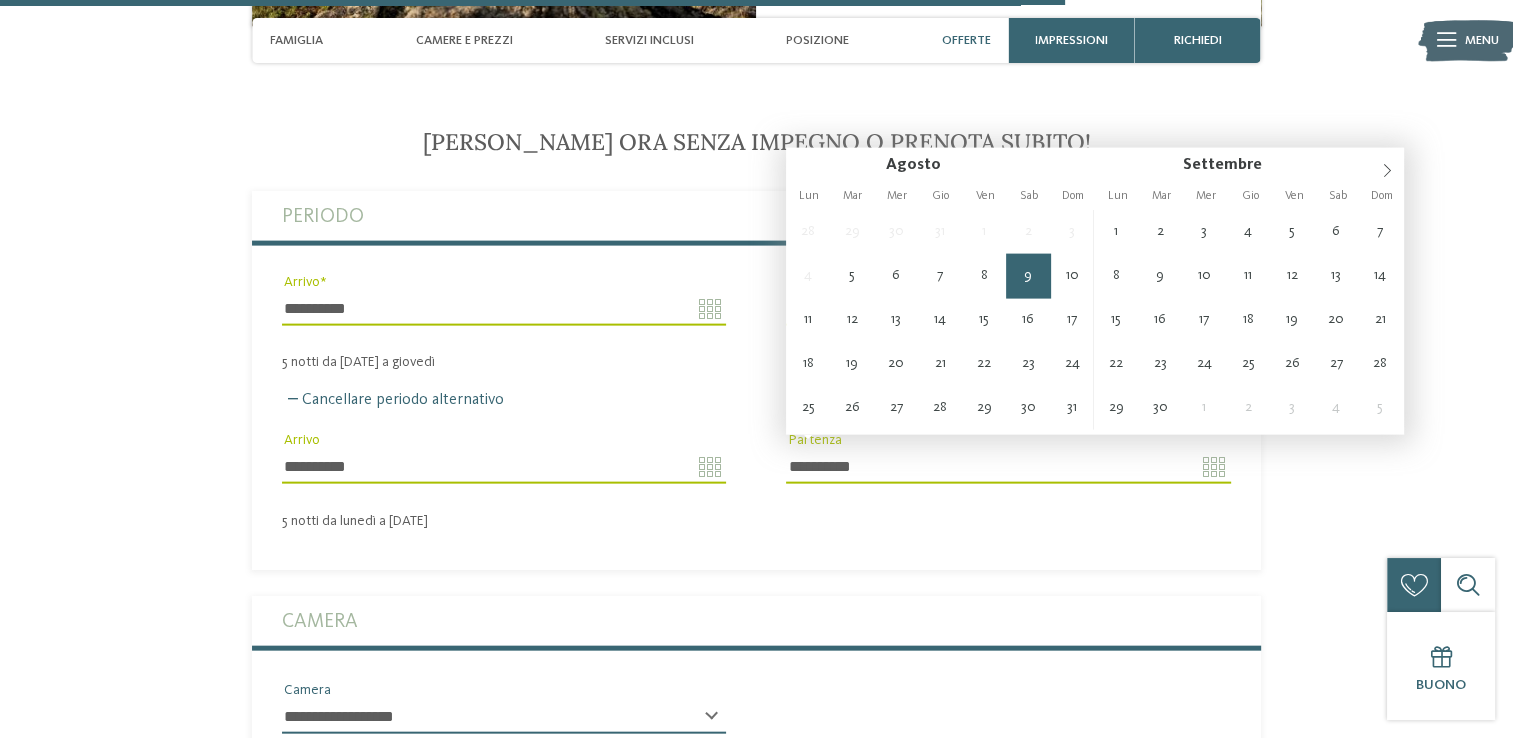 click on "**********" at bounding box center [1008, 467] 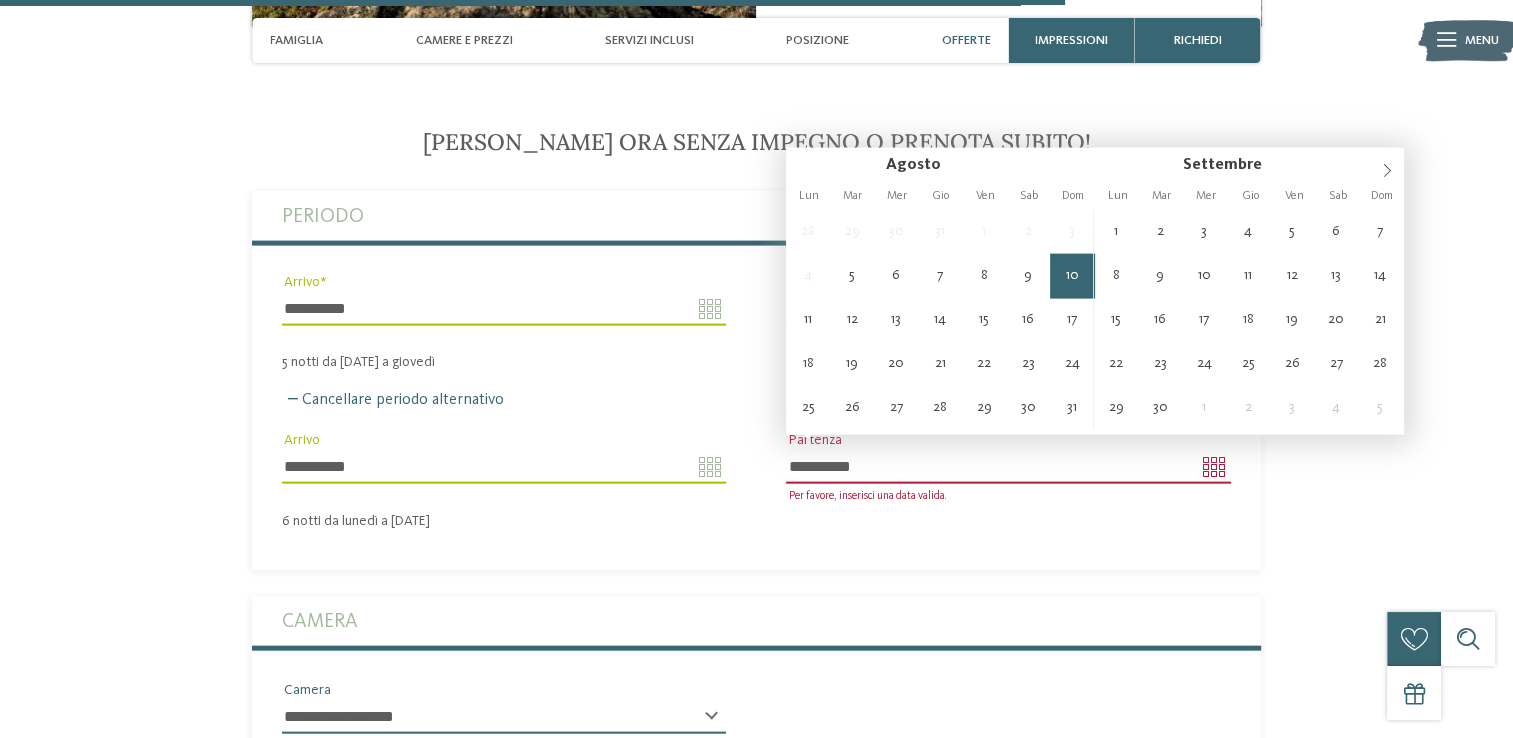 click on "**********" at bounding box center [1008, 467] 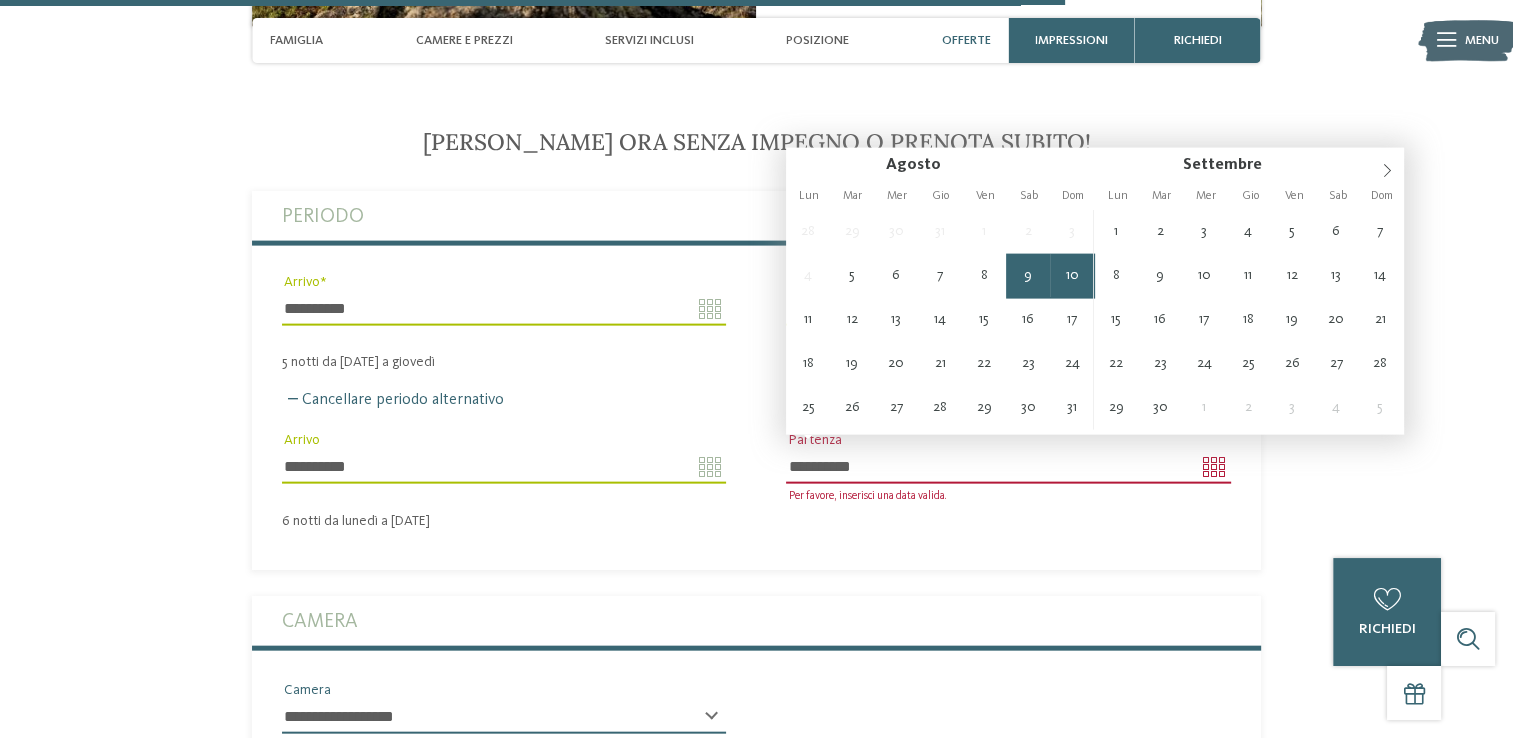 type on "**********" 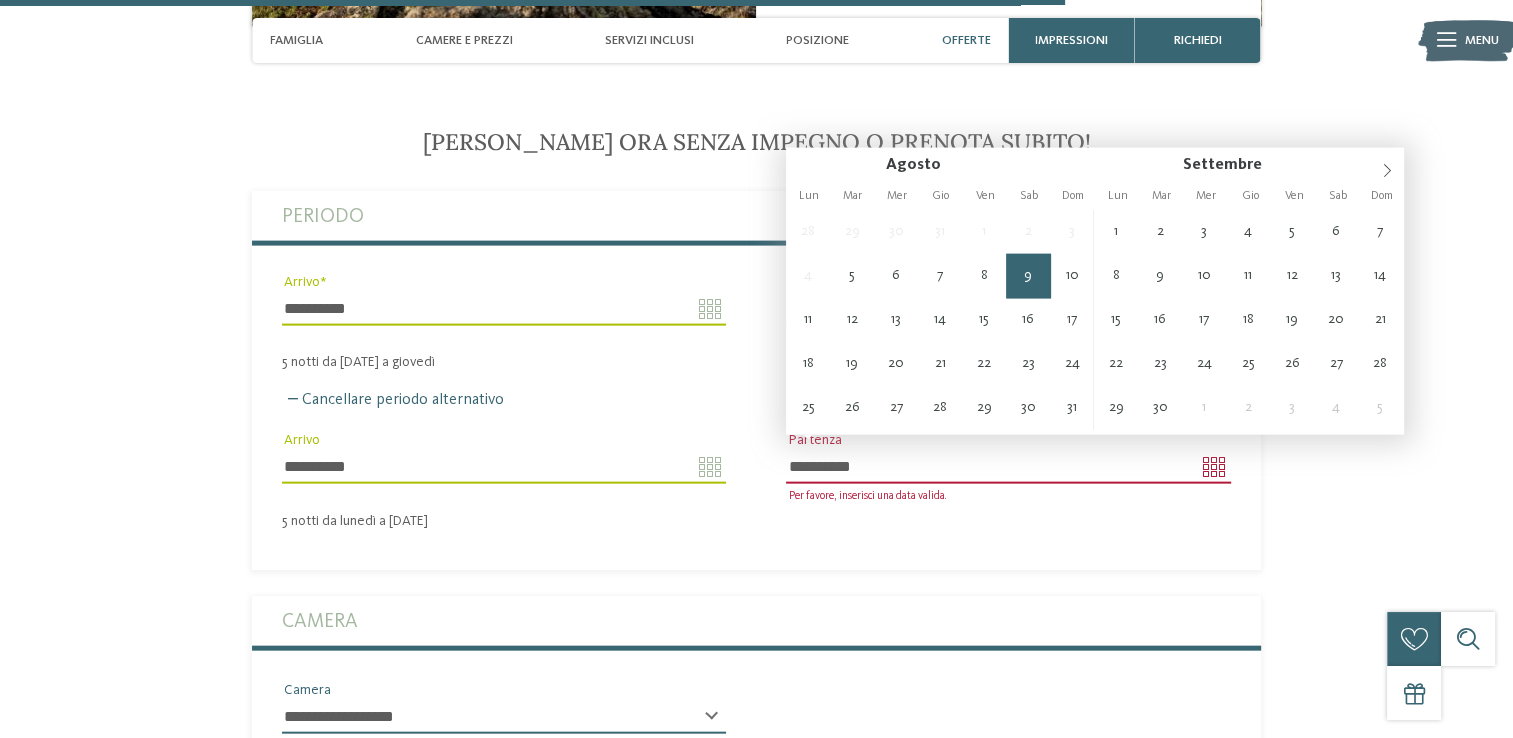 click on "**********" at bounding box center (1008, 467) 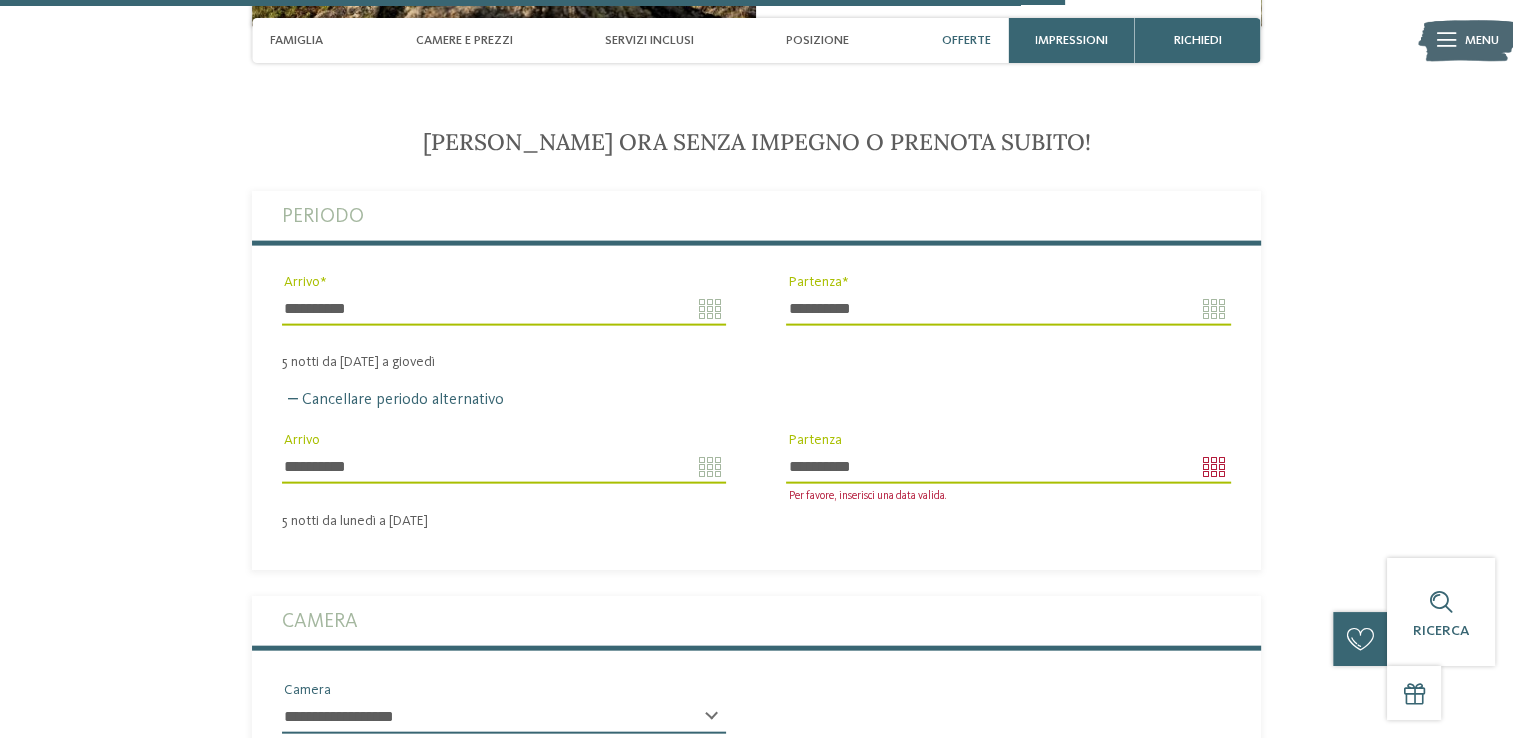 click on "**********" at bounding box center (756, 380) 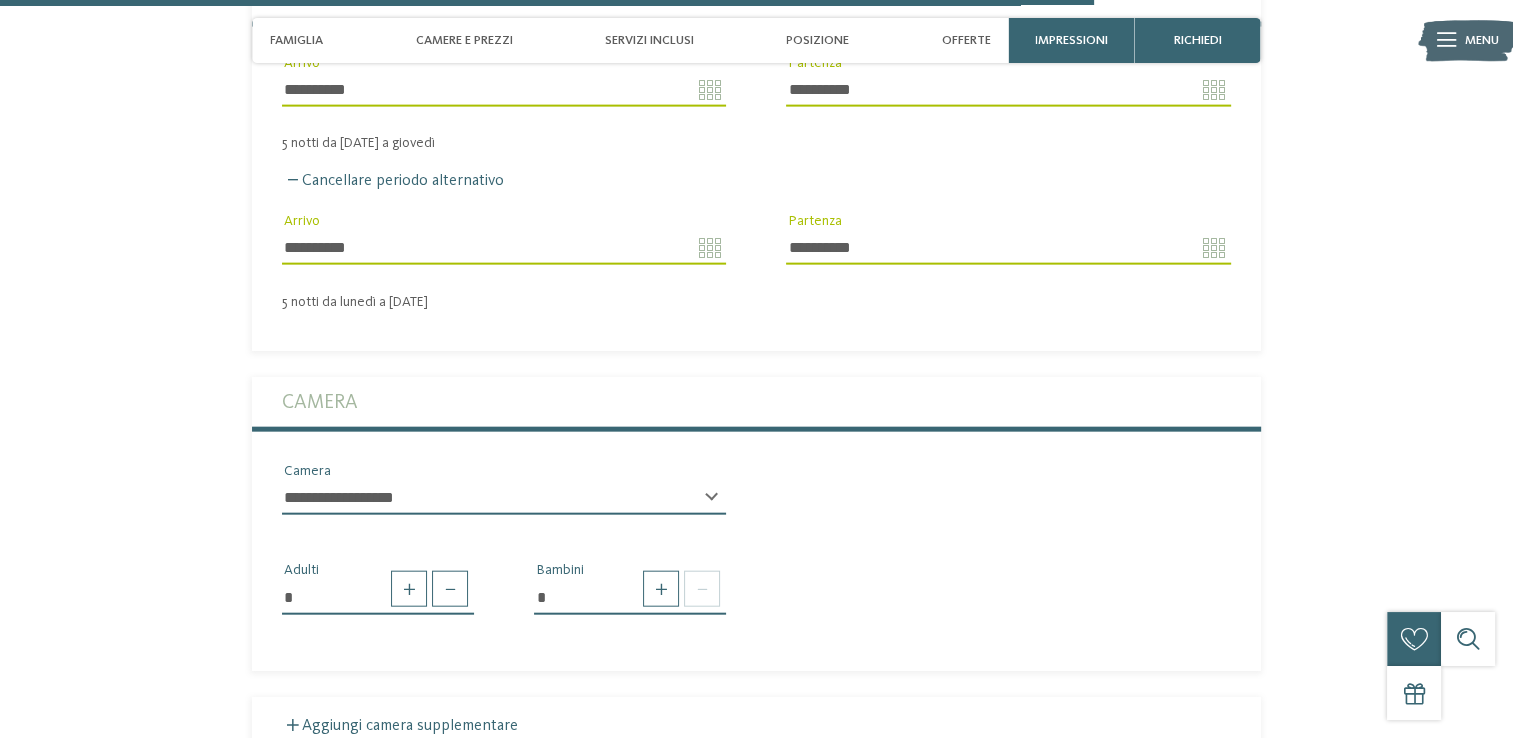 scroll, scrollTop: 4521, scrollLeft: 0, axis: vertical 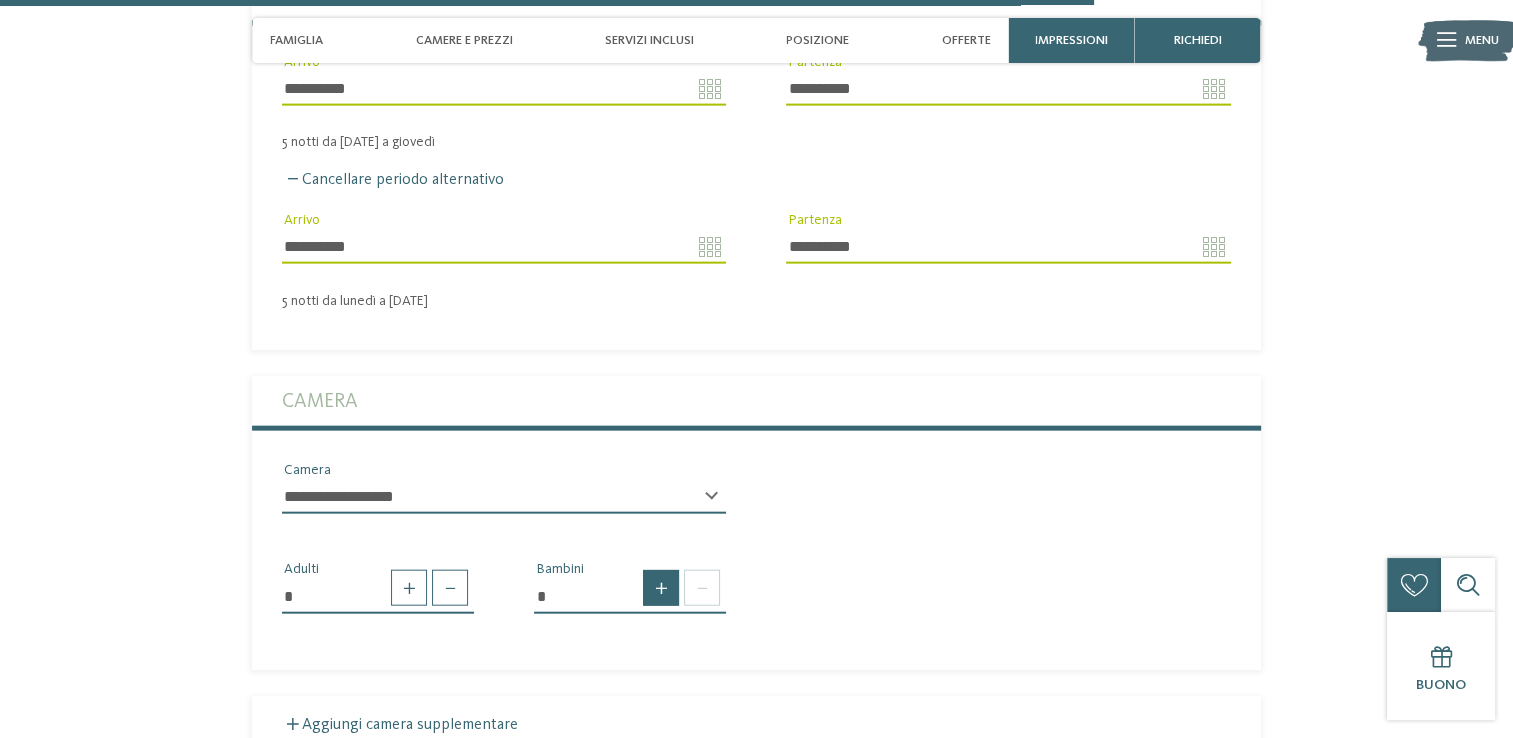 click at bounding box center (661, 588) 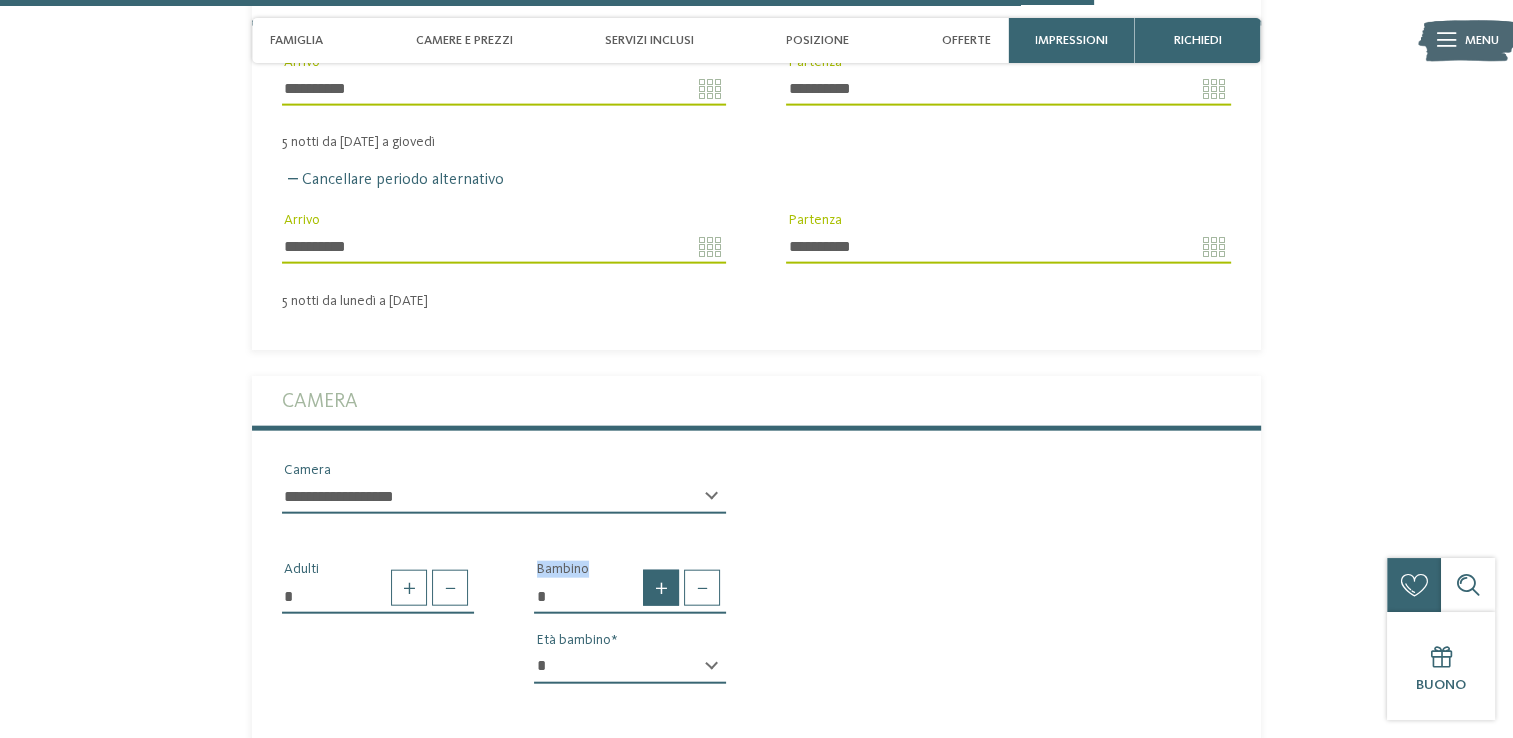 click at bounding box center (661, 588) 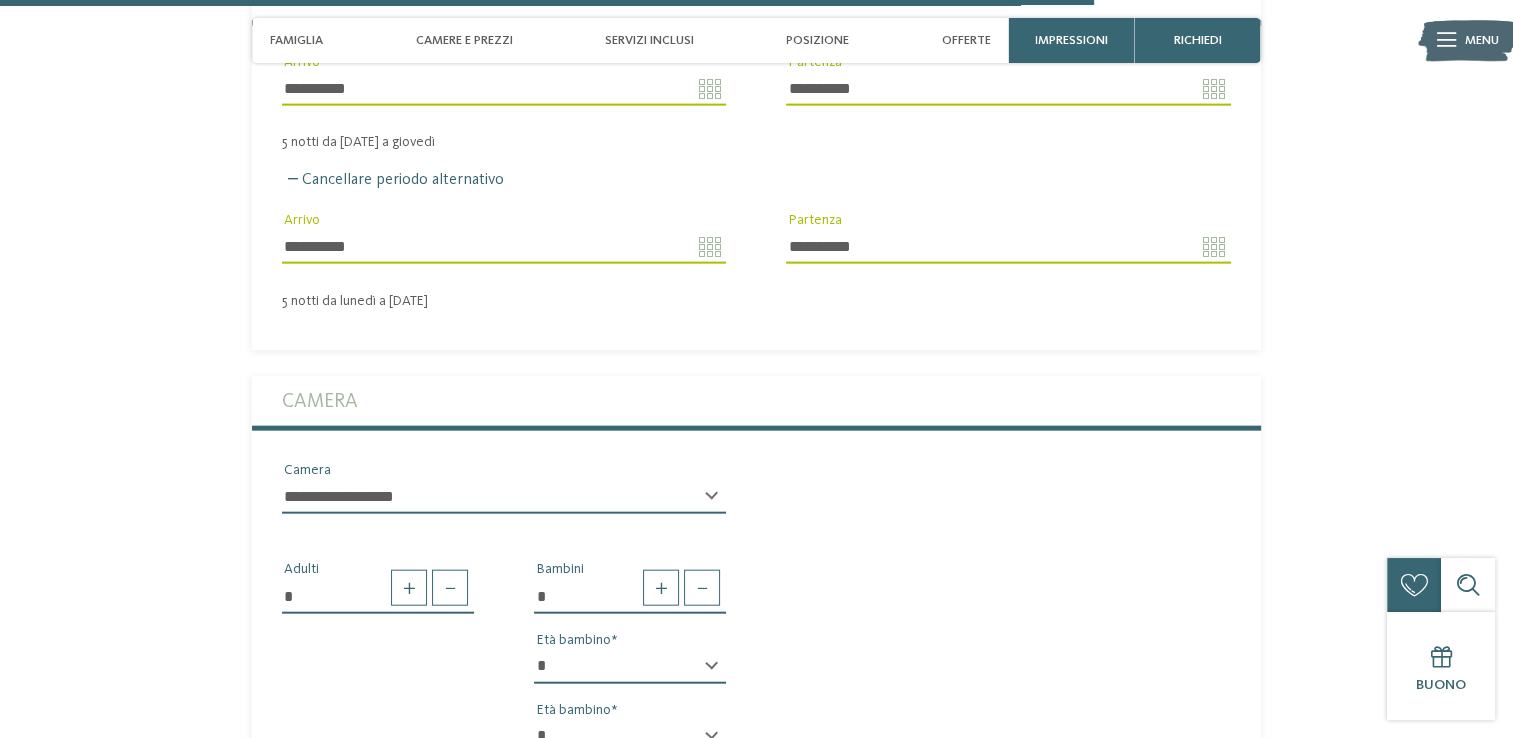 click on "* * * * * * * * * * * ** ** ** ** ** ** ** **     Età bambino" at bounding box center (630, 675) 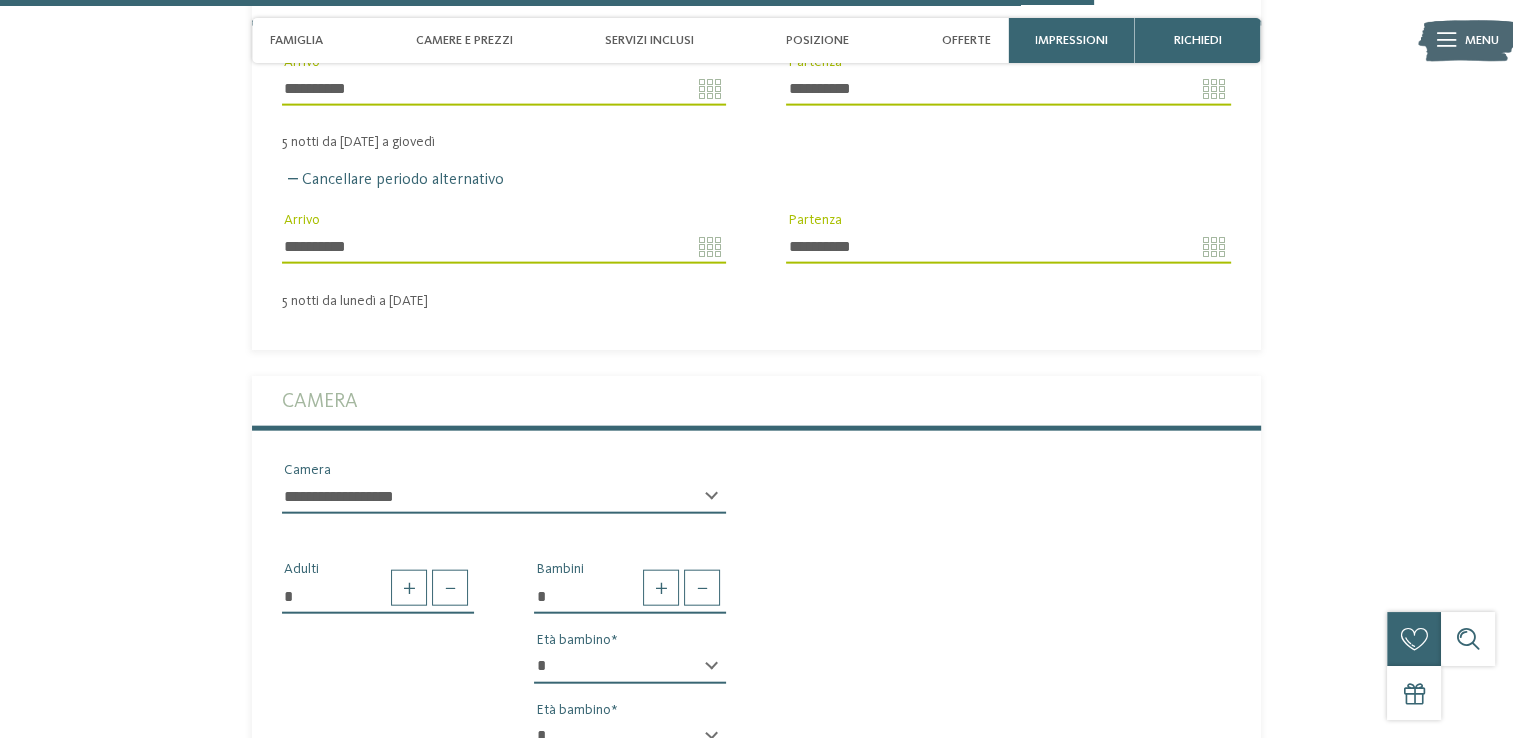 click on "* * * * * * * * * * * ** ** ** ** ** ** ** **     Età bambino" at bounding box center (630, 675) 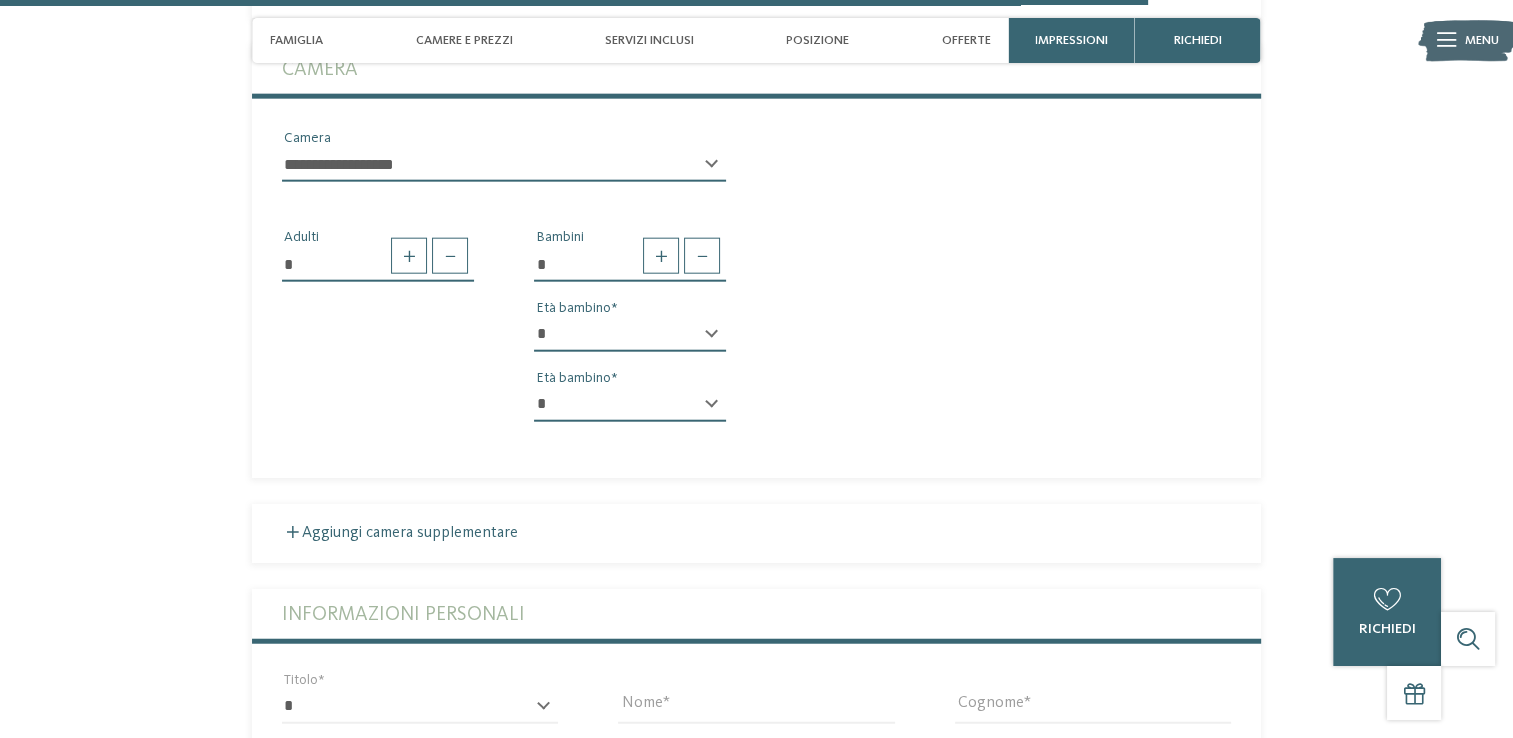 scroll, scrollTop: 4857, scrollLeft: 0, axis: vertical 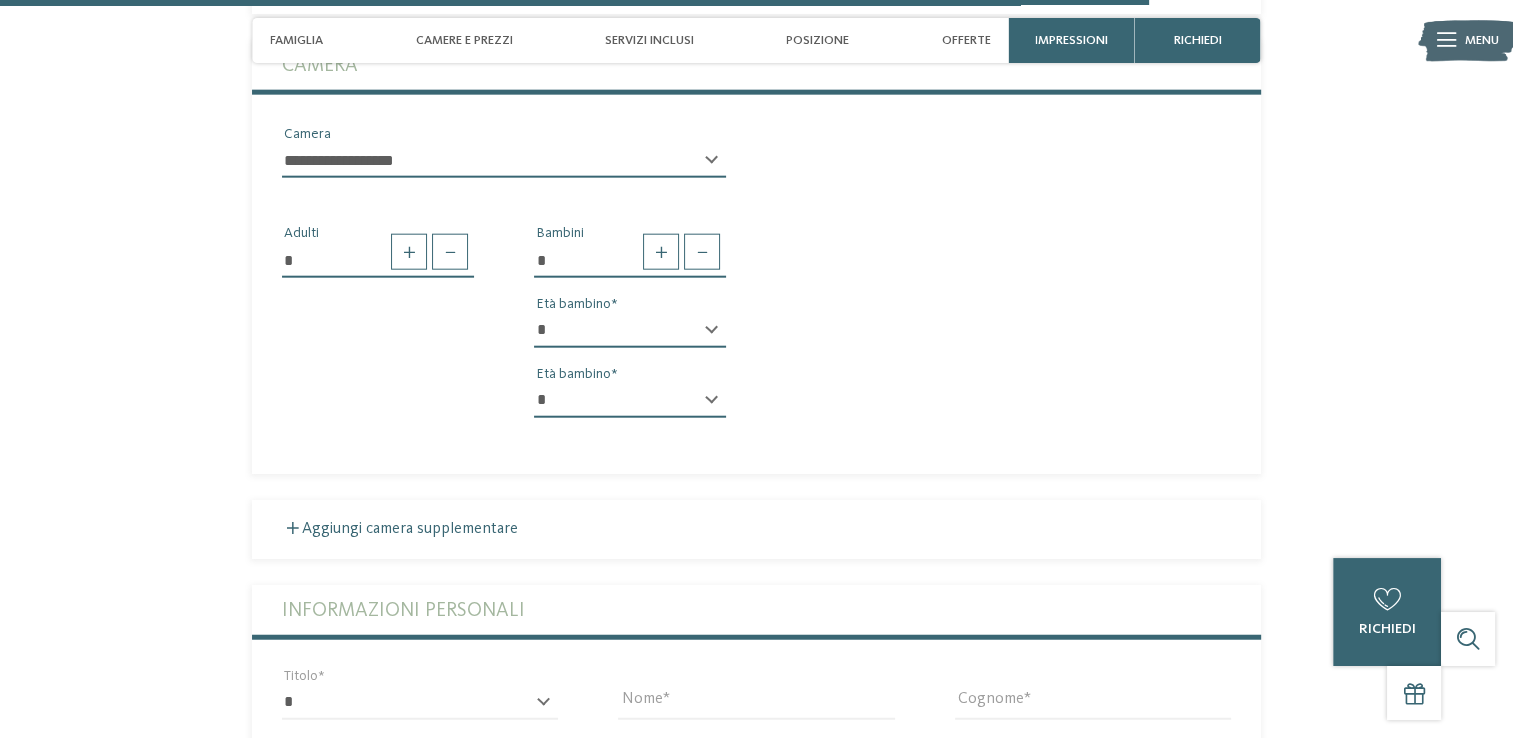click on "* * * * * * * * * * * ** ** ** ** ** ** ** **" at bounding box center [630, 331] 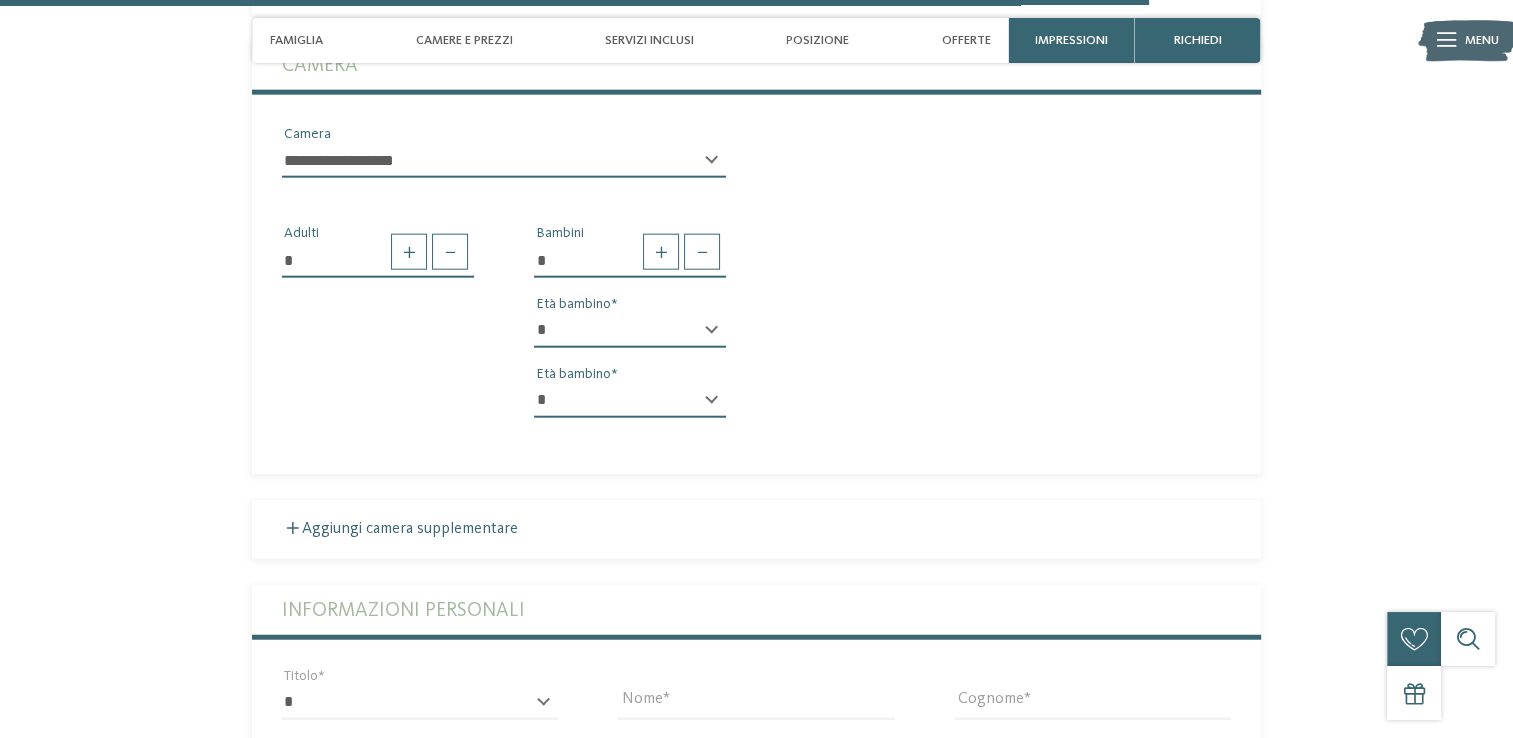 select on "*" 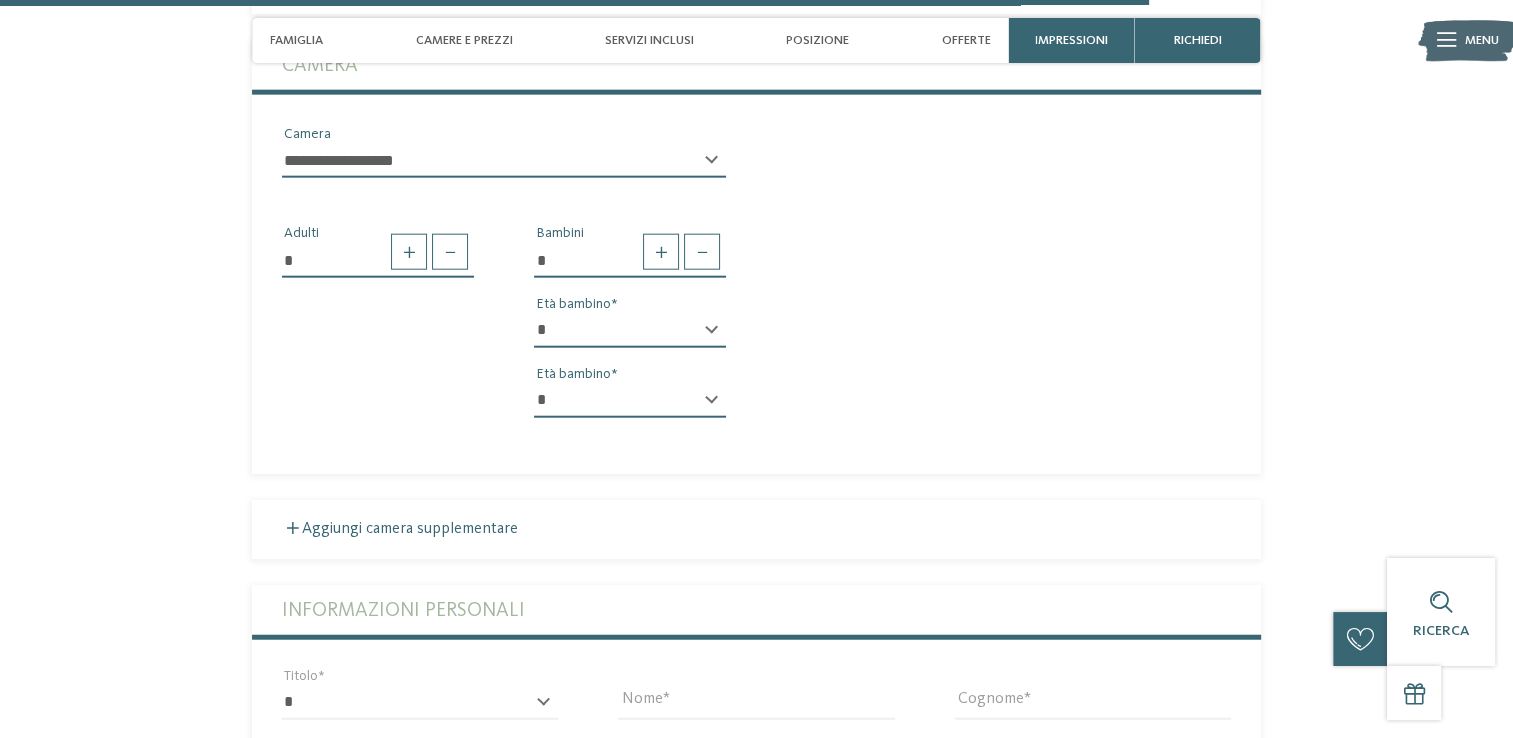 select on "*" 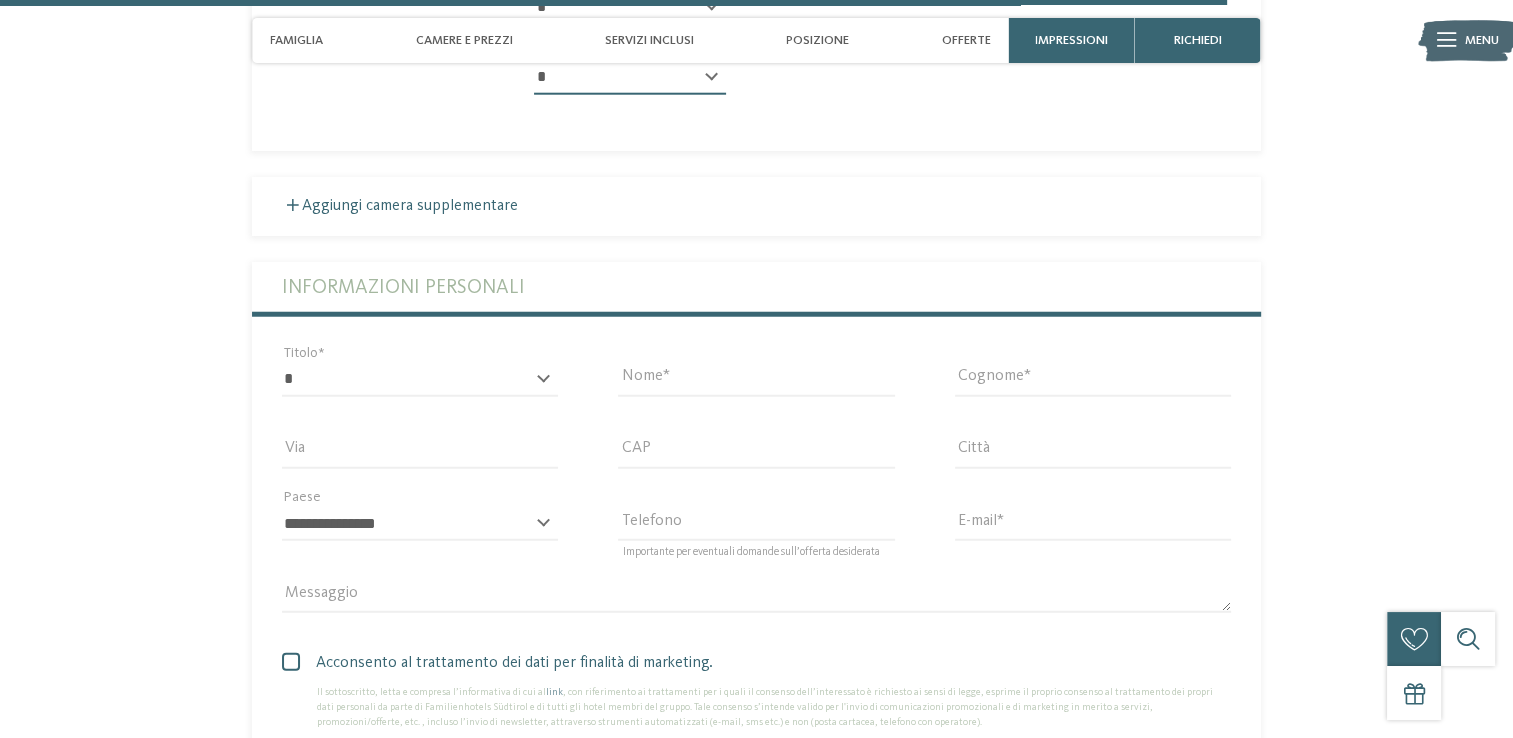 scroll, scrollTop: 5188, scrollLeft: 0, axis: vertical 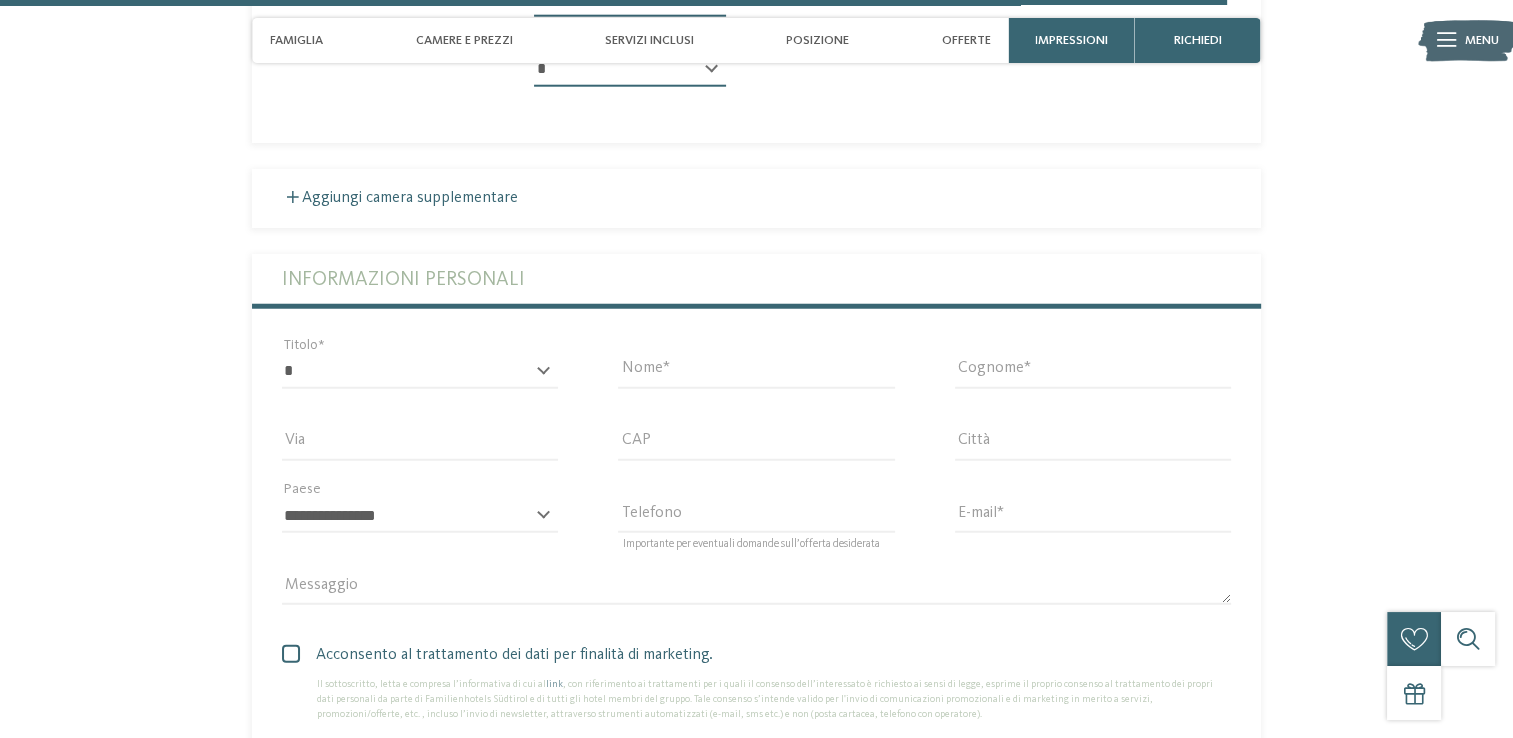 click on "* ****** ******* ******** ******
Titolo" at bounding box center (420, 381) 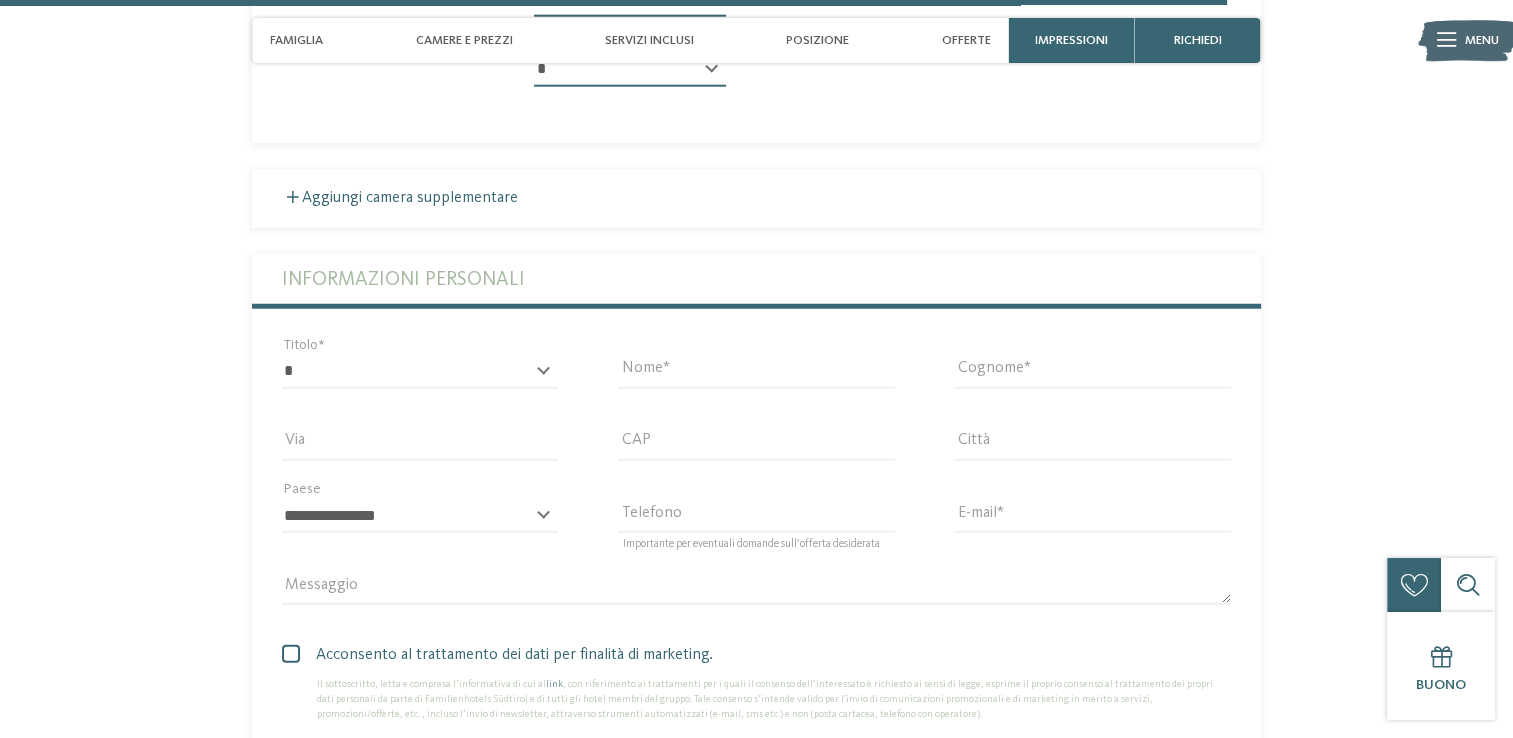 click on "* ****** ******* ******** ******
Titolo" at bounding box center (420, 381) 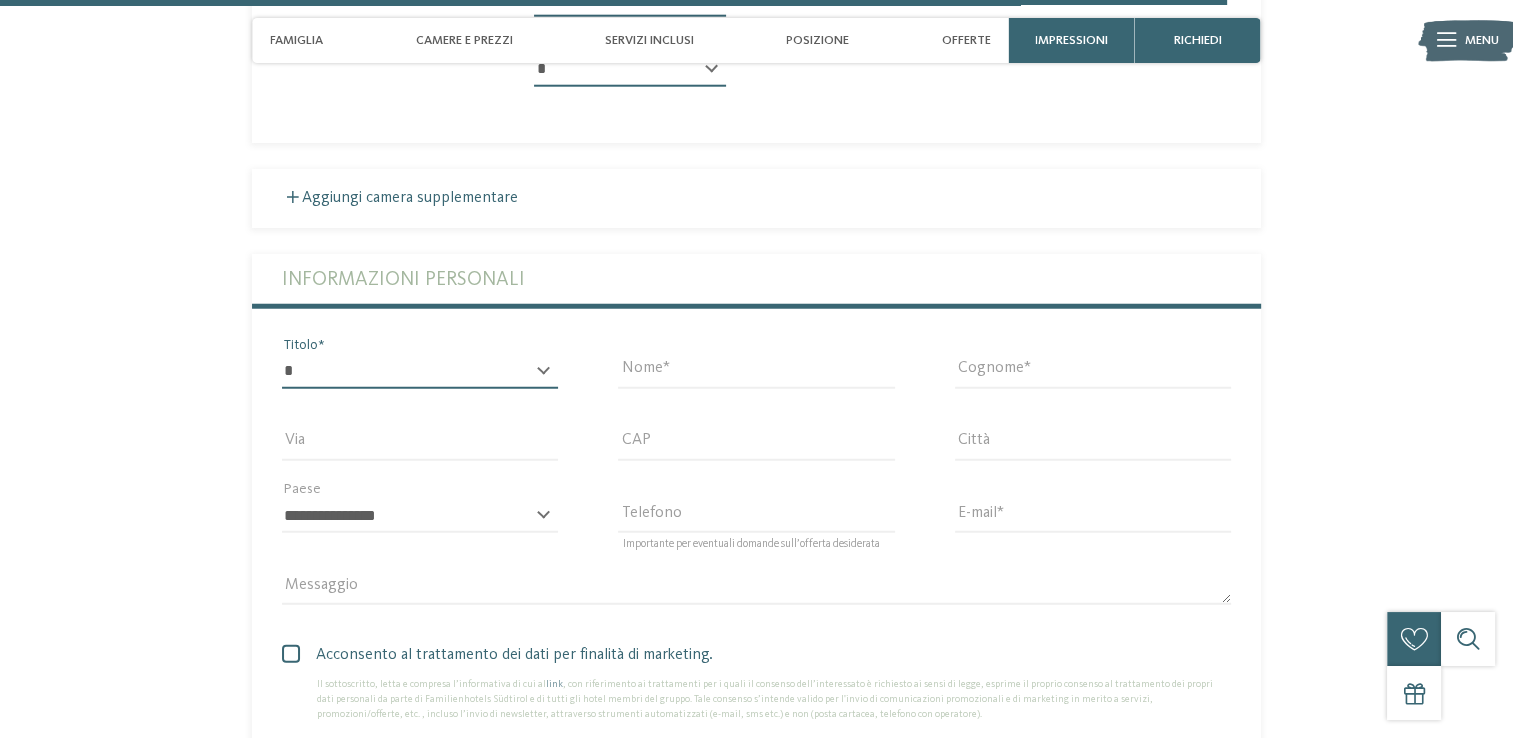click on "* ****** ******* ******** ******" at bounding box center (420, 372) 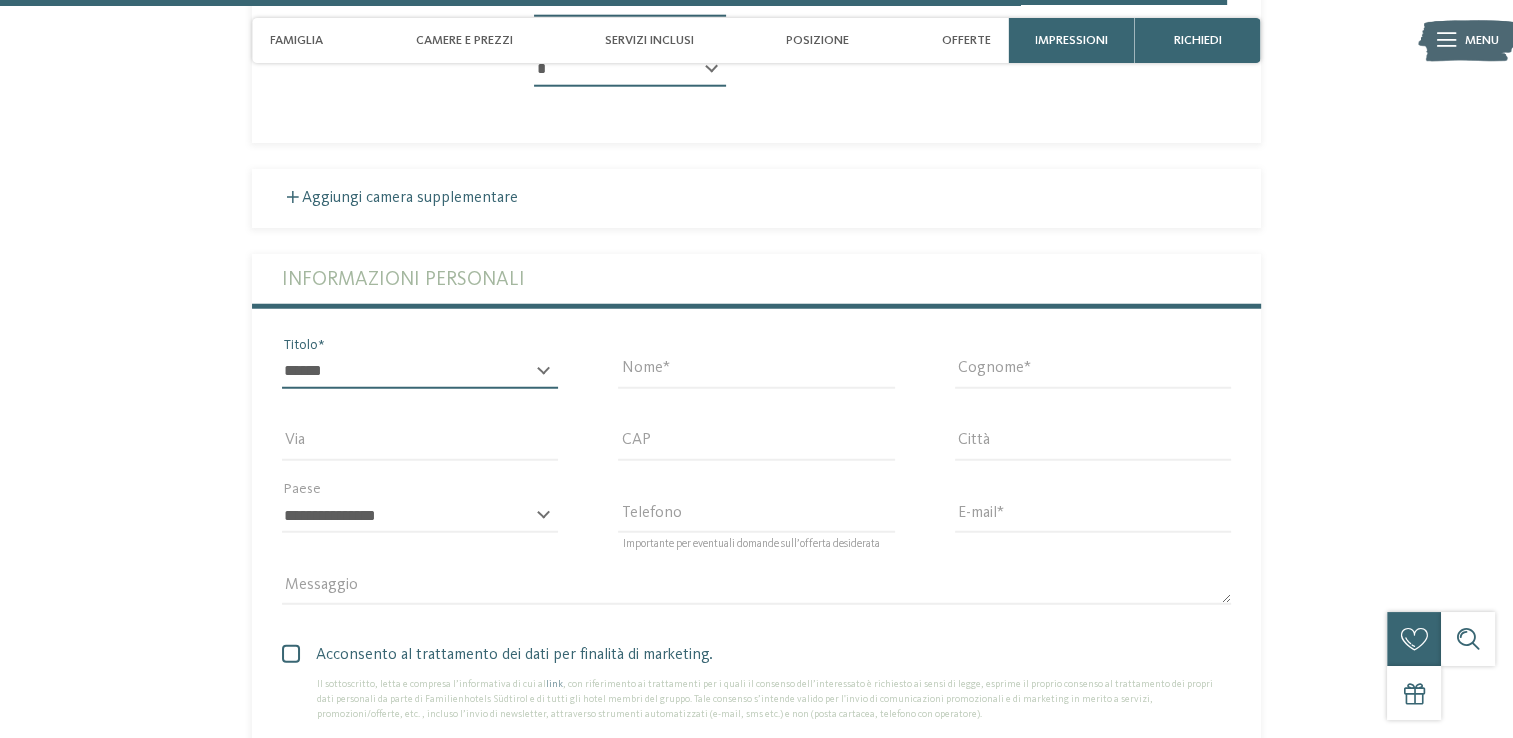 click on "* ****** ******* ******** ******" at bounding box center [420, 372] 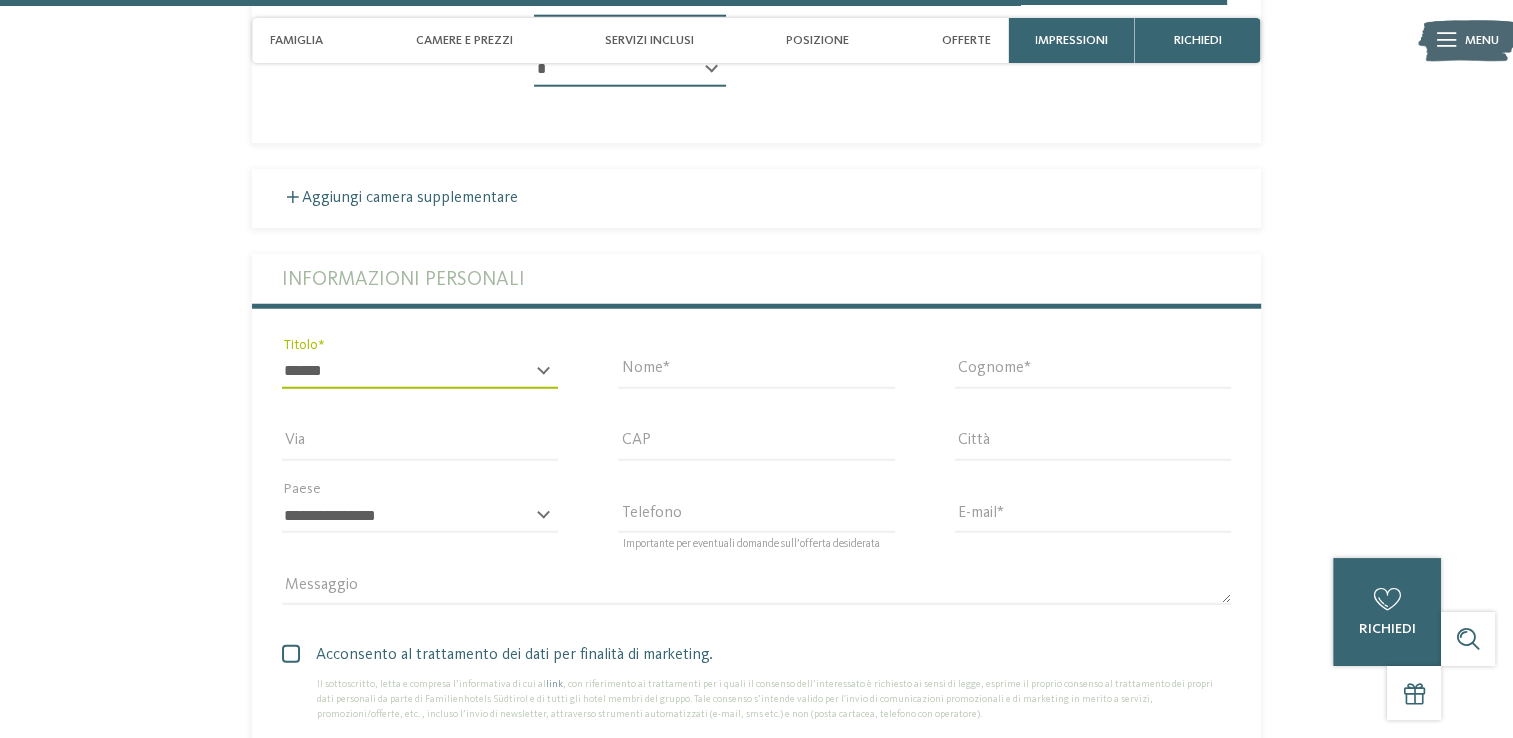 click on "* ****** ******* ******** ******" at bounding box center [420, 372] 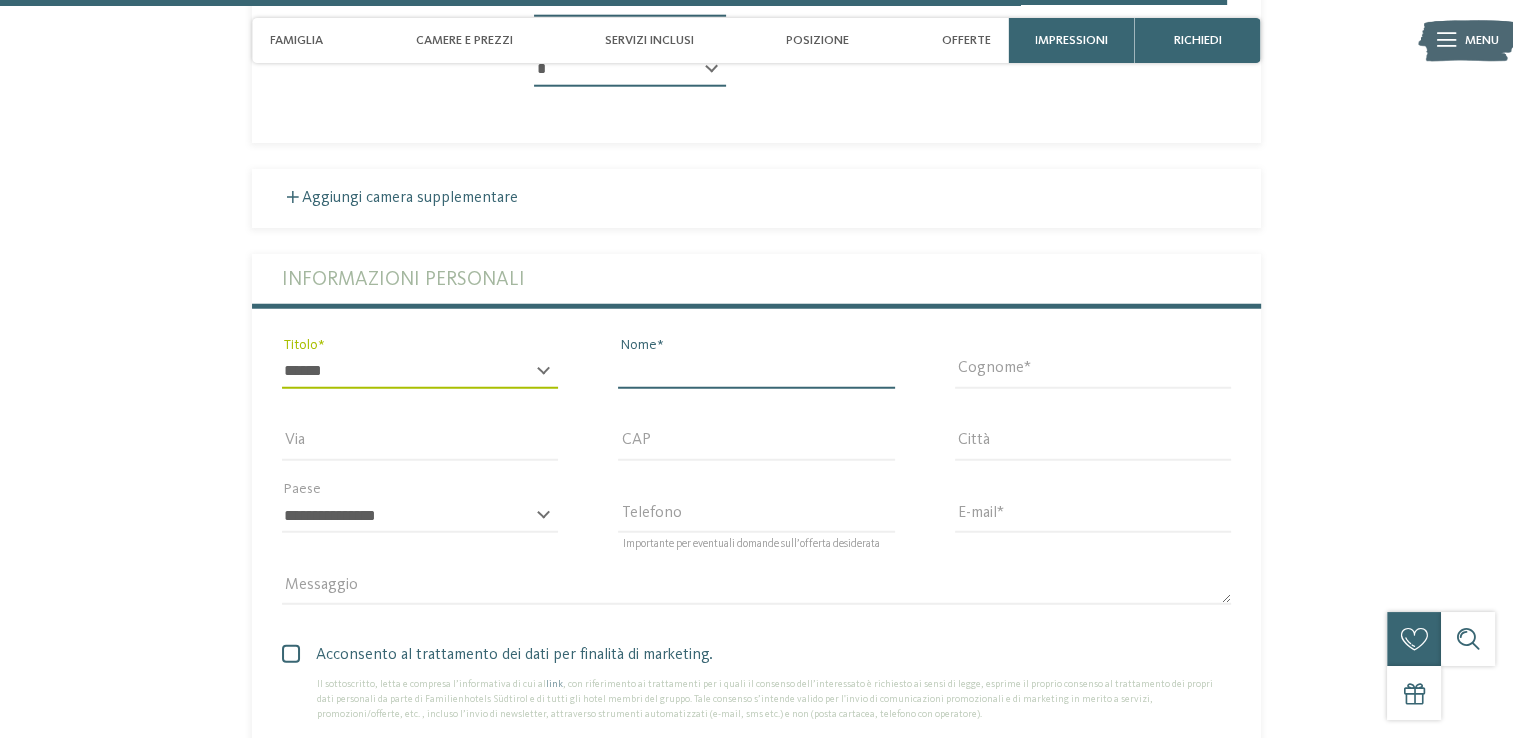 click on "Nome" at bounding box center [756, 372] 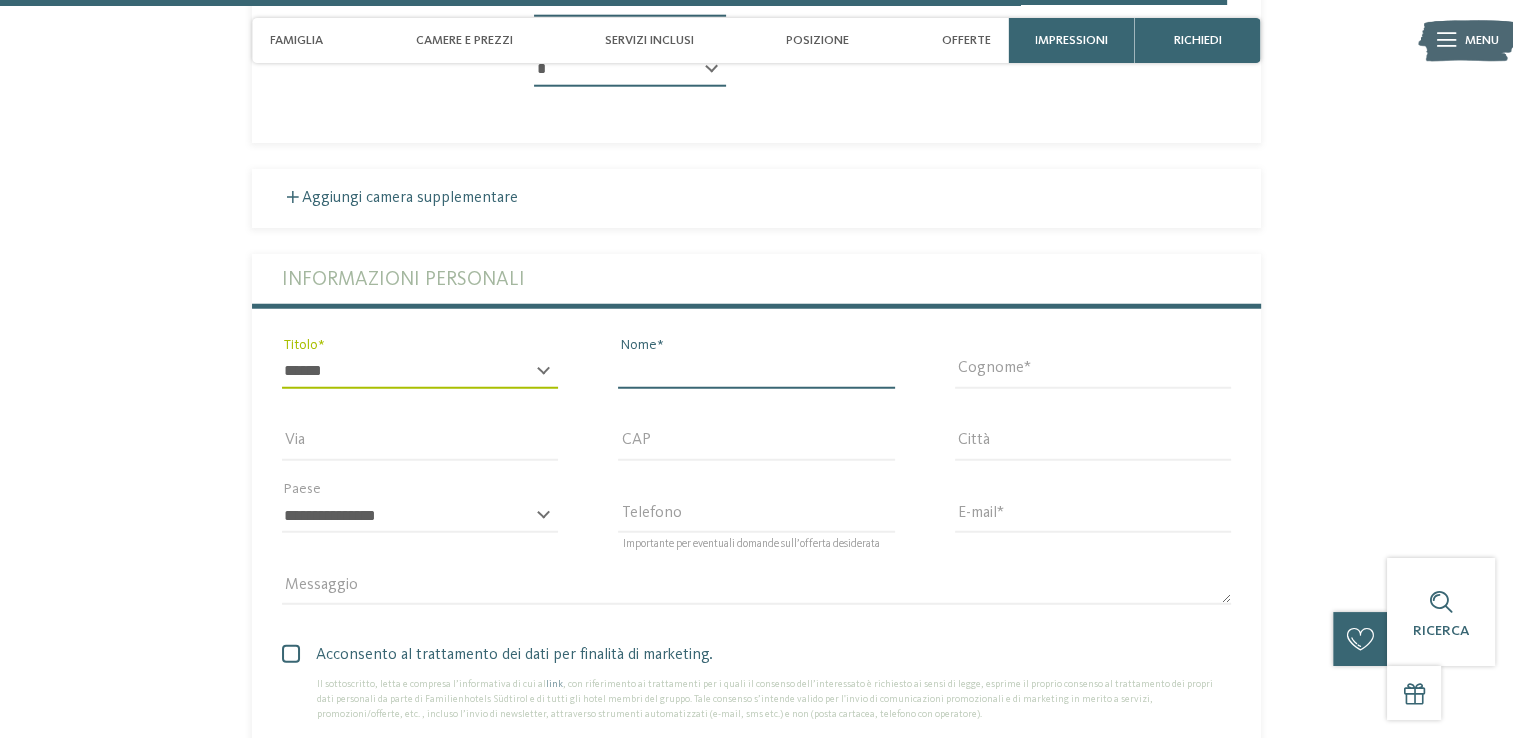 type on "******" 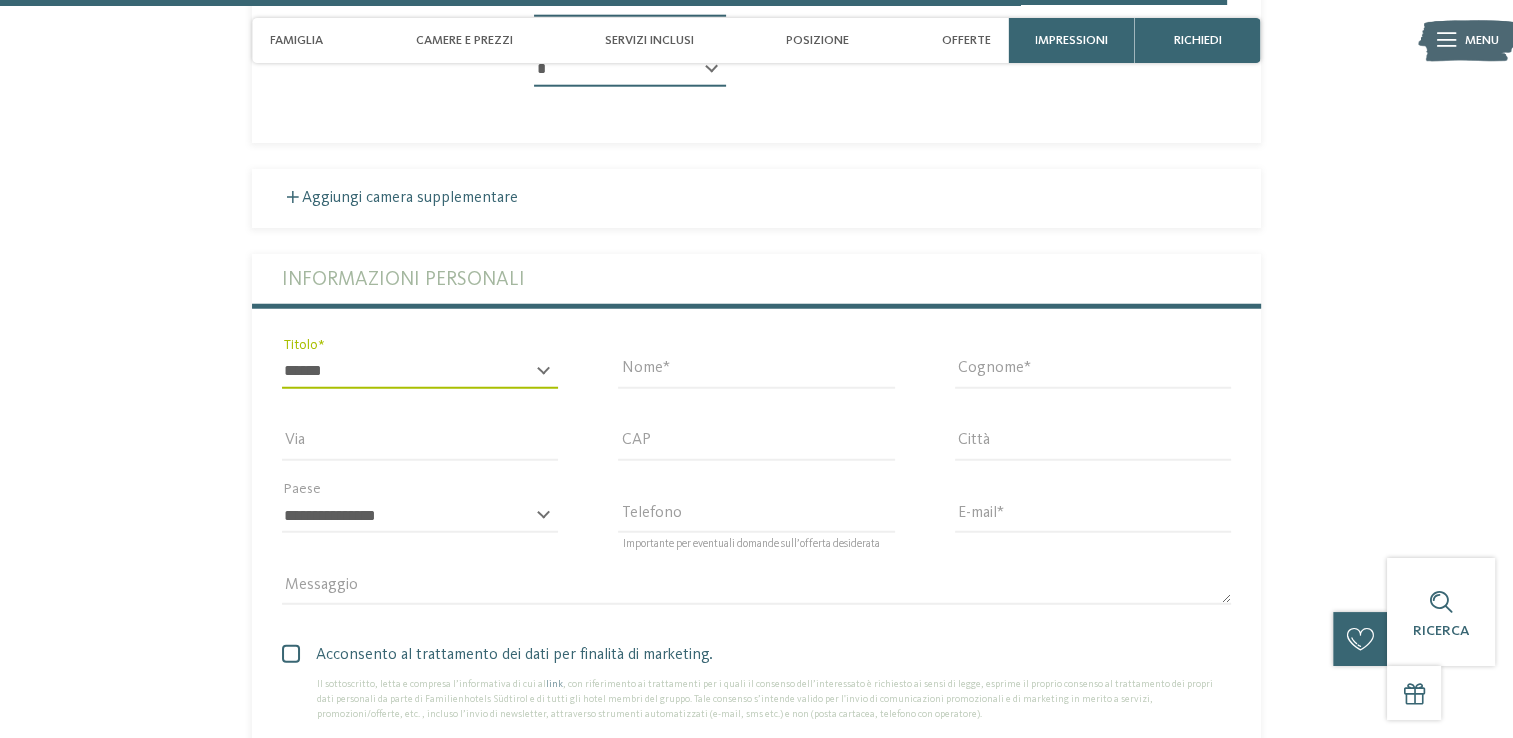 type on "*****" 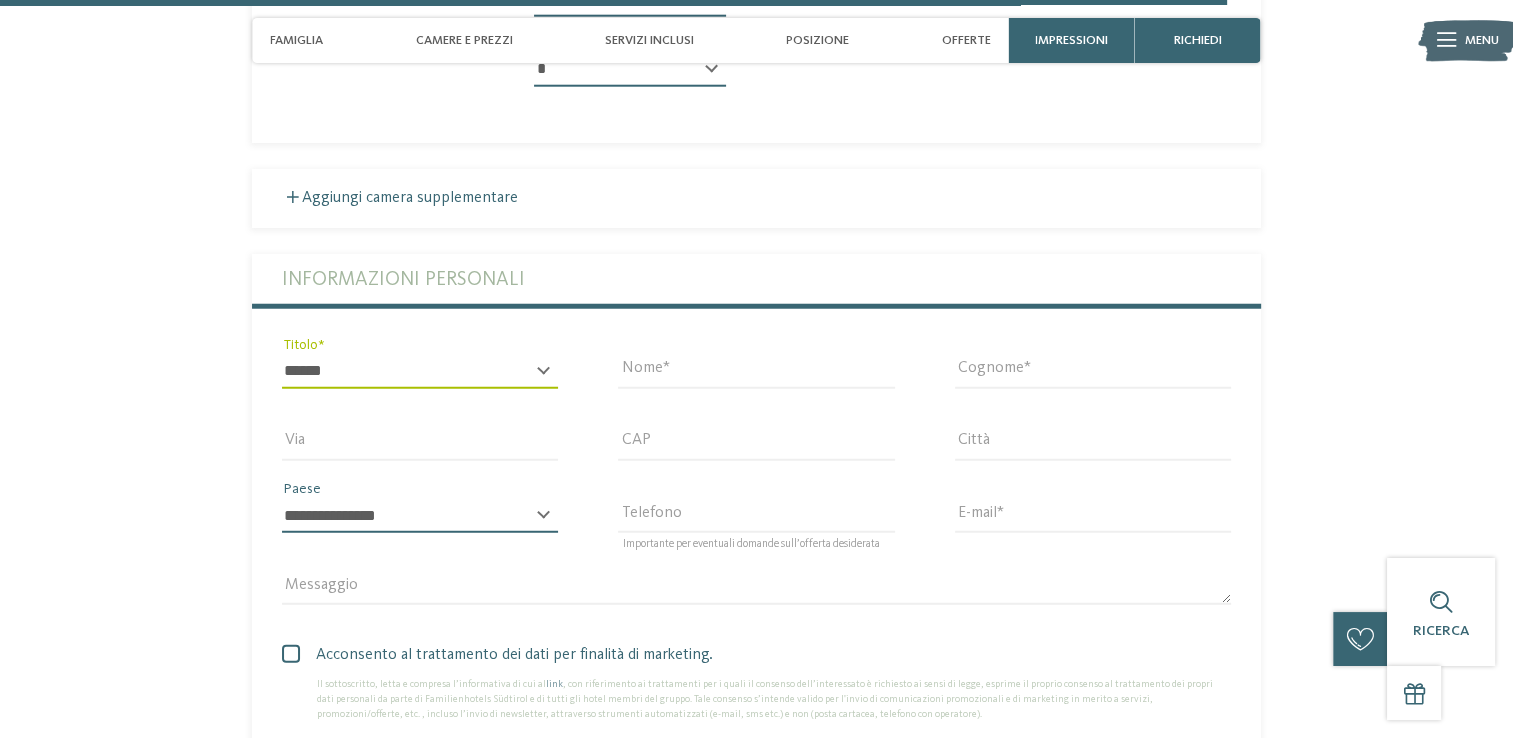 select on "**" 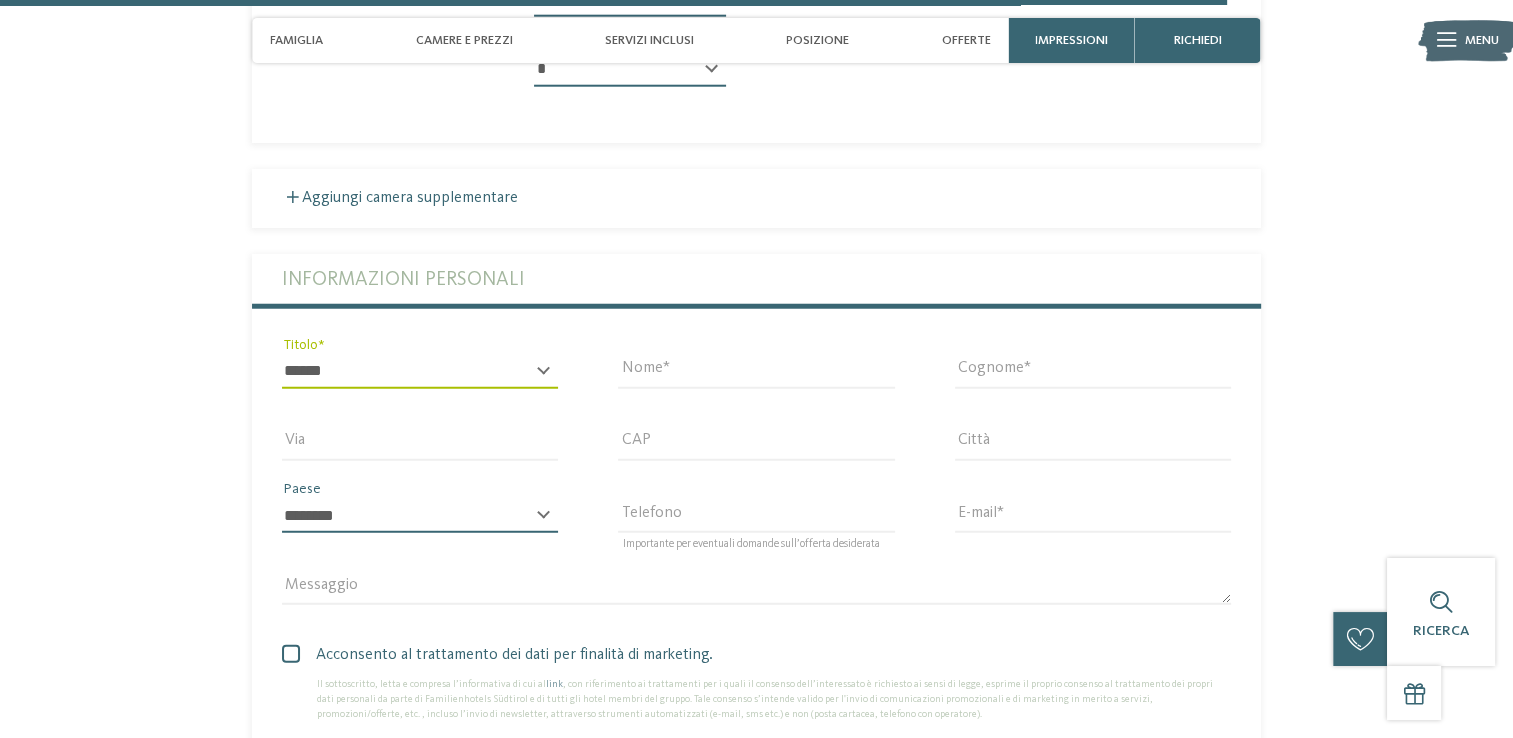 type on "**********" 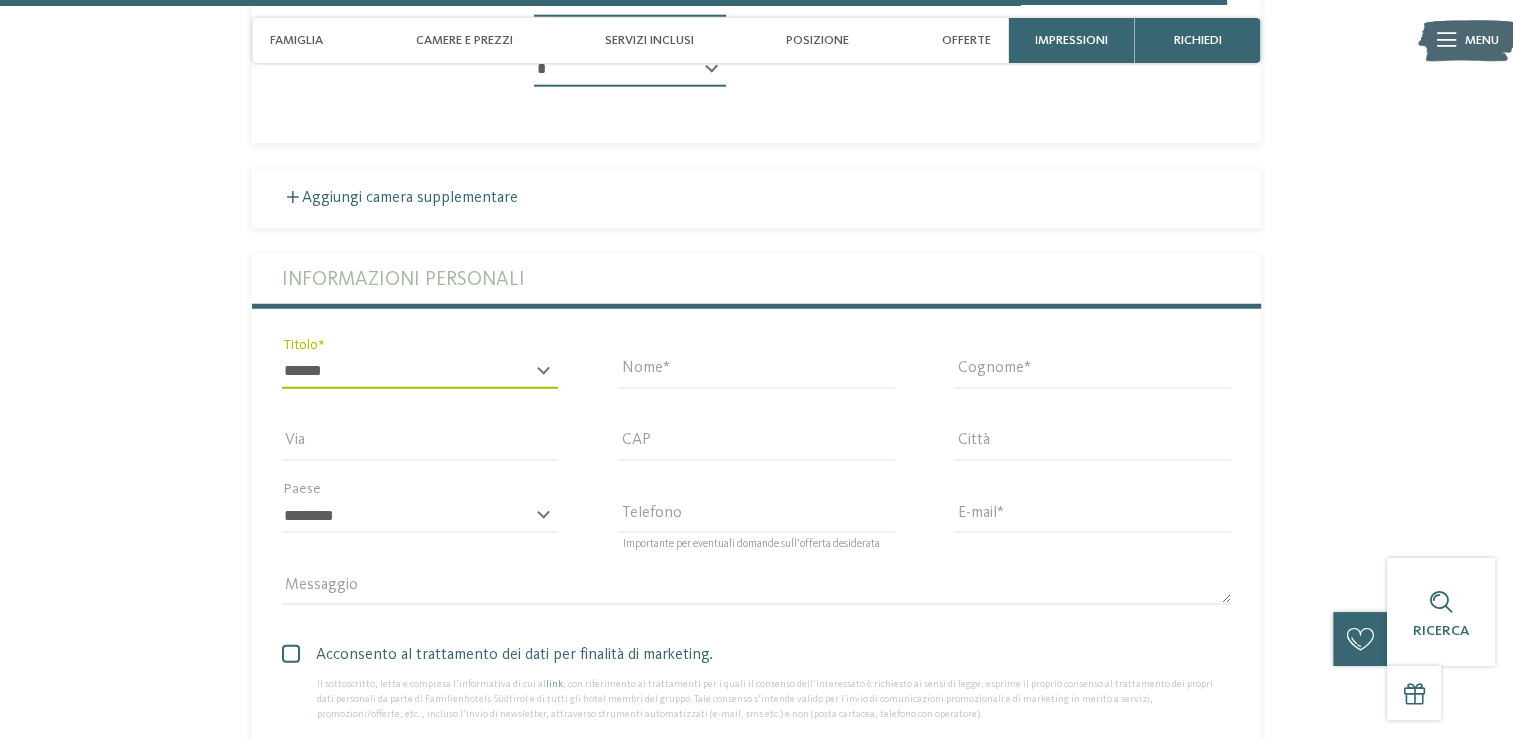type on "**********" 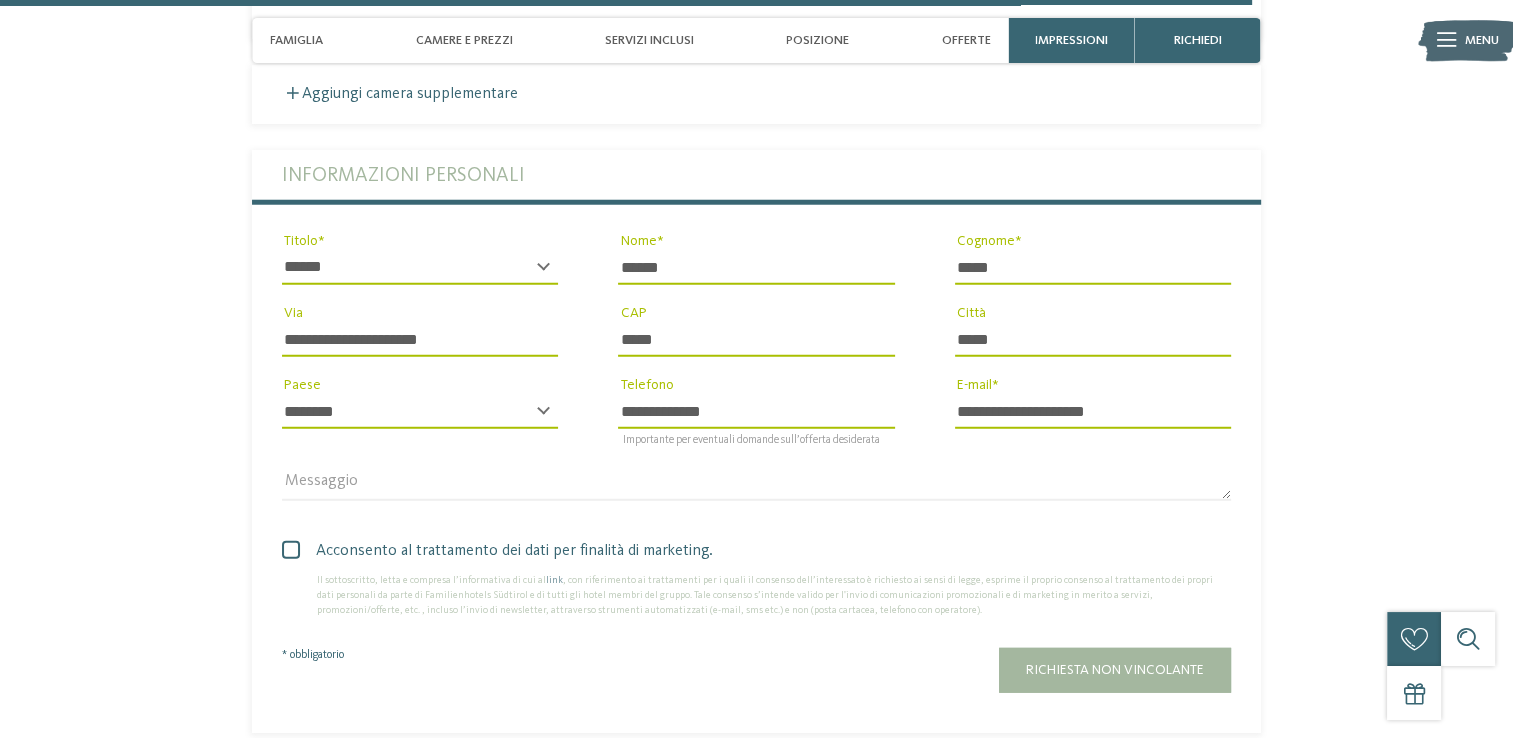 scroll, scrollTop: 5292, scrollLeft: 0, axis: vertical 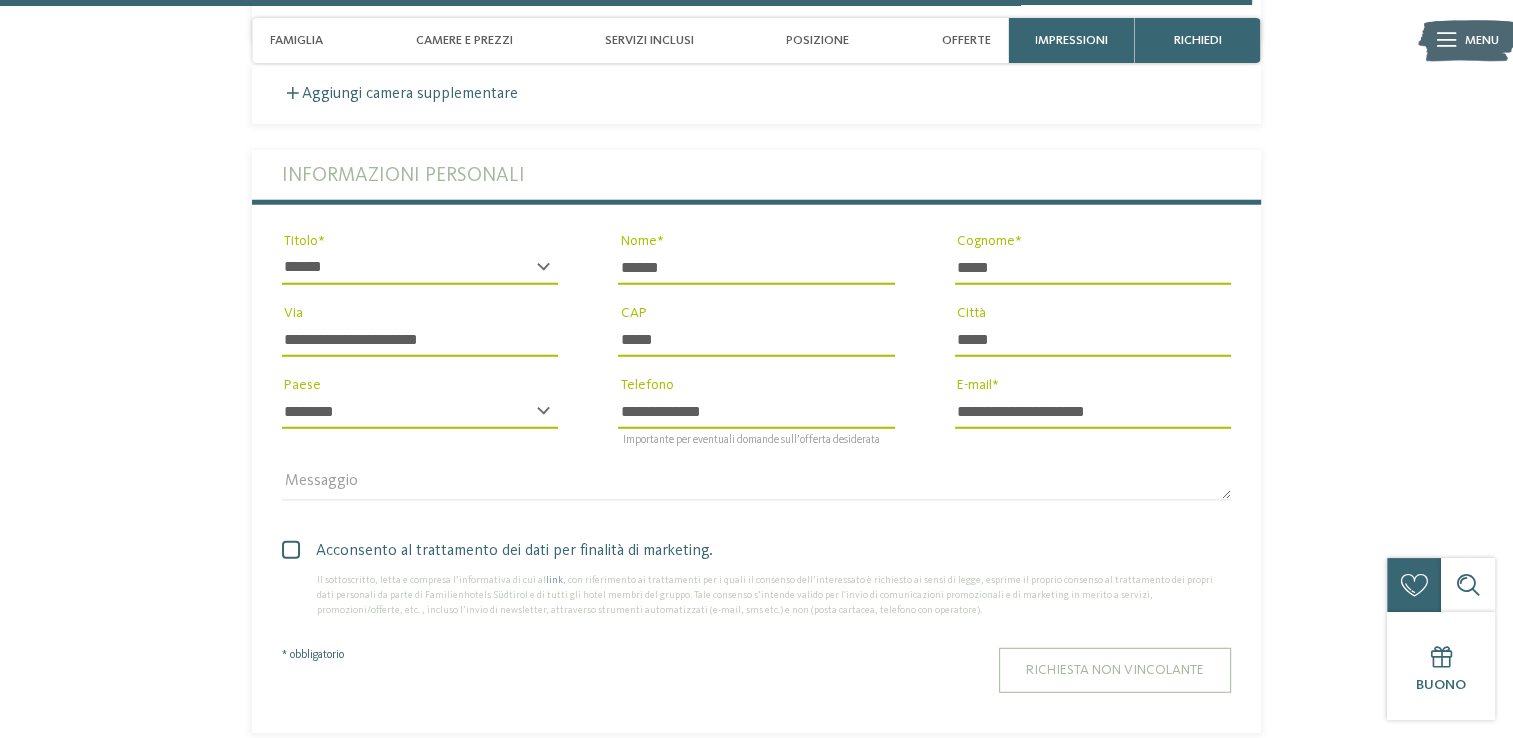 click on "Richiesta non vincolante" at bounding box center [1115, 670] 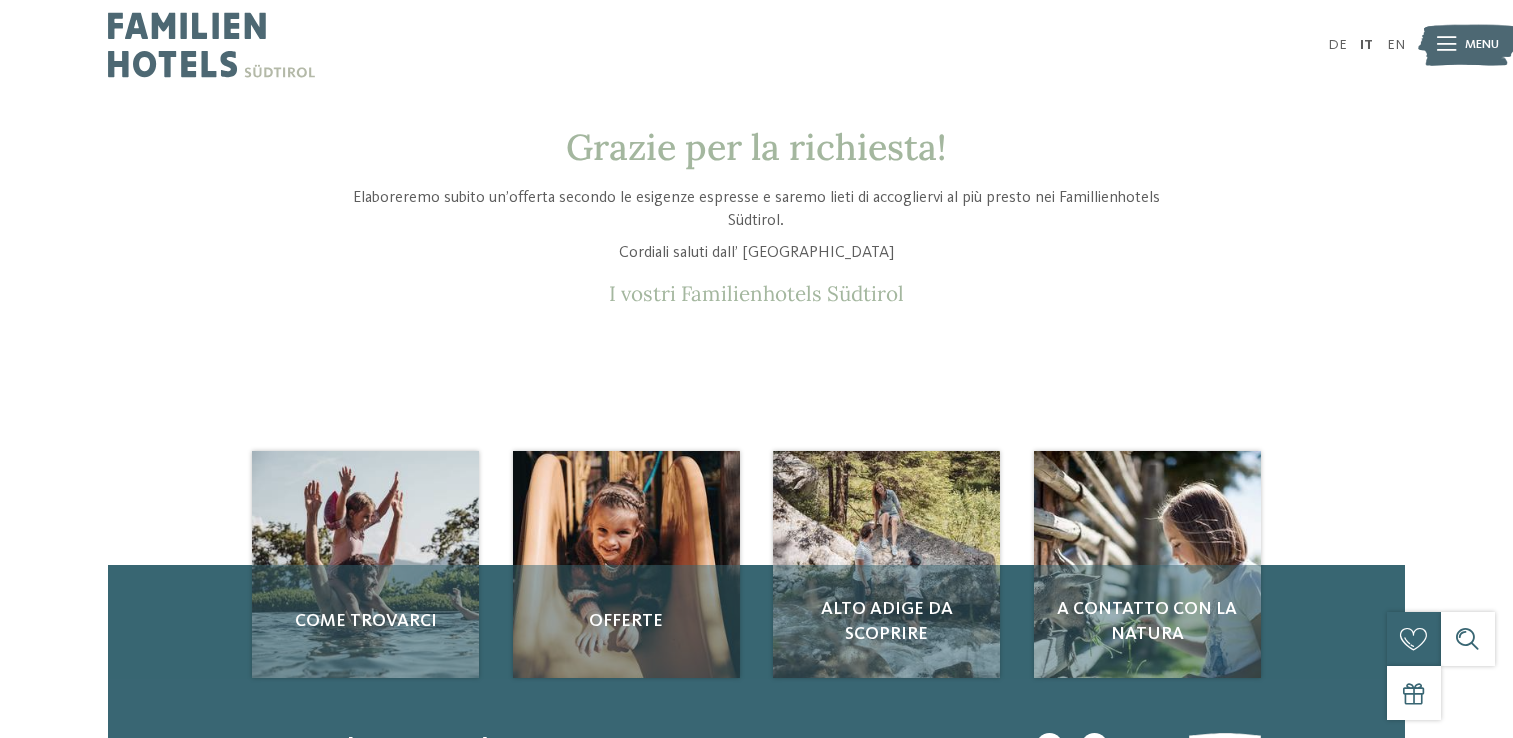 scroll, scrollTop: 0, scrollLeft: 0, axis: both 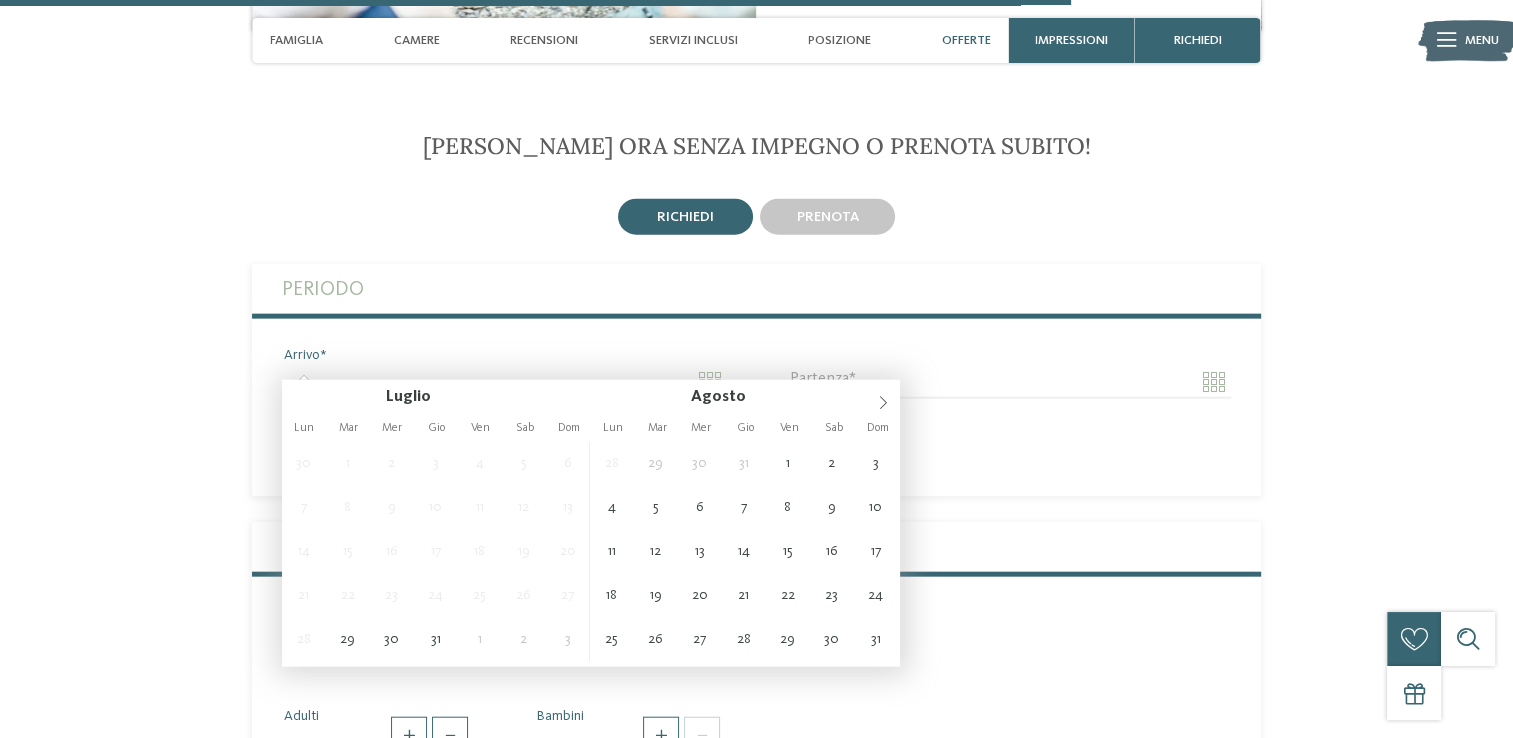 click on "Arrivo" at bounding box center (504, 382) 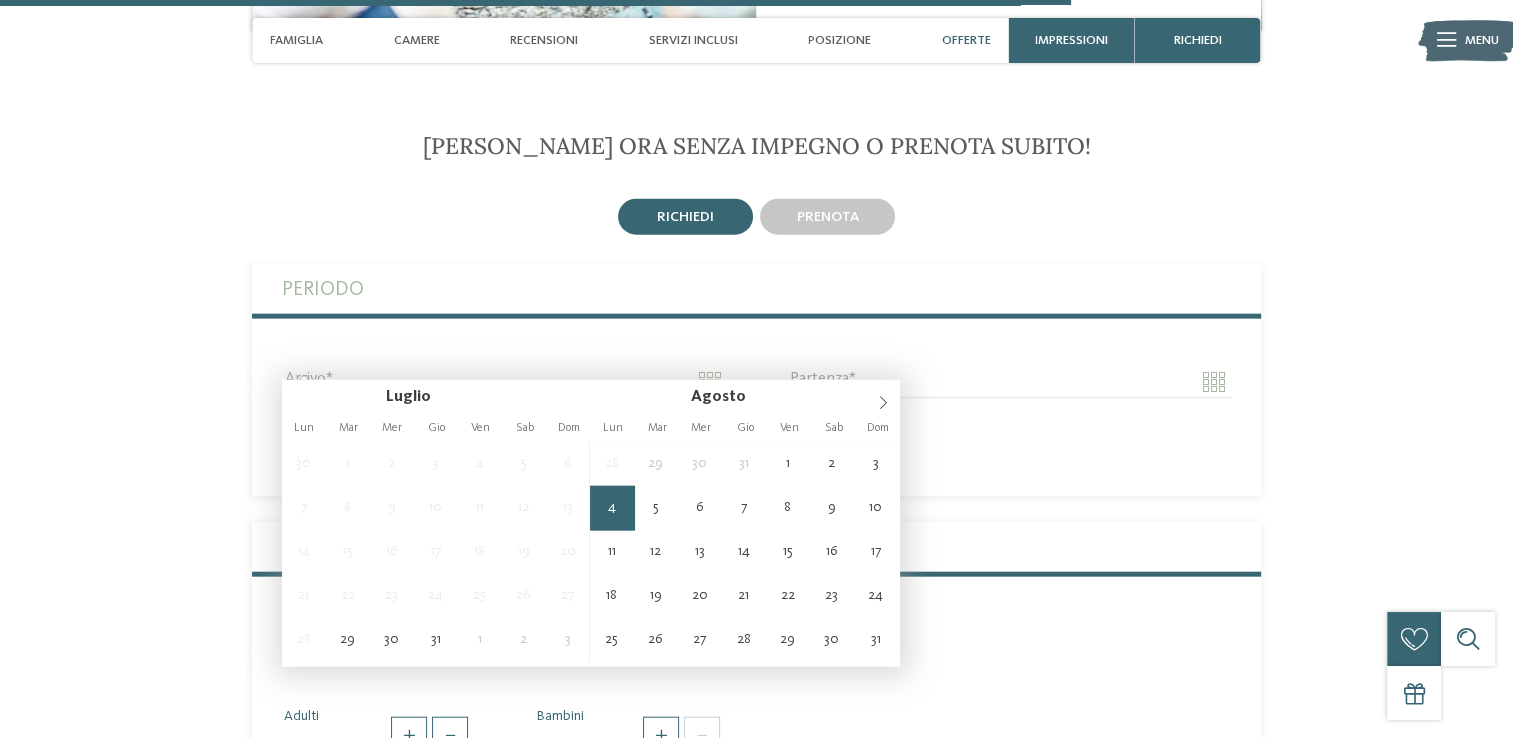 type on "**********" 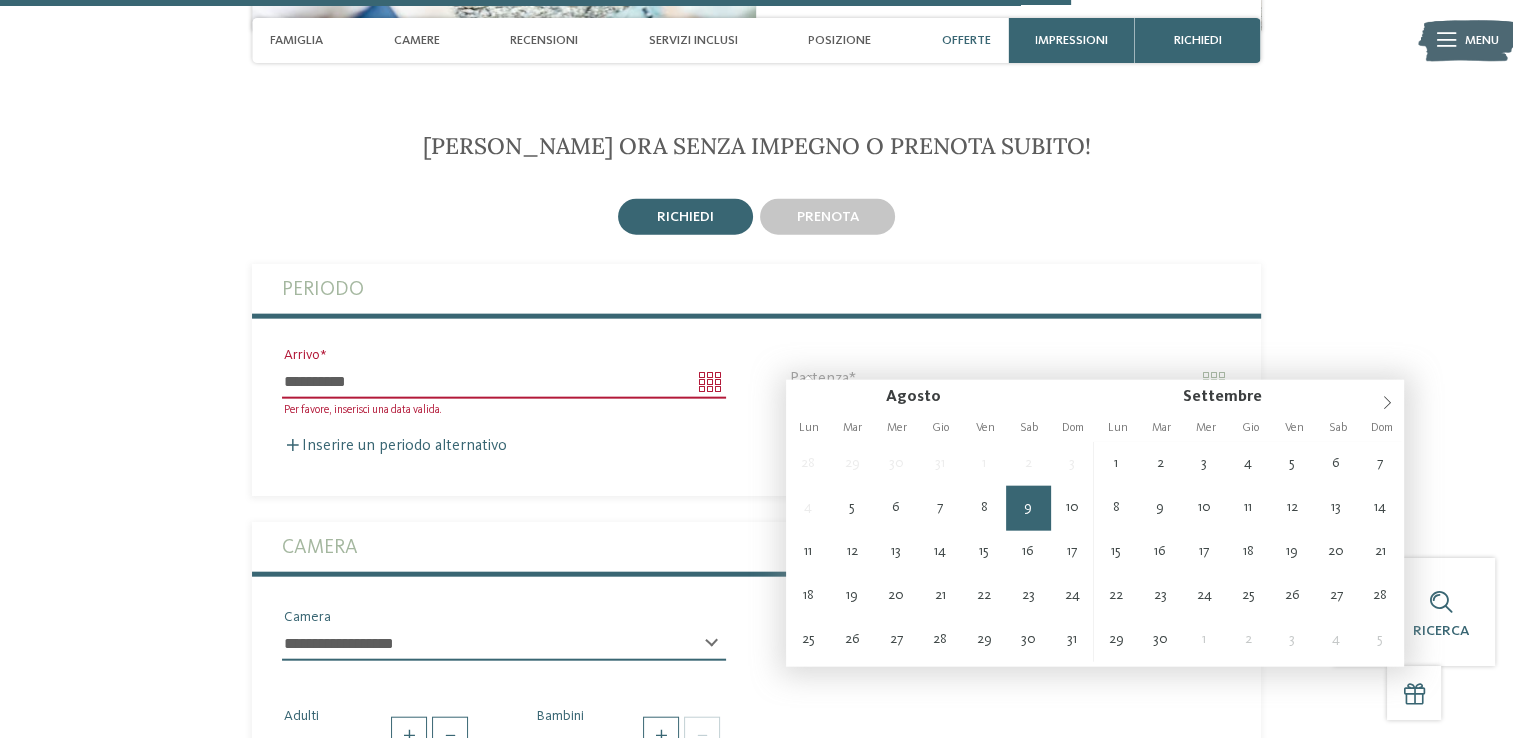 type on "**********" 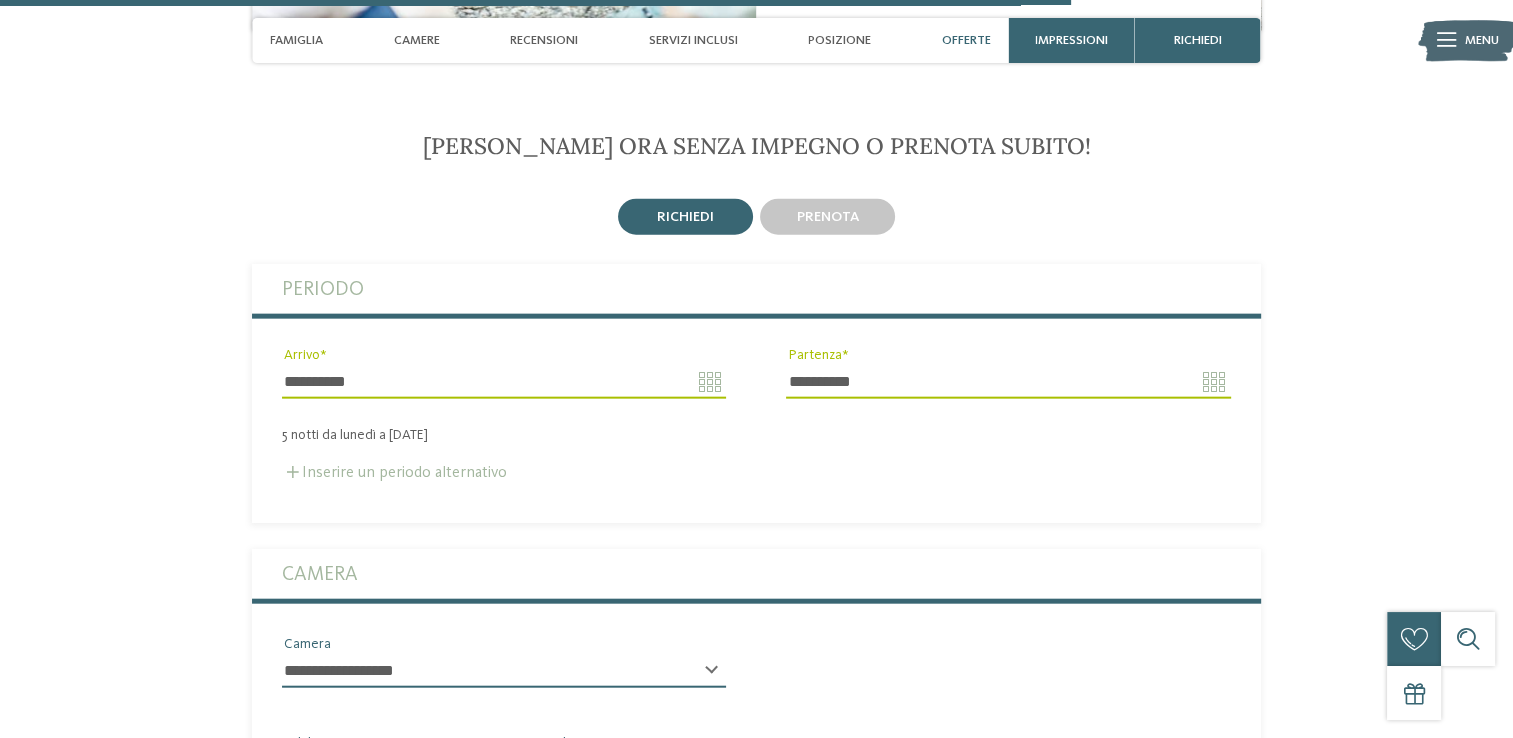 click on "Inserire un periodo alternativo" at bounding box center [394, 473] 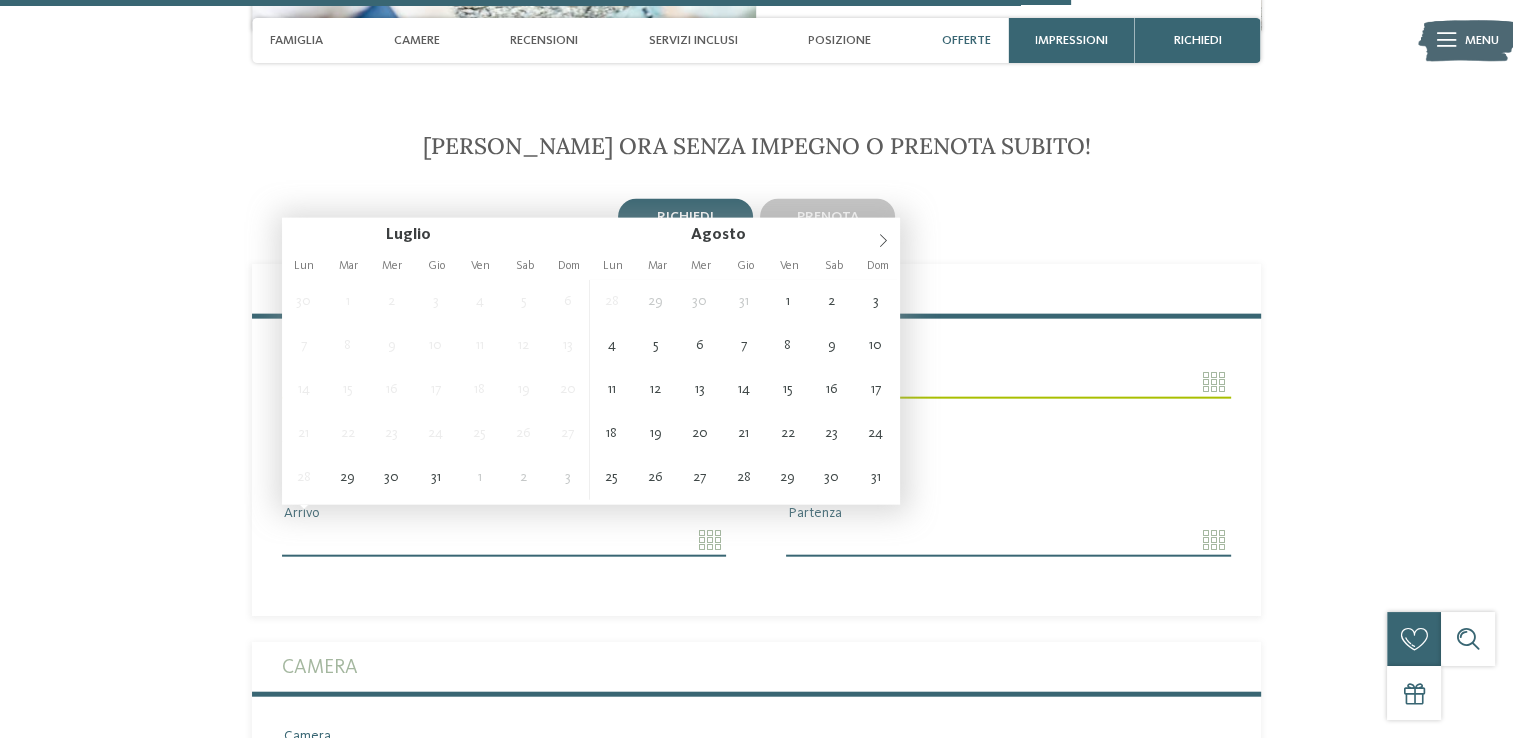 click on "Arrivo" at bounding box center (504, 540) 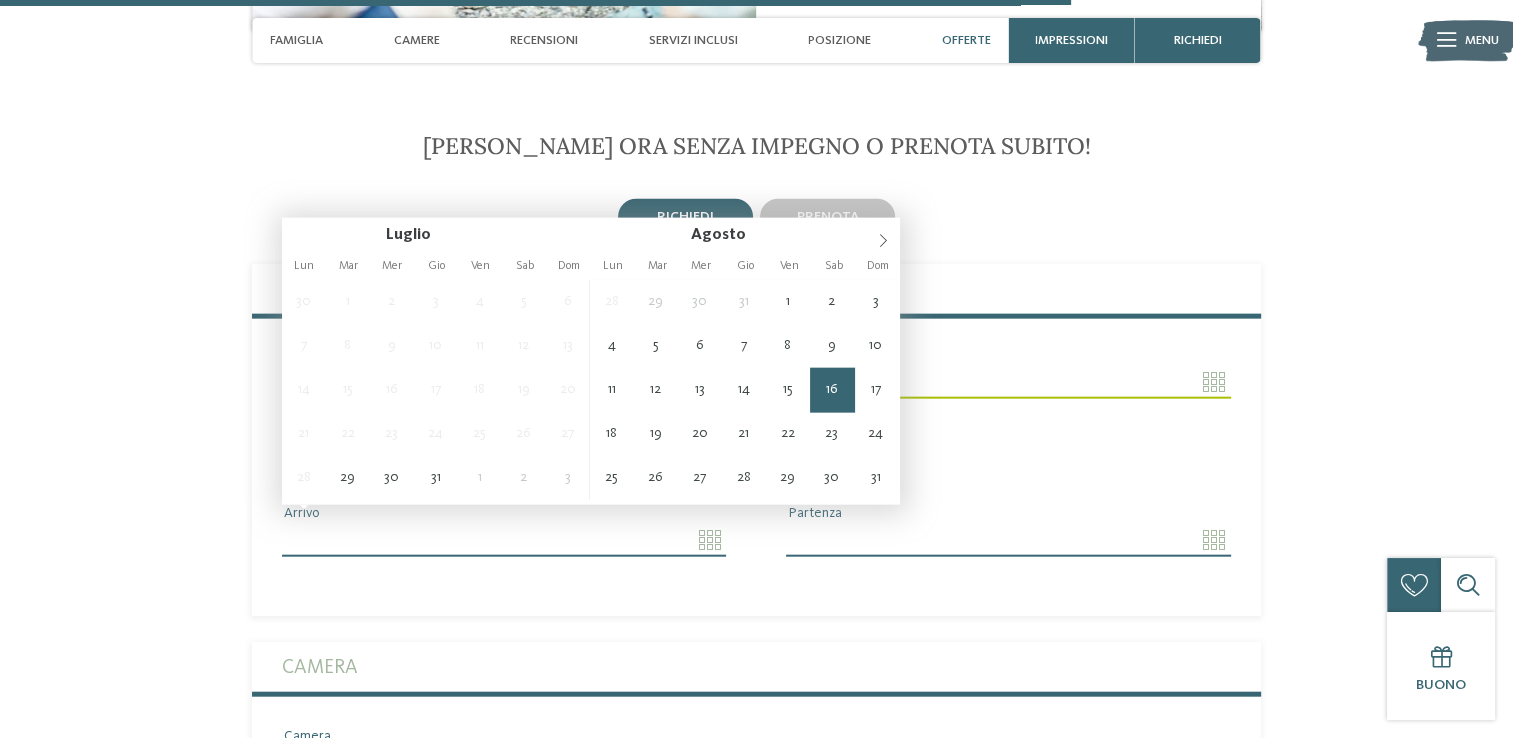 type on "**********" 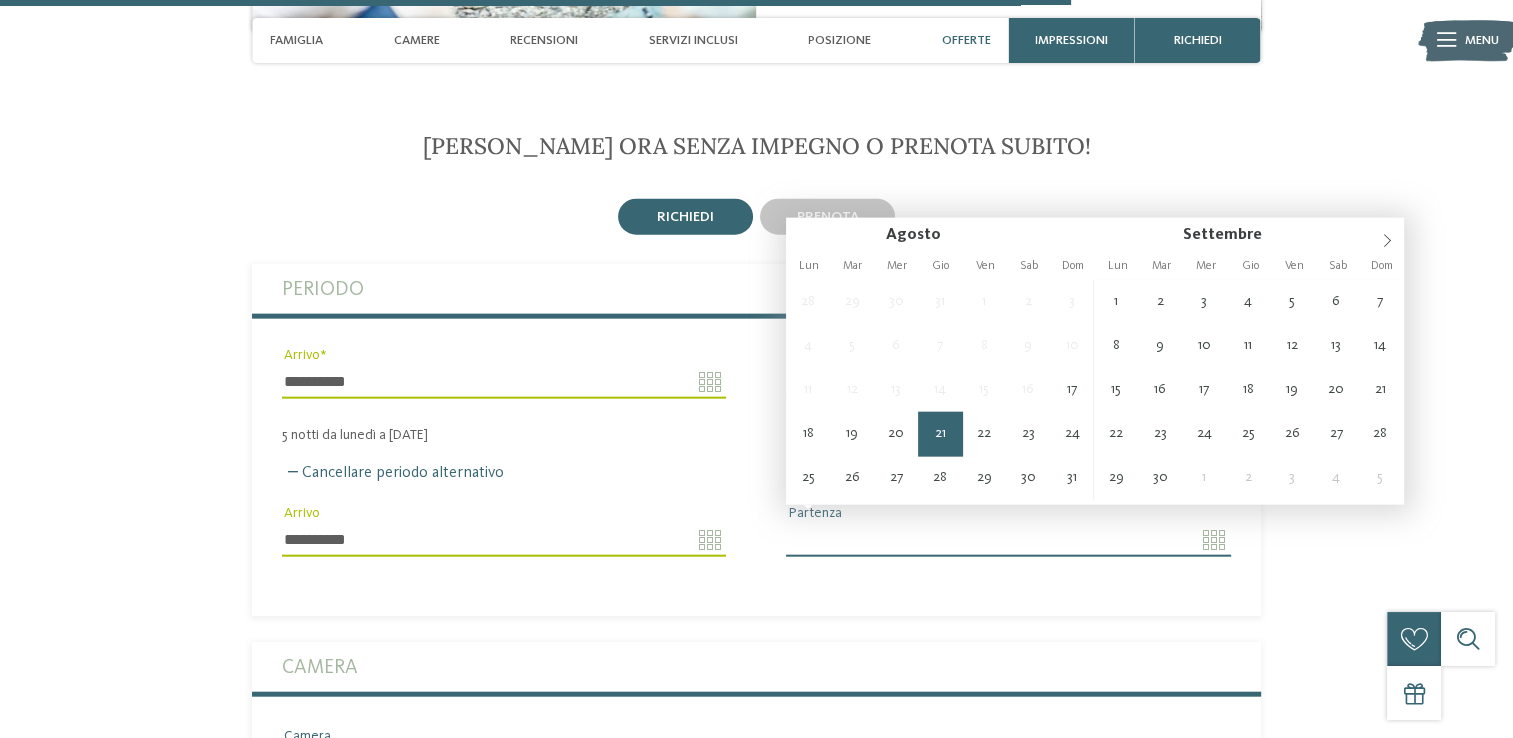 type on "**********" 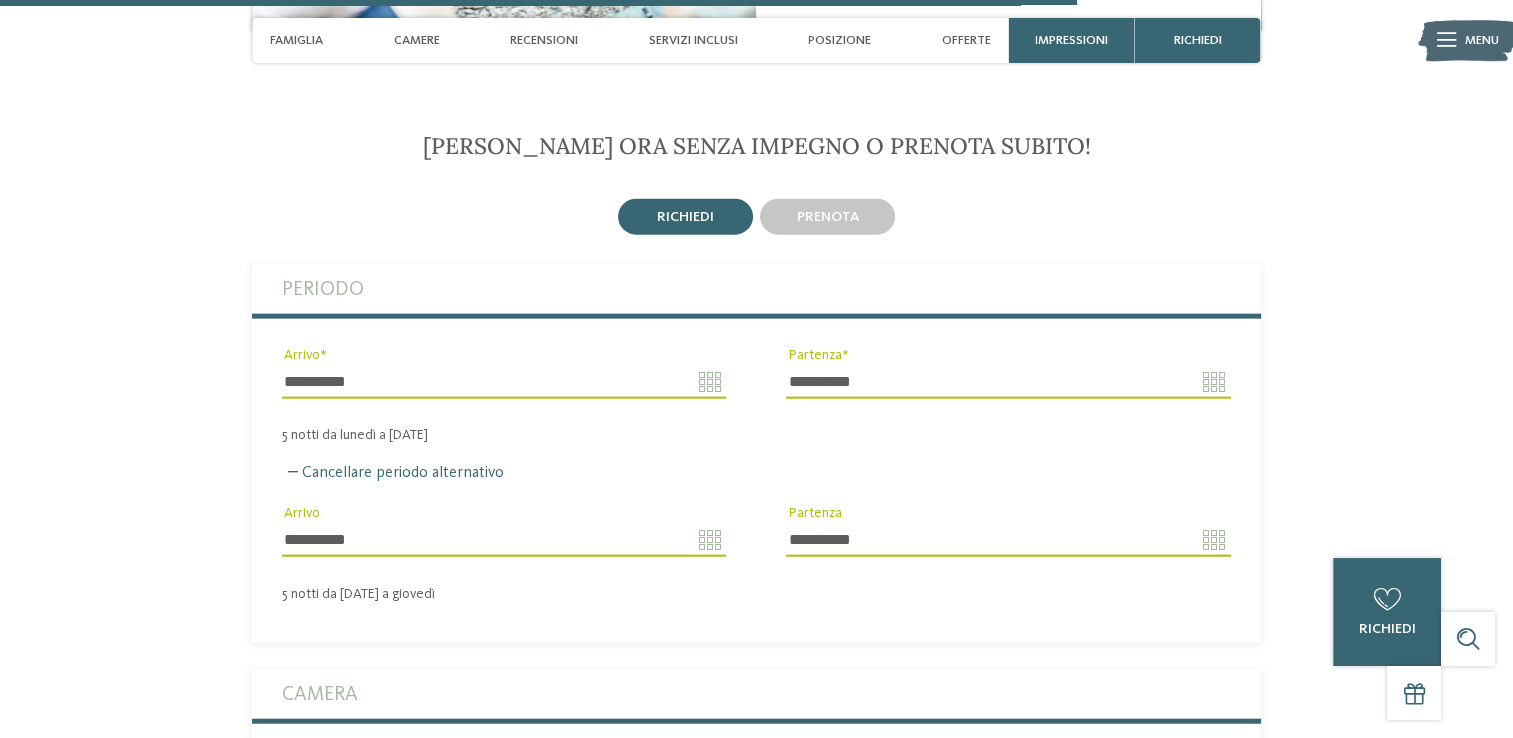 scroll, scrollTop: 4720, scrollLeft: 0, axis: vertical 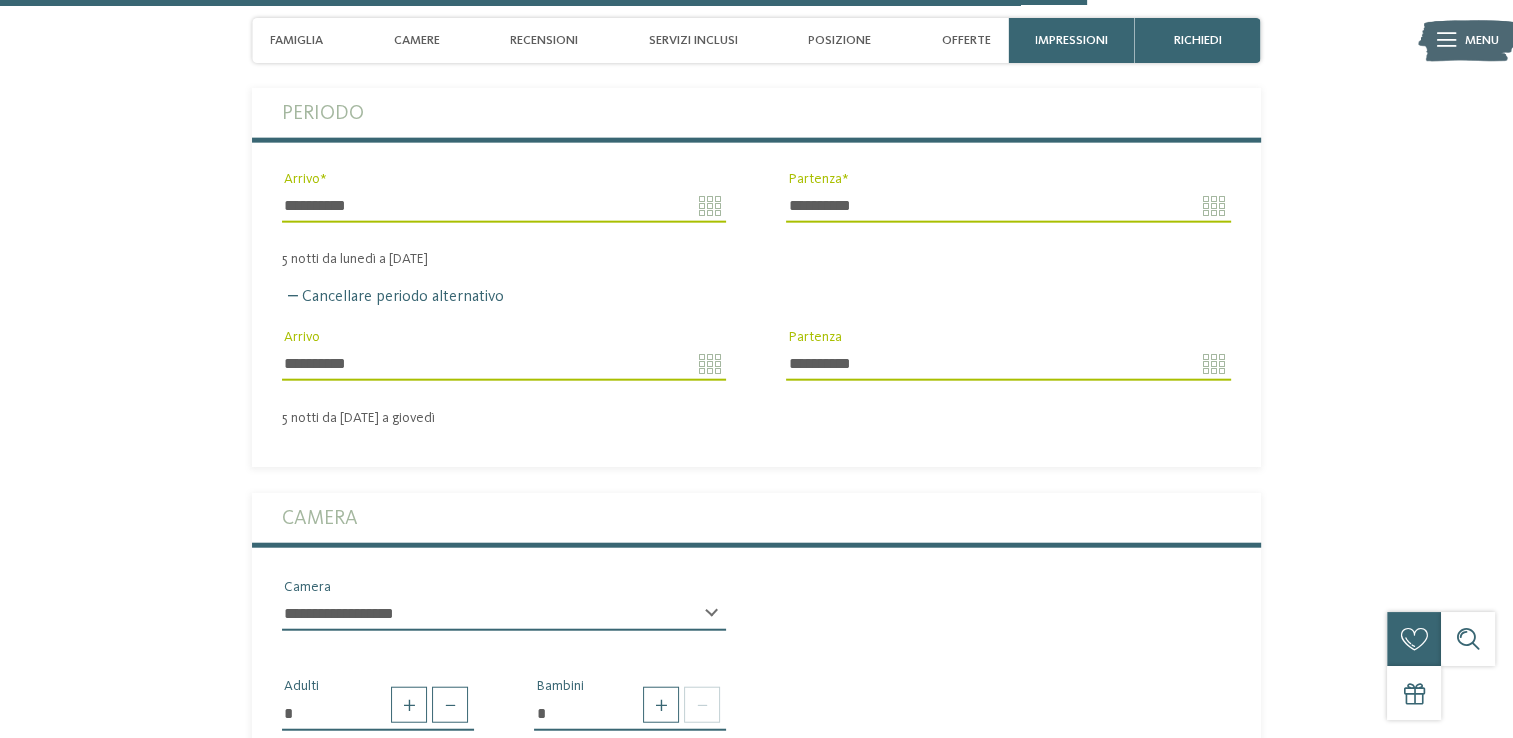 click at bounding box center (679, 705) 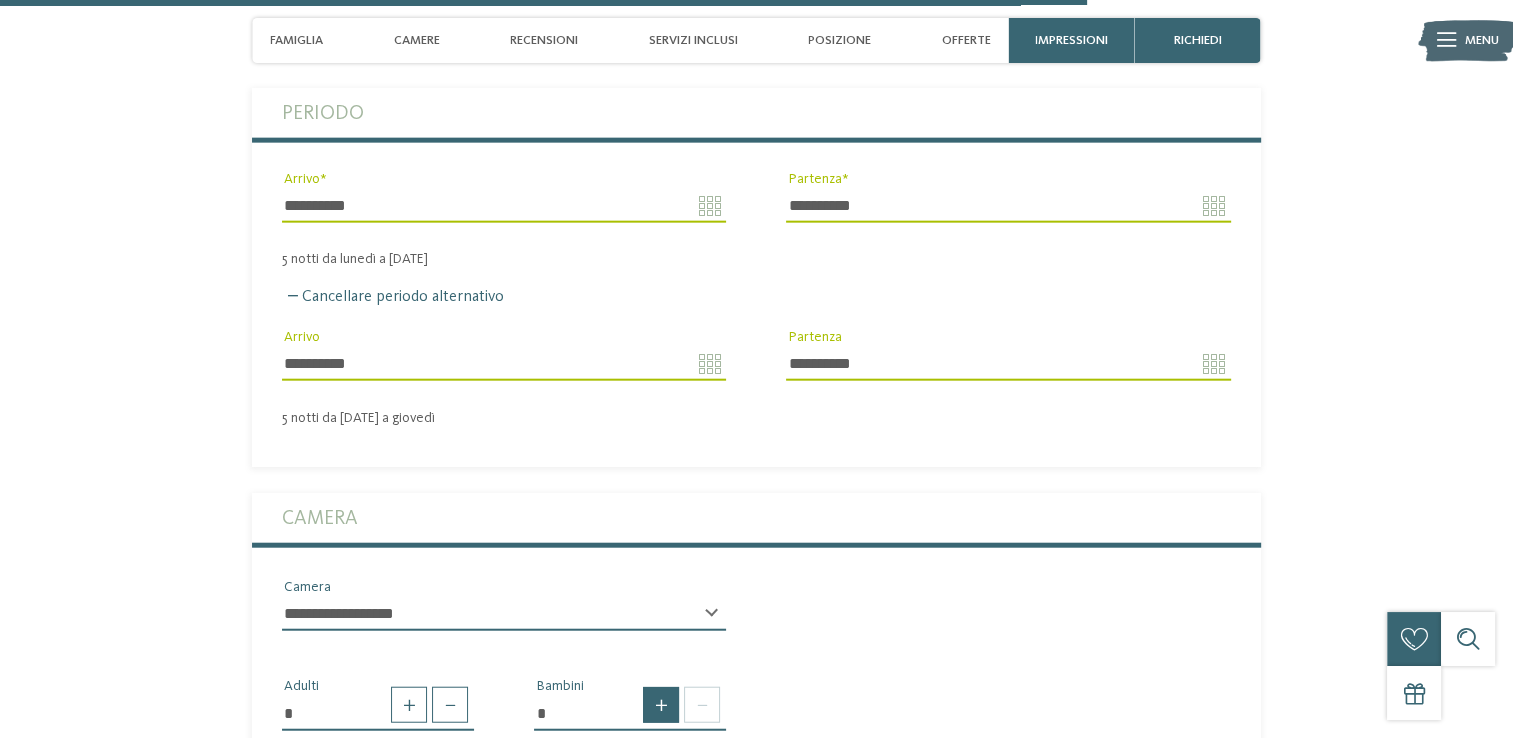 click at bounding box center [661, 705] 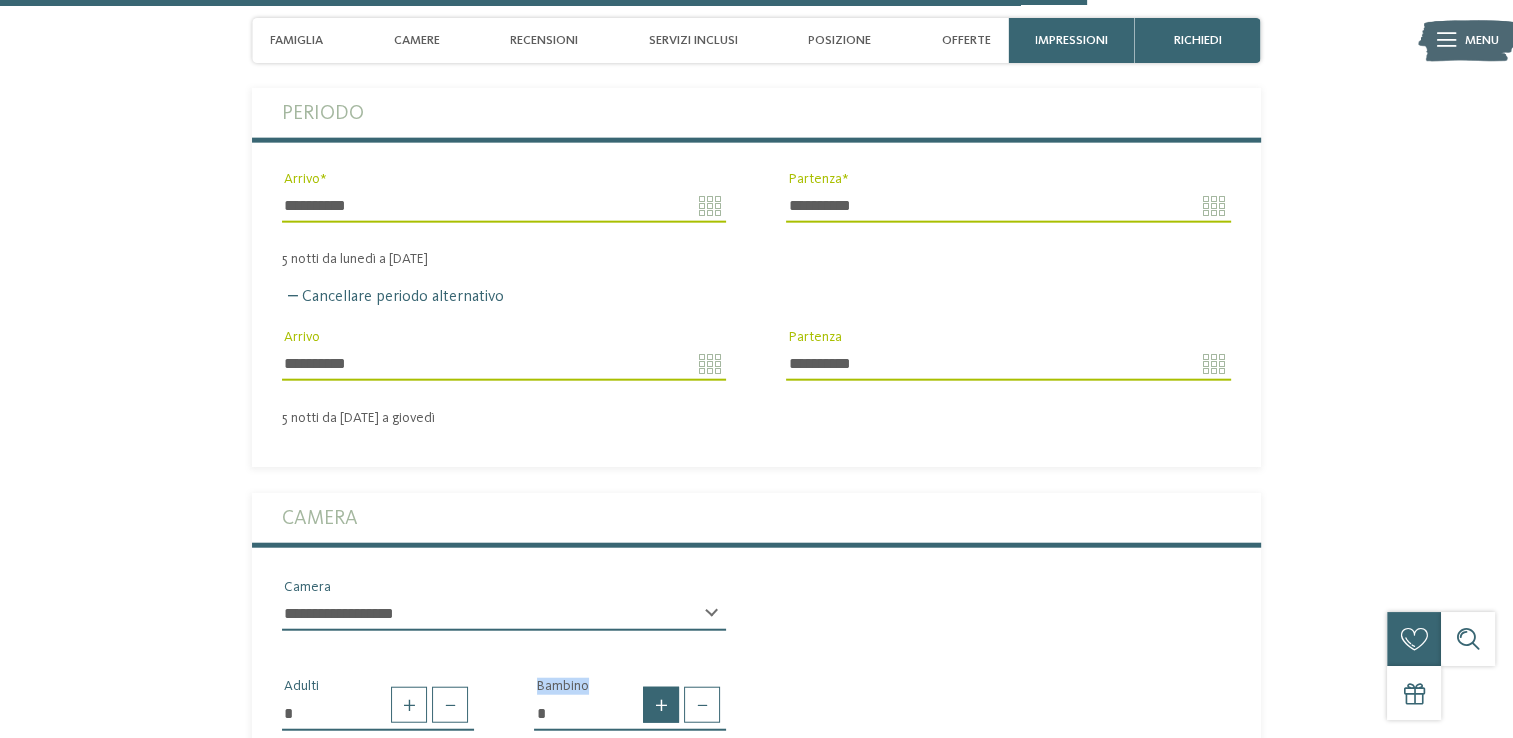 click at bounding box center (661, 705) 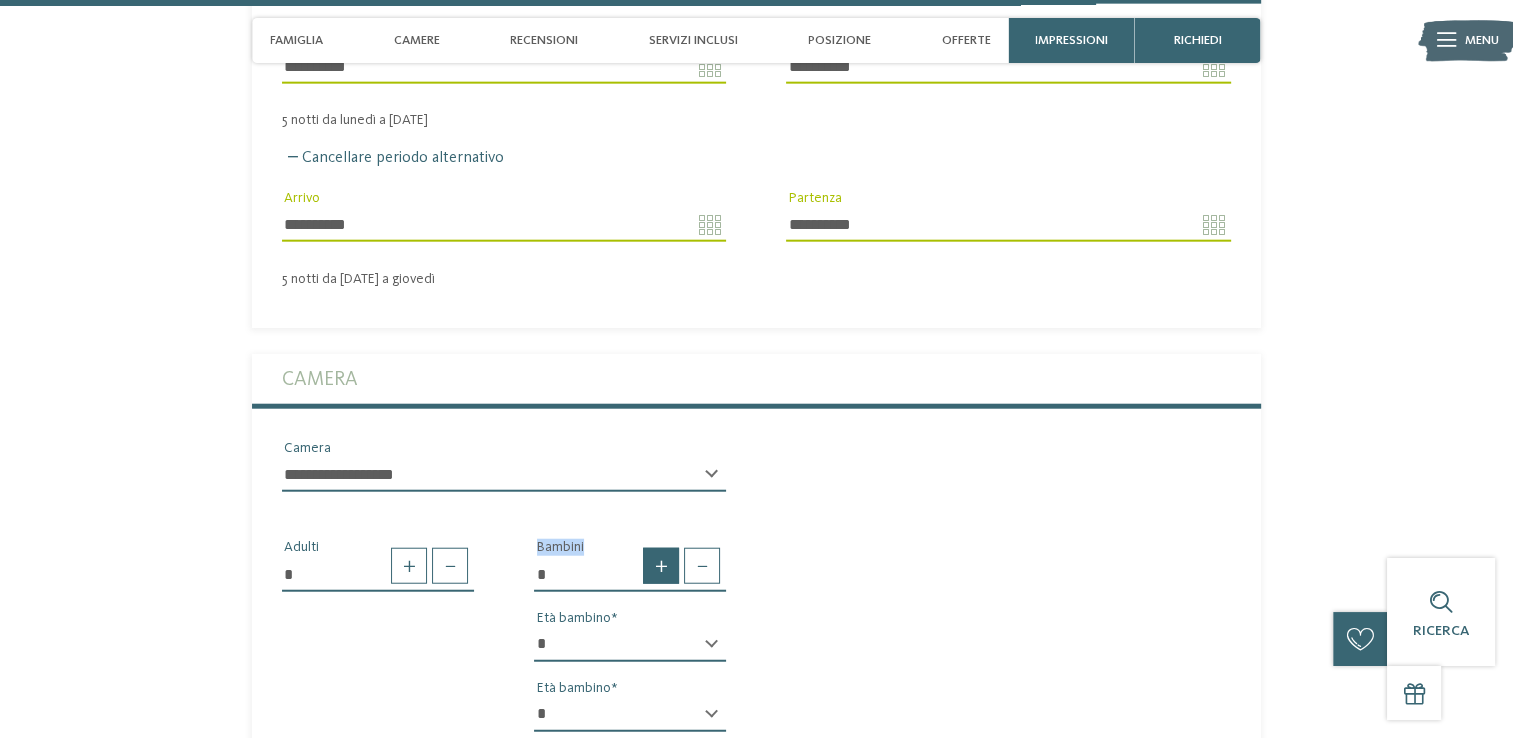 scroll, scrollTop: 4860, scrollLeft: 0, axis: vertical 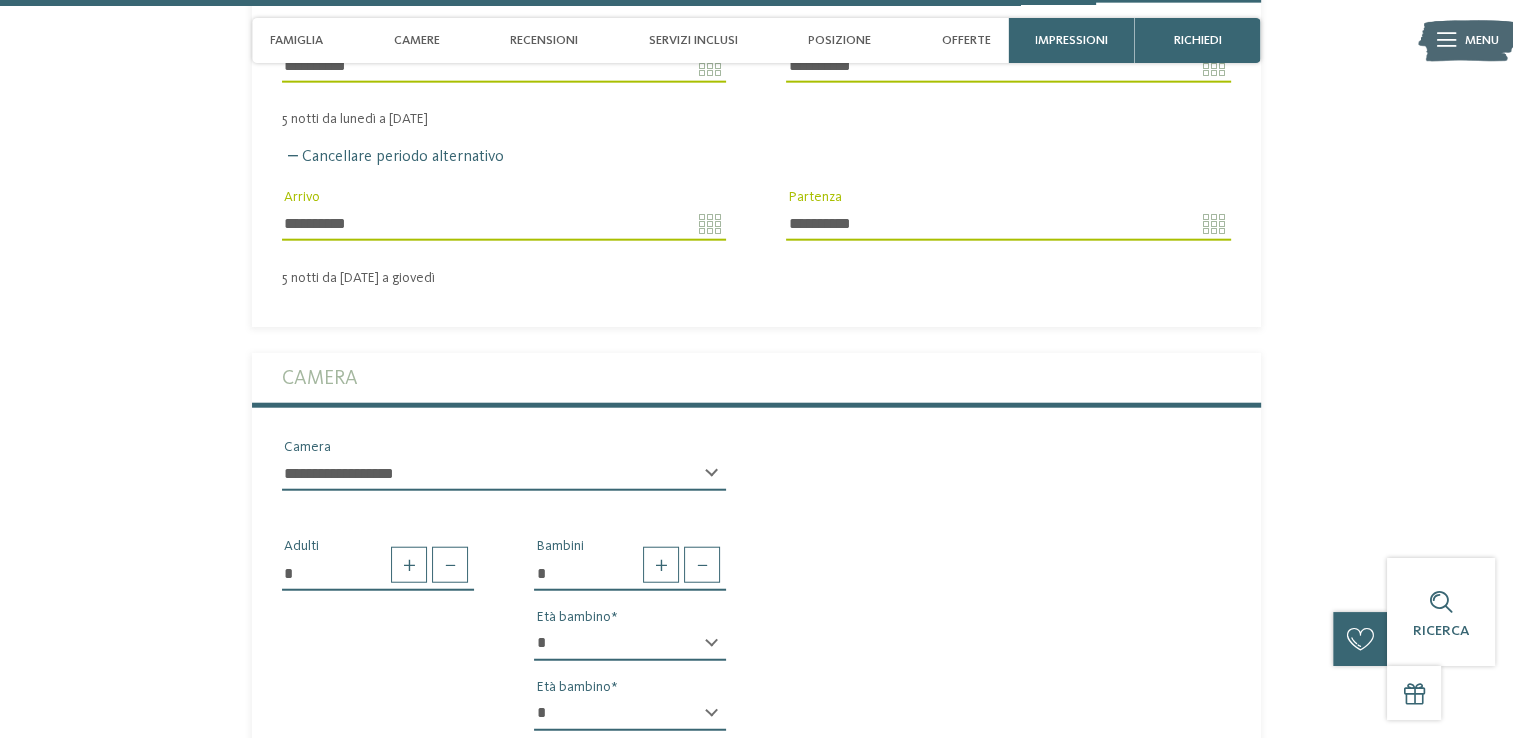 click on "* * * * * * * * * * * ** ** ** ** ** ** ** **     Età bambino" at bounding box center (630, 652) 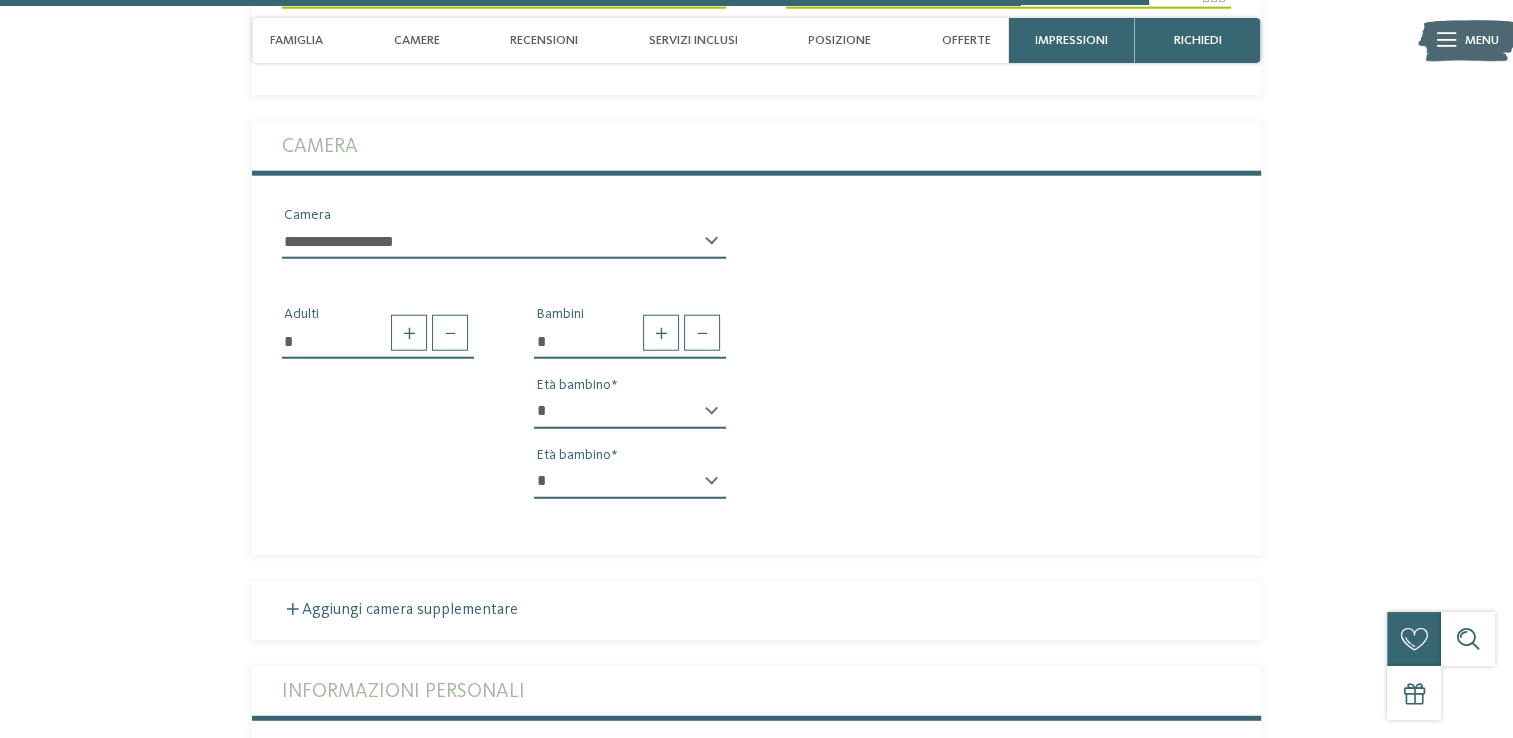 scroll, scrollTop: 5096, scrollLeft: 0, axis: vertical 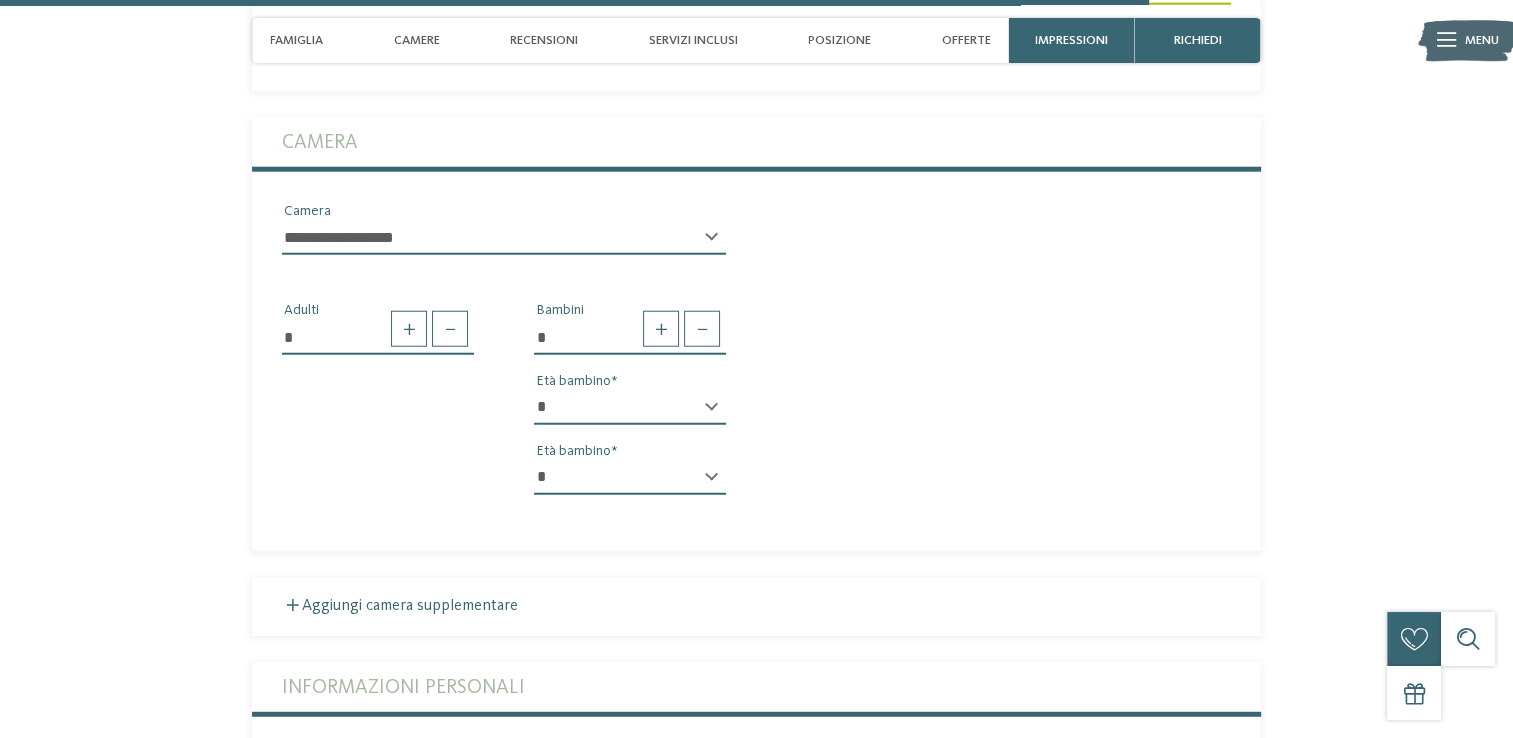 click on "* * * * * * * * * * * ** ** ** ** ** ** ** **     Età bambino" at bounding box center (630, 416) 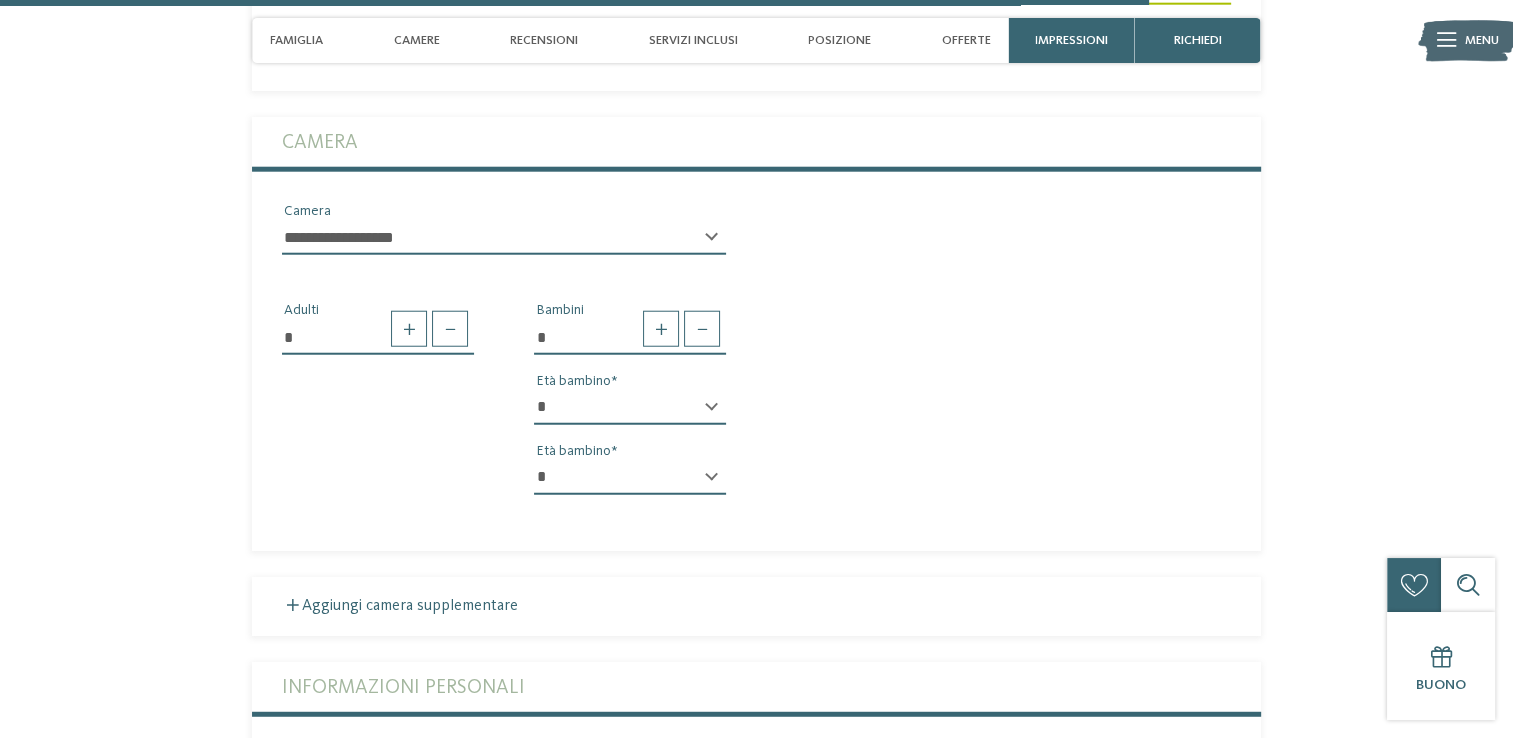 click on "* * * * * * * * * * * ** ** ** ** ** ** ** **     Età bambino" at bounding box center (630, 416) 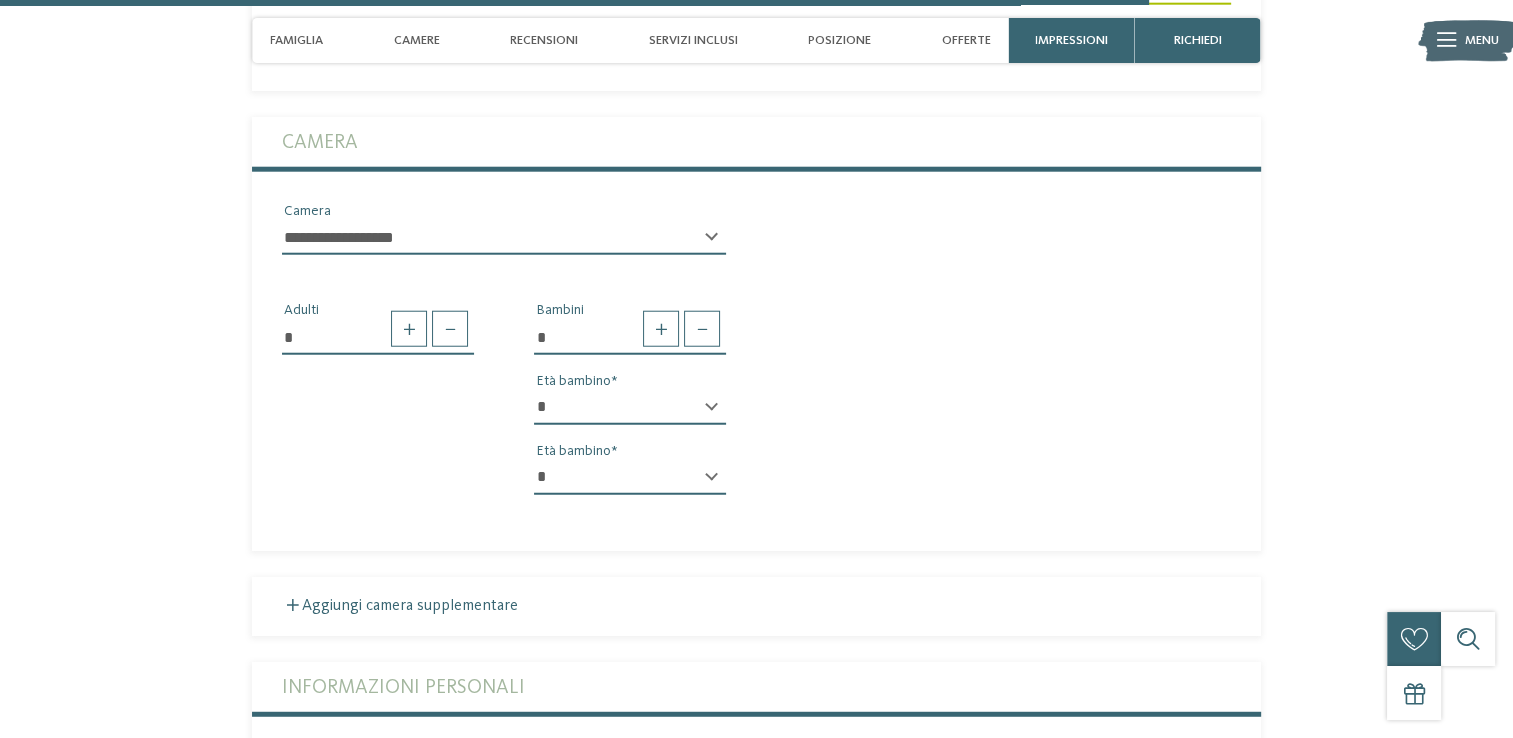 select on "*" 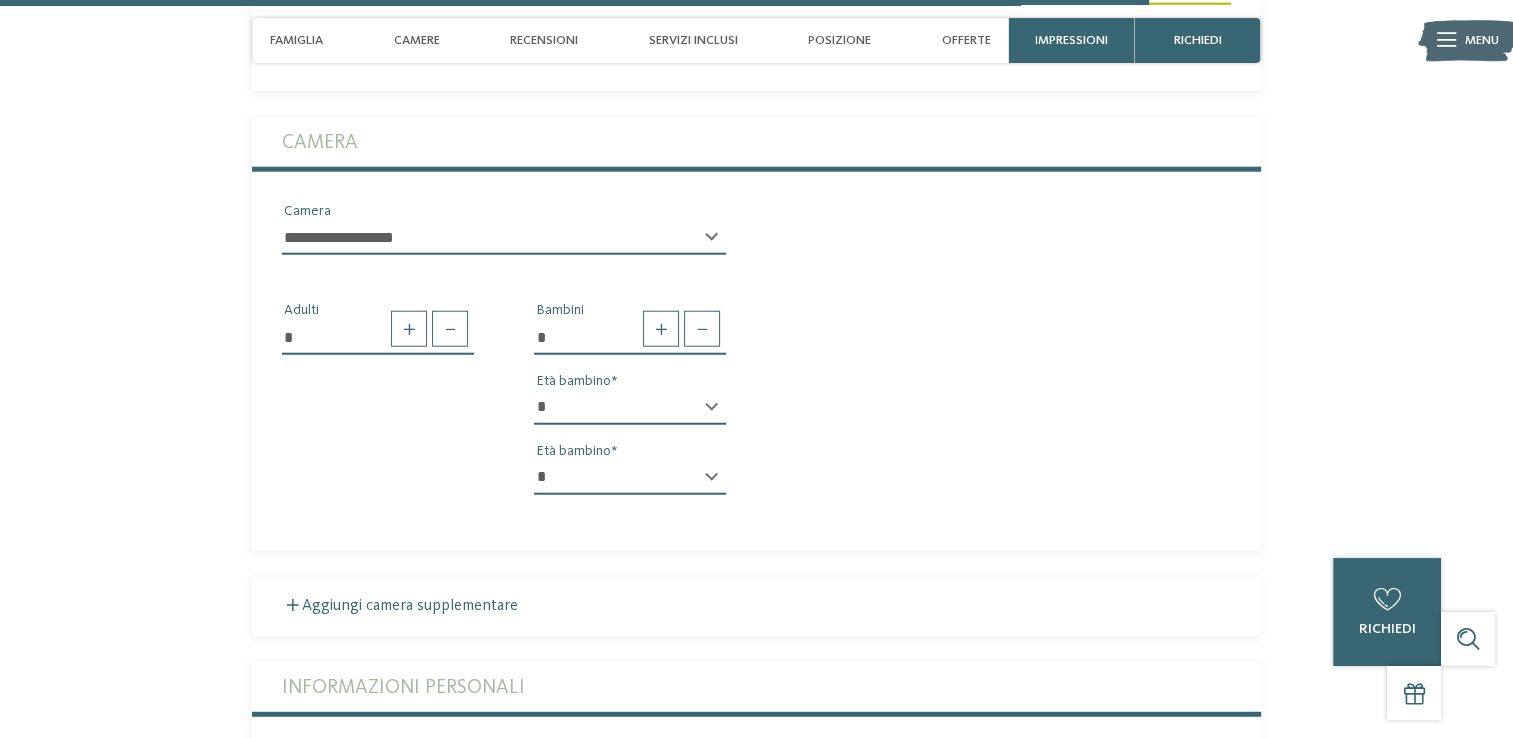 click on "* * * * * * * * * * * ** ** ** ** ** ** ** **" at bounding box center (630, 478) 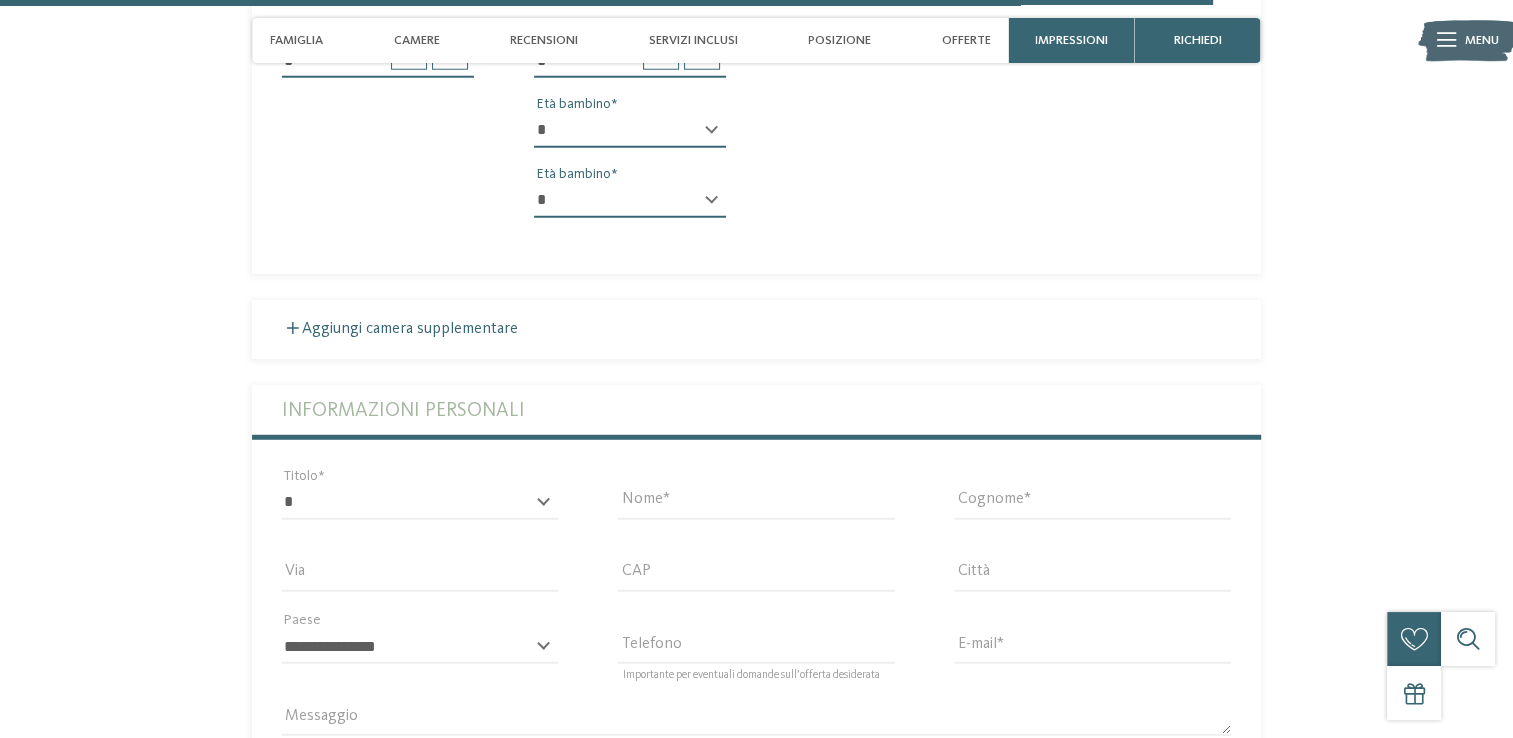scroll, scrollTop: 5377, scrollLeft: 0, axis: vertical 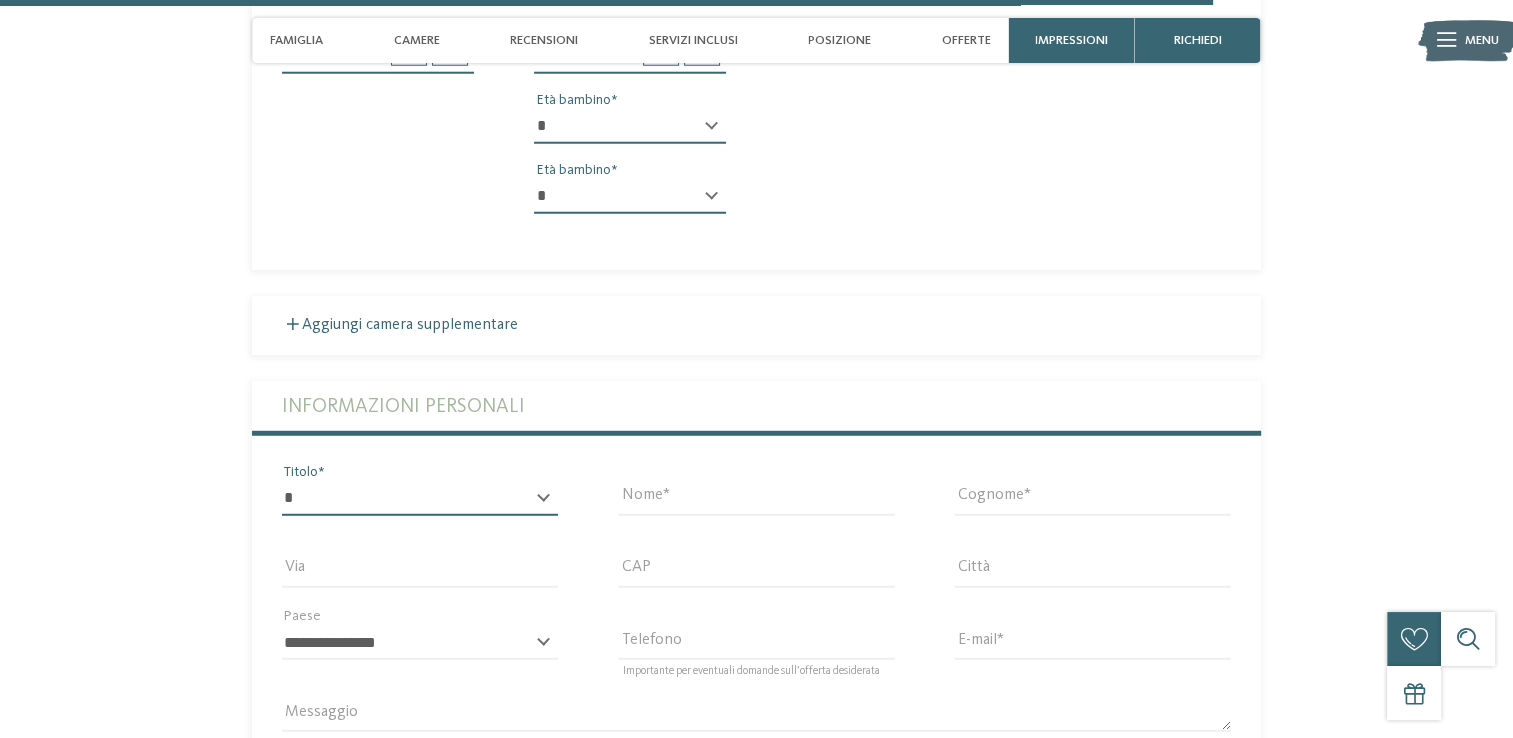 click on "* ****** ******* ******** ******" at bounding box center (420, 499) 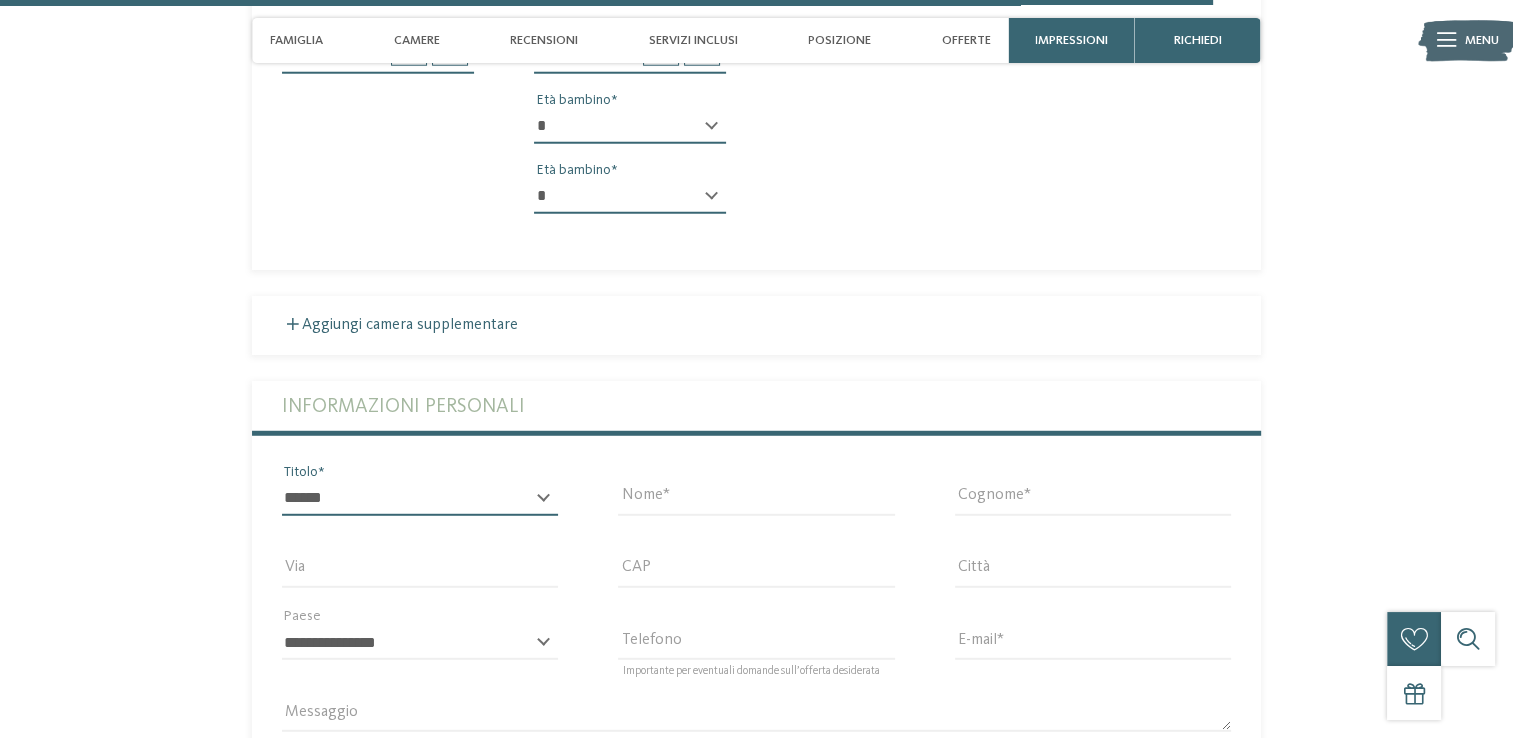 click on "* ****** ******* ******** ******" at bounding box center (420, 499) 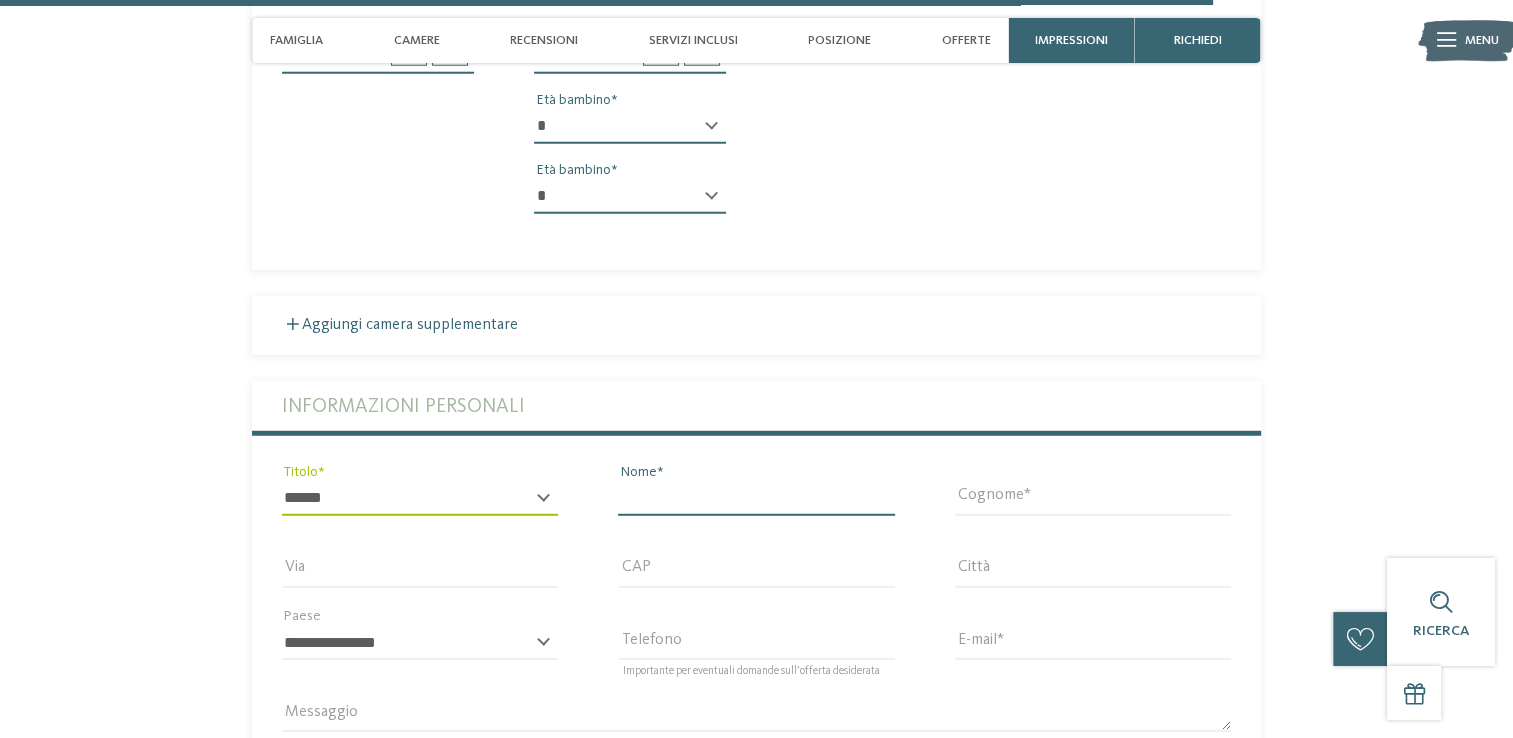 click on "Nome" at bounding box center (756, 499) 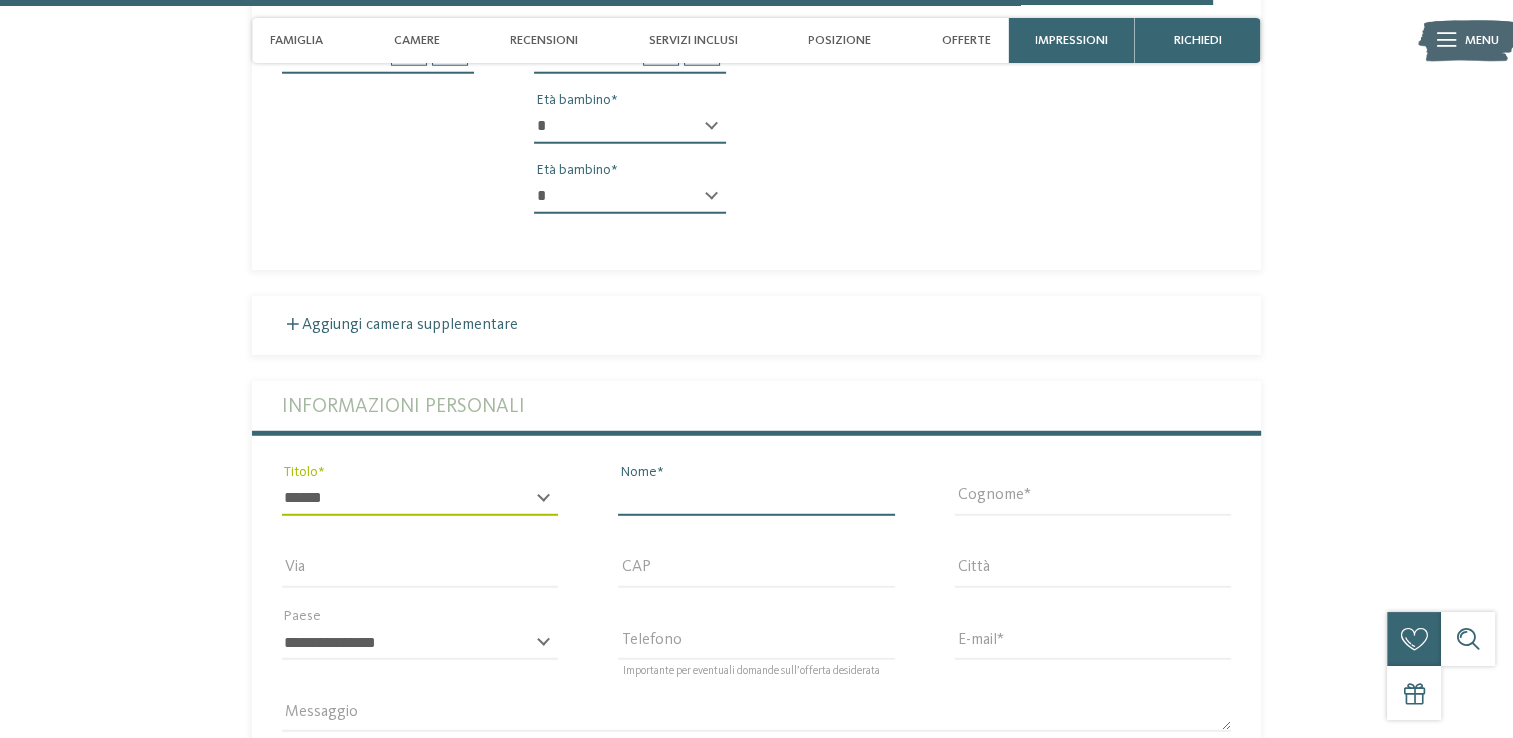 type on "******" 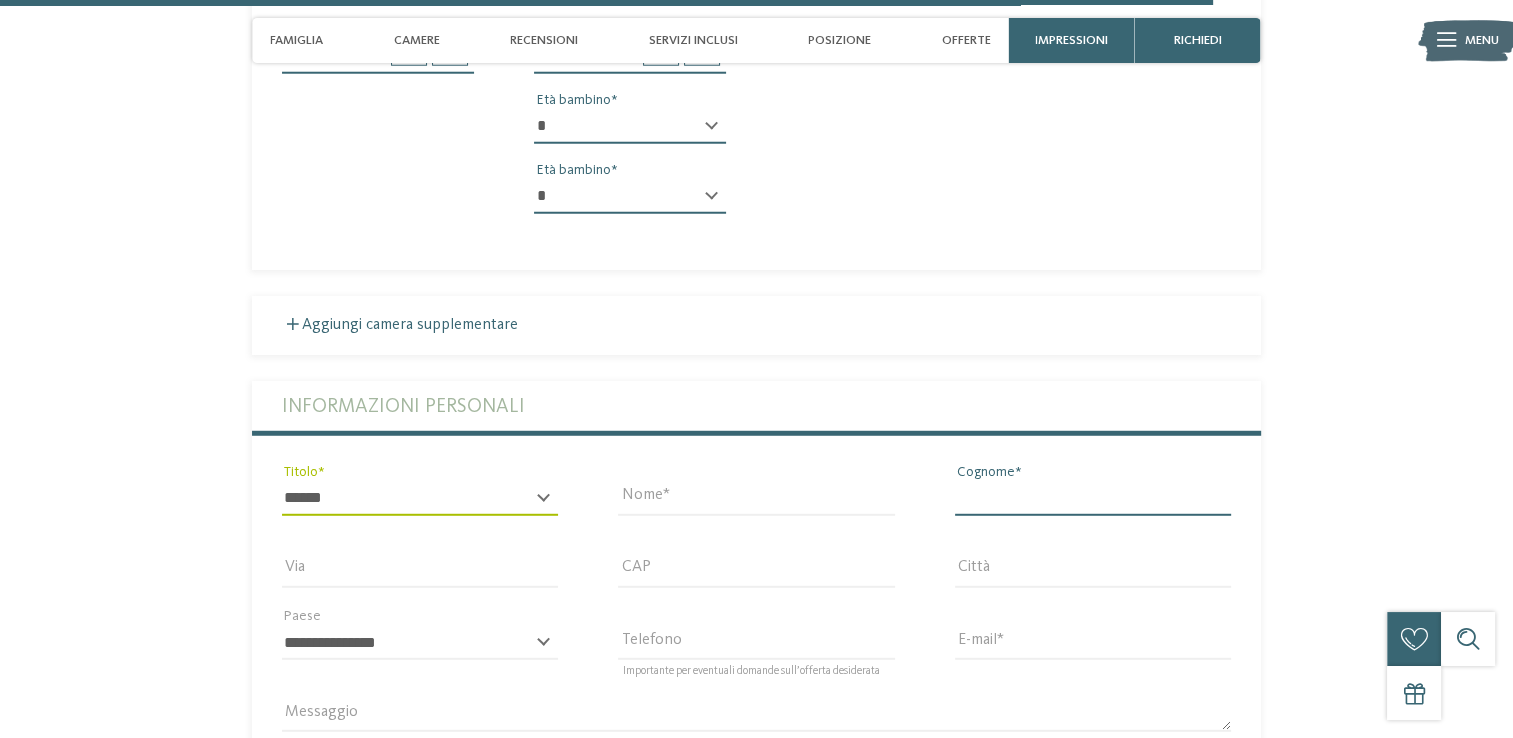 type on "*****" 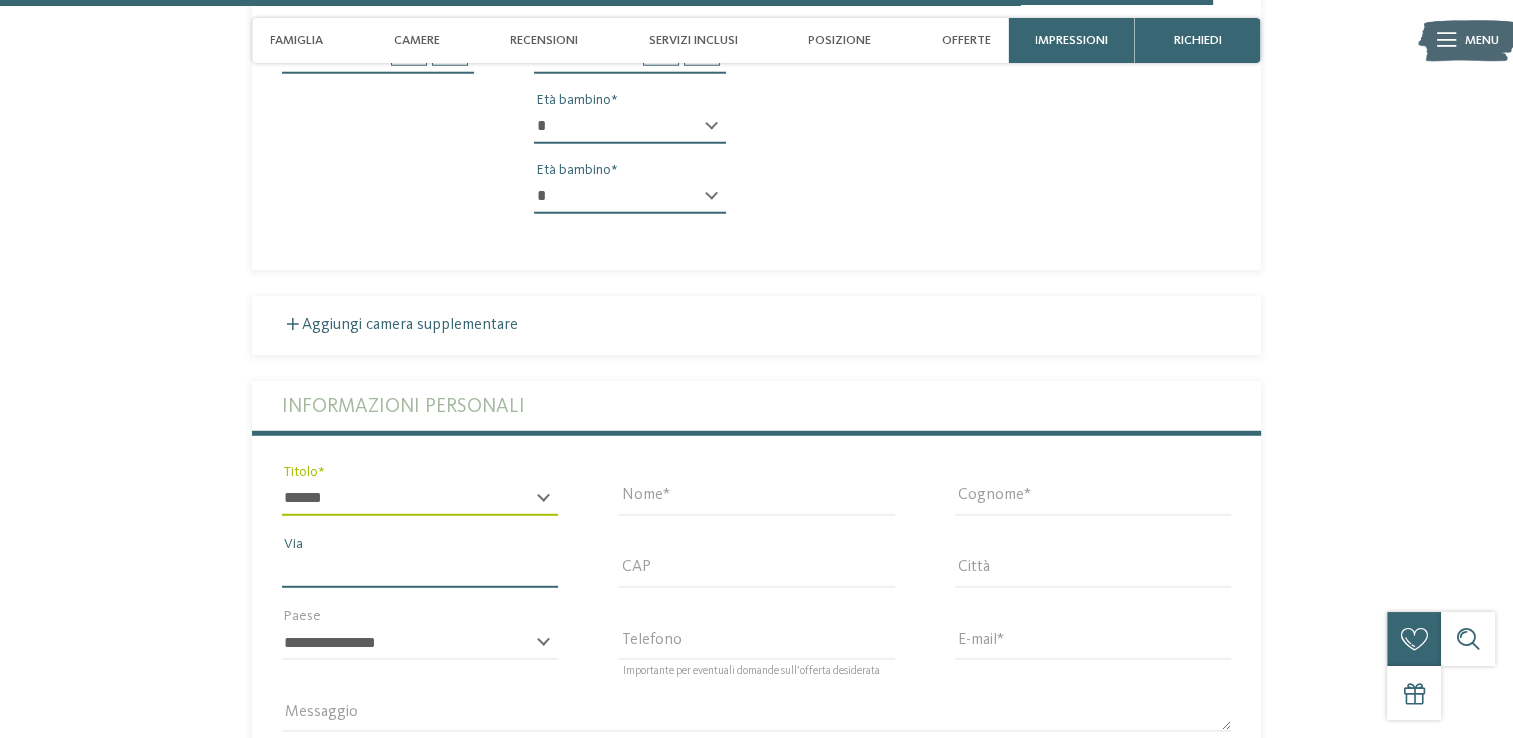 type on "**********" 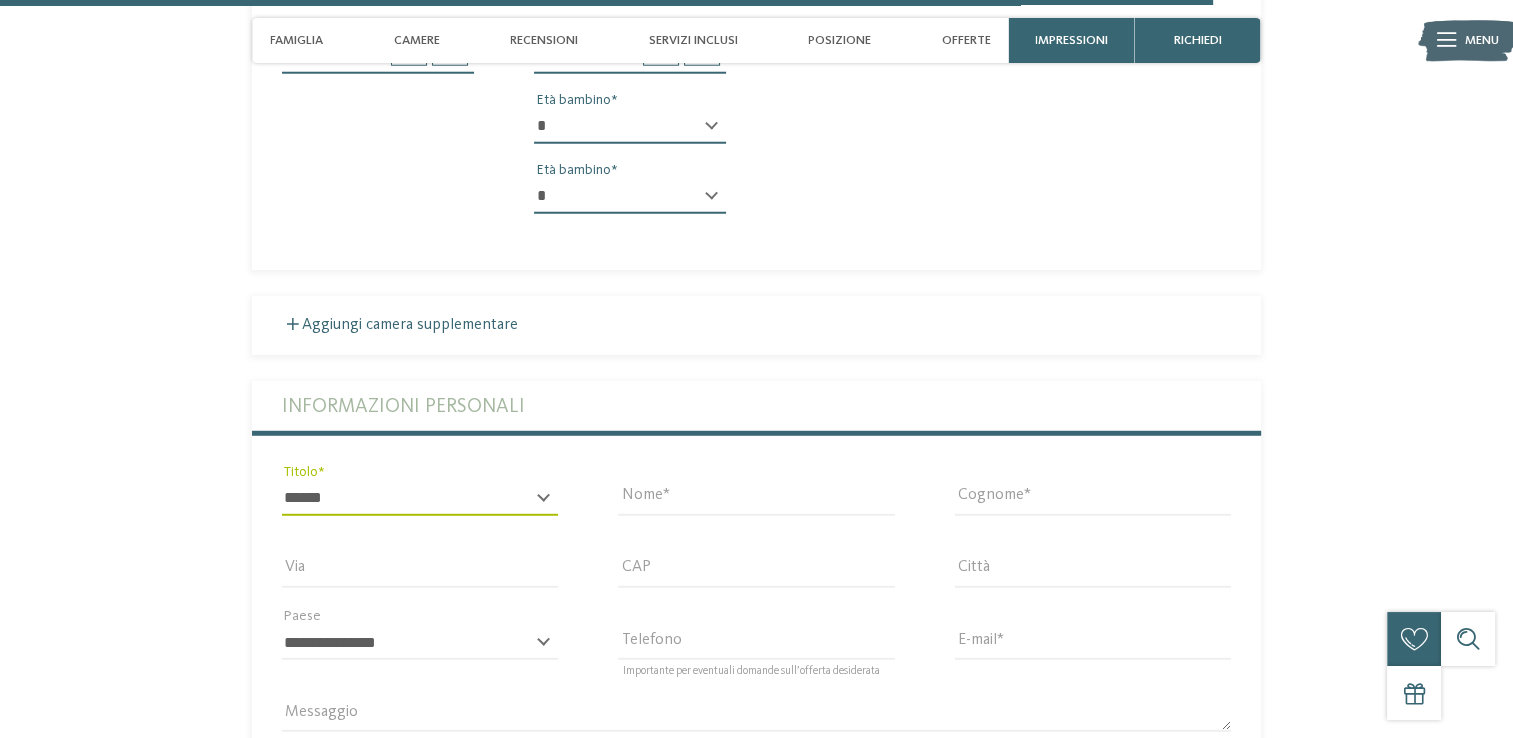 type on "*****" 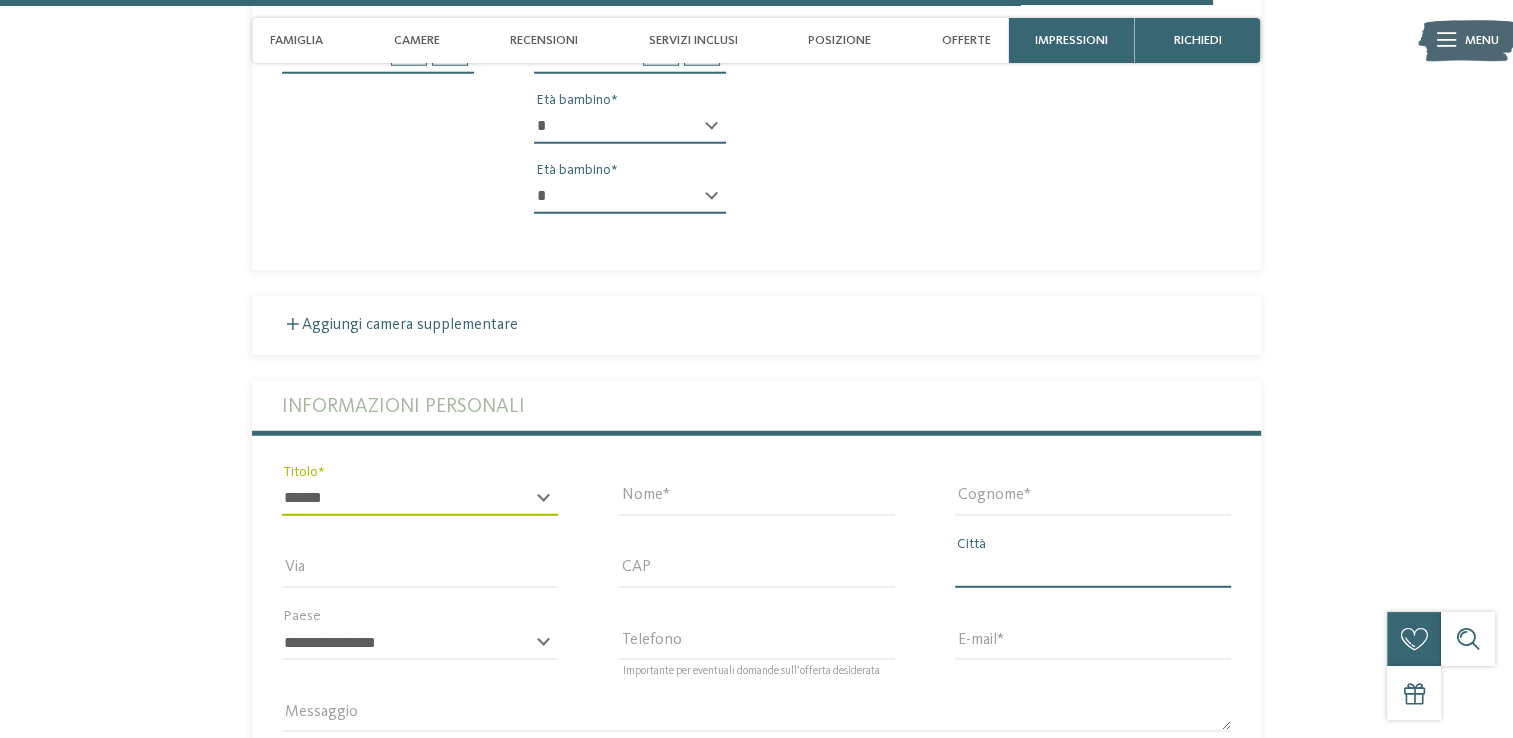 type on "*****" 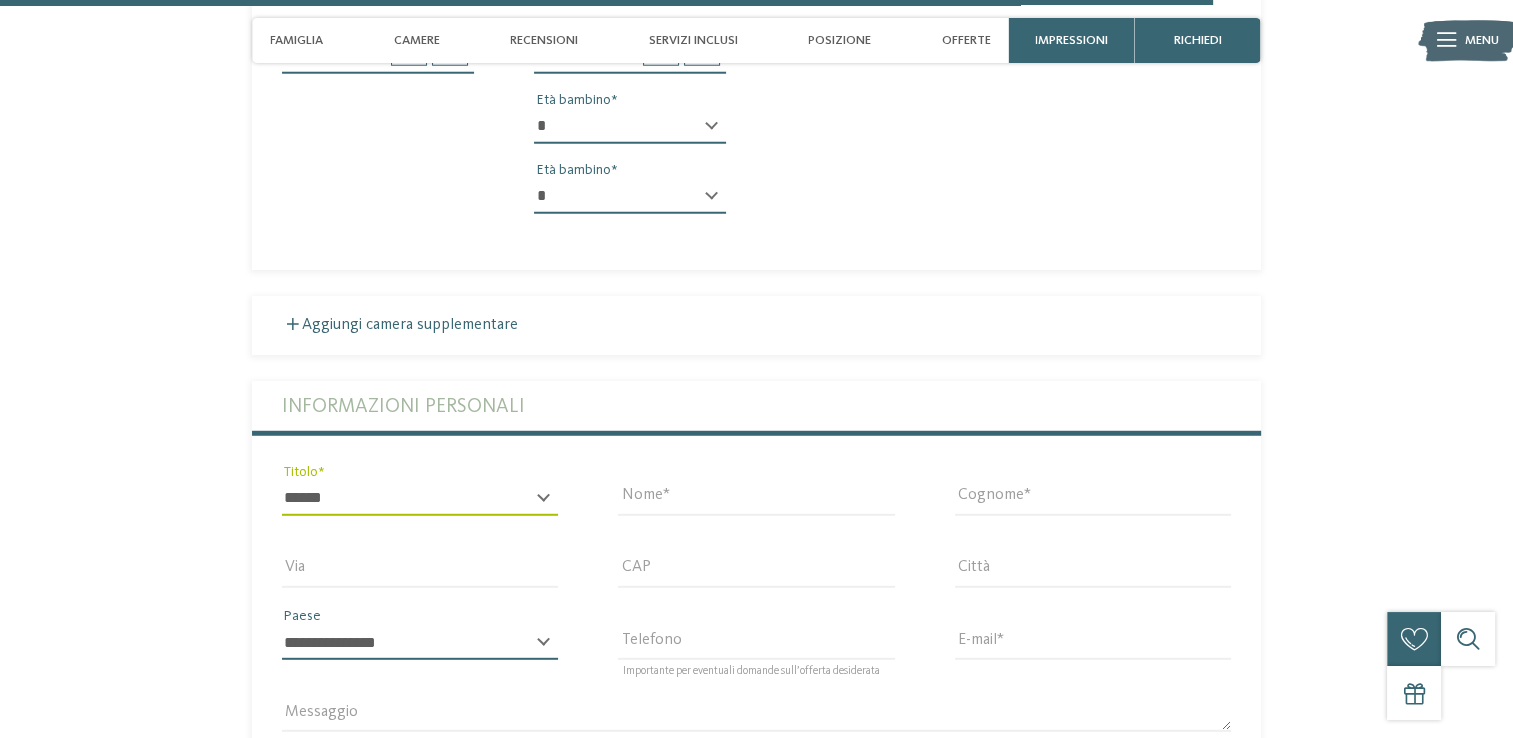 select on "**" 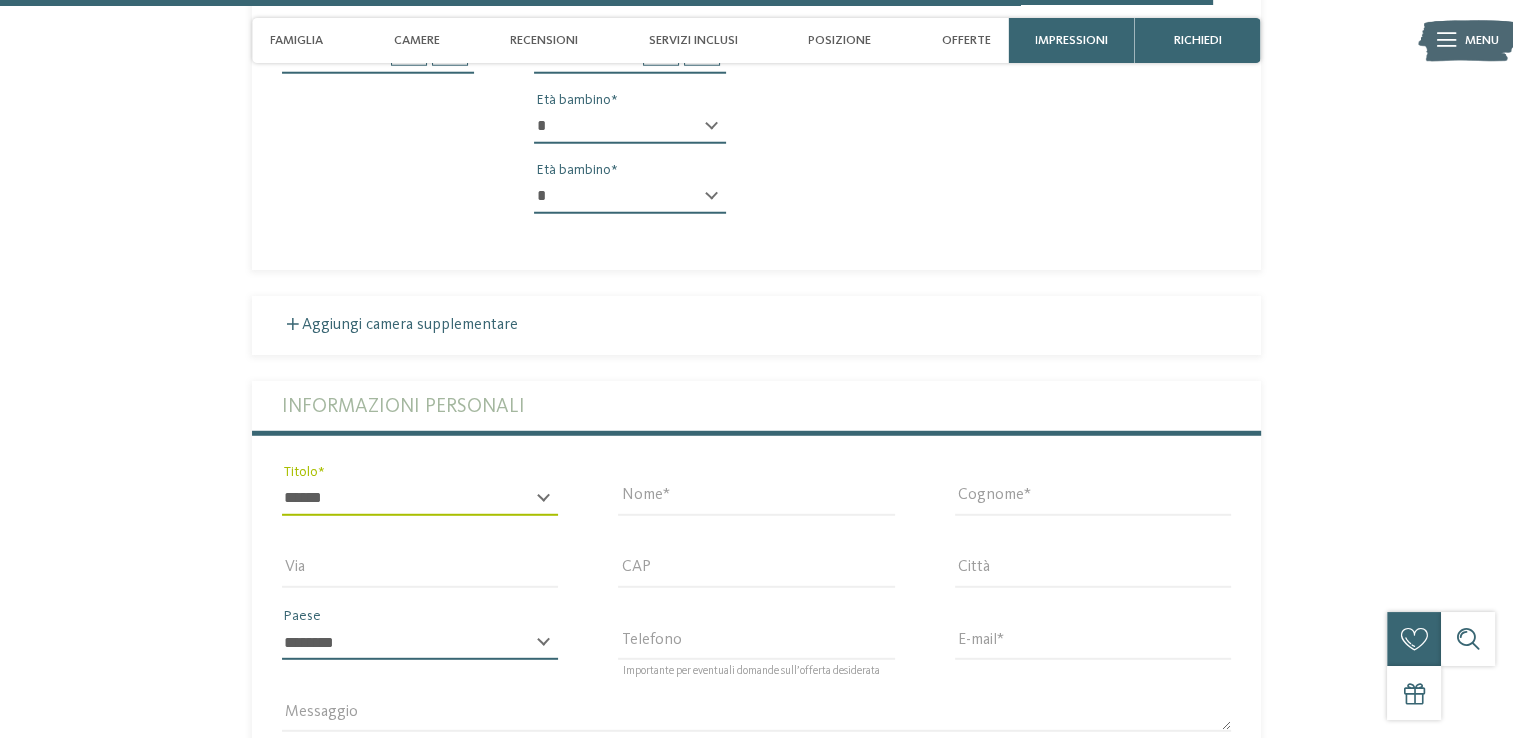 type on "**********" 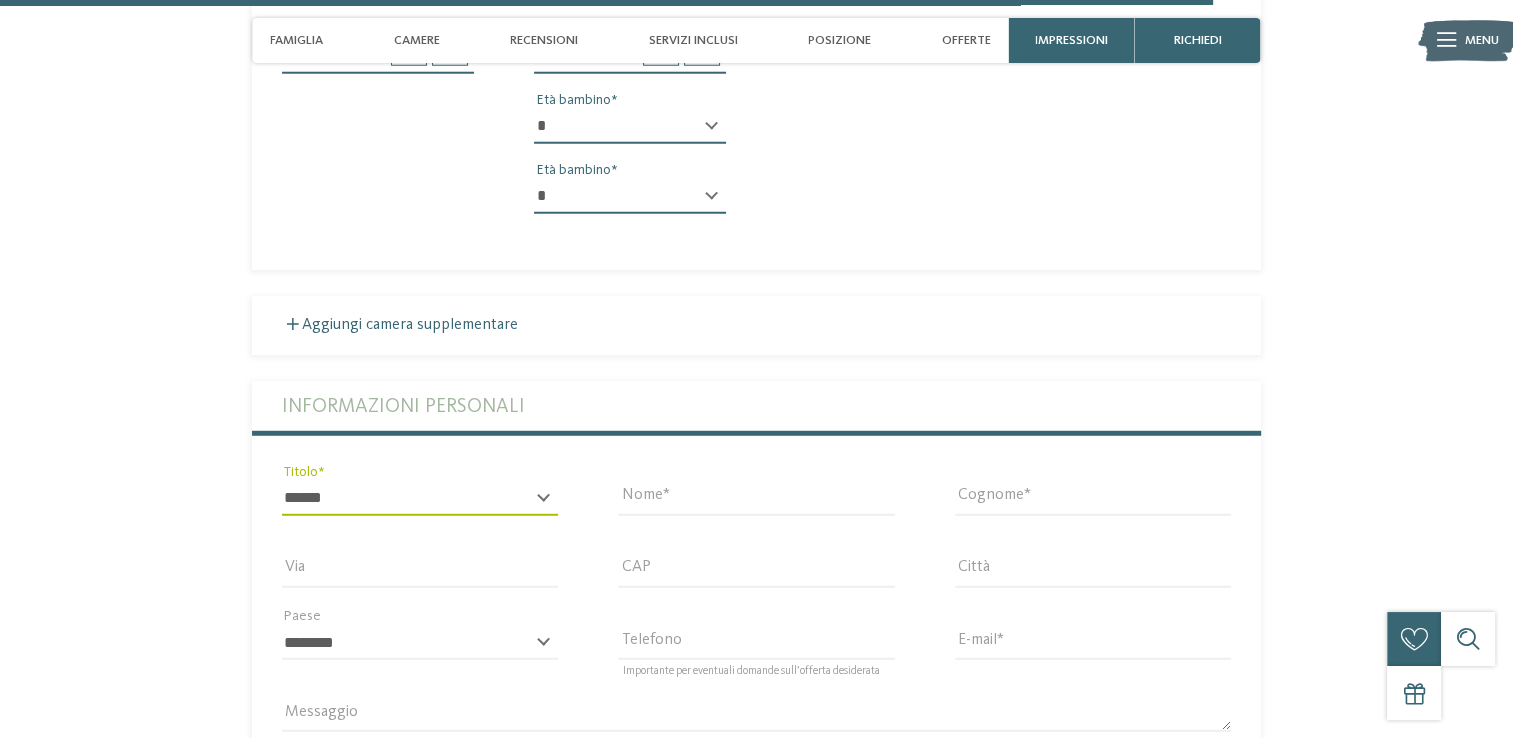 type on "**********" 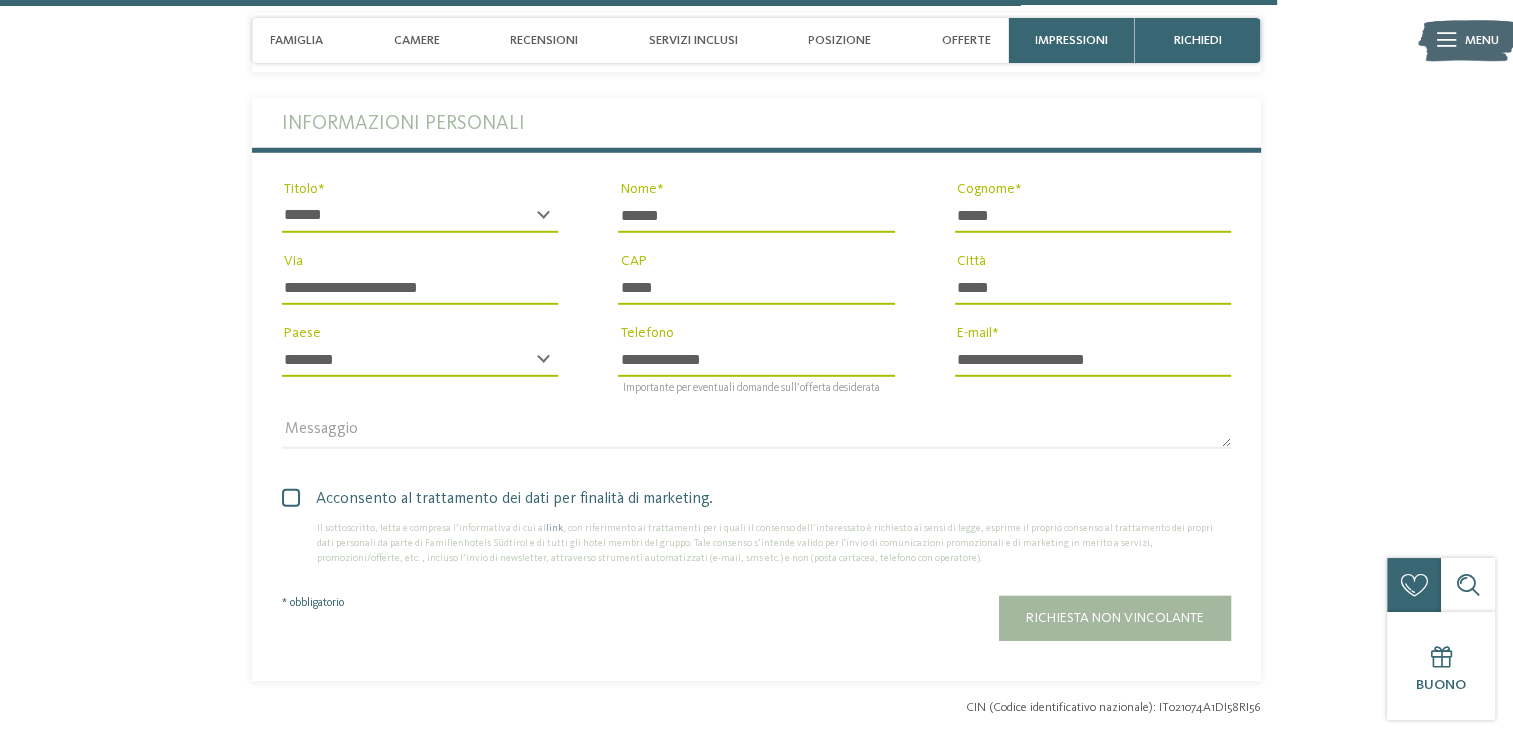 scroll, scrollTop: 5663, scrollLeft: 0, axis: vertical 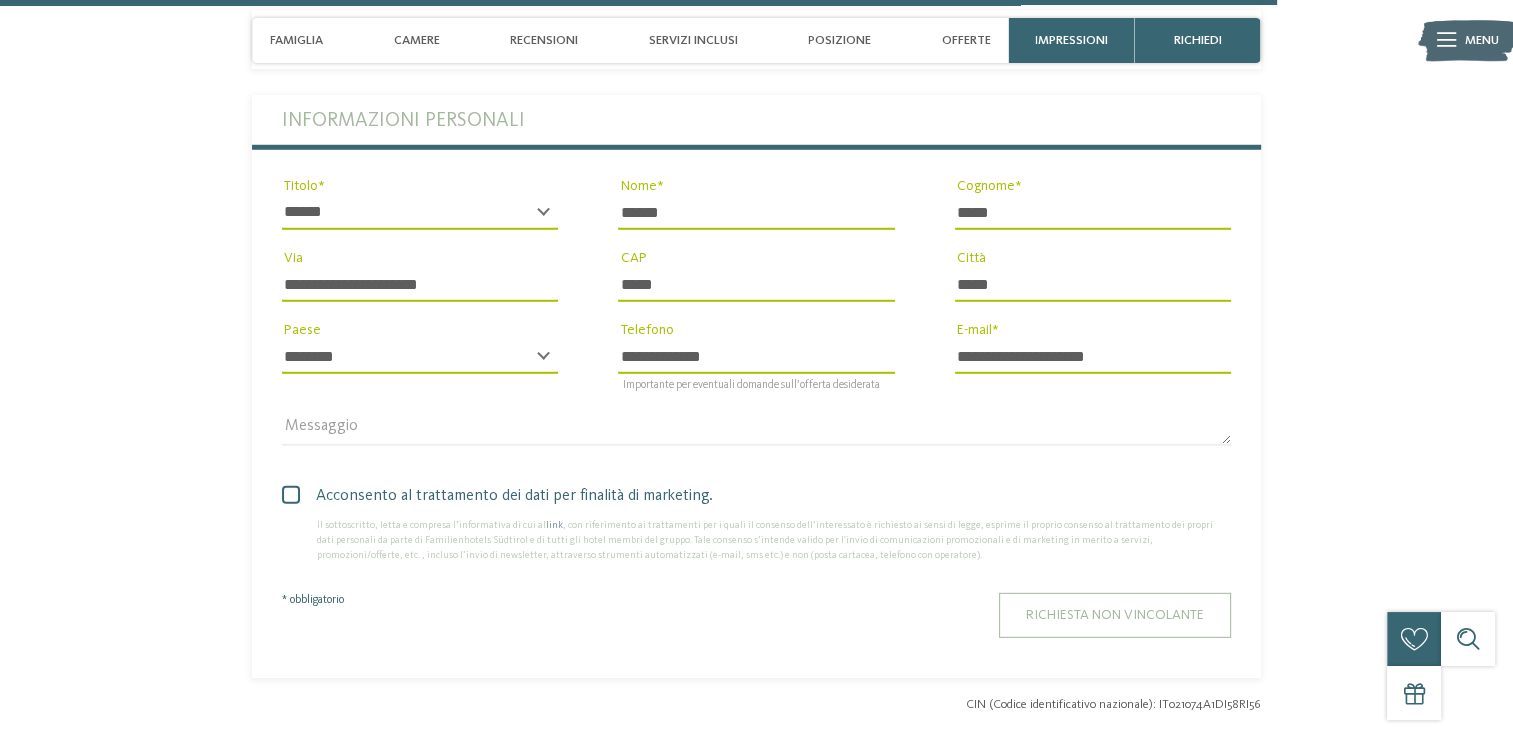 click on "Richiesta non vincolante" at bounding box center (1115, 615) 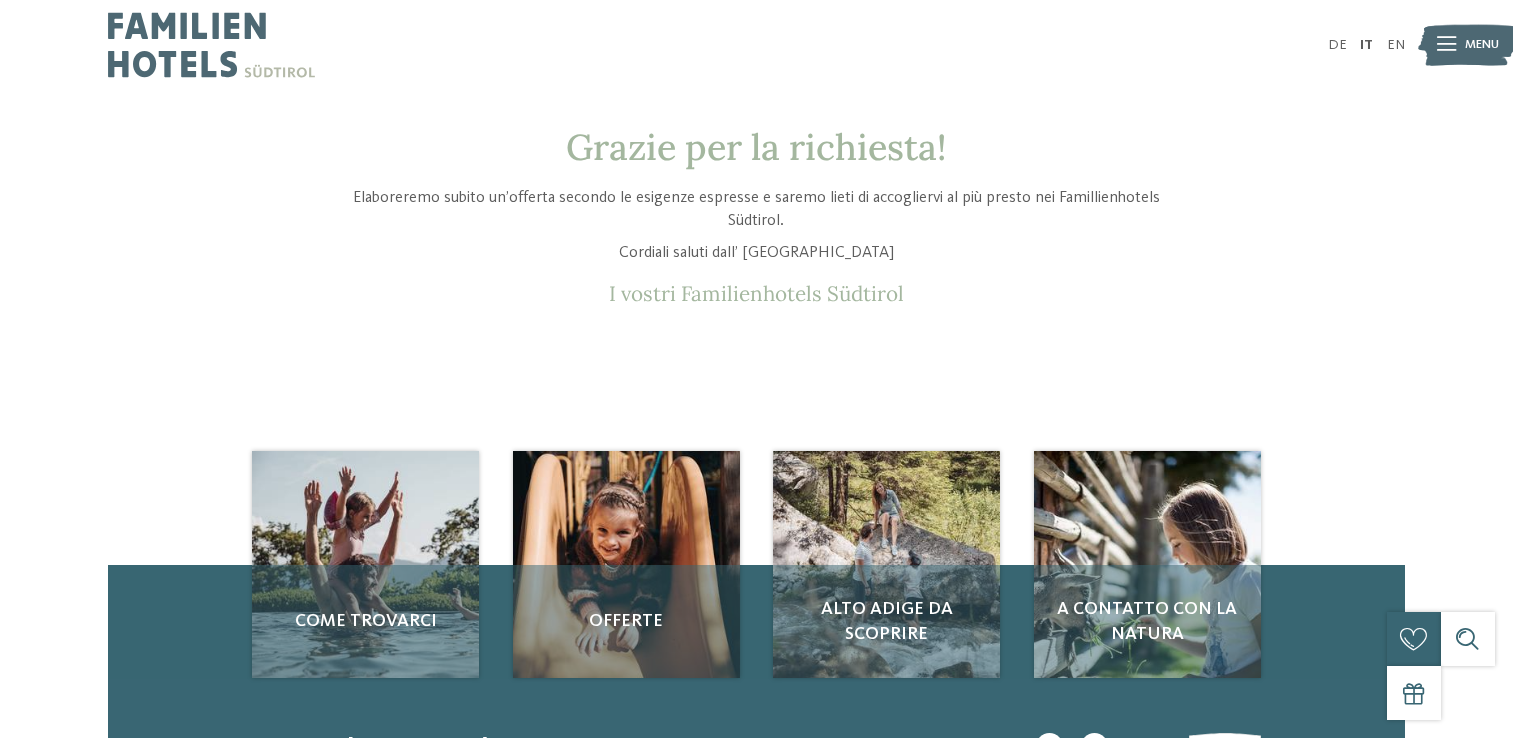 scroll, scrollTop: 0, scrollLeft: 0, axis: both 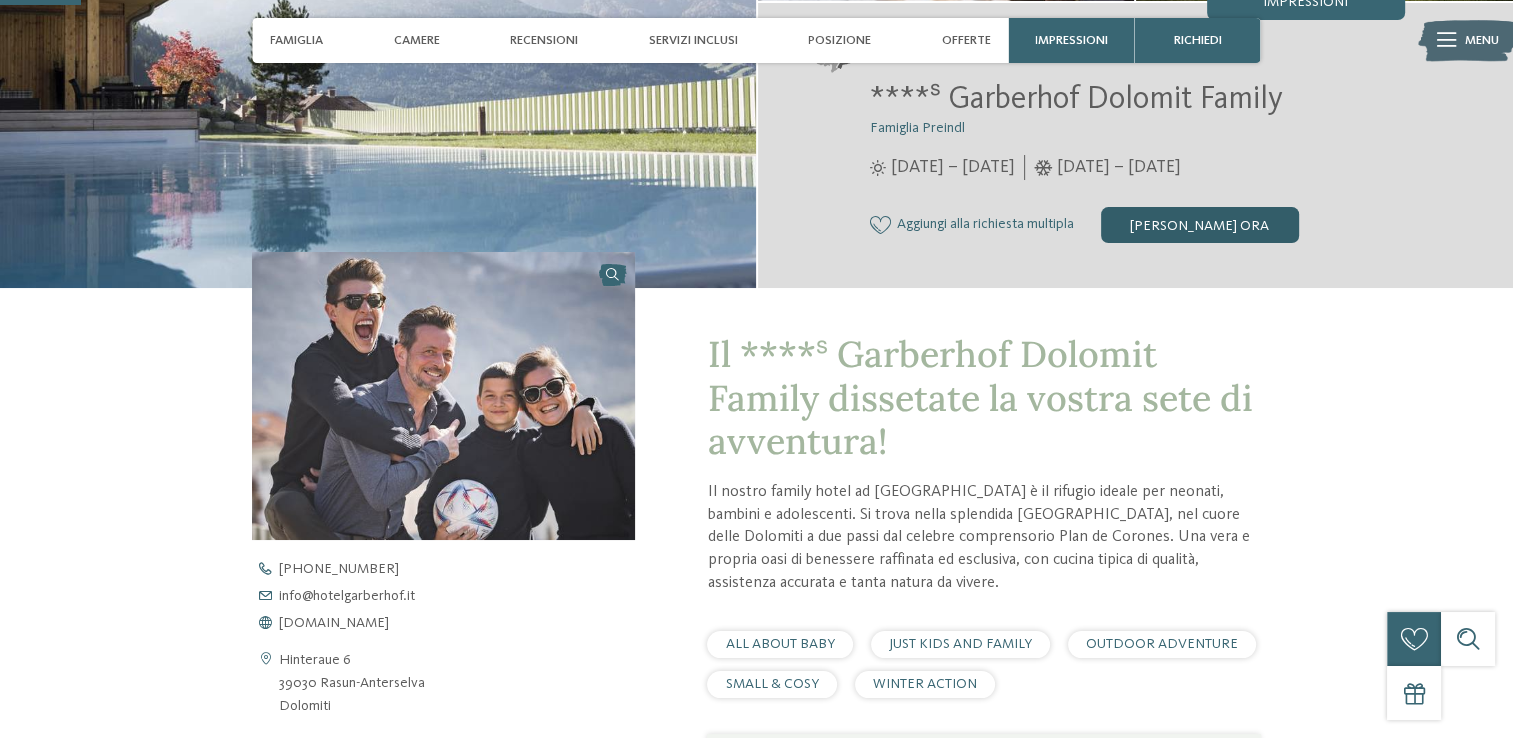 click on "[PERSON_NAME] ora" at bounding box center (1200, 225) 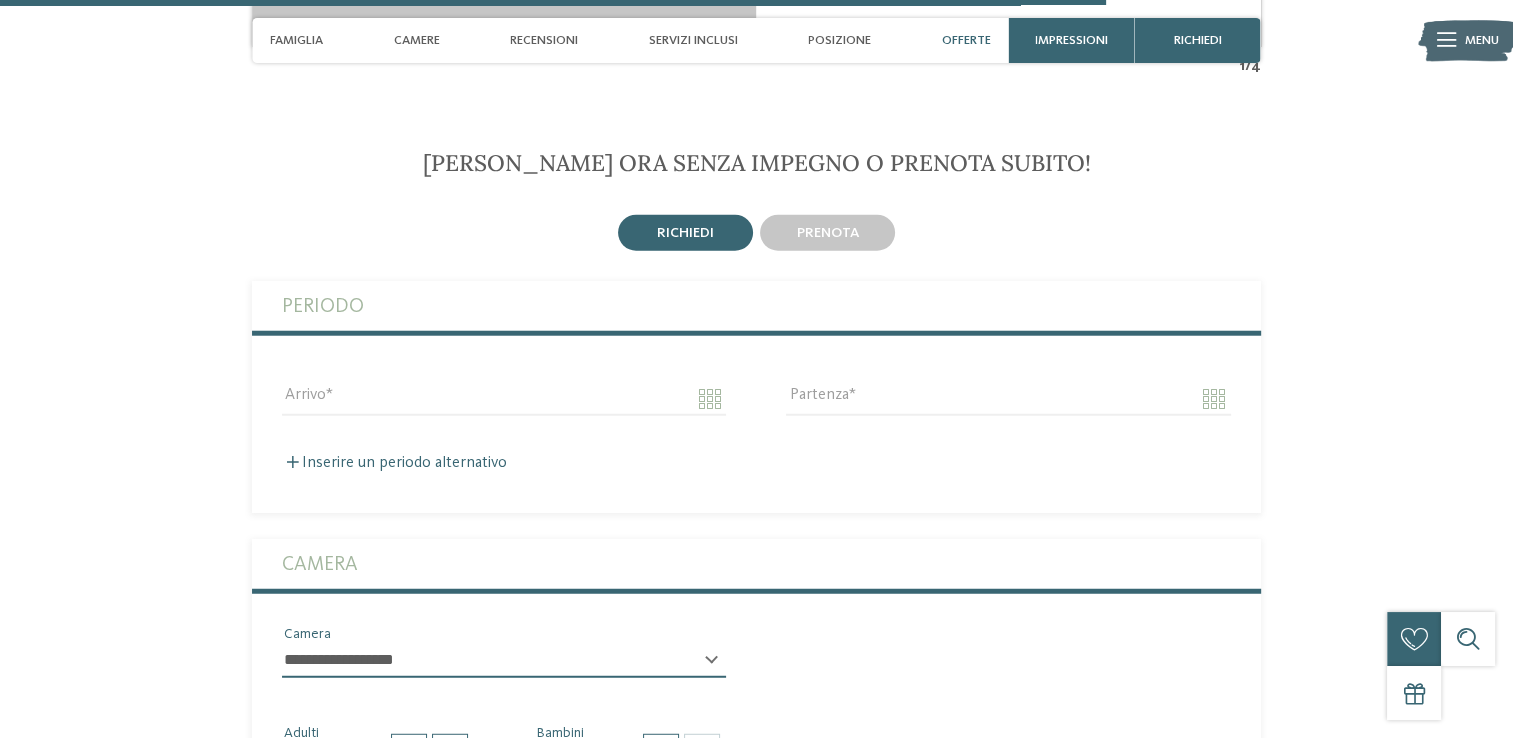 scroll, scrollTop: 5117, scrollLeft: 0, axis: vertical 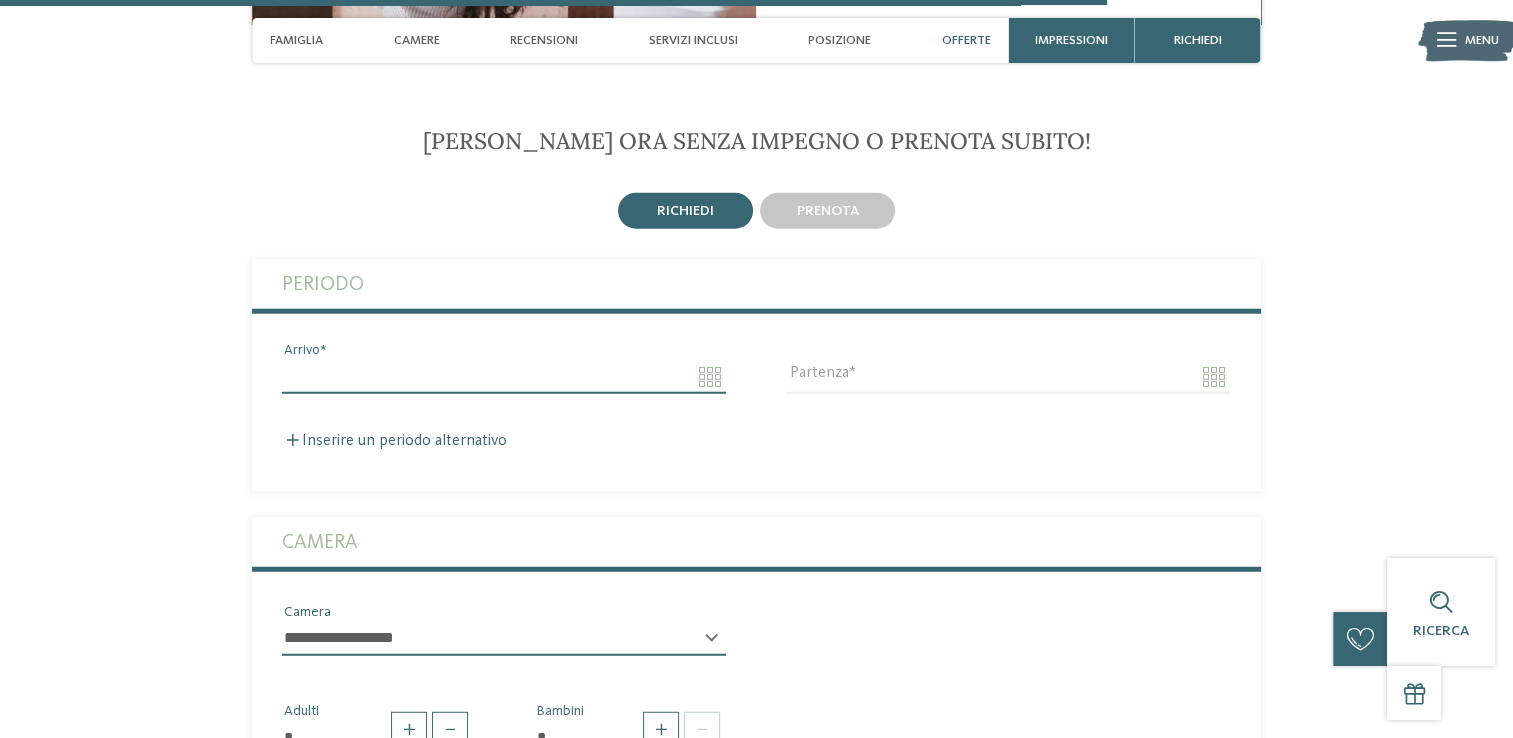 click on "Solo un momento – il sito web sta caricando …
DE
IT" at bounding box center [756, -1243] 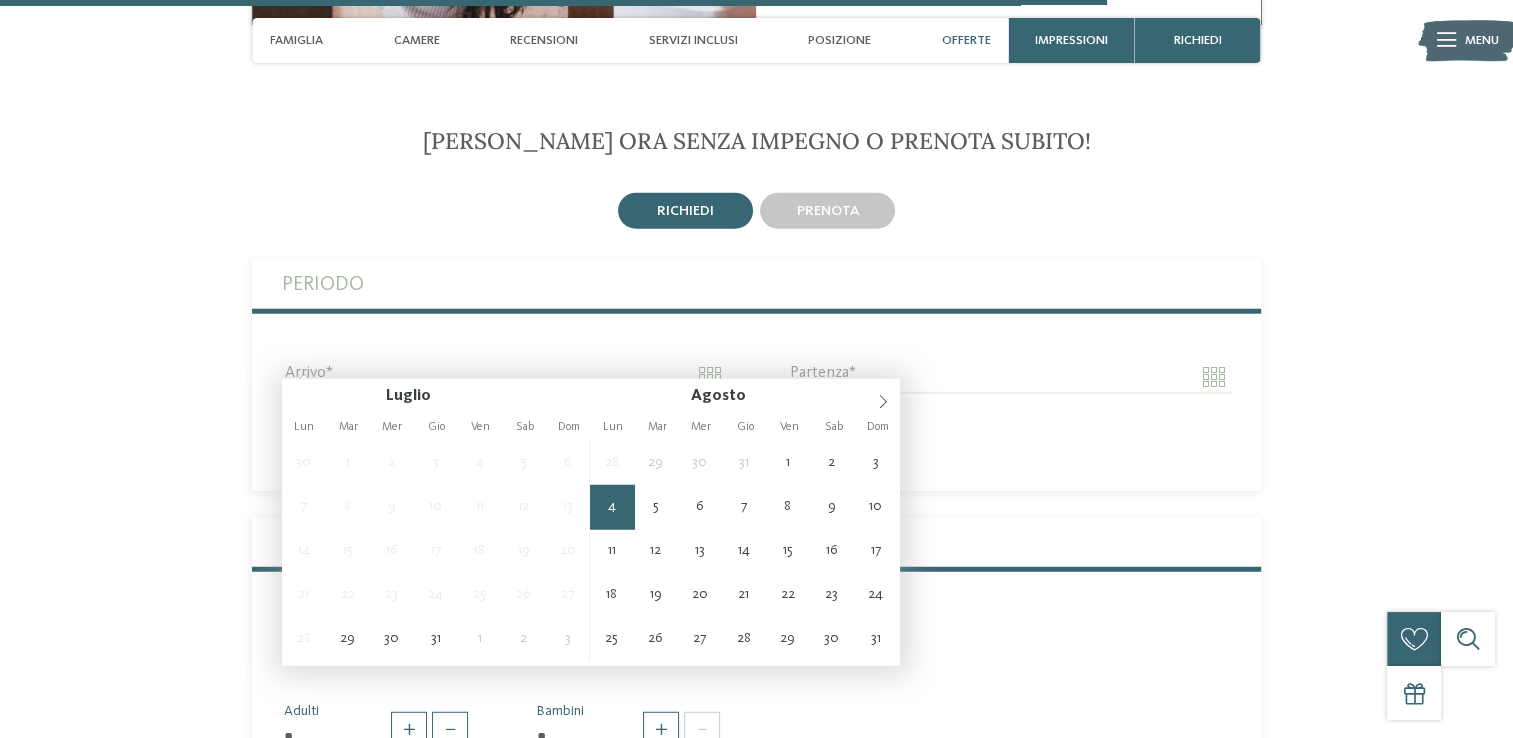 type on "**********" 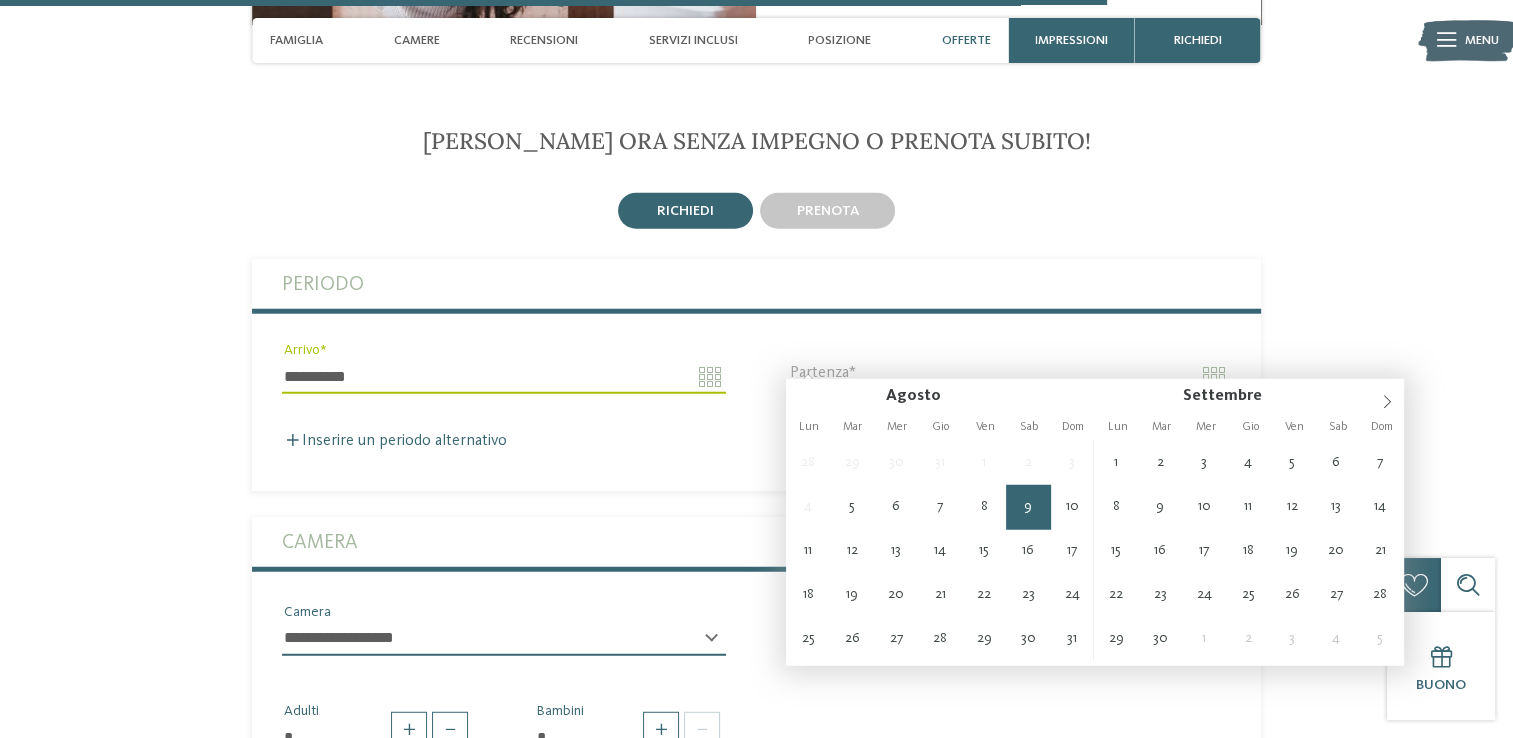 type on "**********" 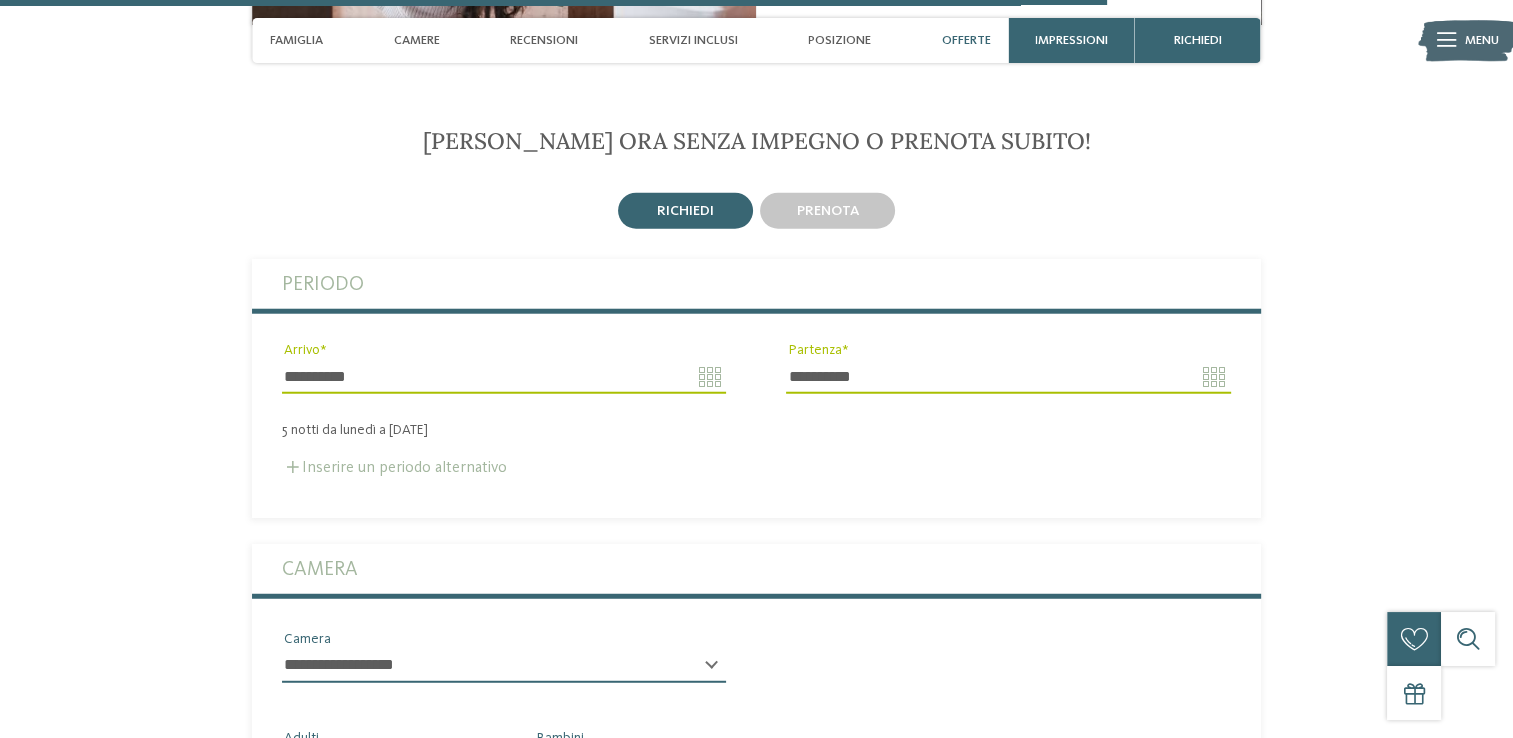 click on "Inserire un periodo alternativo" at bounding box center (394, 468) 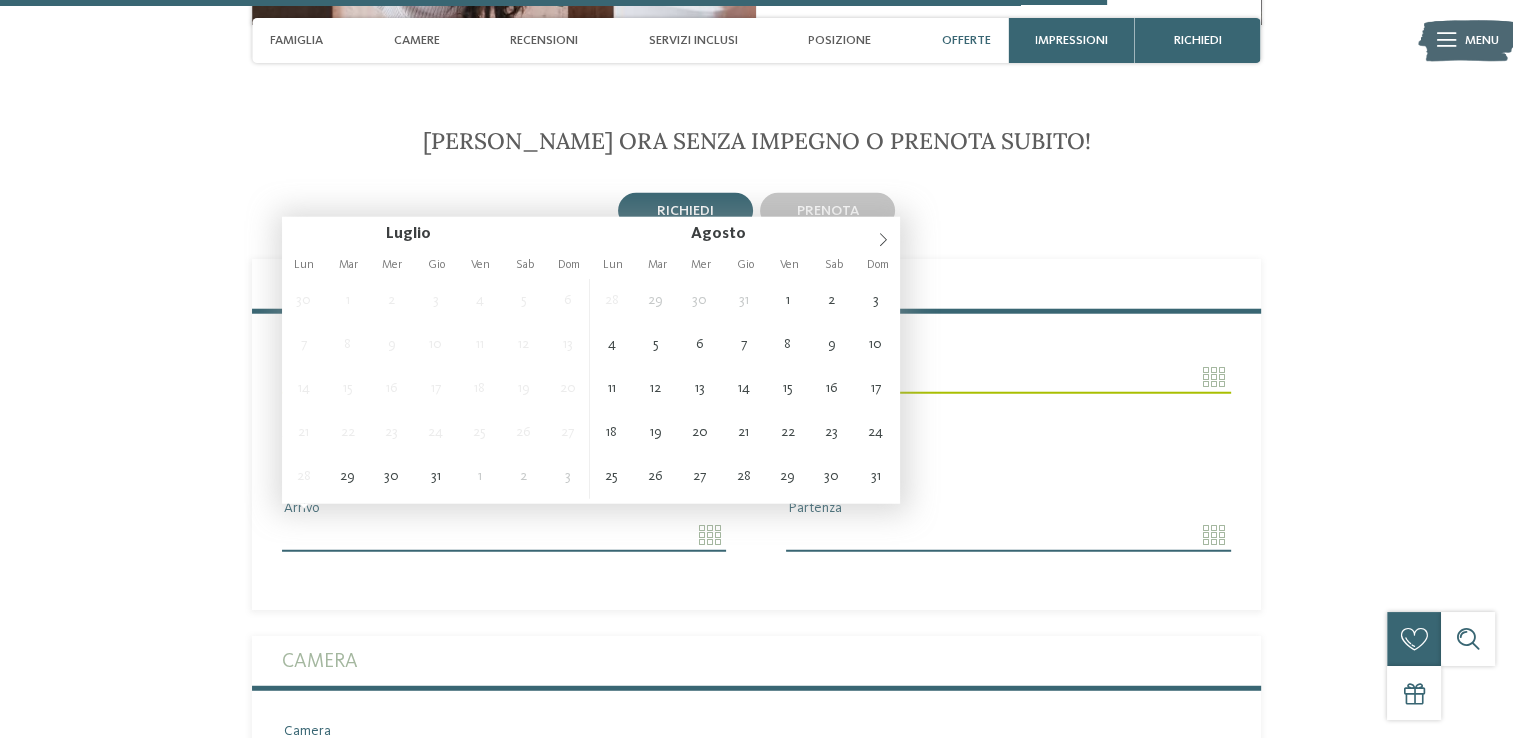 click on "Arrivo" at bounding box center [504, 535] 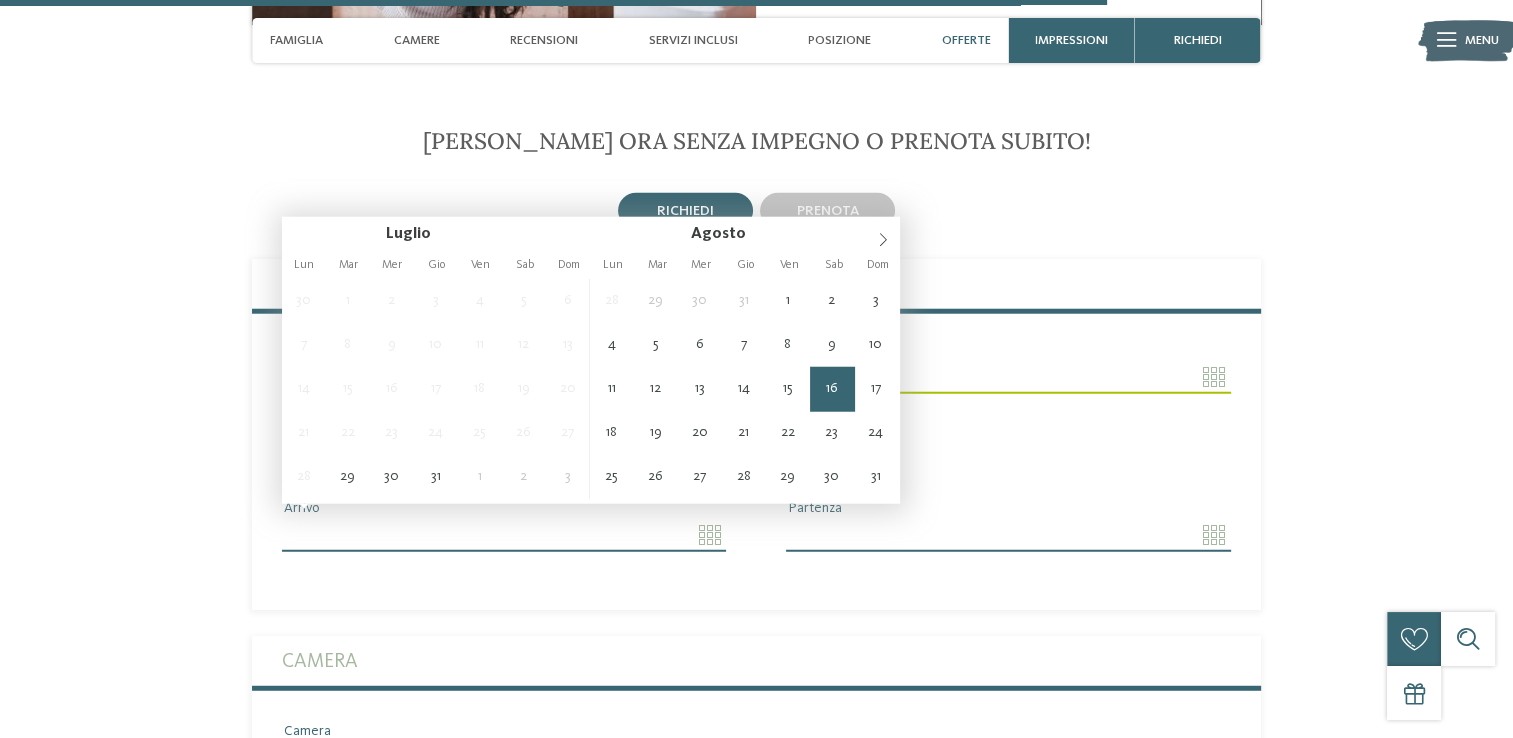 type on "**********" 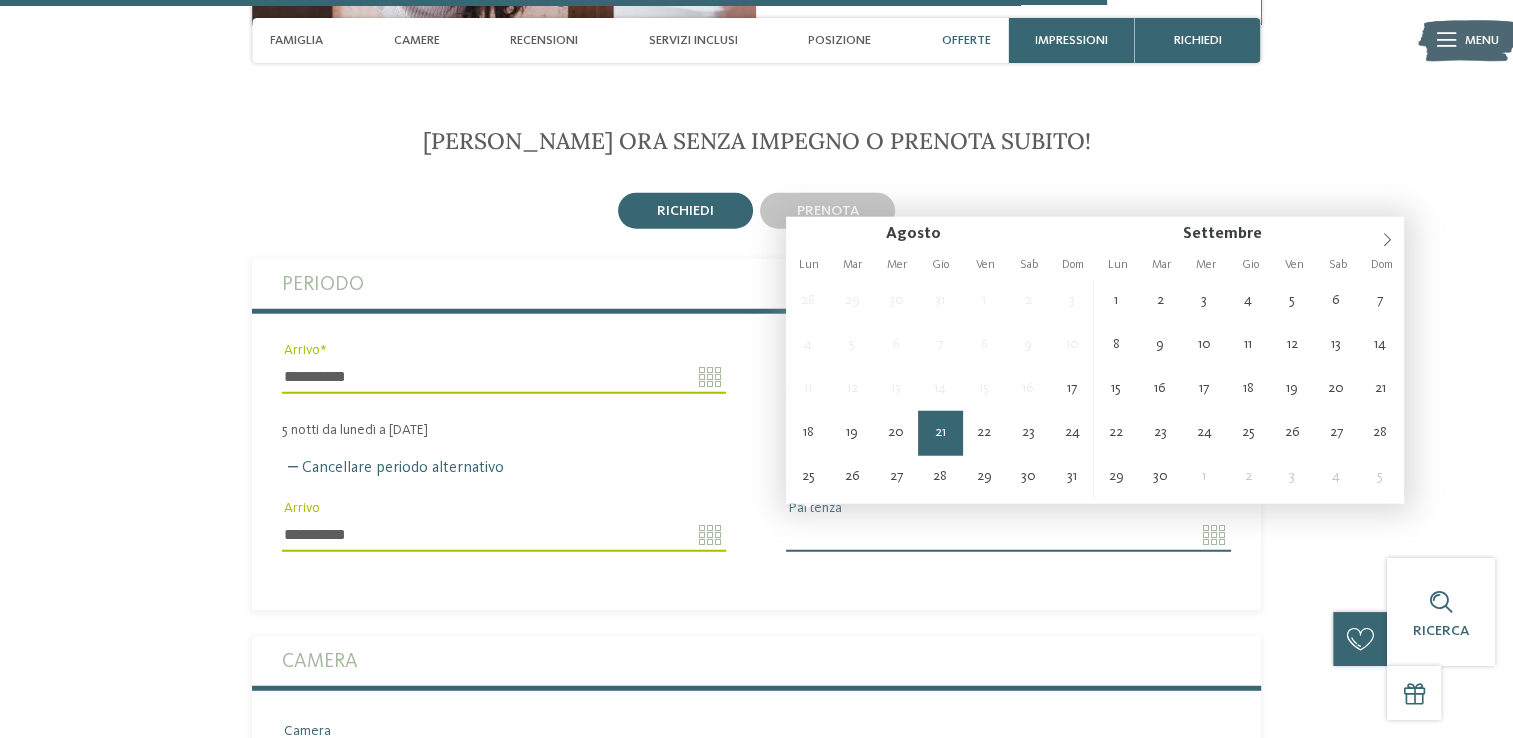 type on "**********" 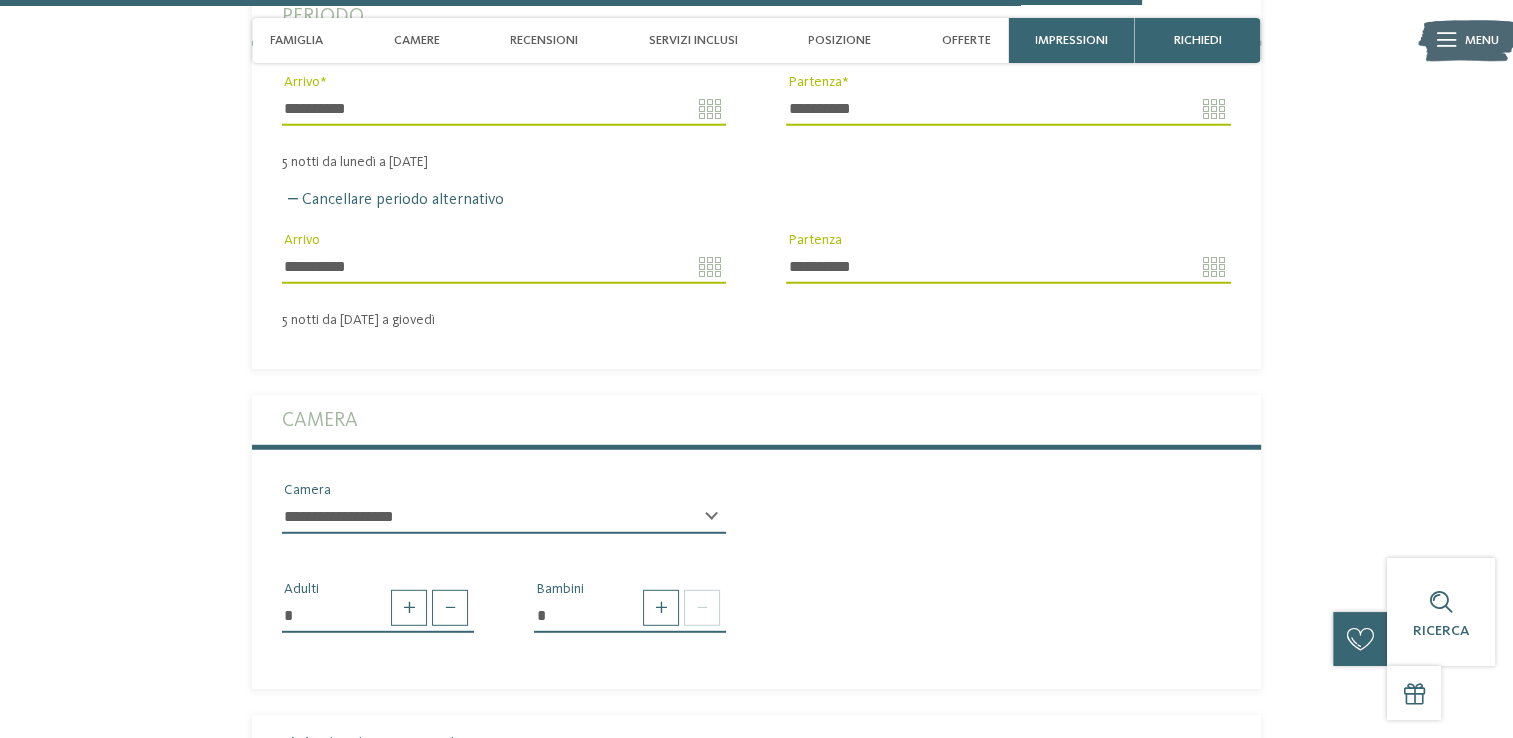 scroll, scrollTop: 5387, scrollLeft: 0, axis: vertical 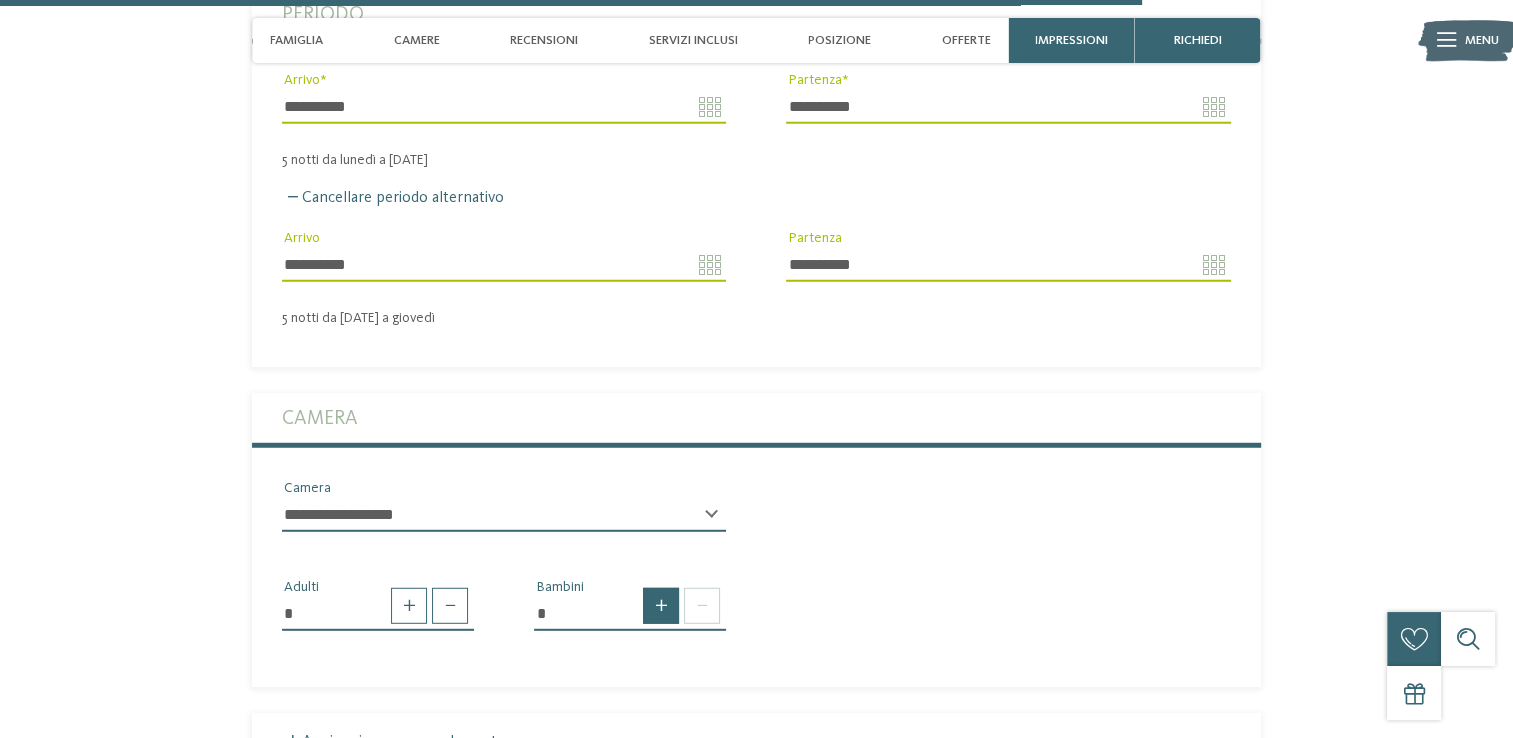 click at bounding box center [661, 606] 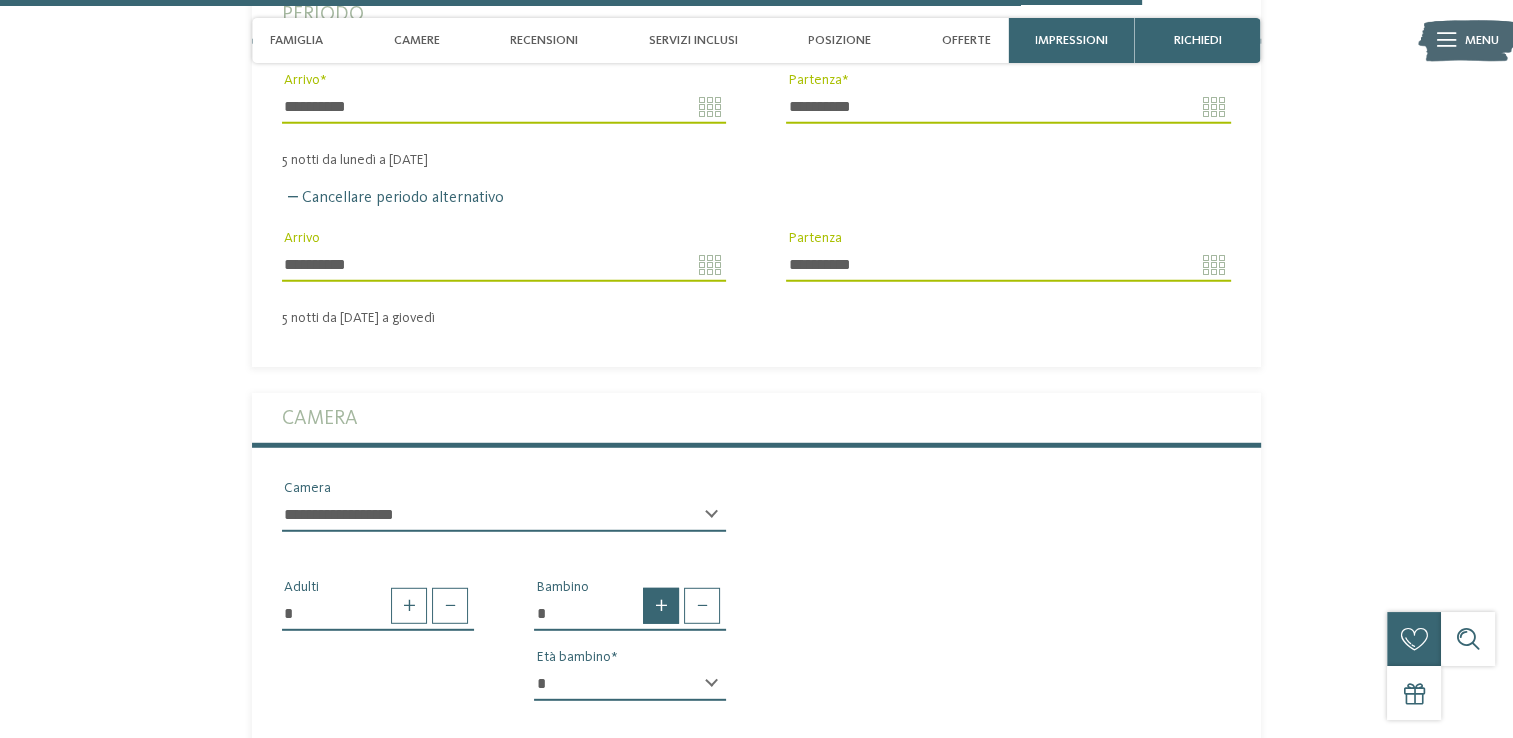 click at bounding box center (661, 606) 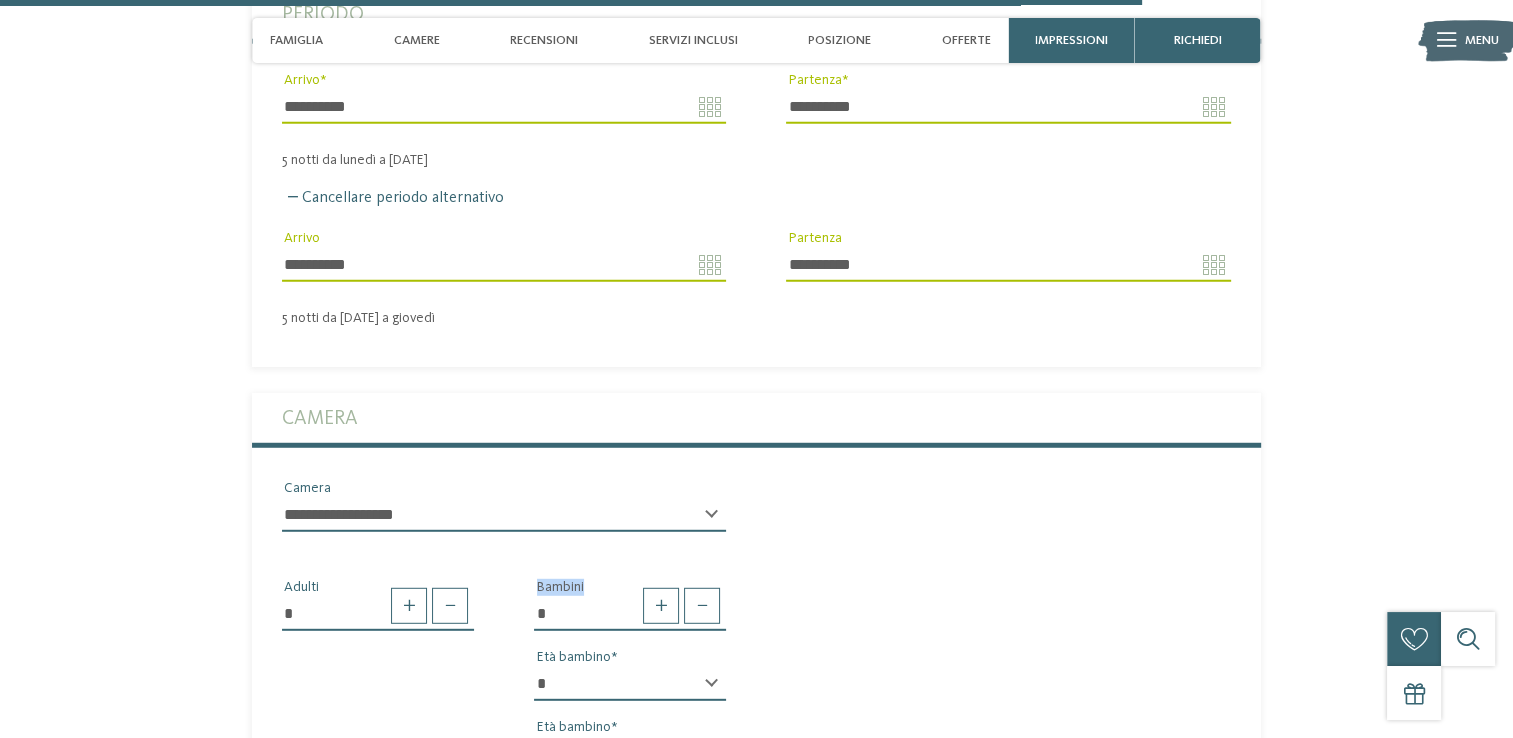 click on "* * * * * * * * * * * ** ** ** ** ** ** ** **" at bounding box center [630, 684] 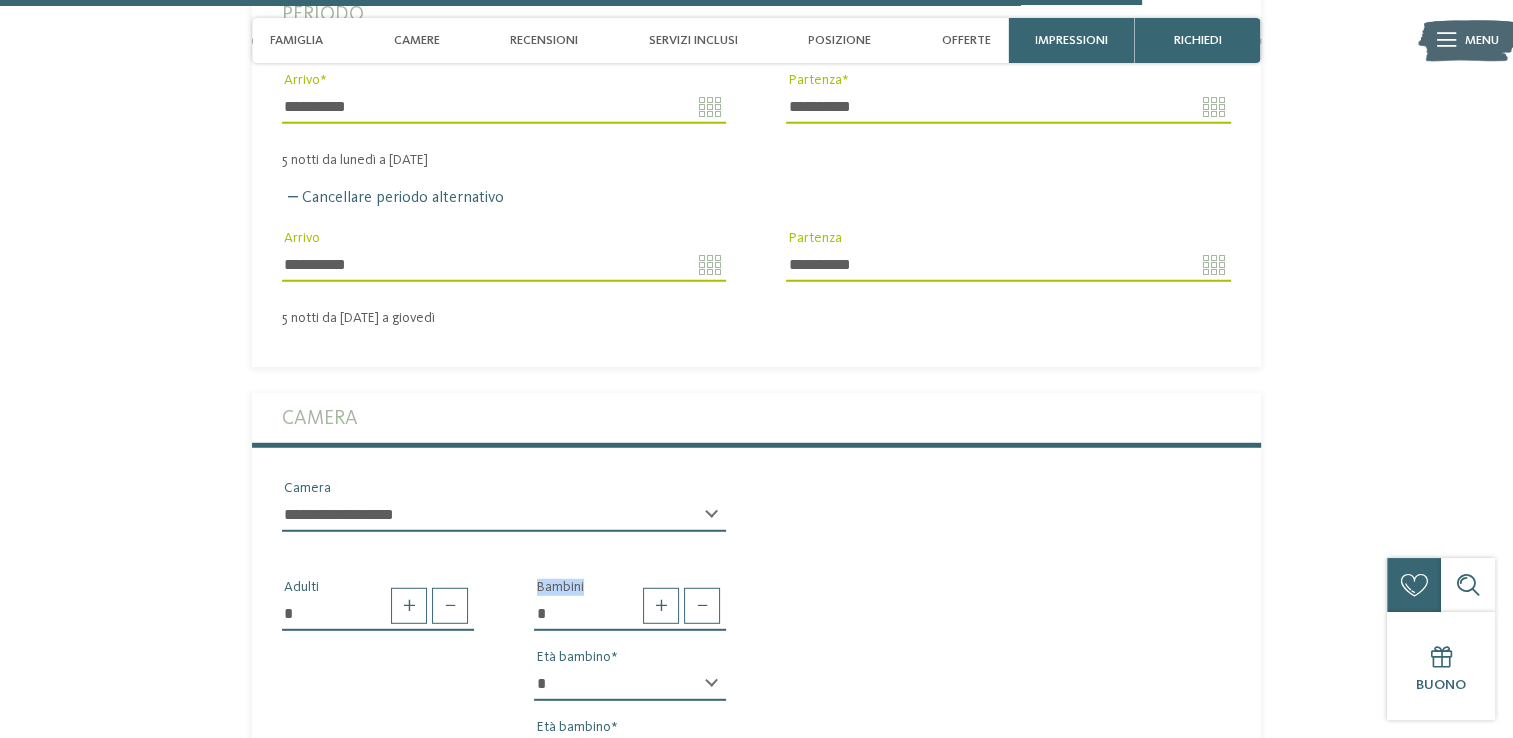 select on "*" 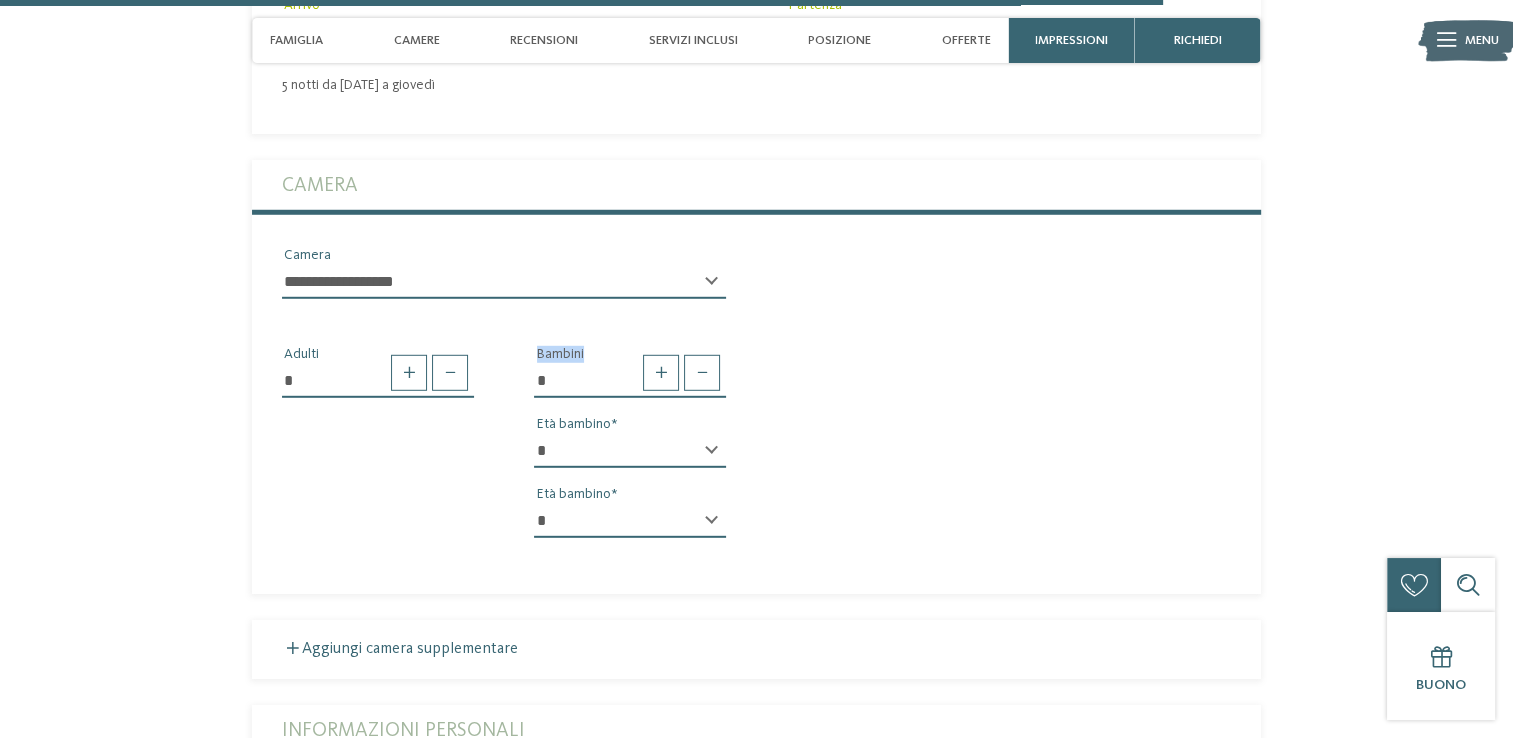 scroll, scrollTop: 5627, scrollLeft: 0, axis: vertical 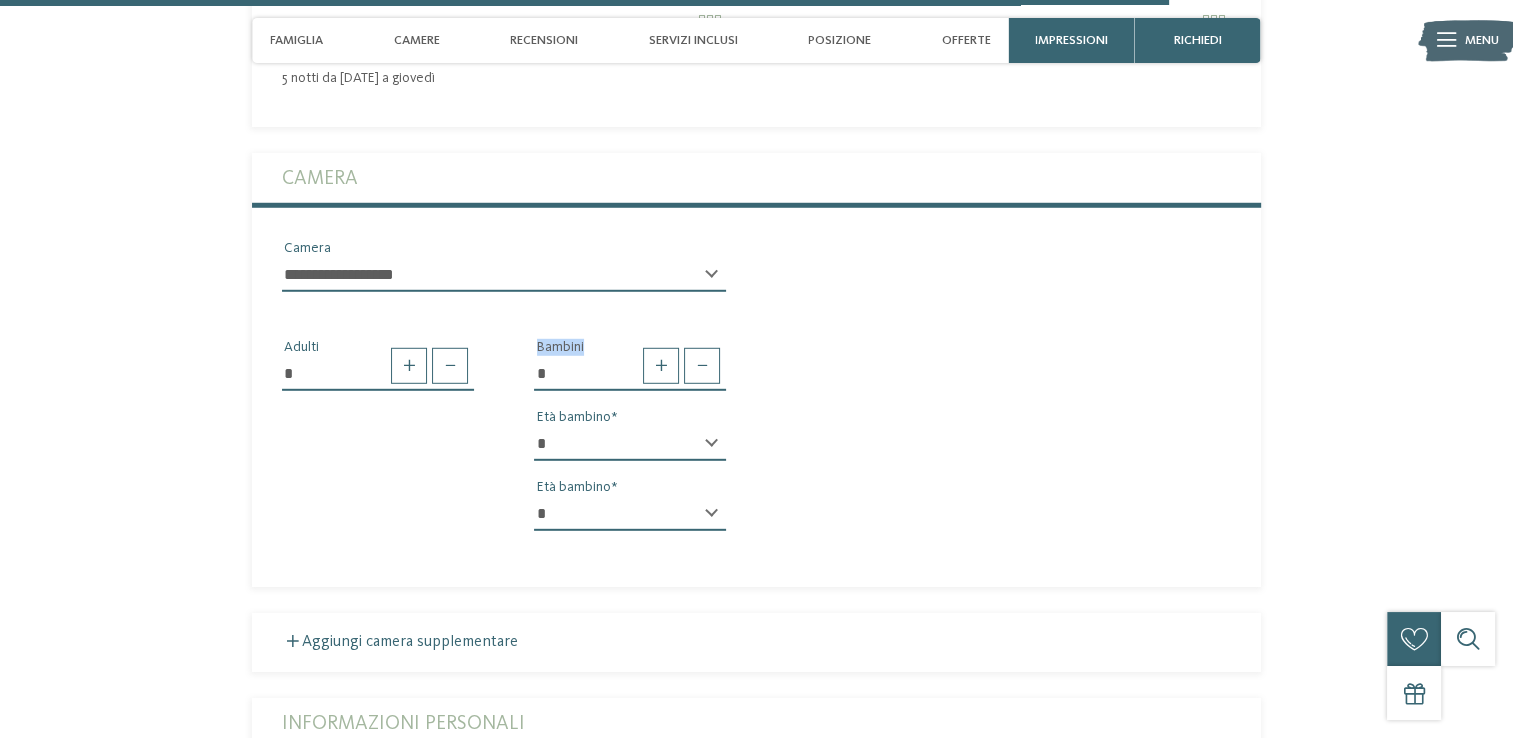 click on "* * * * * * * * * * * ** ** ** ** ** ** ** **" at bounding box center [630, 514] 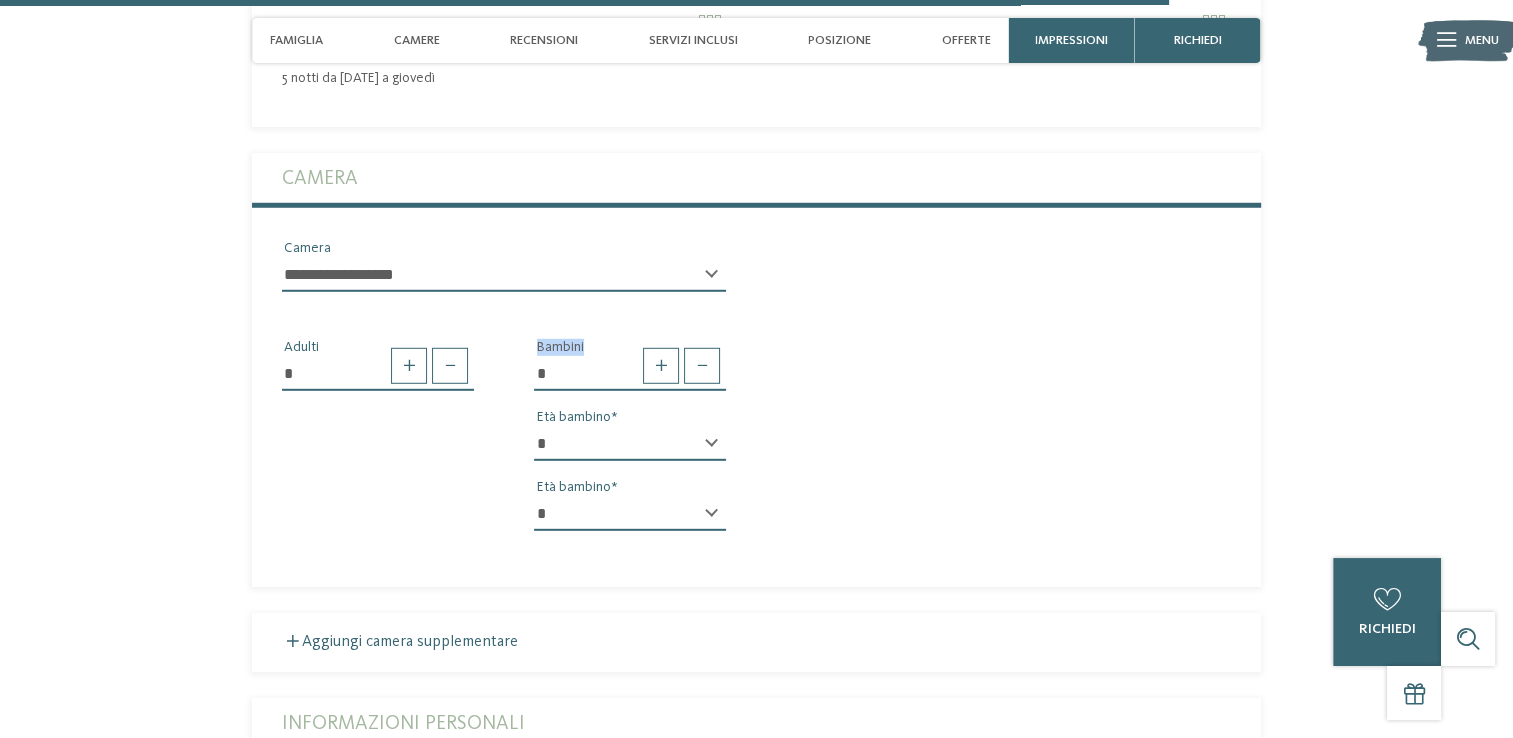 select on "*" 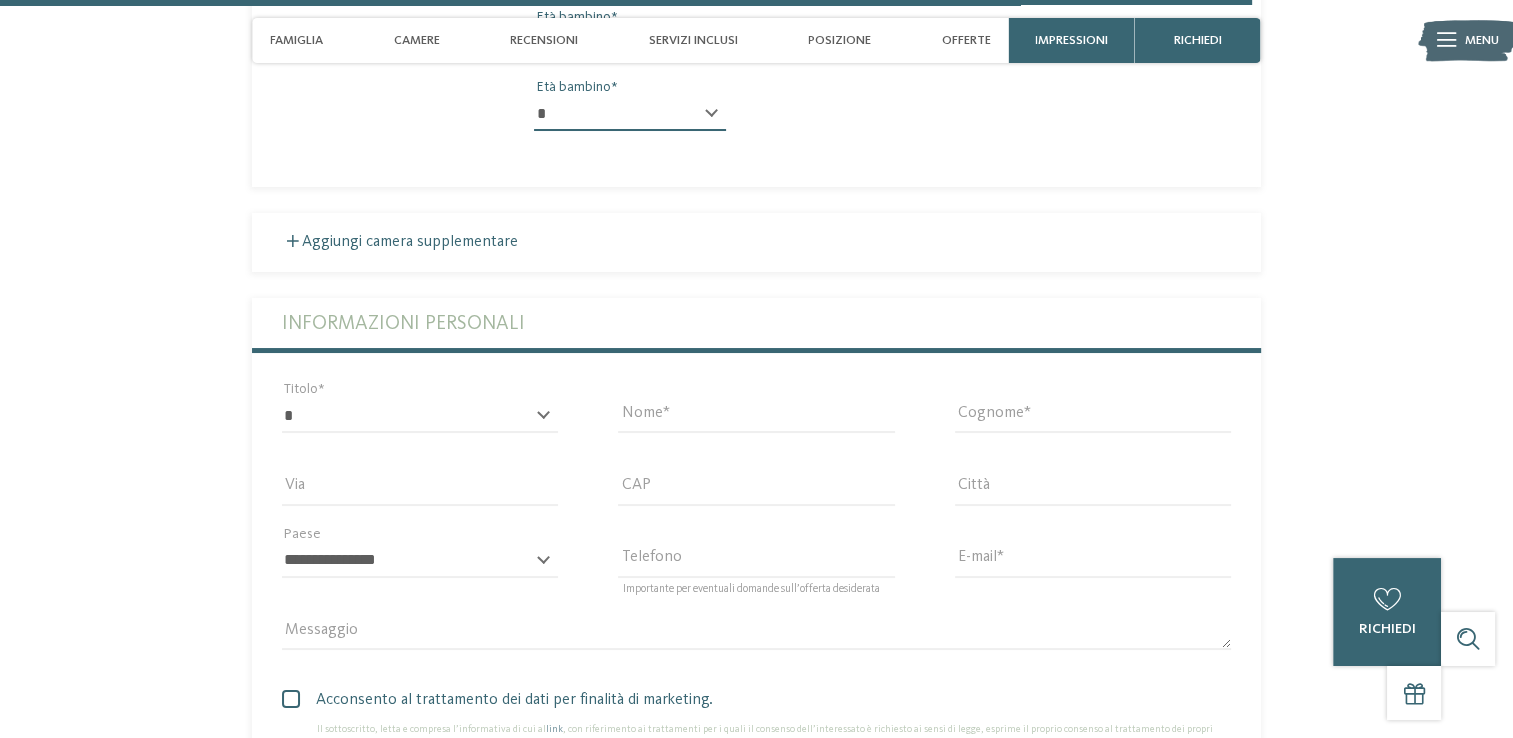 scroll, scrollTop: 6036, scrollLeft: 0, axis: vertical 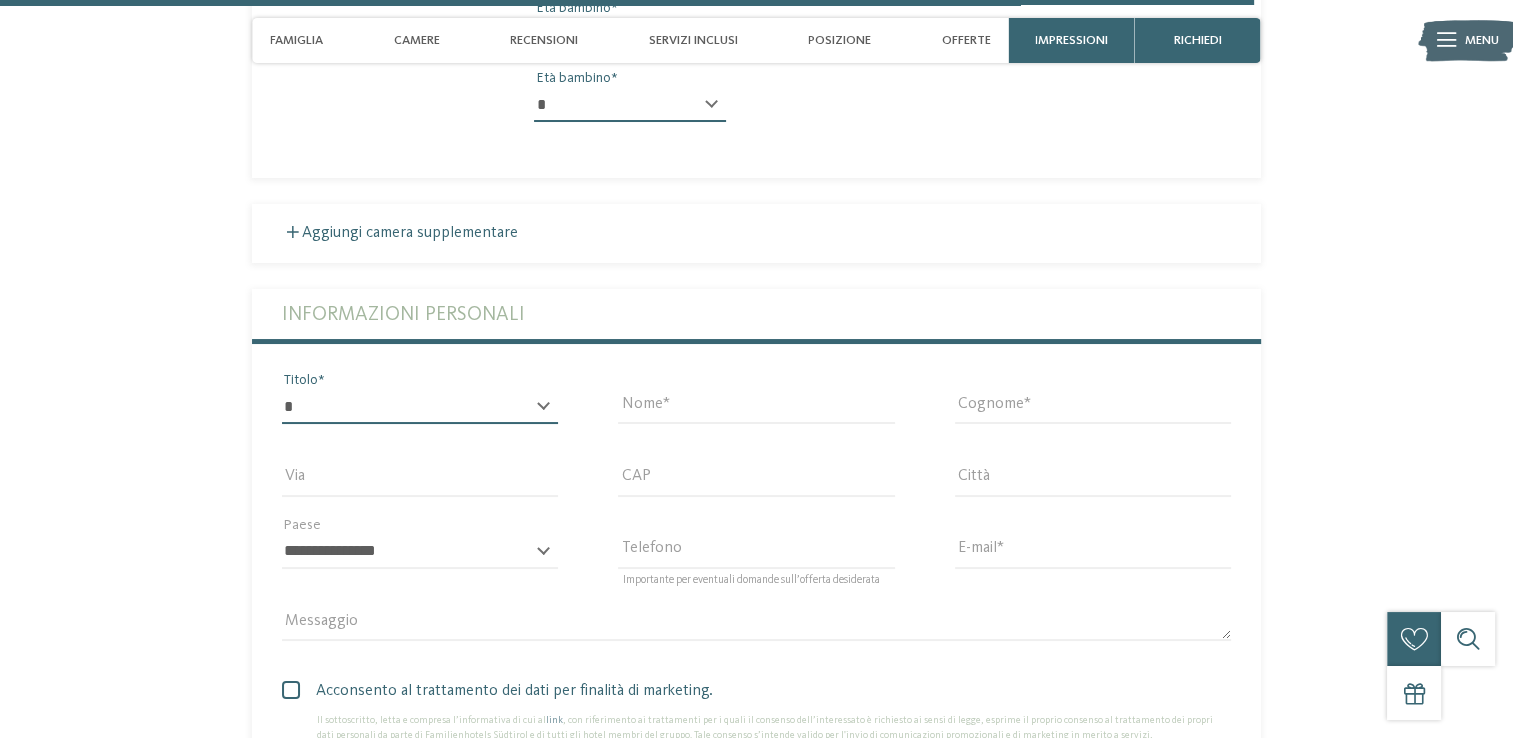 click on "* ****** ******* ******** ******" at bounding box center (420, 407) 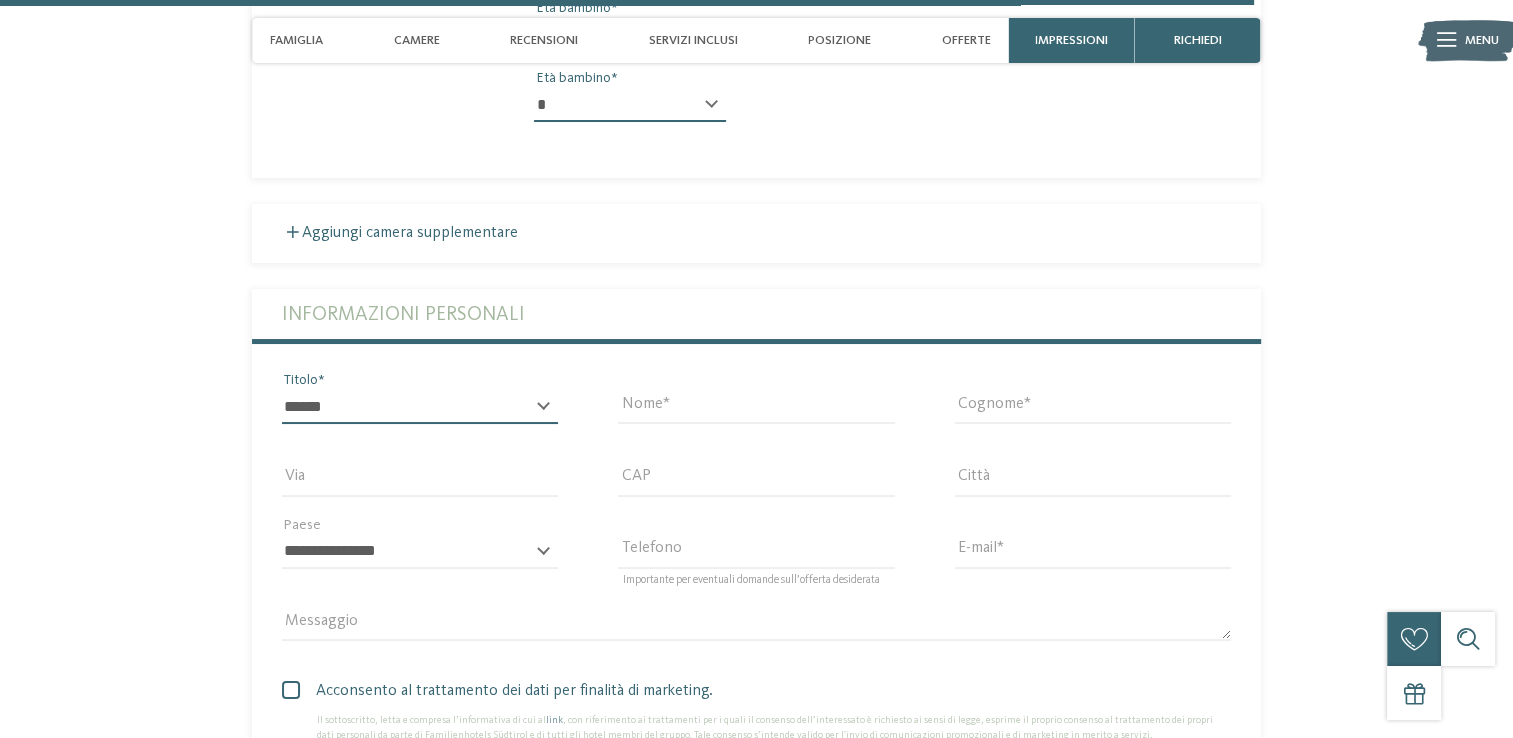 click on "* ****** ******* ******** ******" at bounding box center [420, 407] 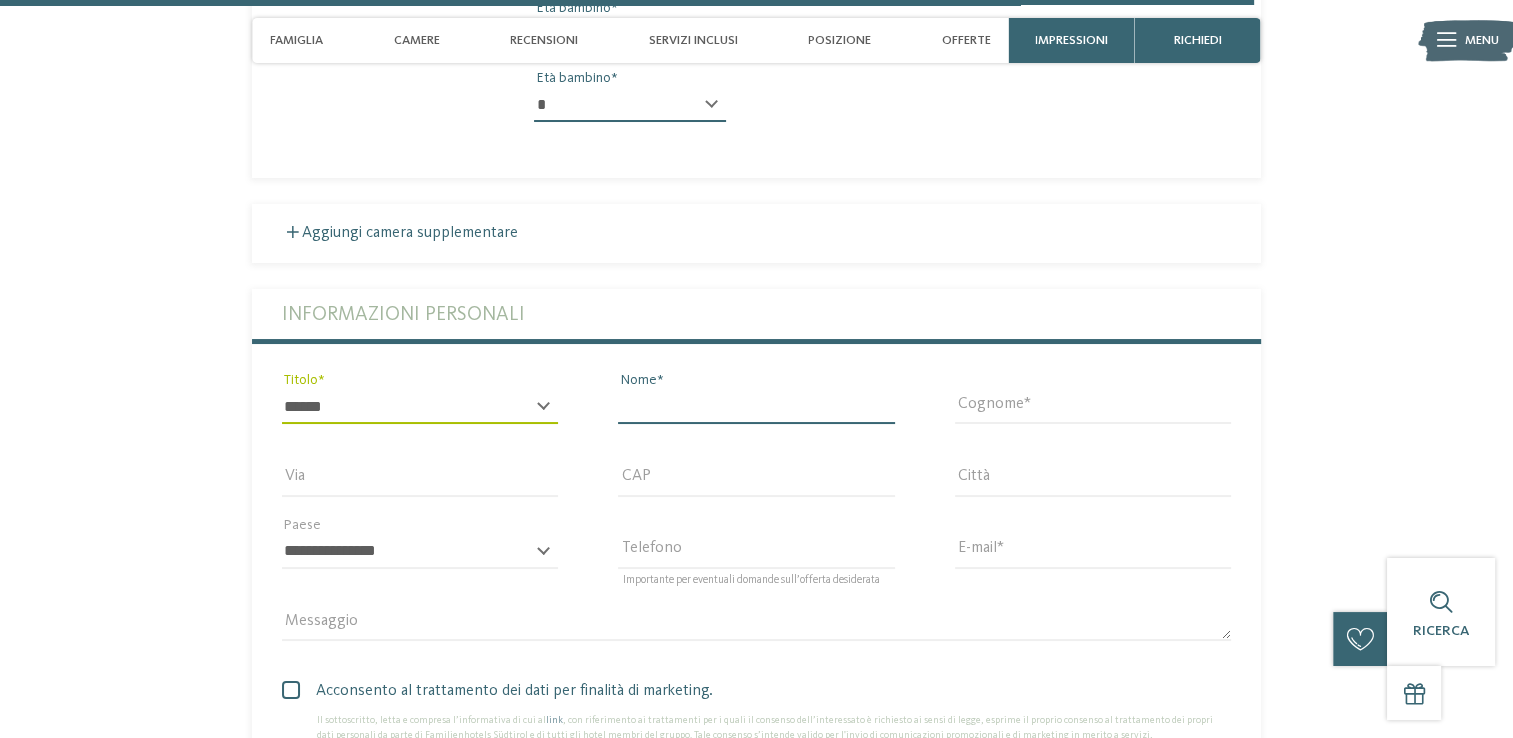 click on "Nome" at bounding box center [756, 407] 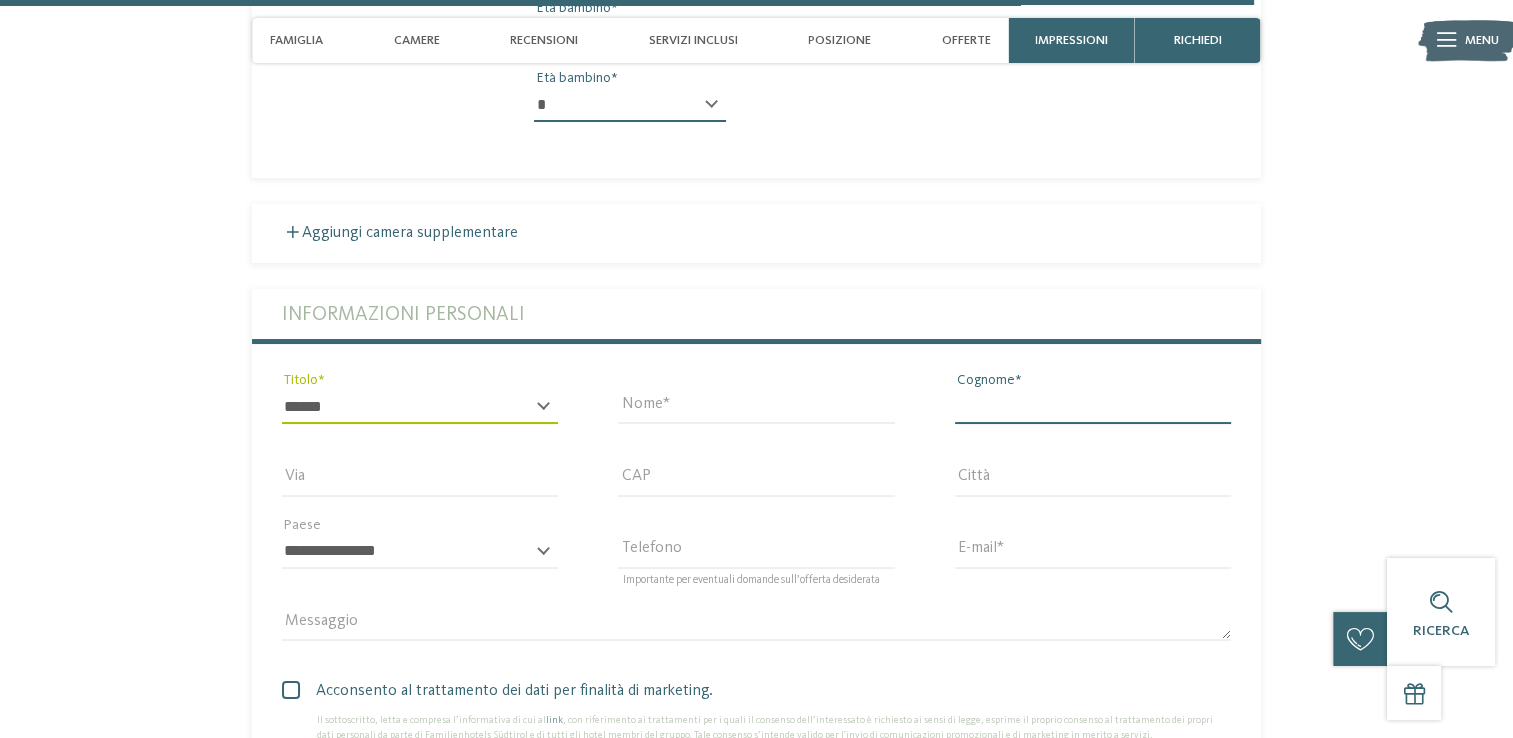 type on "*****" 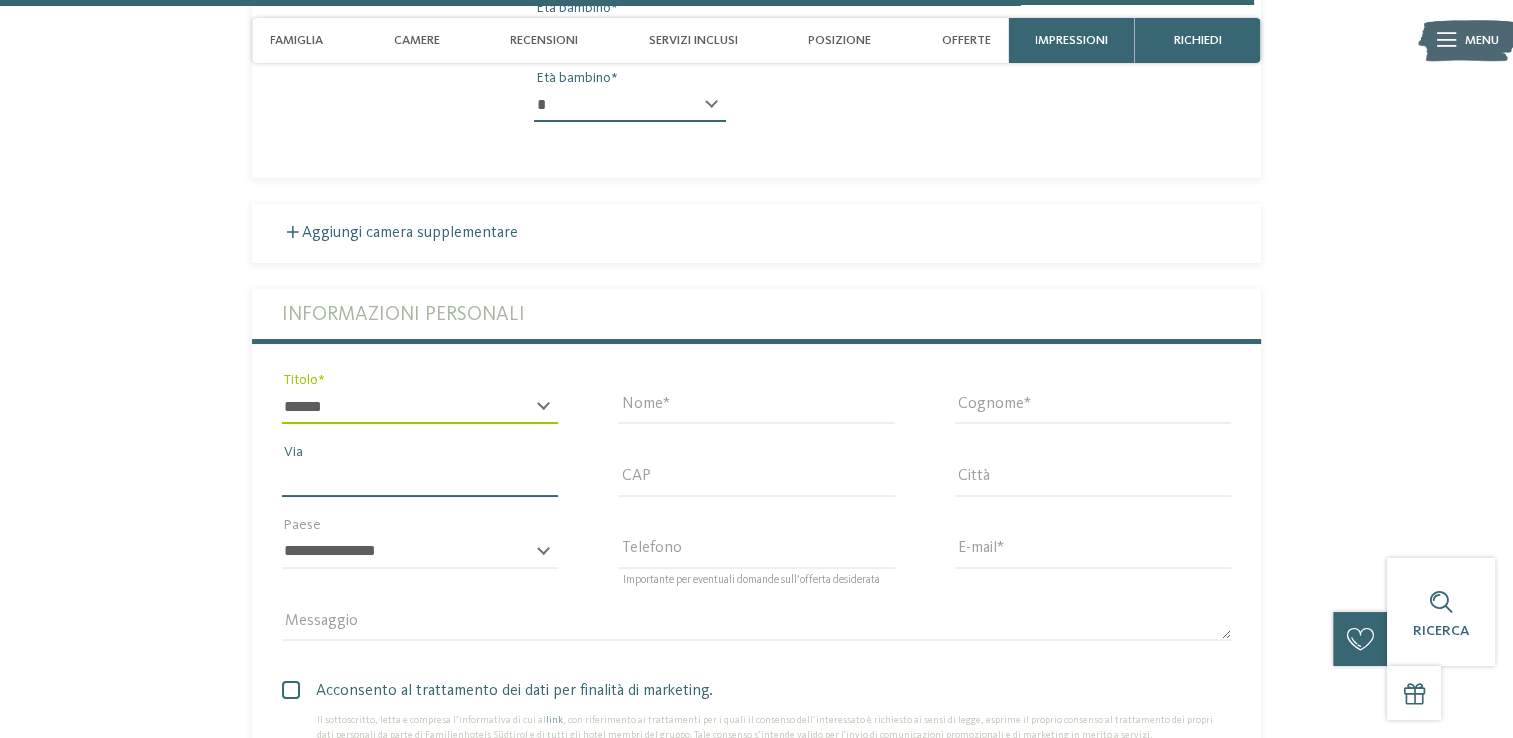 type on "**********" 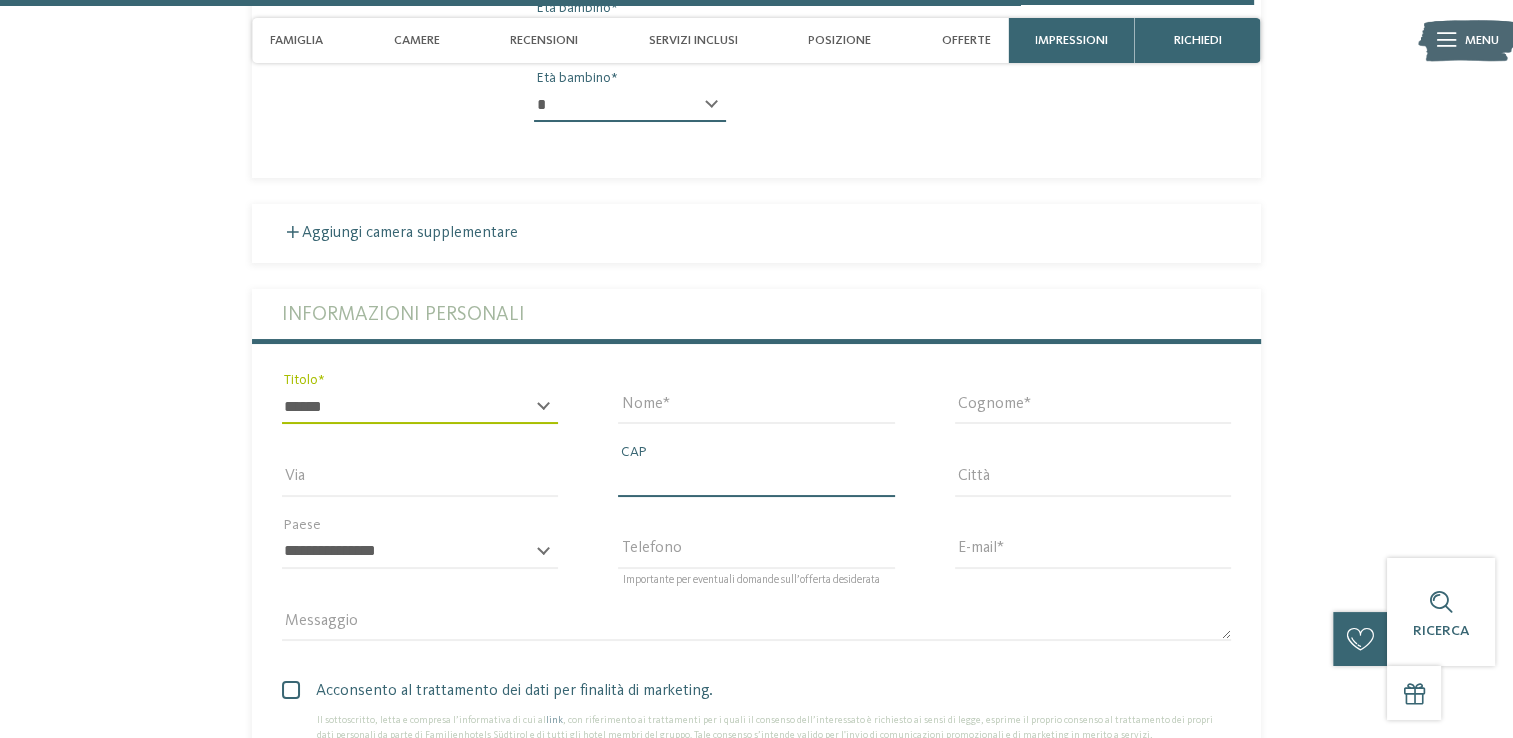 type on "*****" 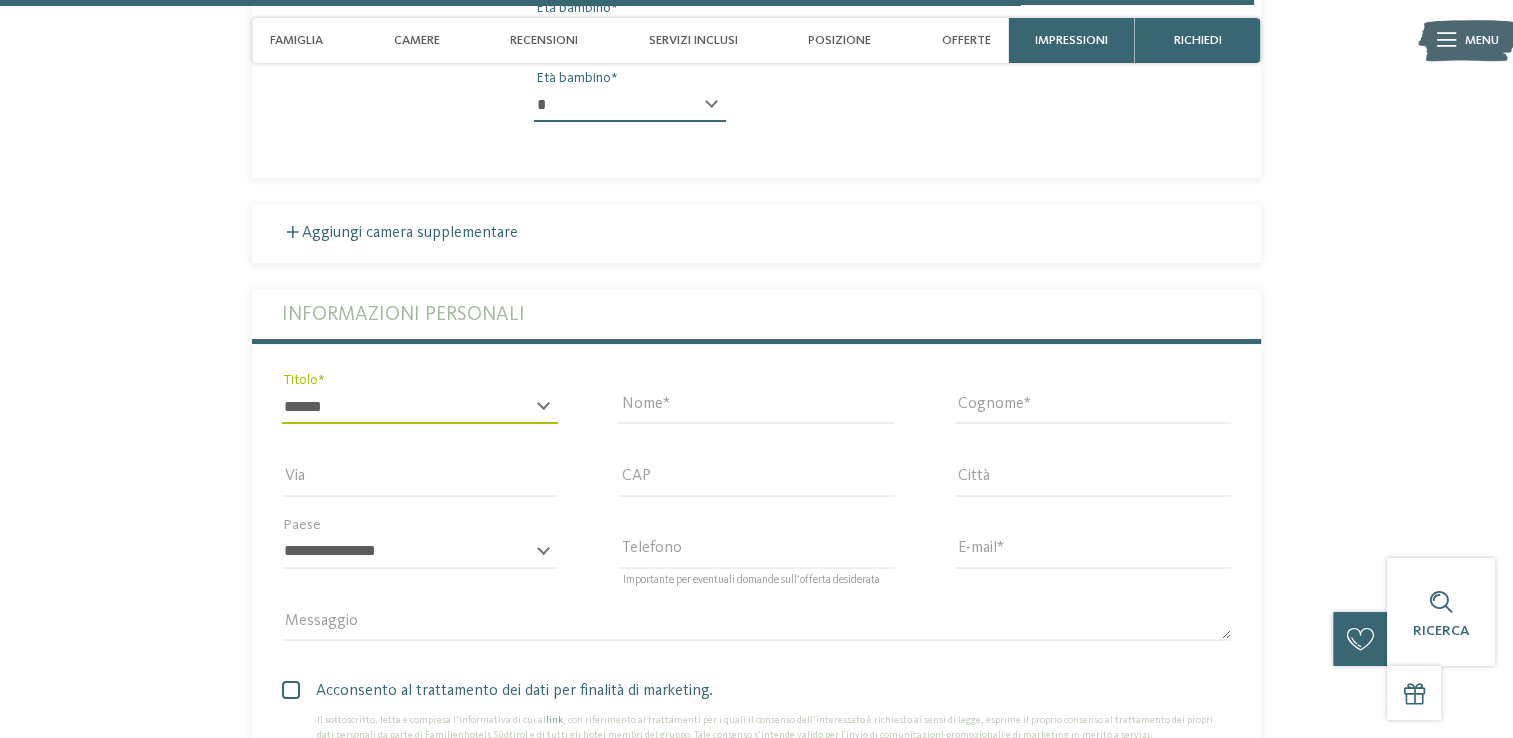 type on "*****" 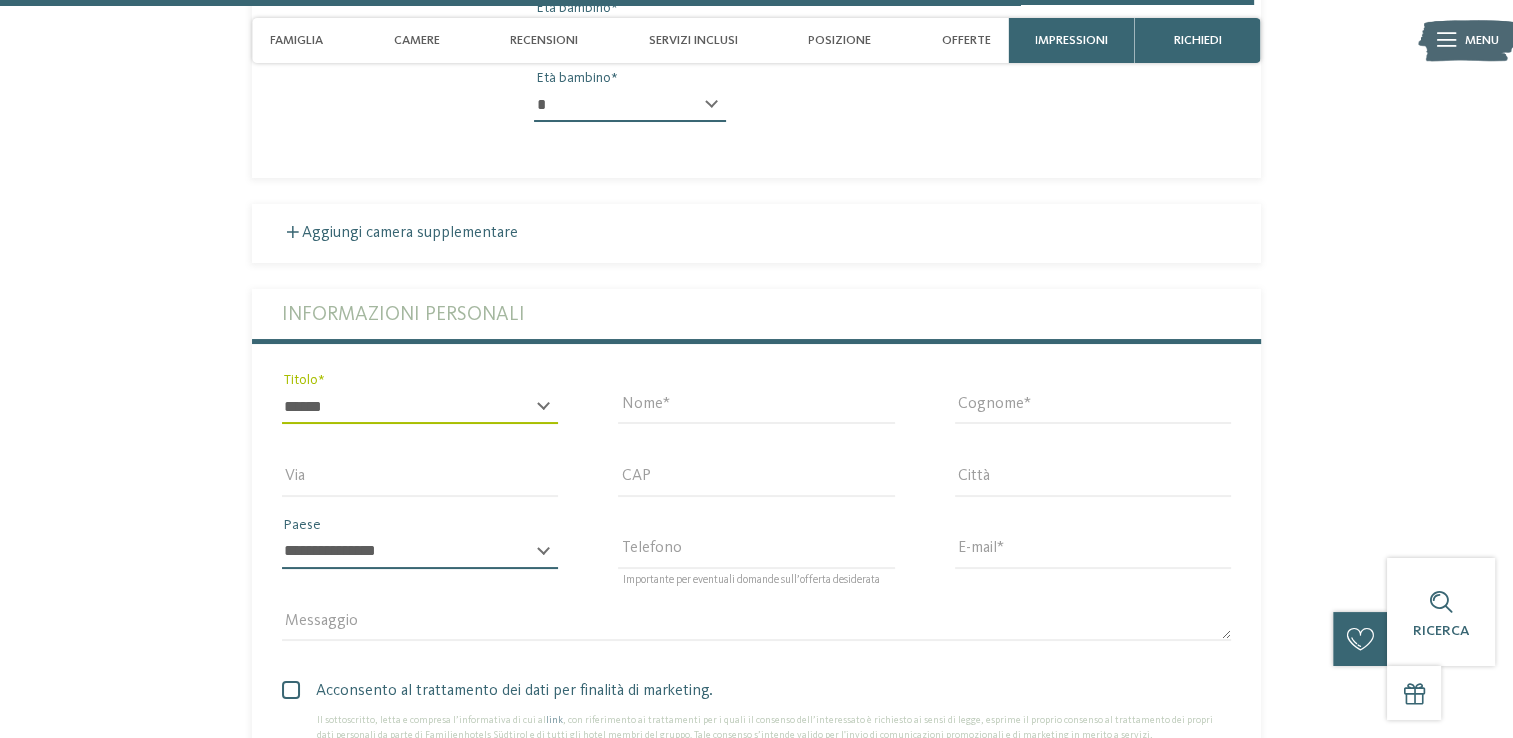 select on "**" 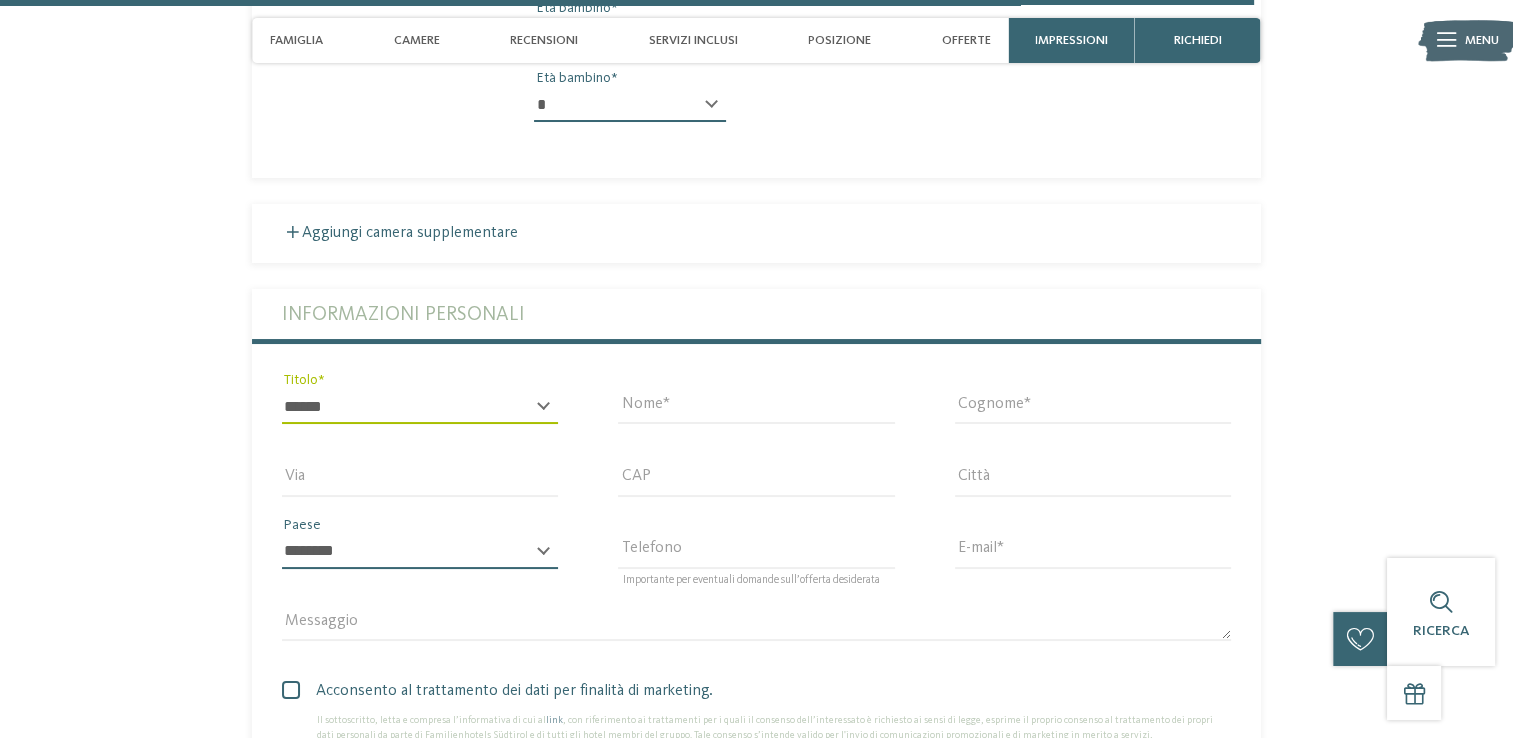 type on "**********" 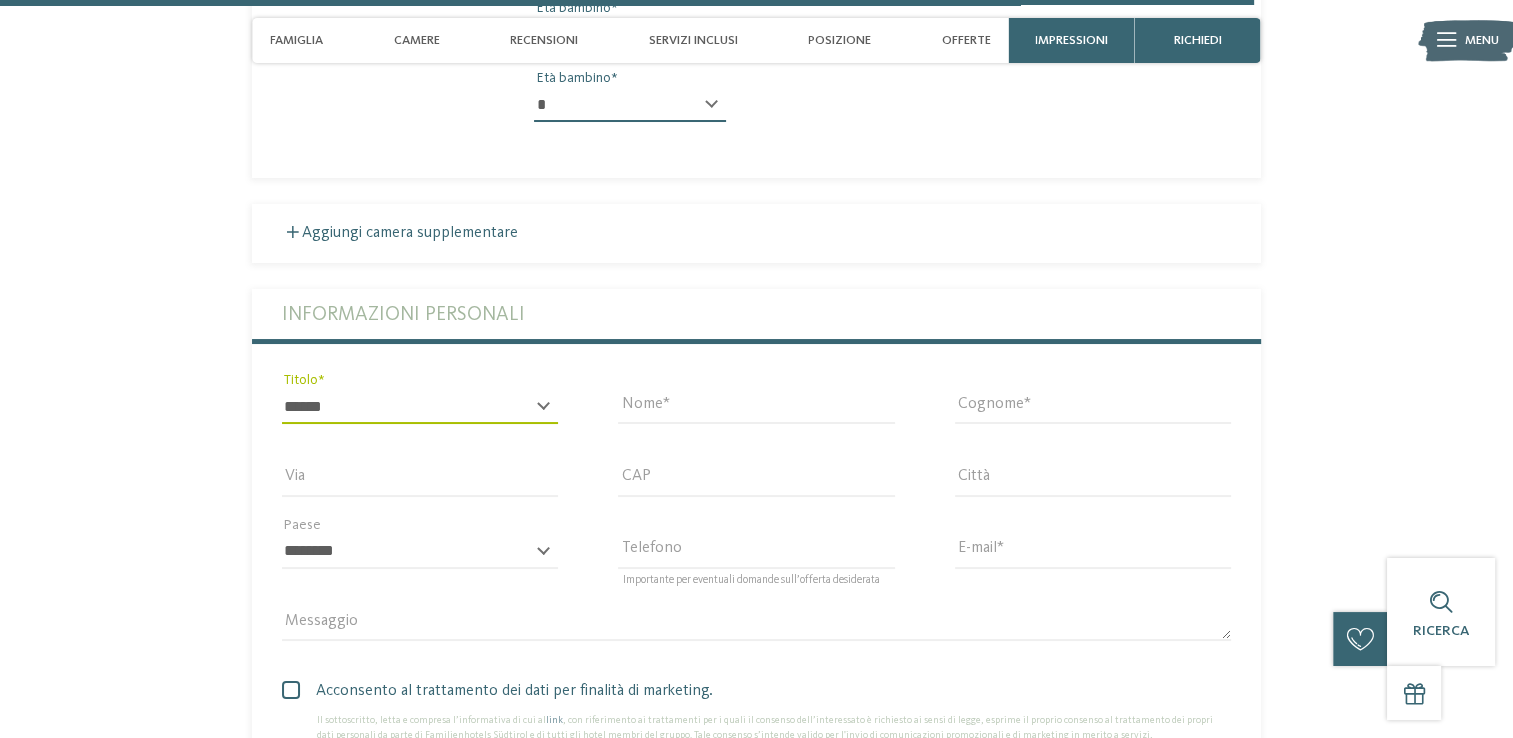 type on "**********" 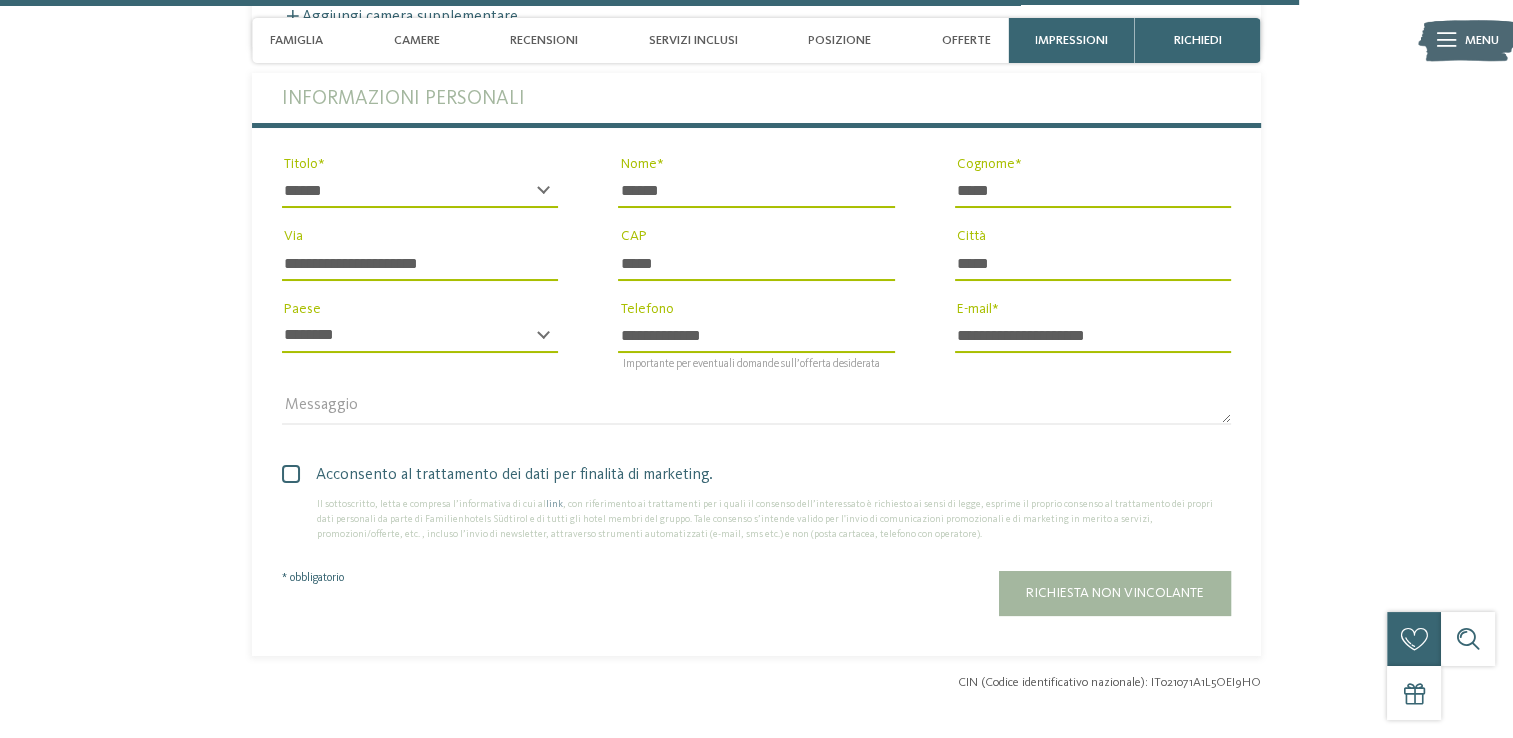 scroll, scrollTop: 6252, scrollLeft: 0, axis: vertical 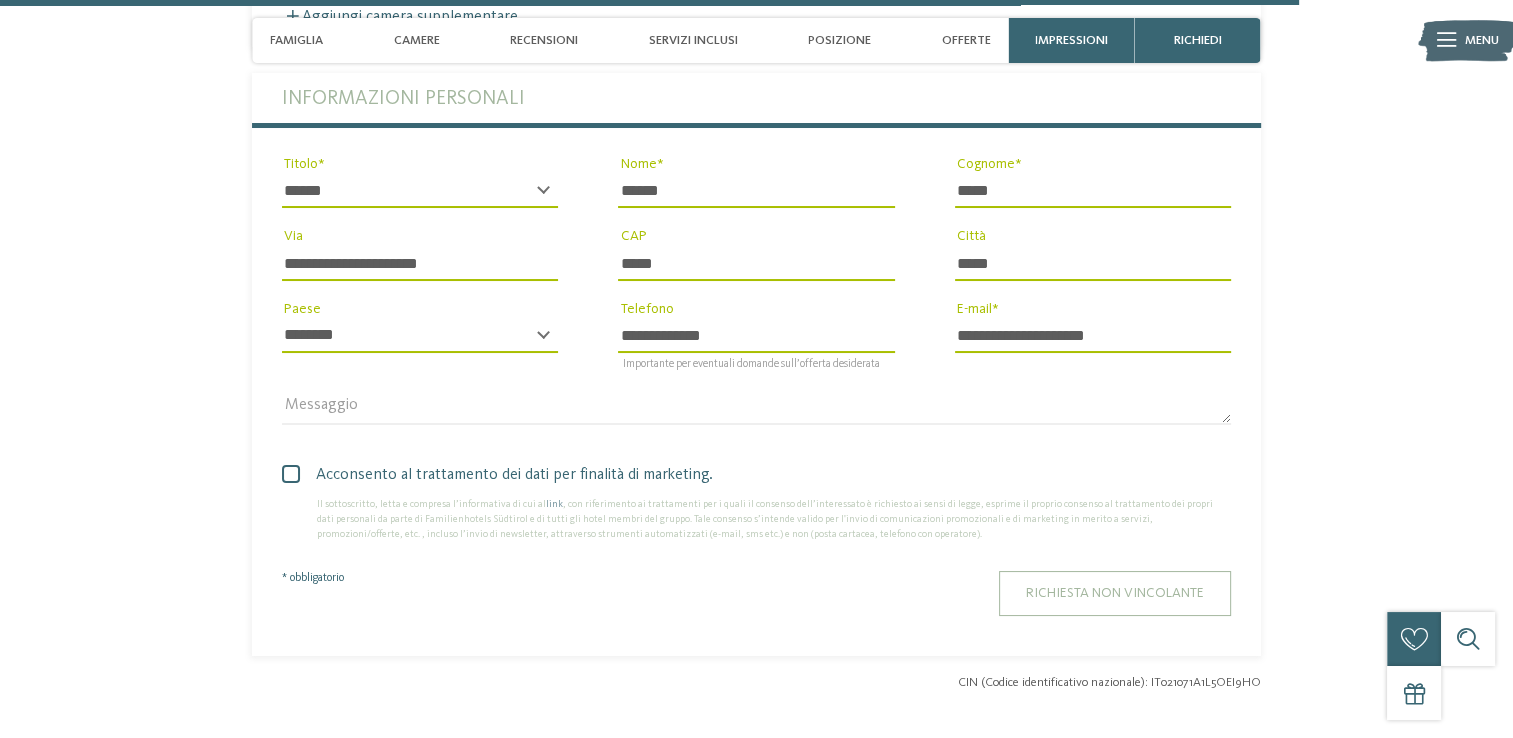 click on "Richiesta non vincolante" at bounding box center [1115, 593] 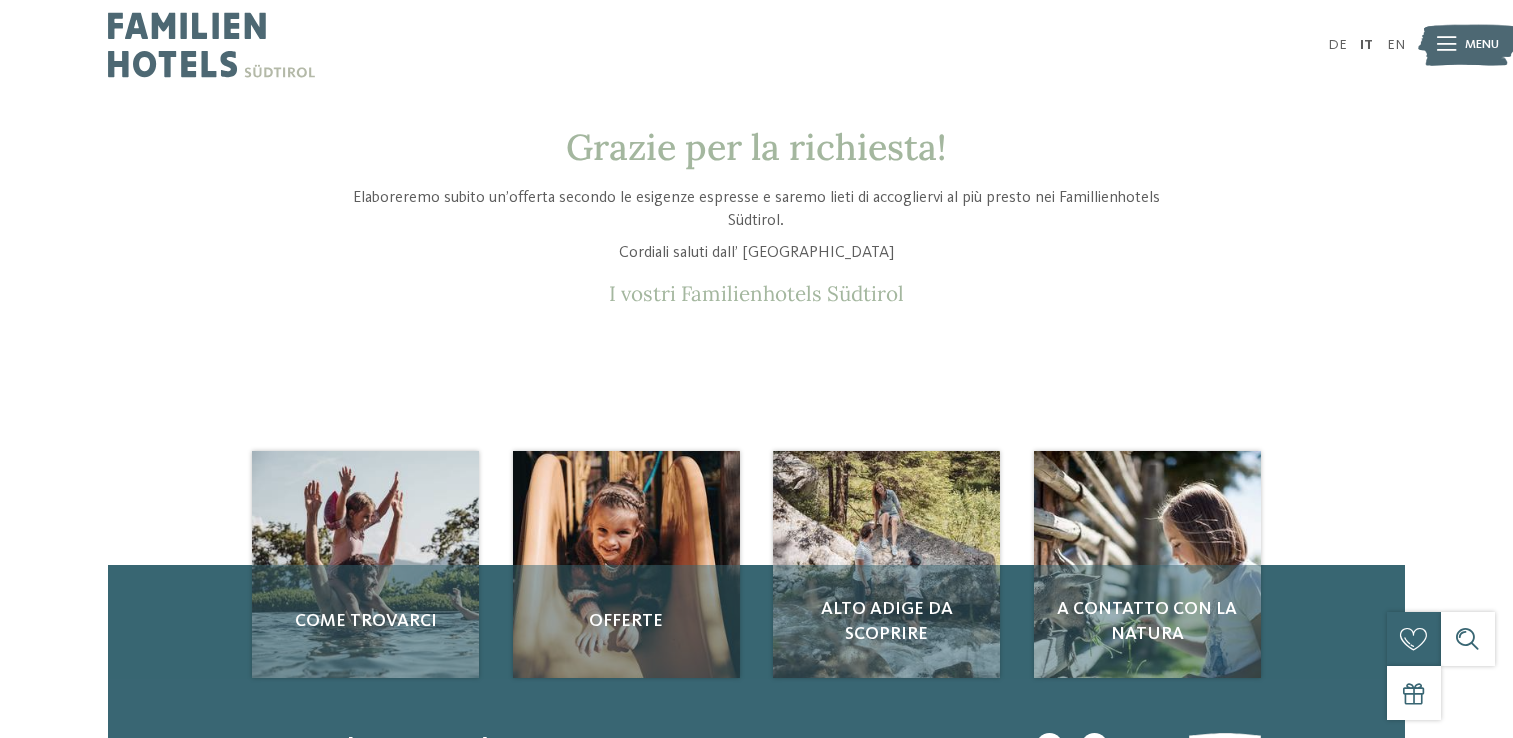 scroll, scrollTop: 0, scrollLeft: 0, axis: both 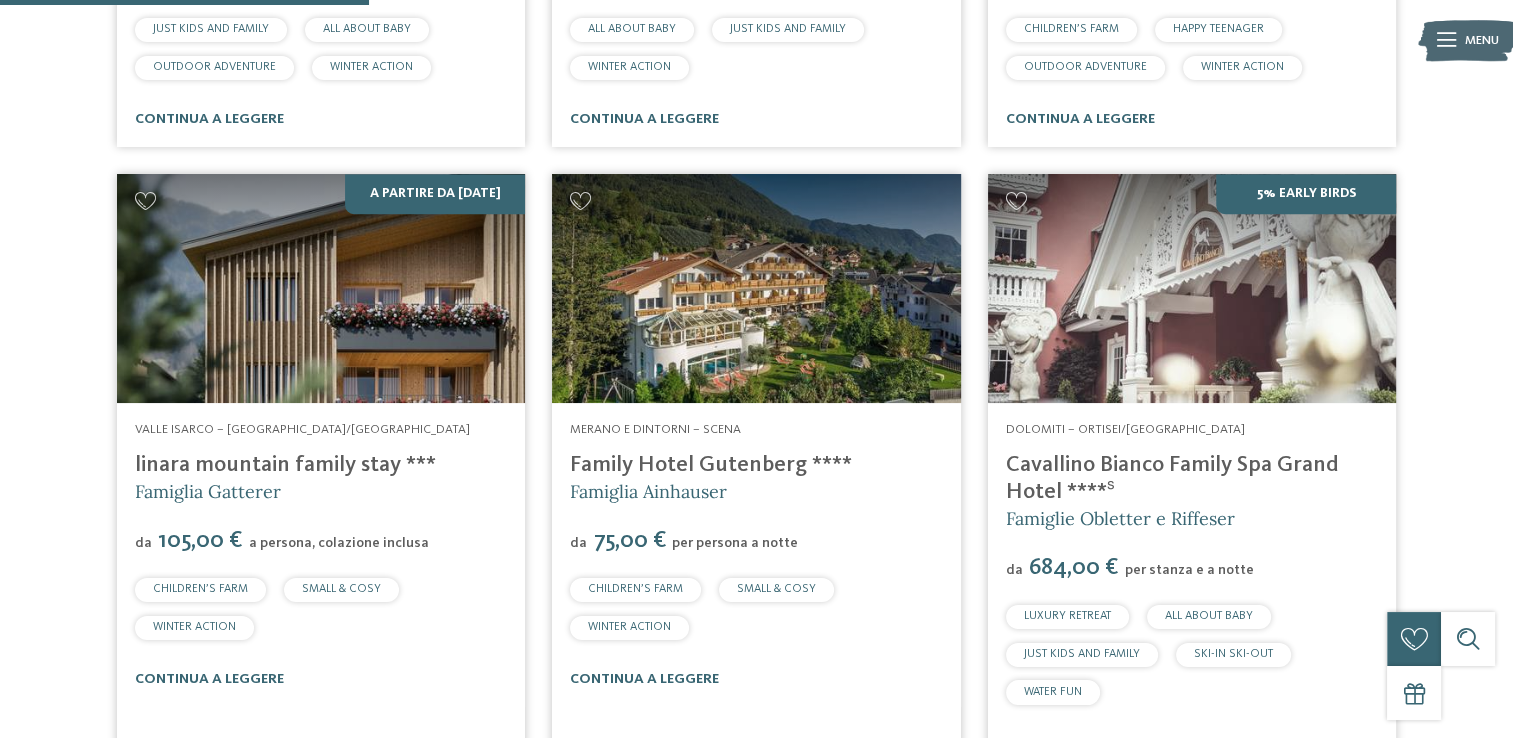 click at bounding box center [321, 289] 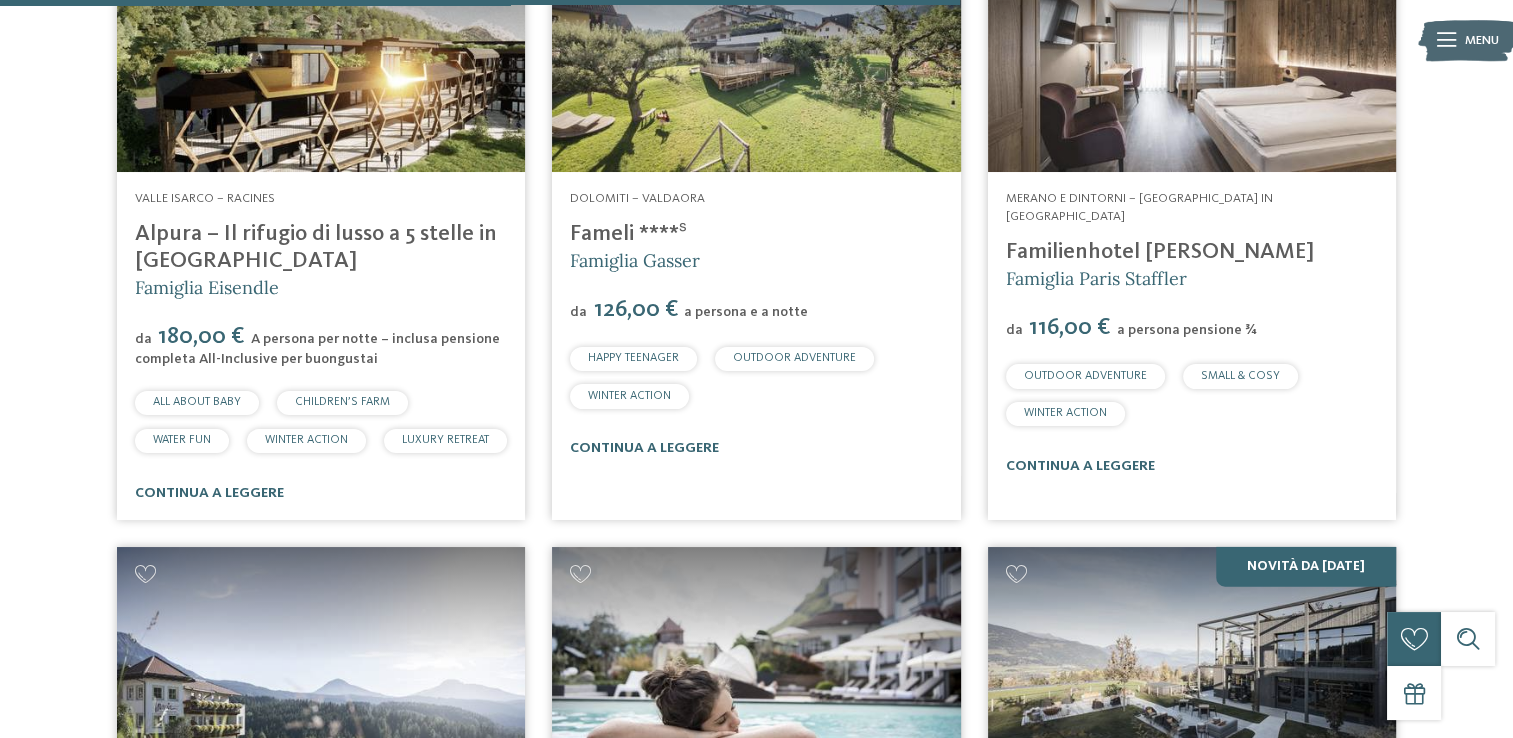 scroll, scrollTop: 3976, scrollLeft: 0, axis: vertical 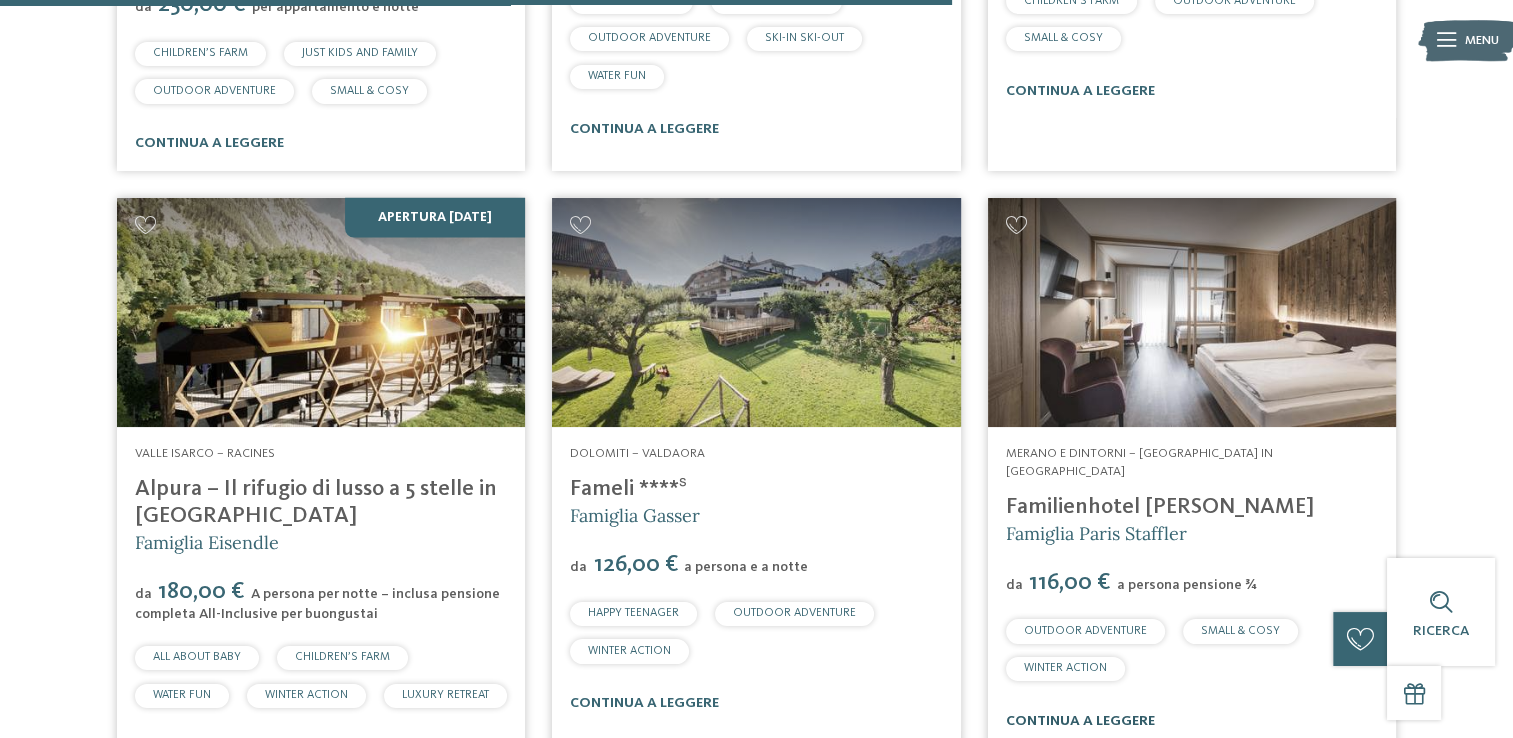 click on "continua a leggere" at bounding box center [1080, 721] 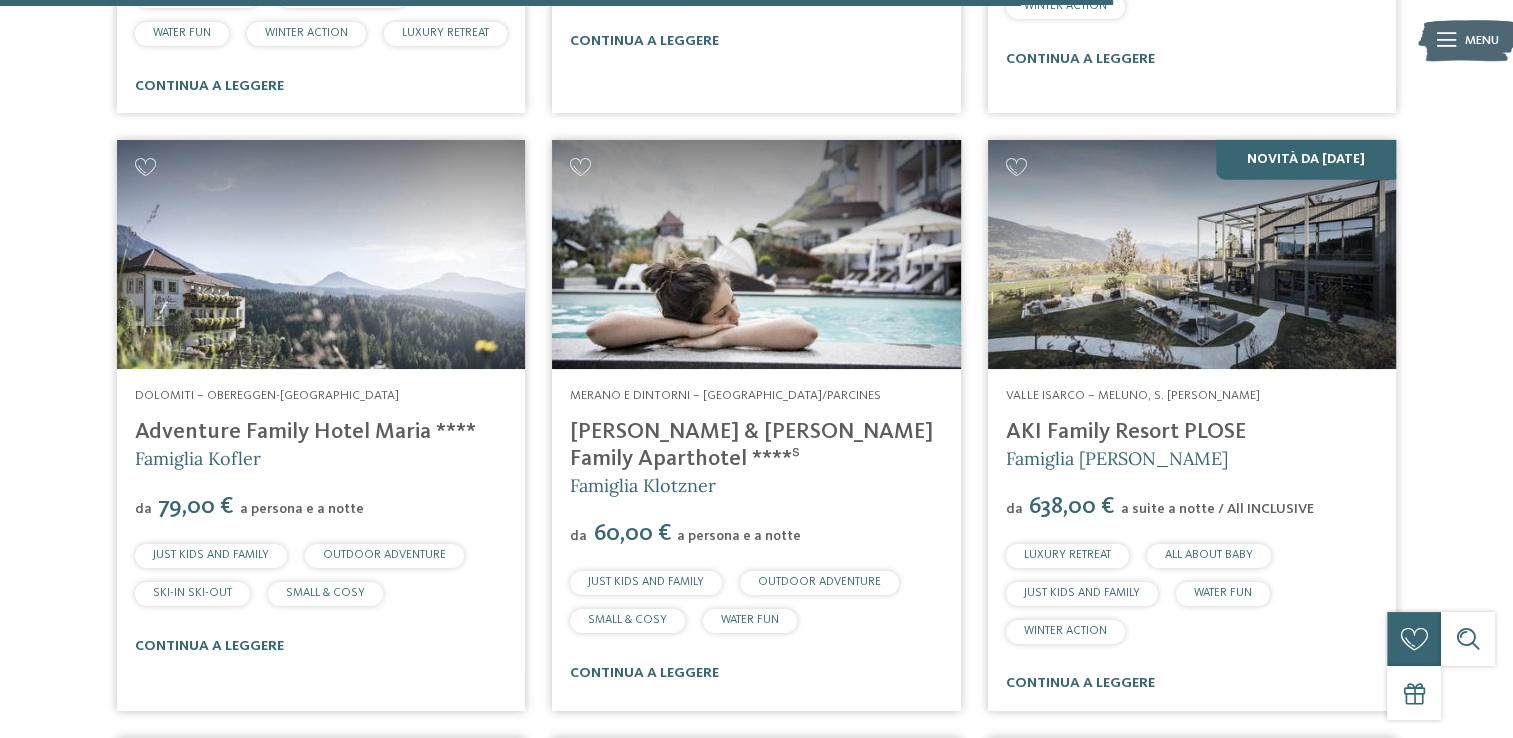 scroll, scrollTop: 4648, scrollLeft: 0, axis: vertical 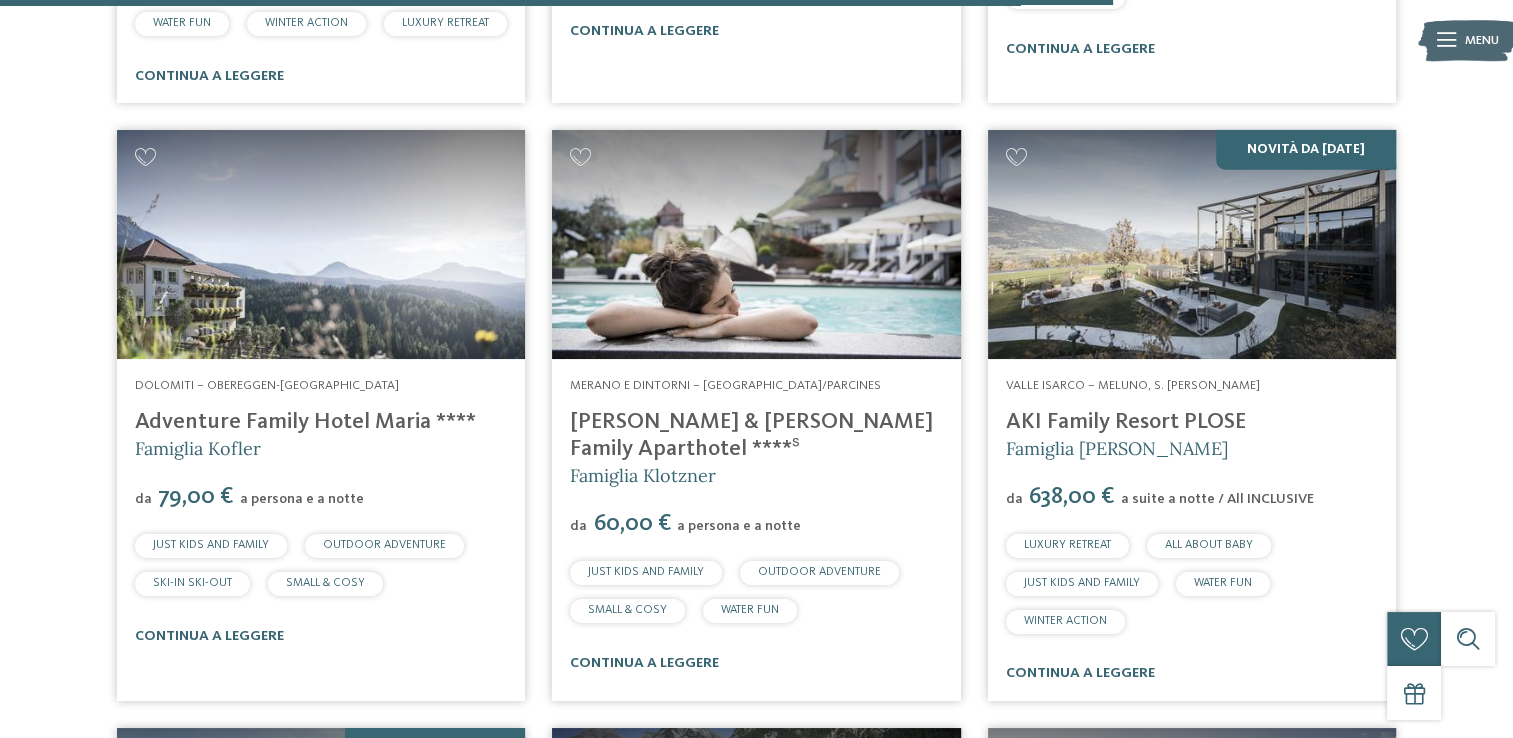 click at bounding box center [756, 245] 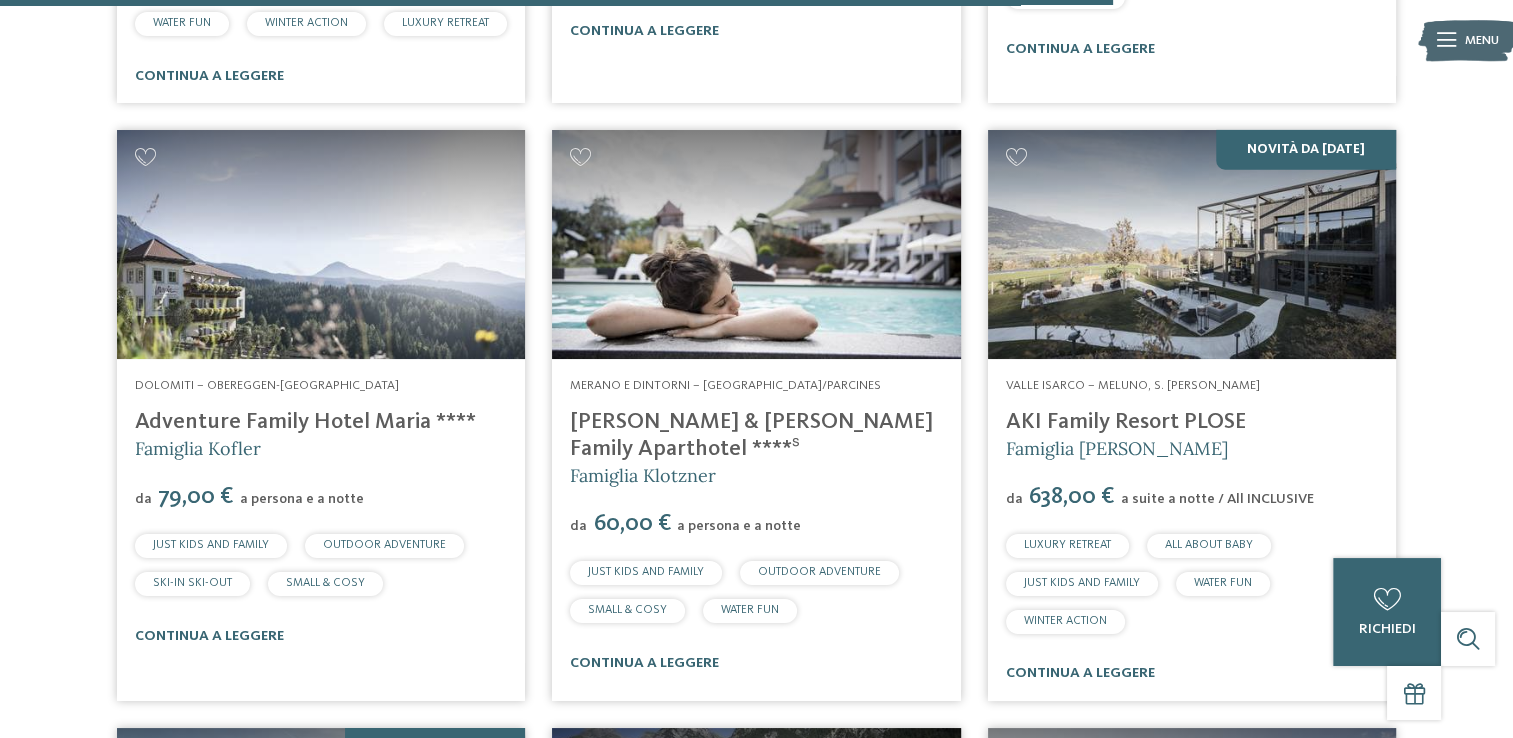 click on "[PERSON_NAME] & [PERSON_NAME] Family Aparthotel ****ˢ" at bounding box center [751, 435] 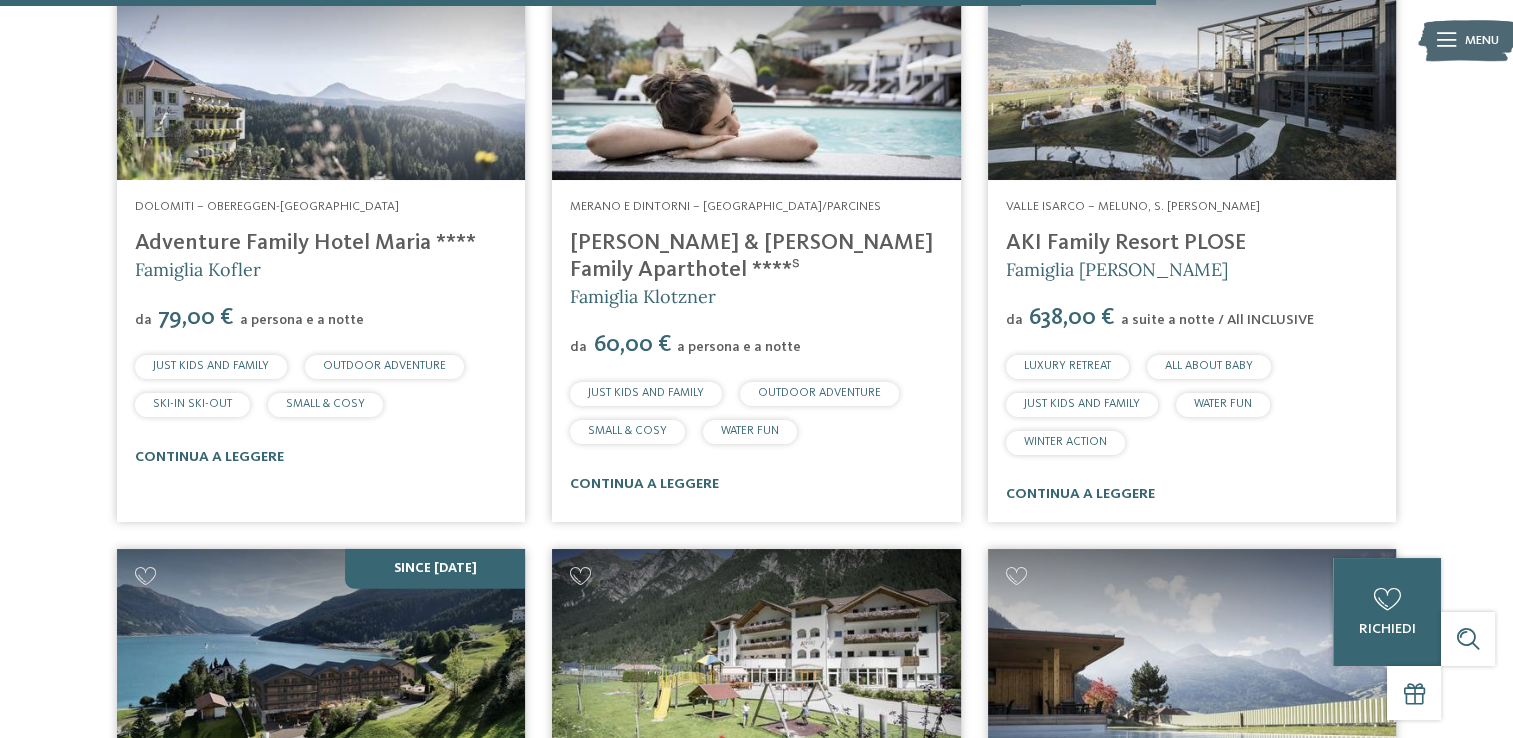 scroll, scrollTop: 4826, scrollLeft: 0, axis: vertical 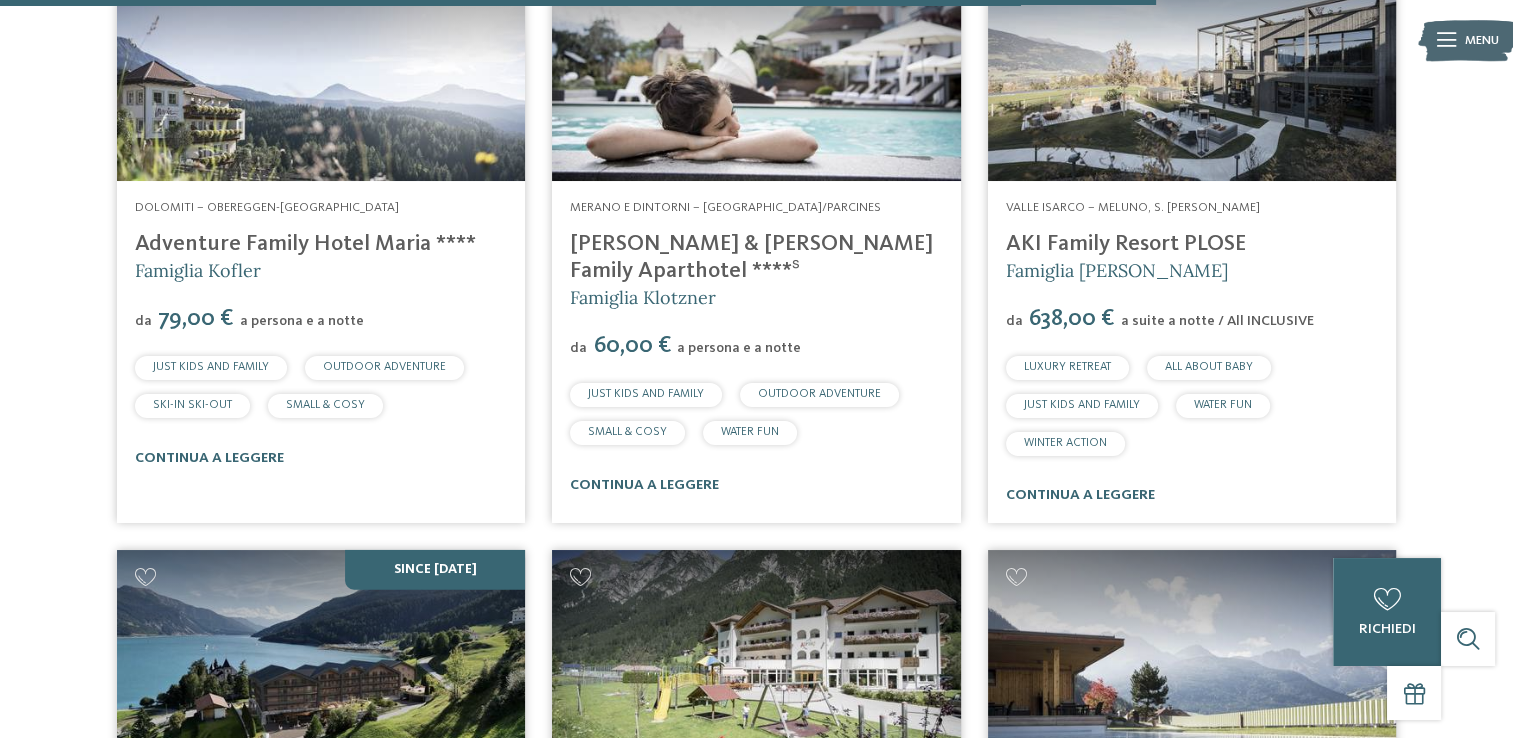 click at bounding box center [321, 67] 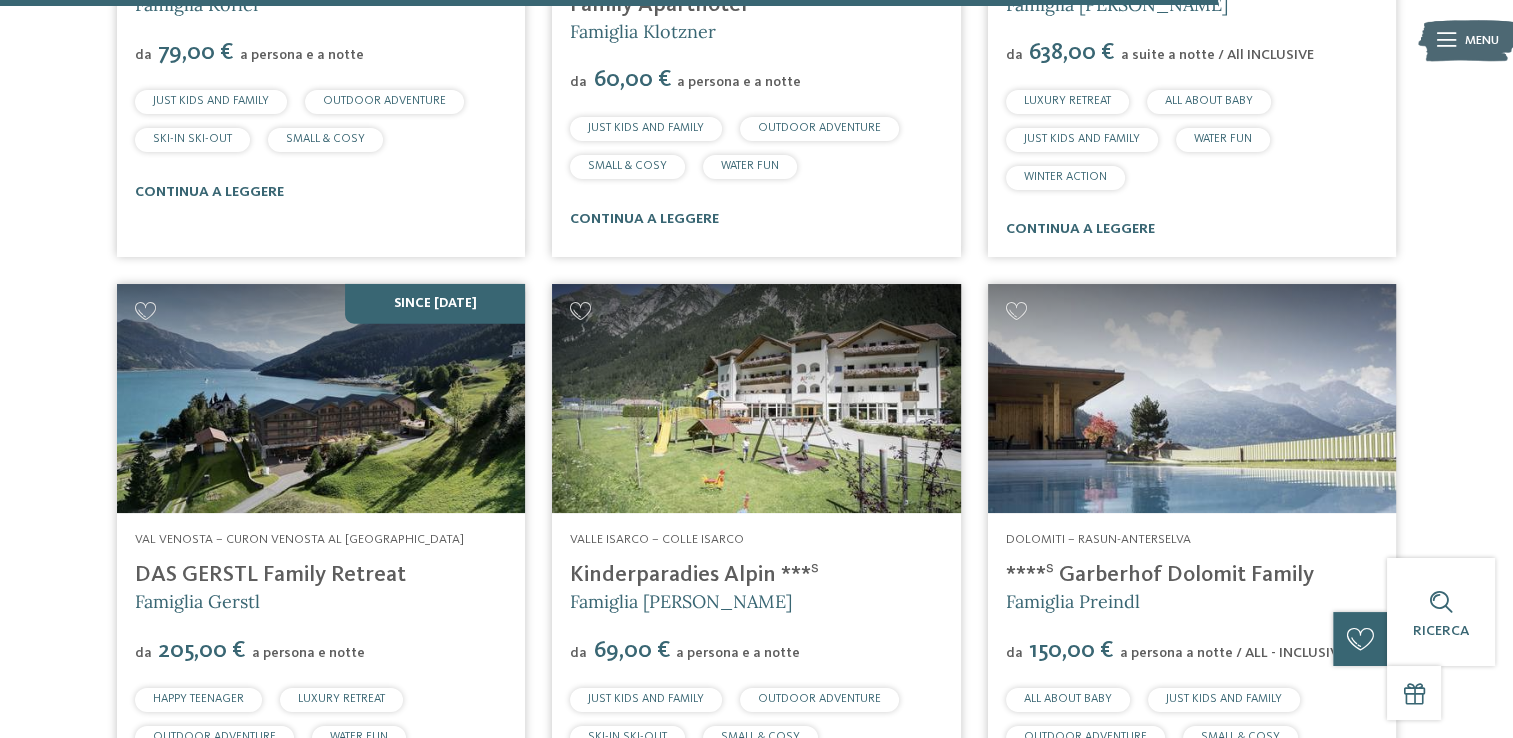 scroll, scrollTop: 5094, scrollLeft: 0, axis: vertical 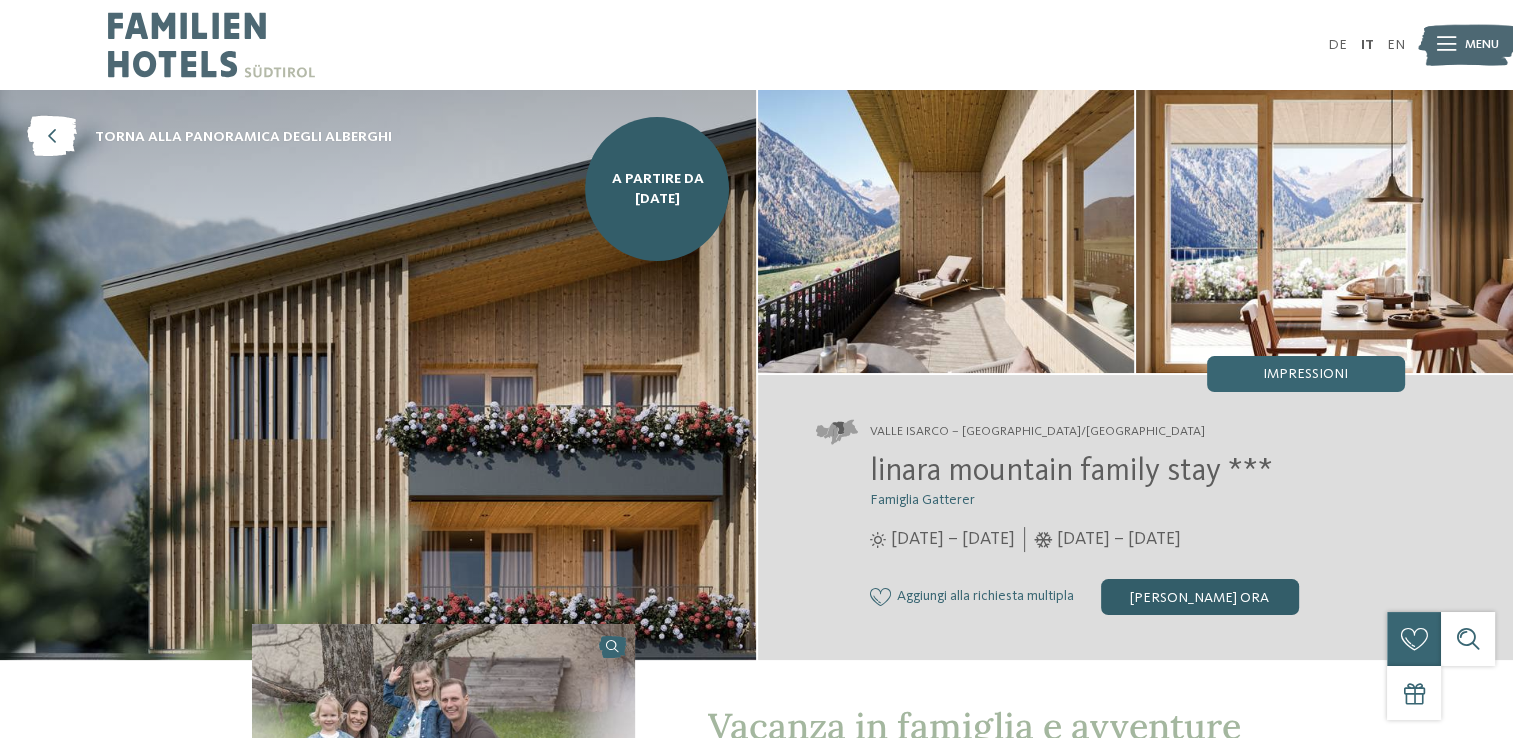 click on "[PERSON_NAME] ora" at bounding box center [1200, 597] 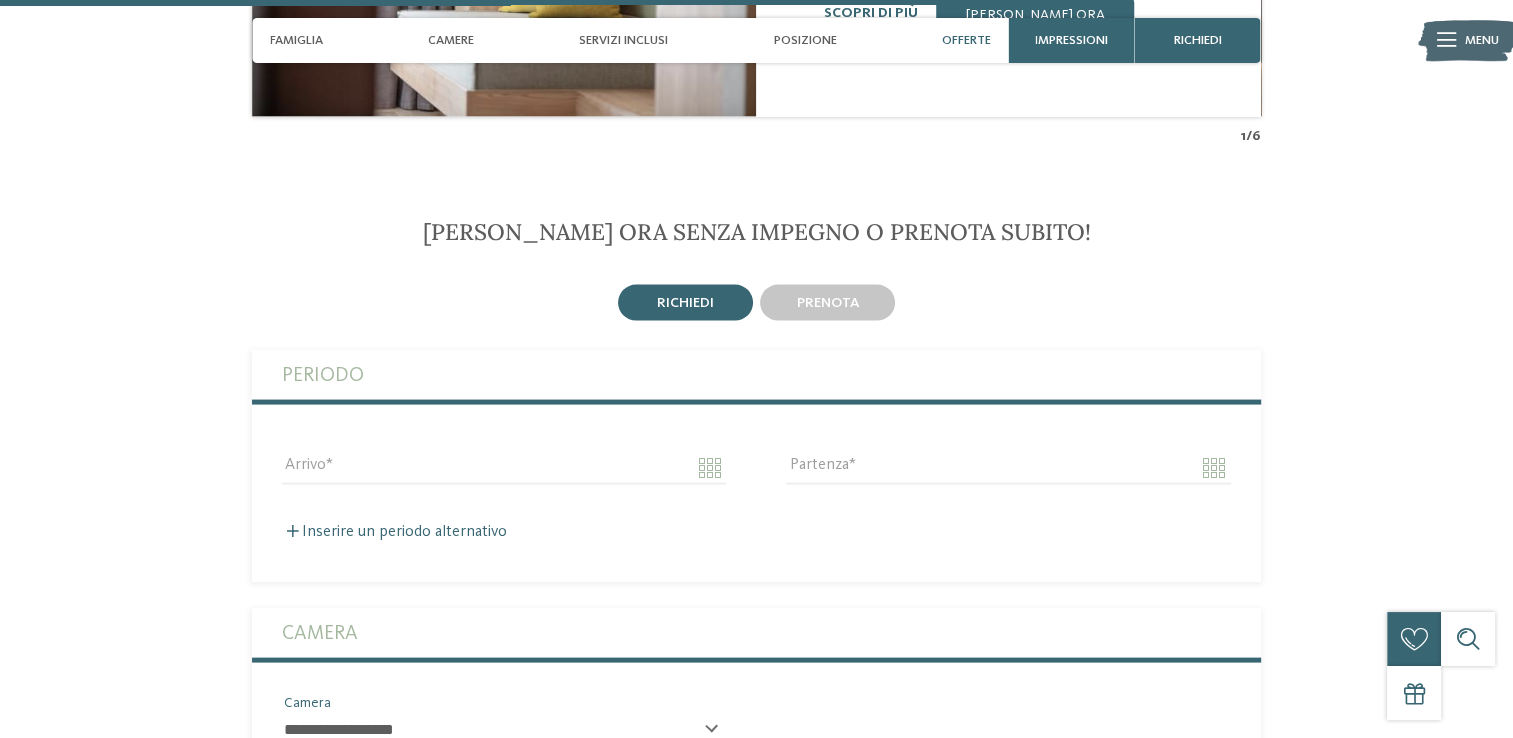 scroll, scrollTop: 4001, scrollLeft: 0, axis: vertical 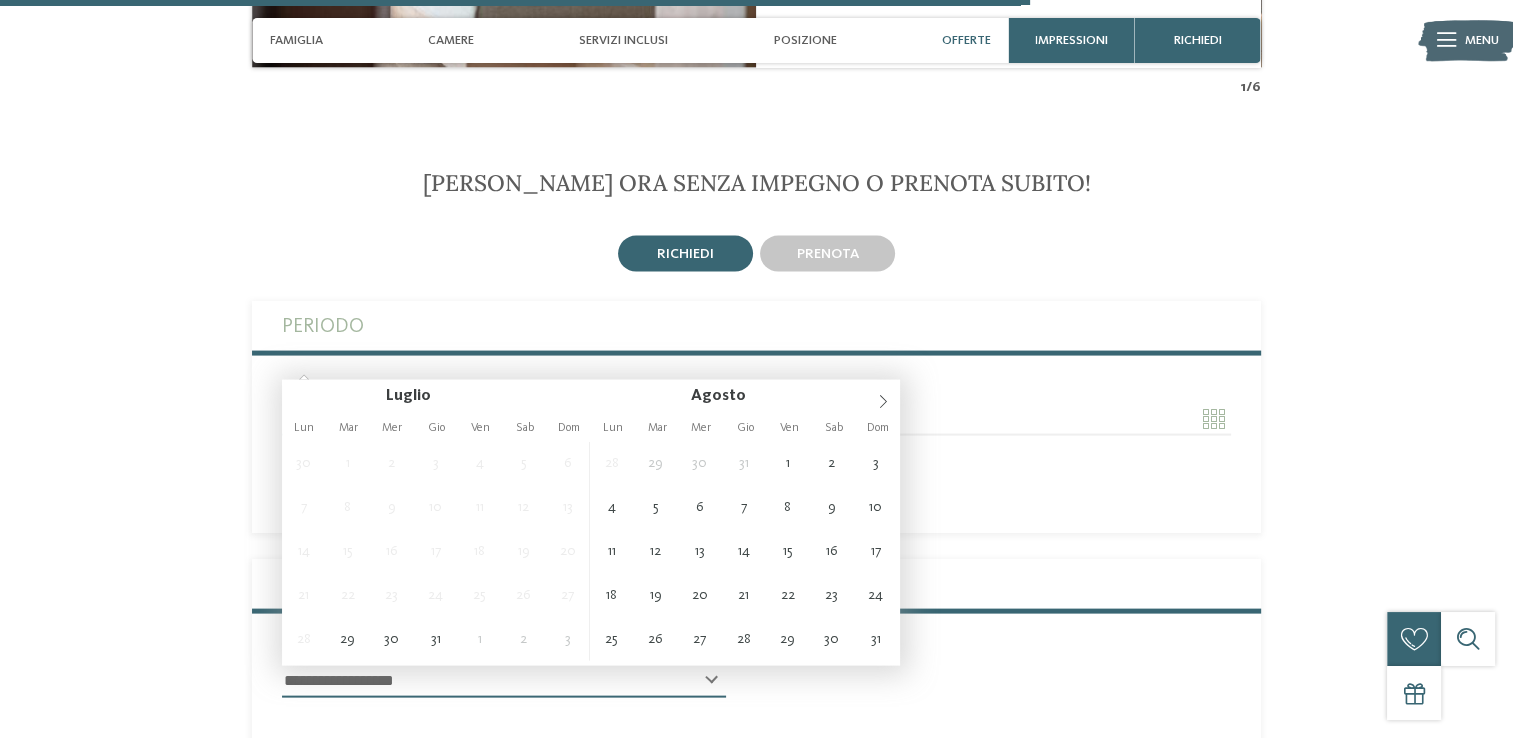 click on "Arrivo" at bounding box center (504, 419) 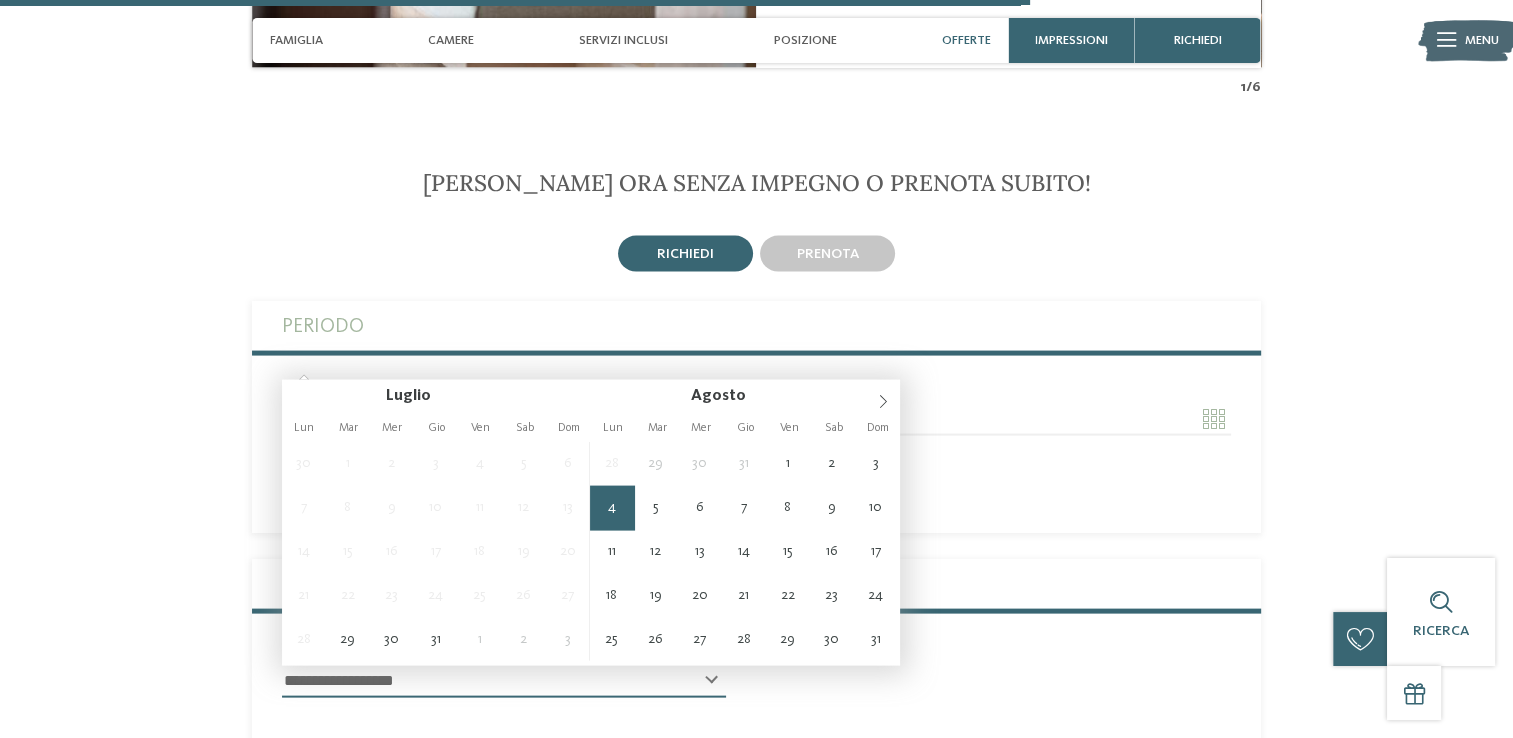 type on "**********" 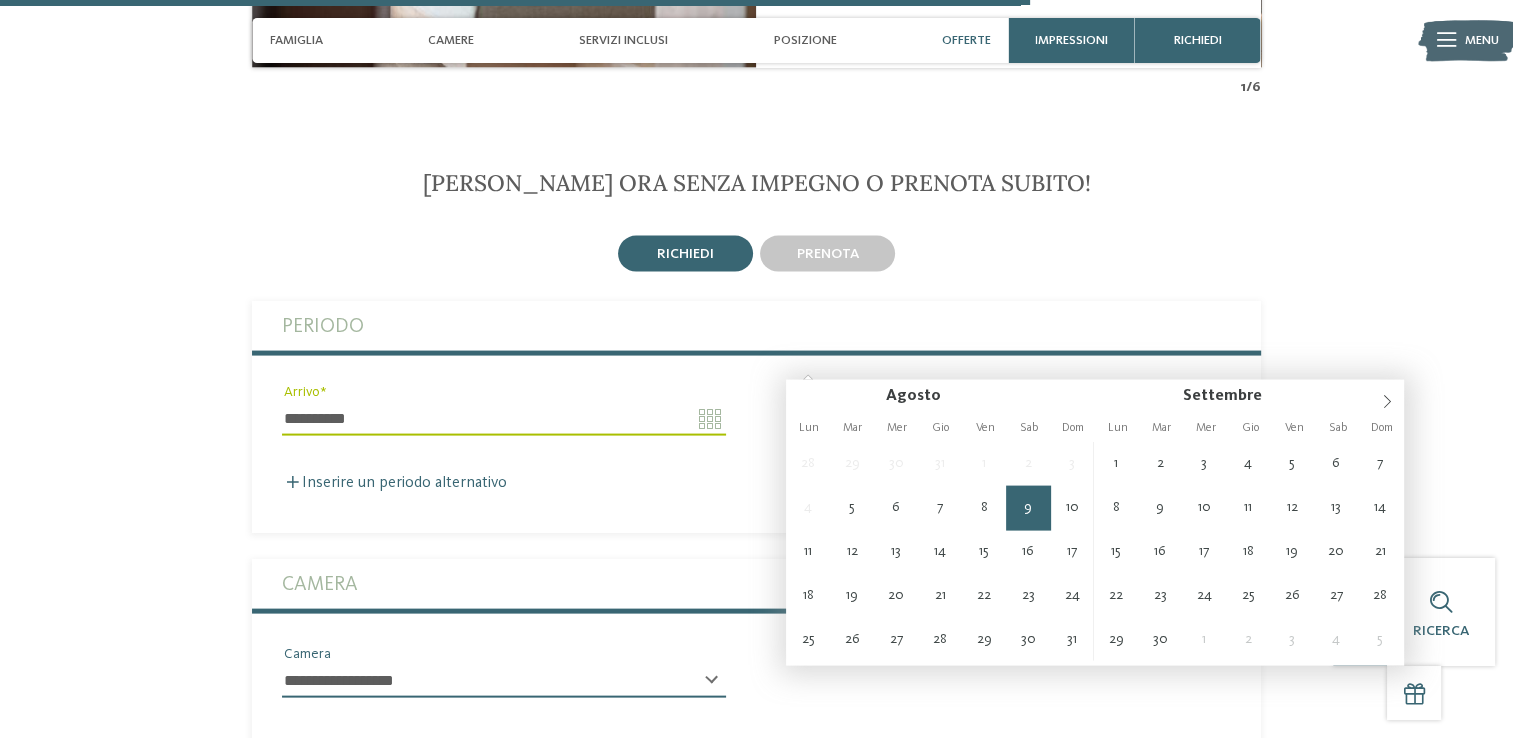 type on "**********" 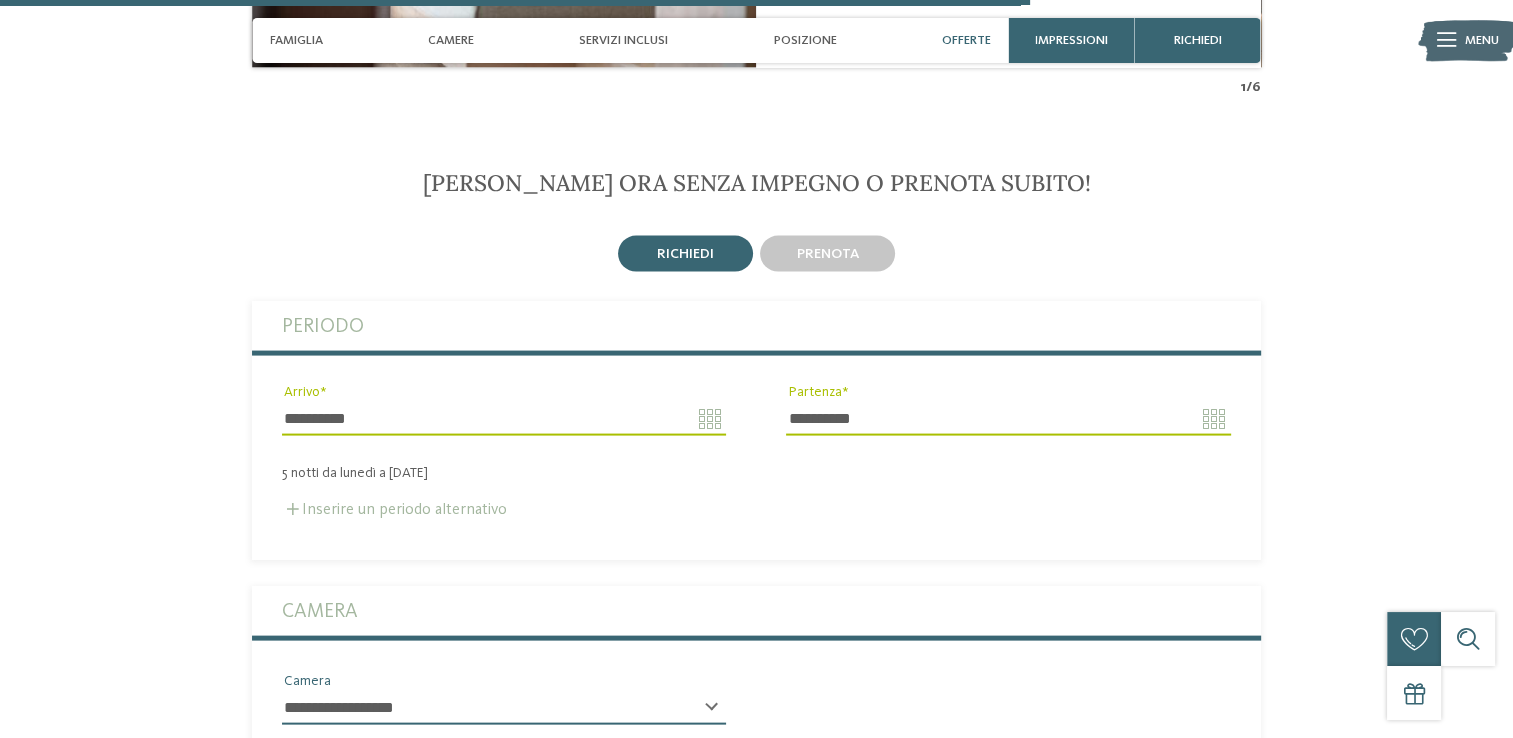 click on "Inserire un periodo alternativo" at bounding box center [394, 510] 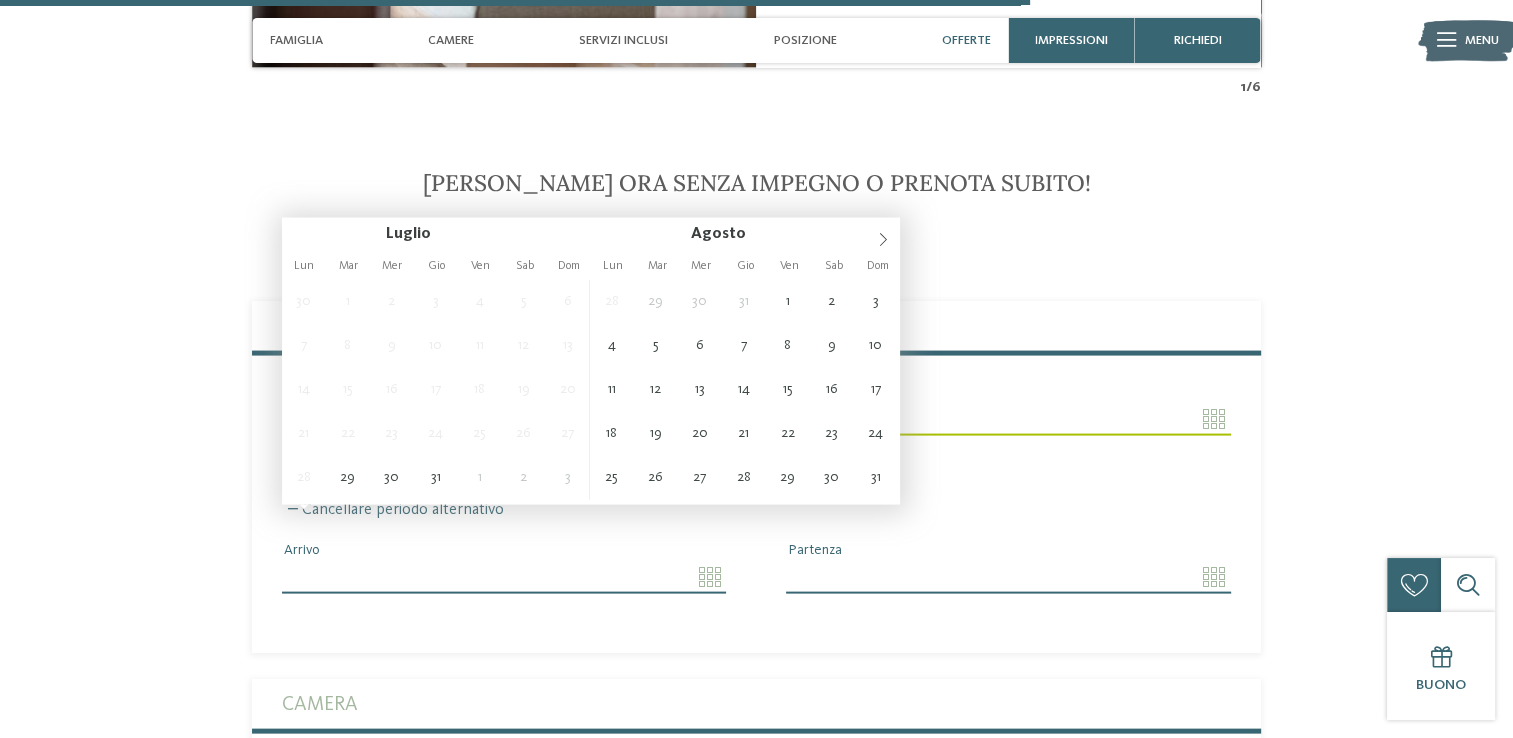 click on "Arrivo" at bounding box center (504, 577) 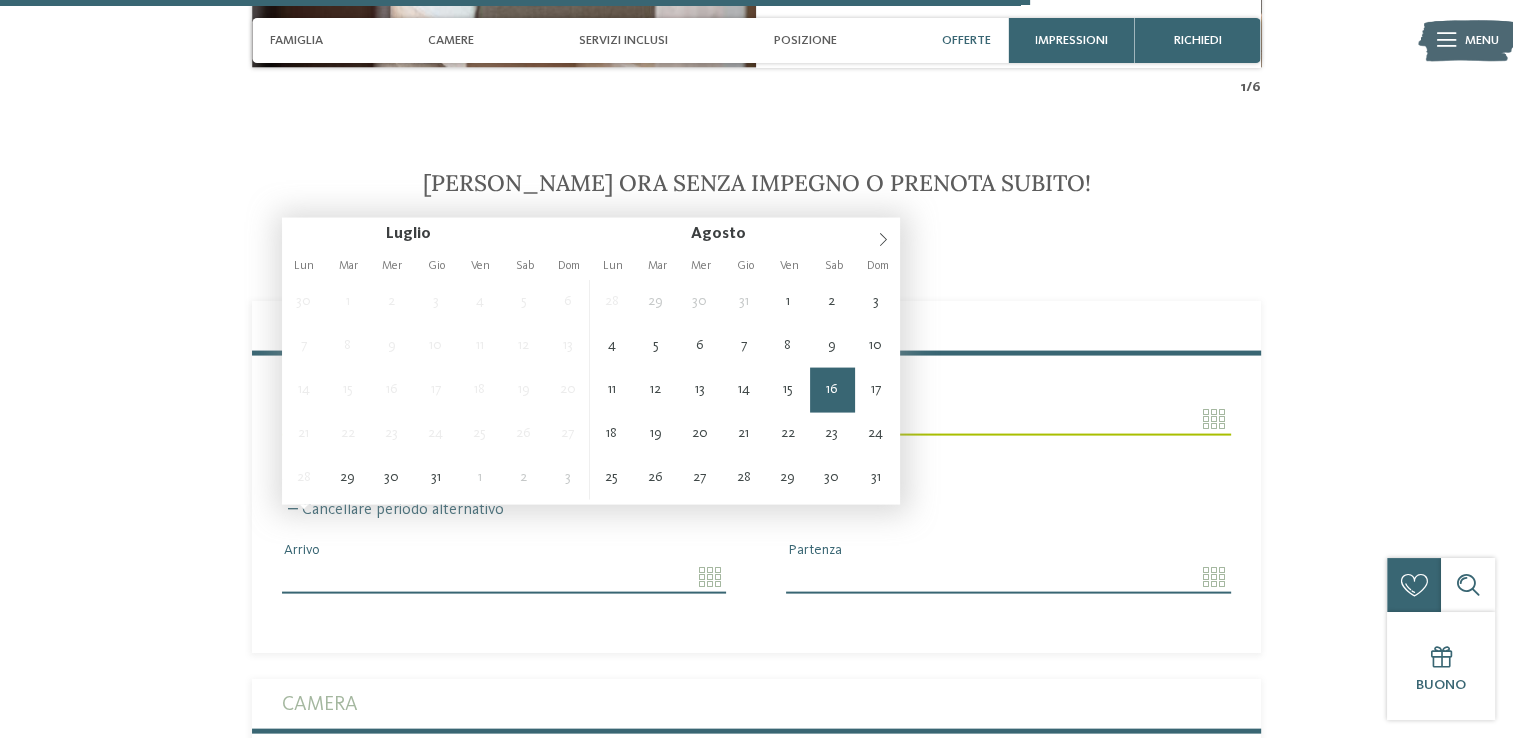 type on "**********" 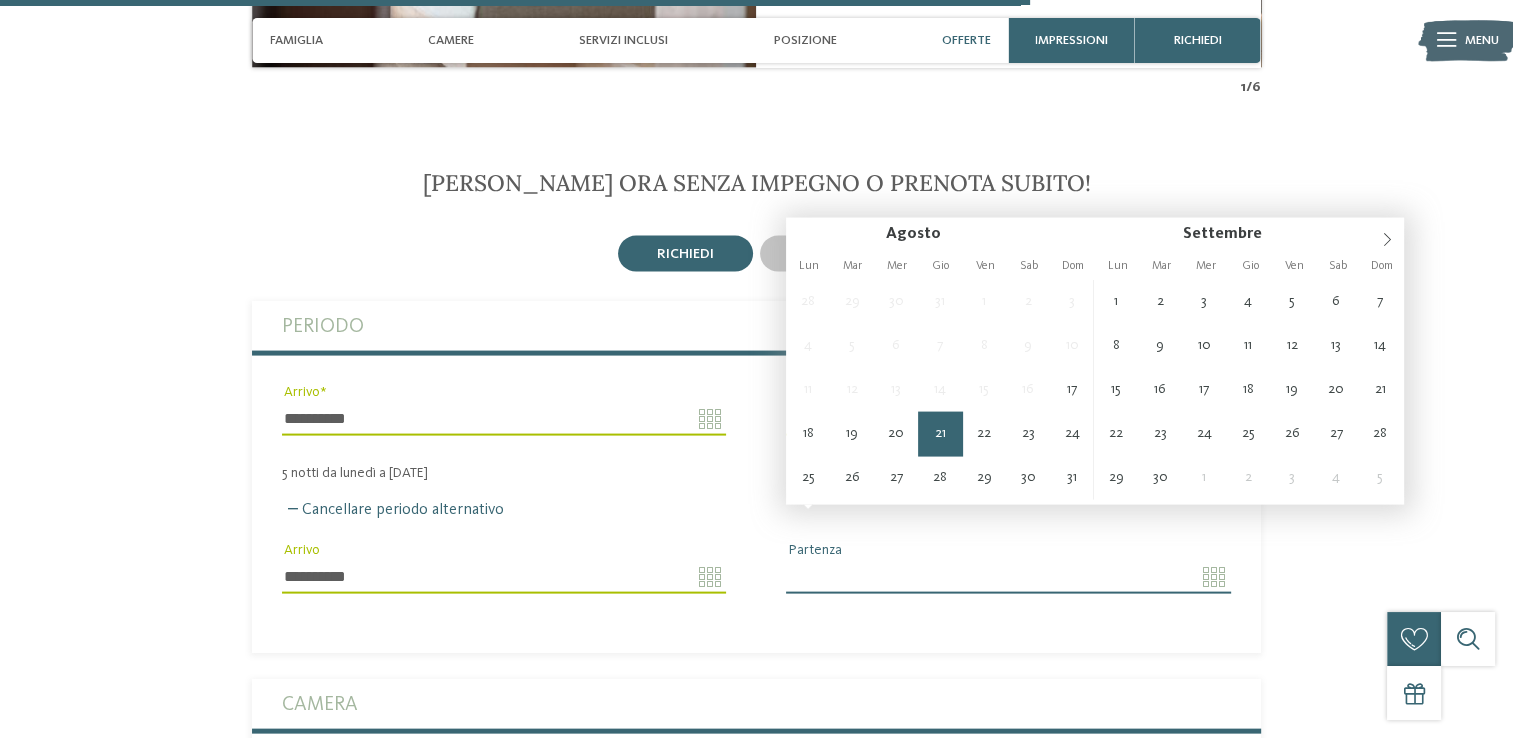type on "**********" 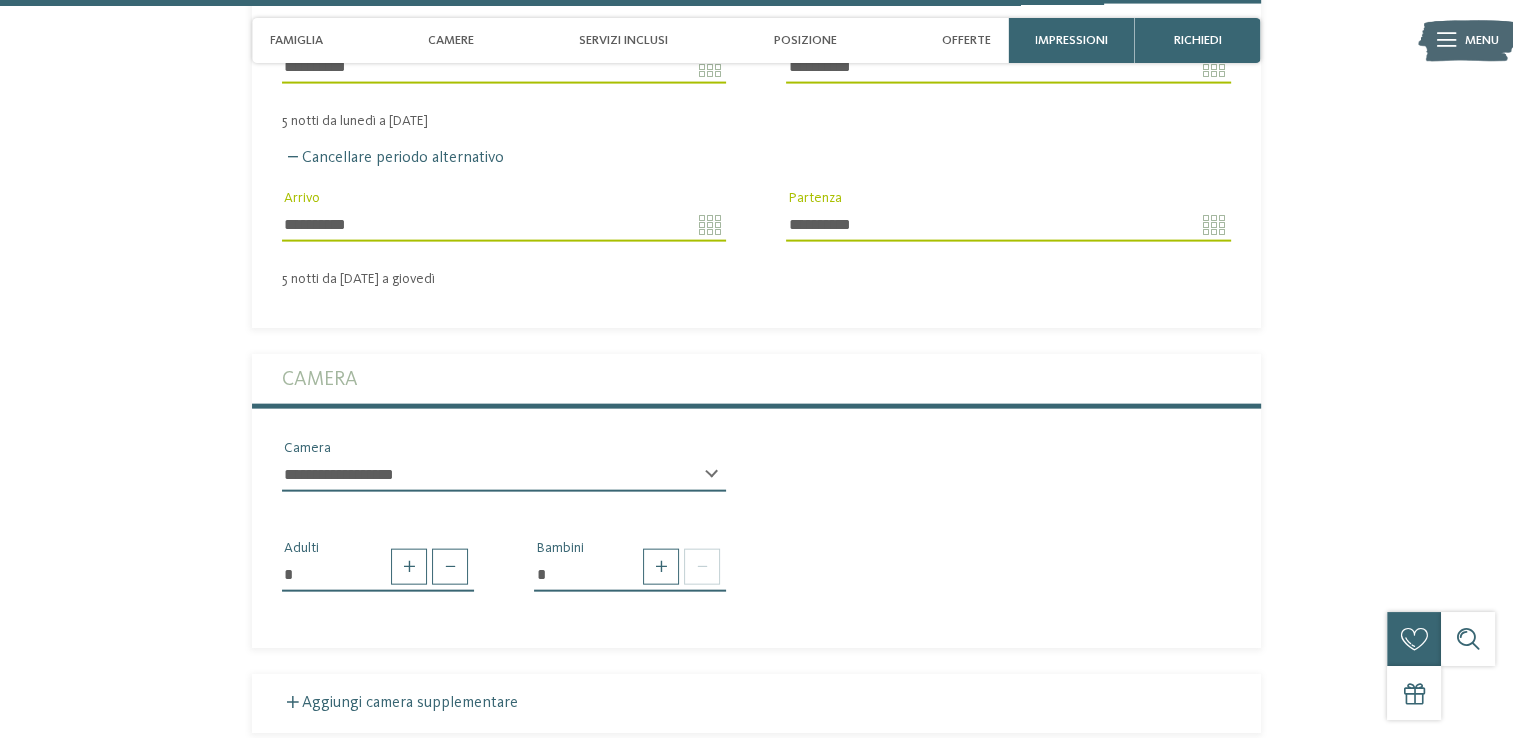 scroll, scrollTop: 4413, scrollLeft: 0, axis: vertical 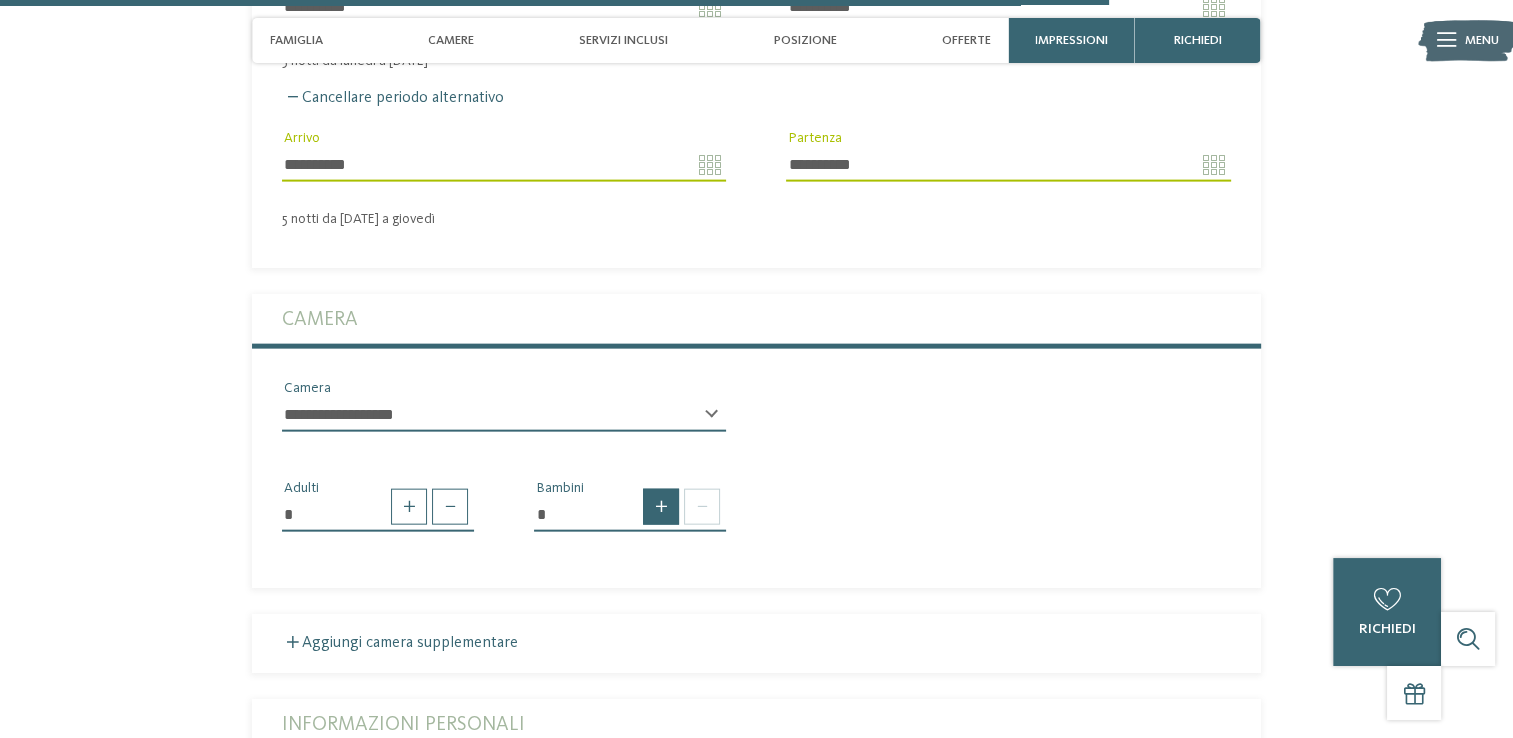 click at bounding box center [661, 507] 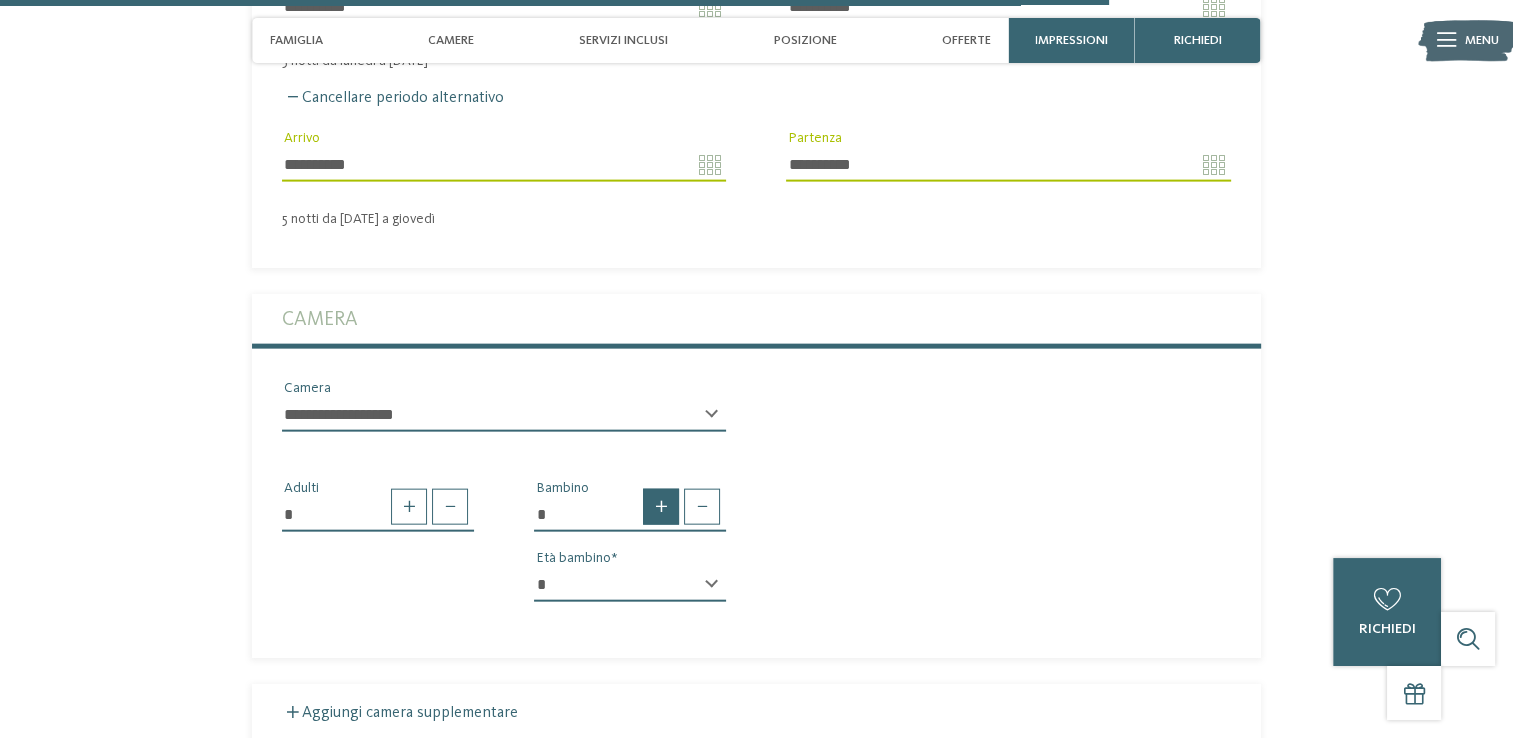 click at bounding box center [661, 507] 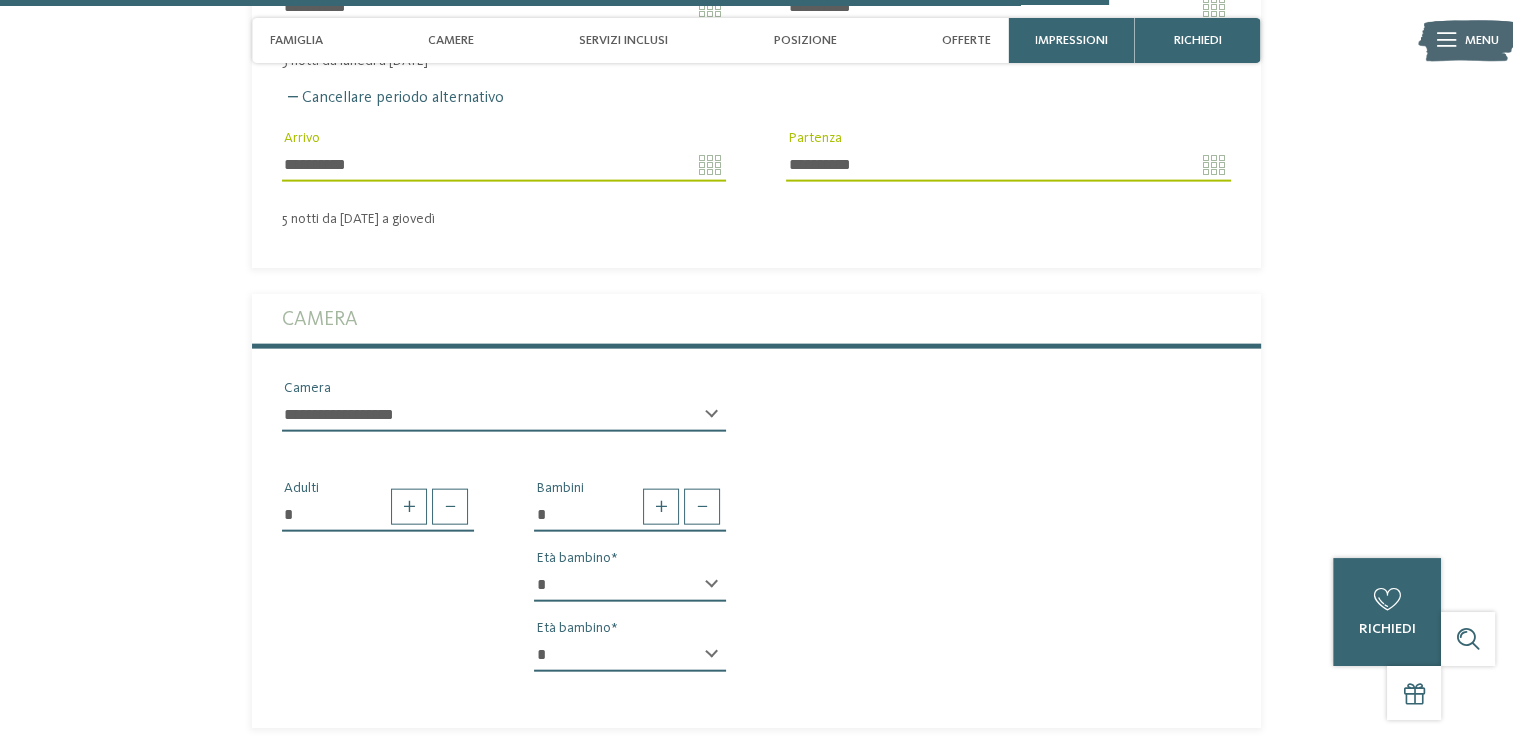 click on "* * * * * * * * * * * ** ** ** ** ** ** ** **     Età bambino" at bounding box center (630, 593) 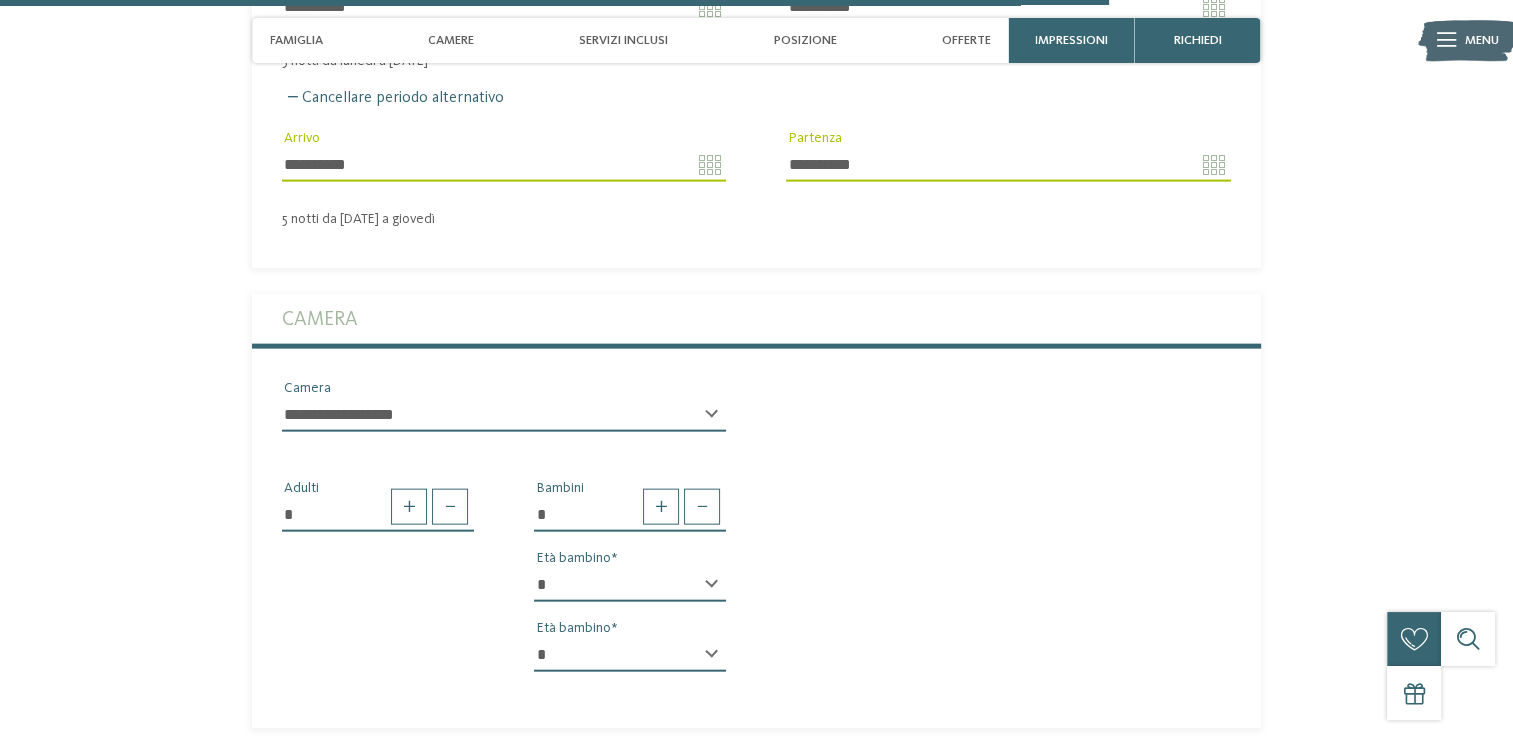 click on "* * * * * * * * * * * ** ** ** ** ** ** ** **" at bounding box center (630, 585) 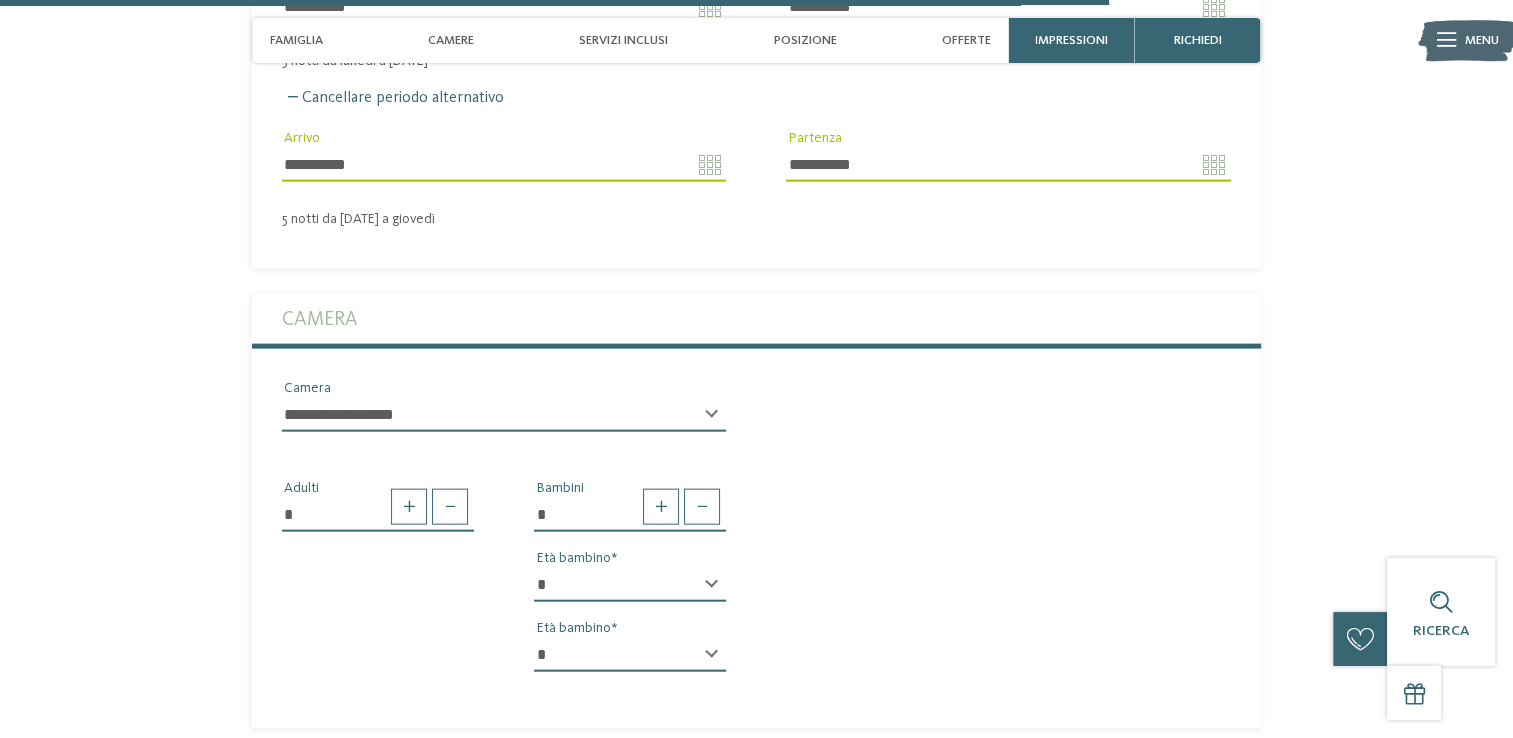 click on "* * * * * * * * * * * ** ** ** ** ** ** ** **" at bounding box center [630, 655] 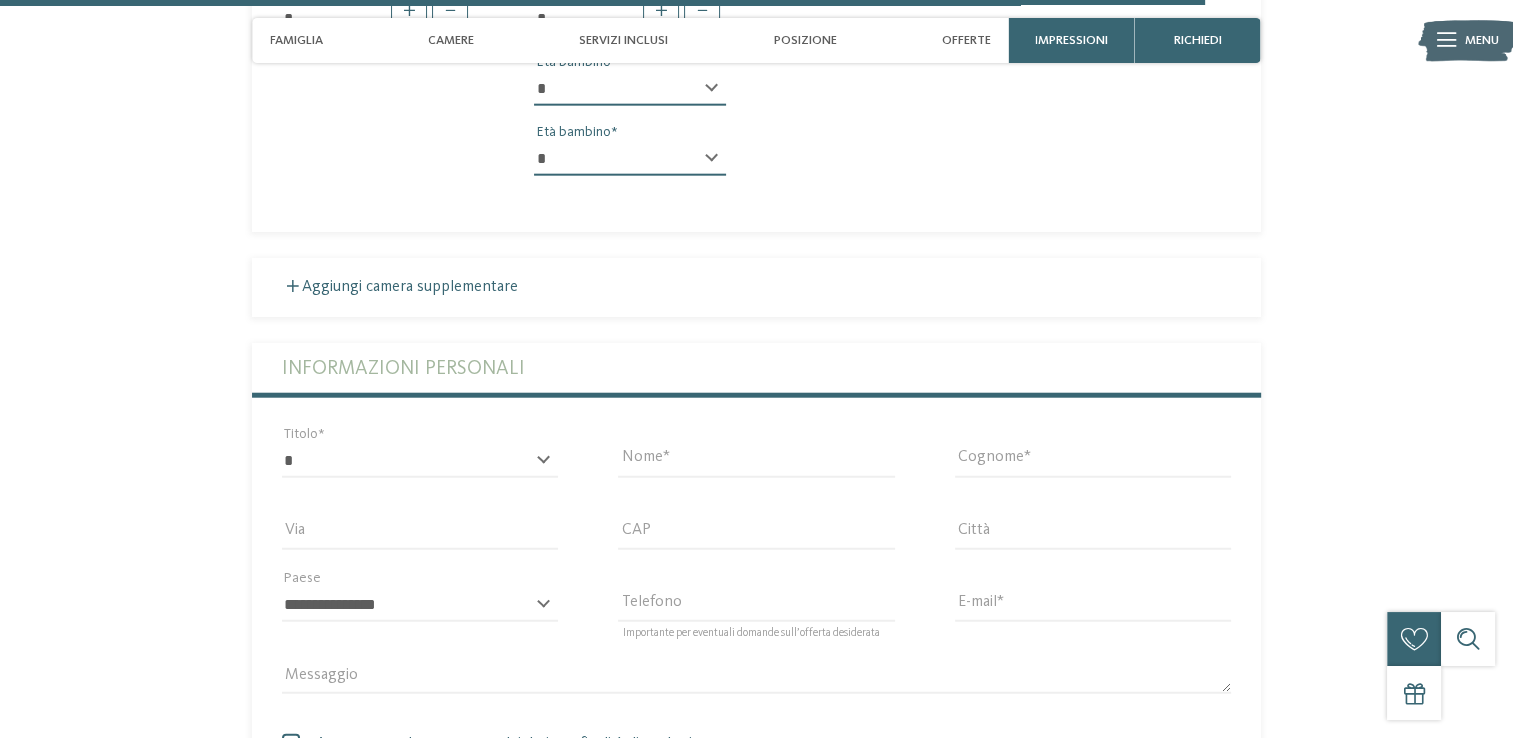 scroll, scrollTop: 4910, scrollLeft: 0, axis: vertical 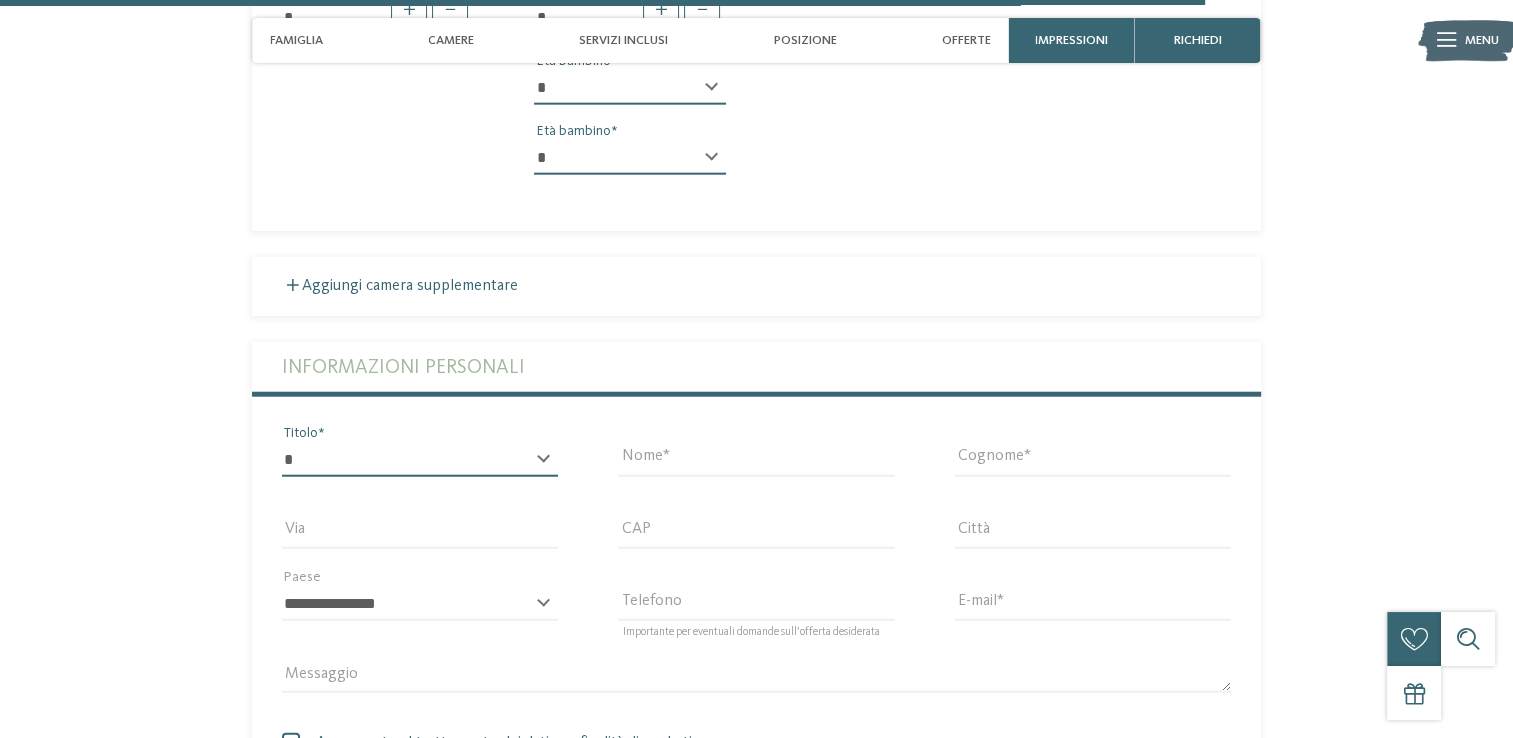 click on "* ****** ******* ******** ******" at bounding box center [420, 460] 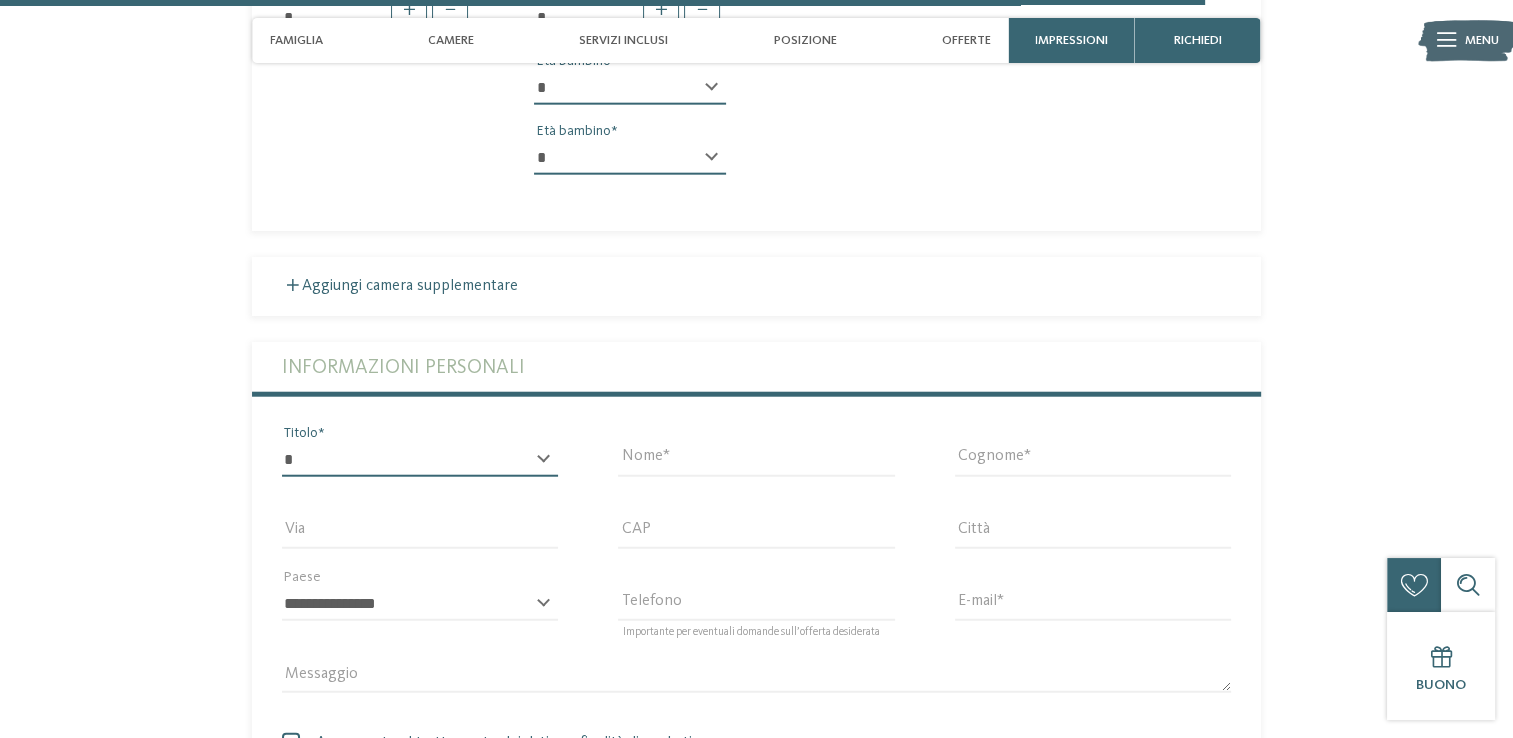 select on "*" 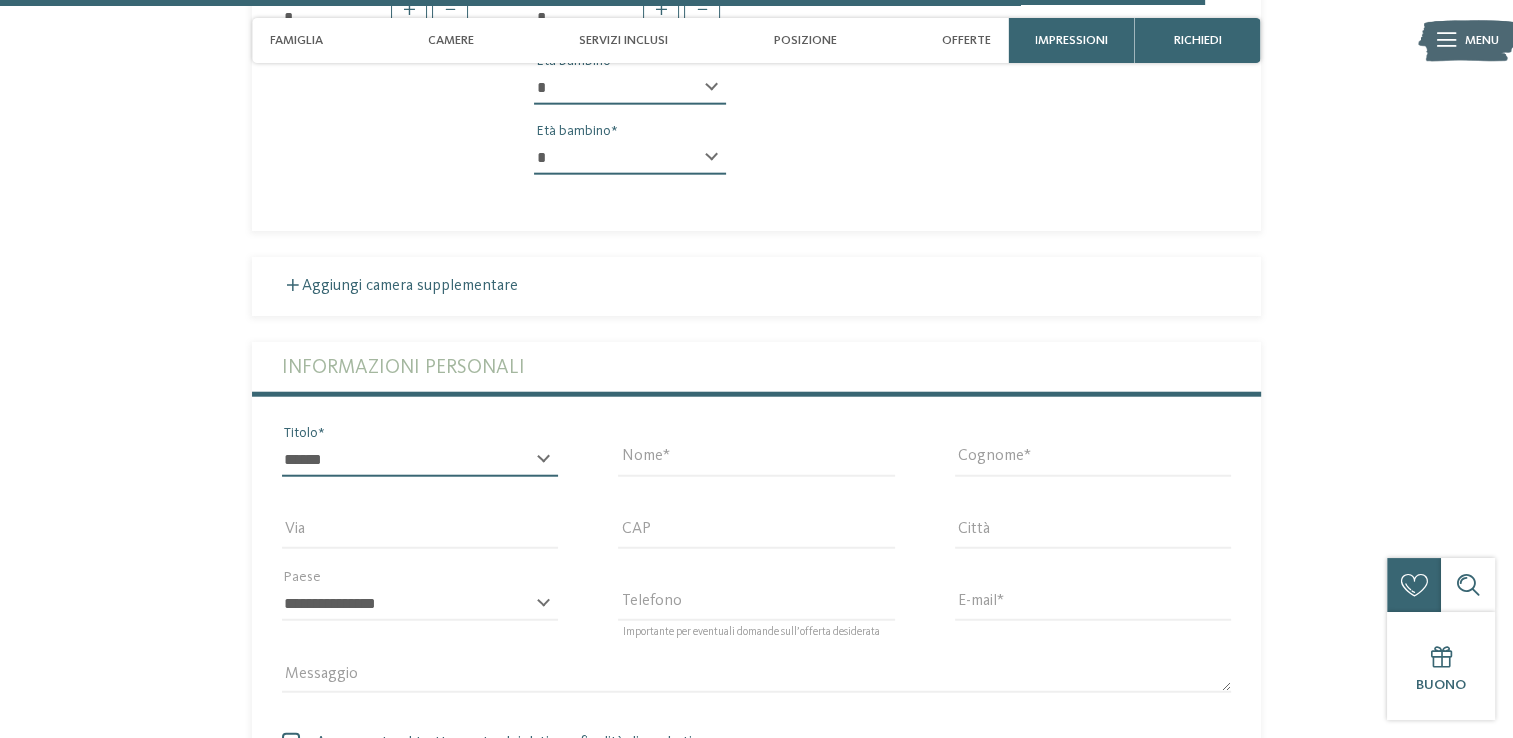 click on "* ****** ******* ******** ******" at bounding box center (420, 460) 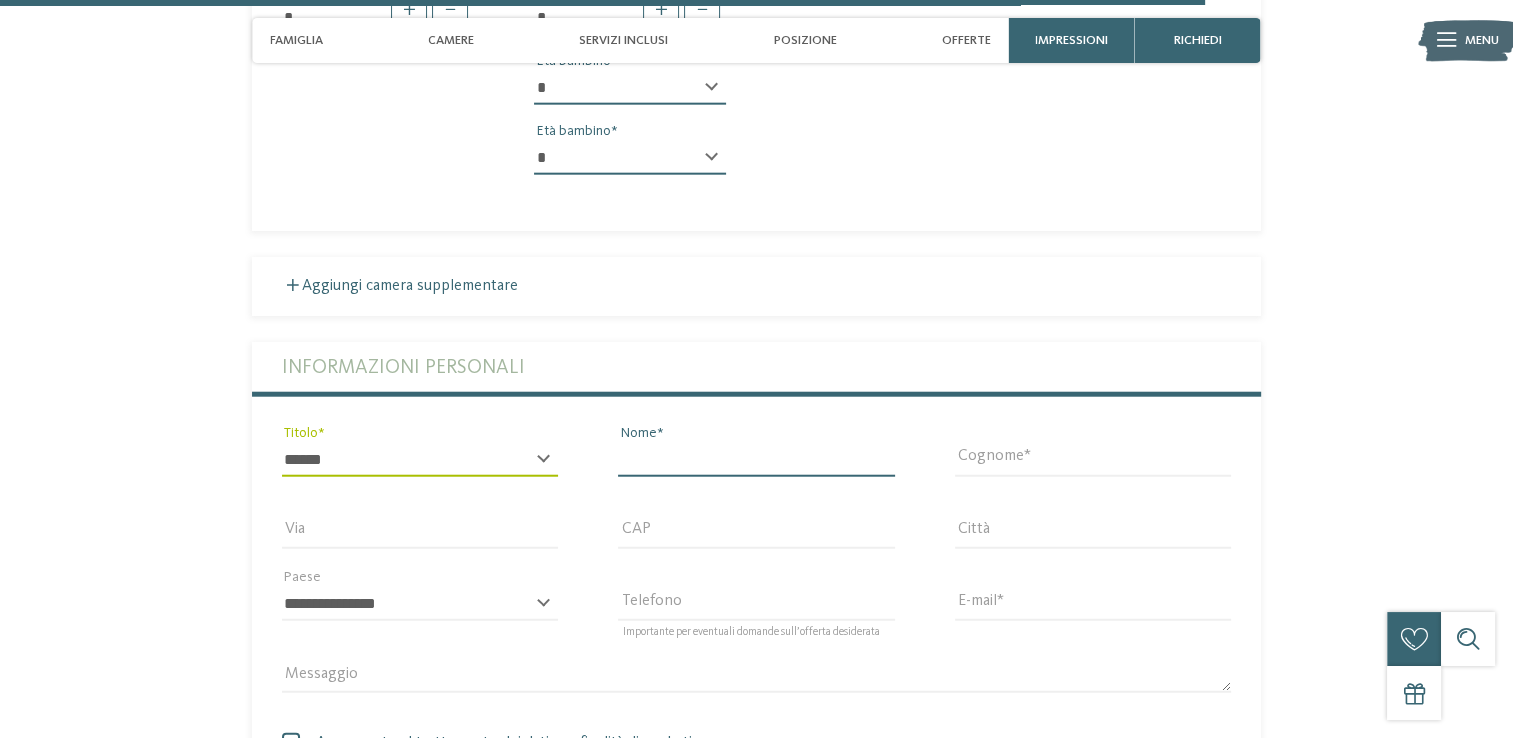 click on "Nome" at bounding box center (756, 460) 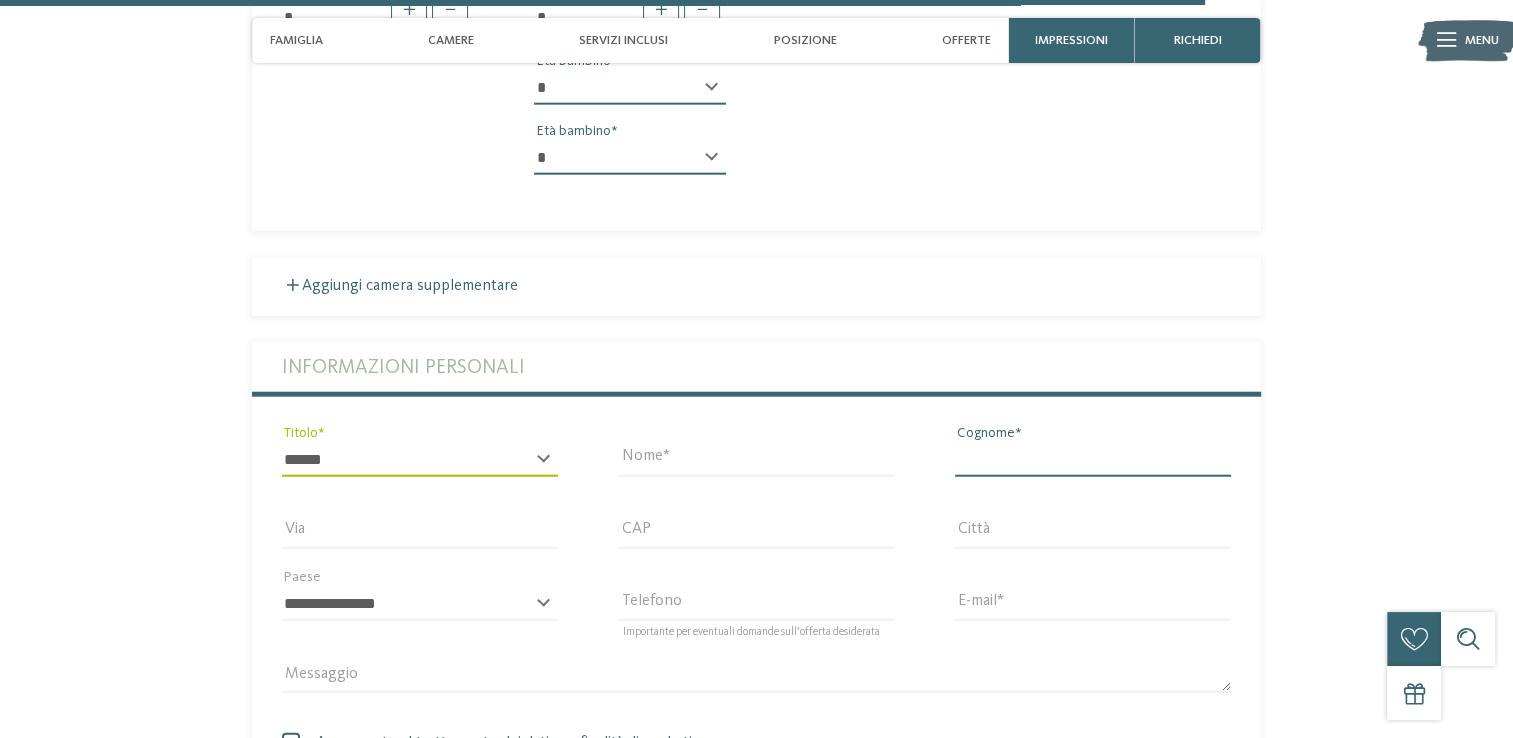 type on "*****" 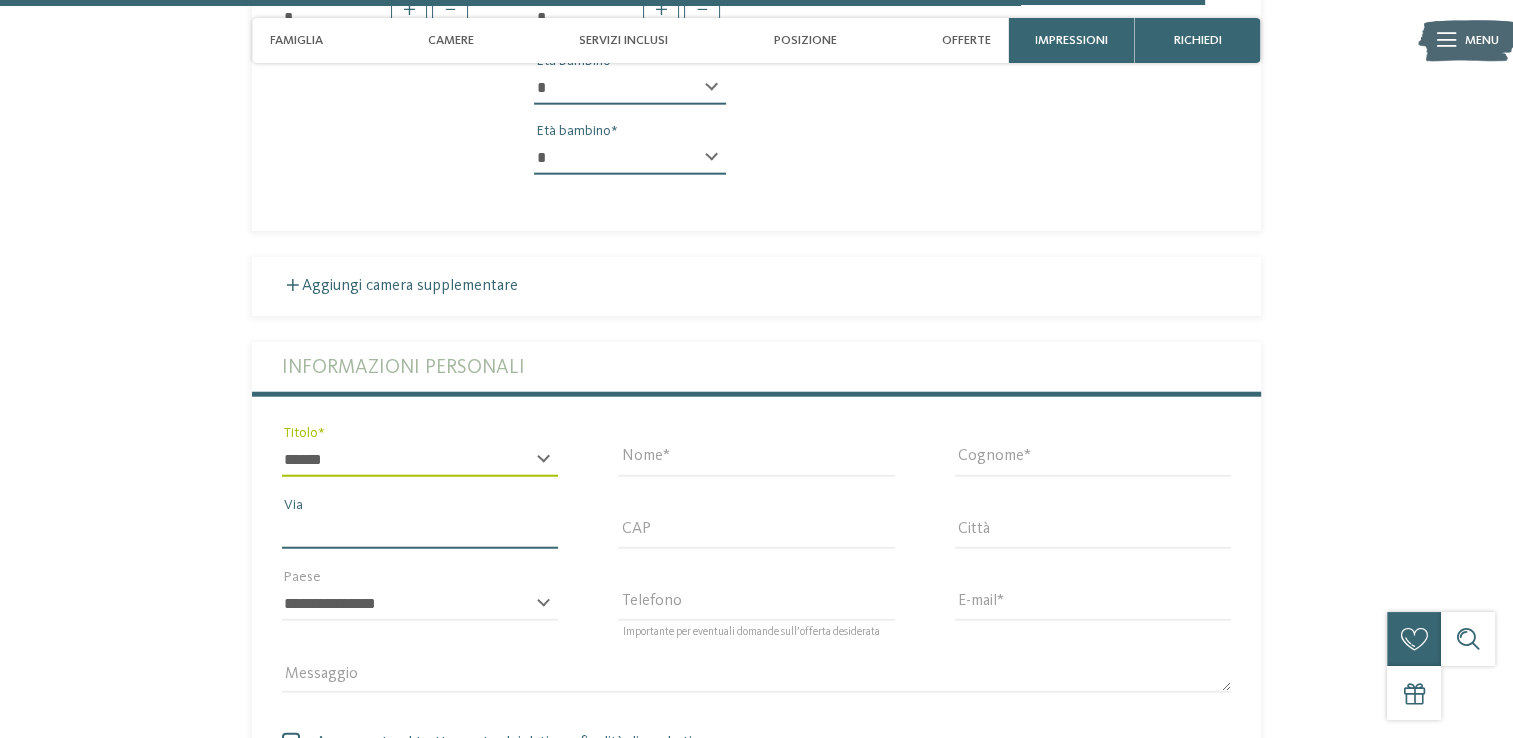 type on "**********" 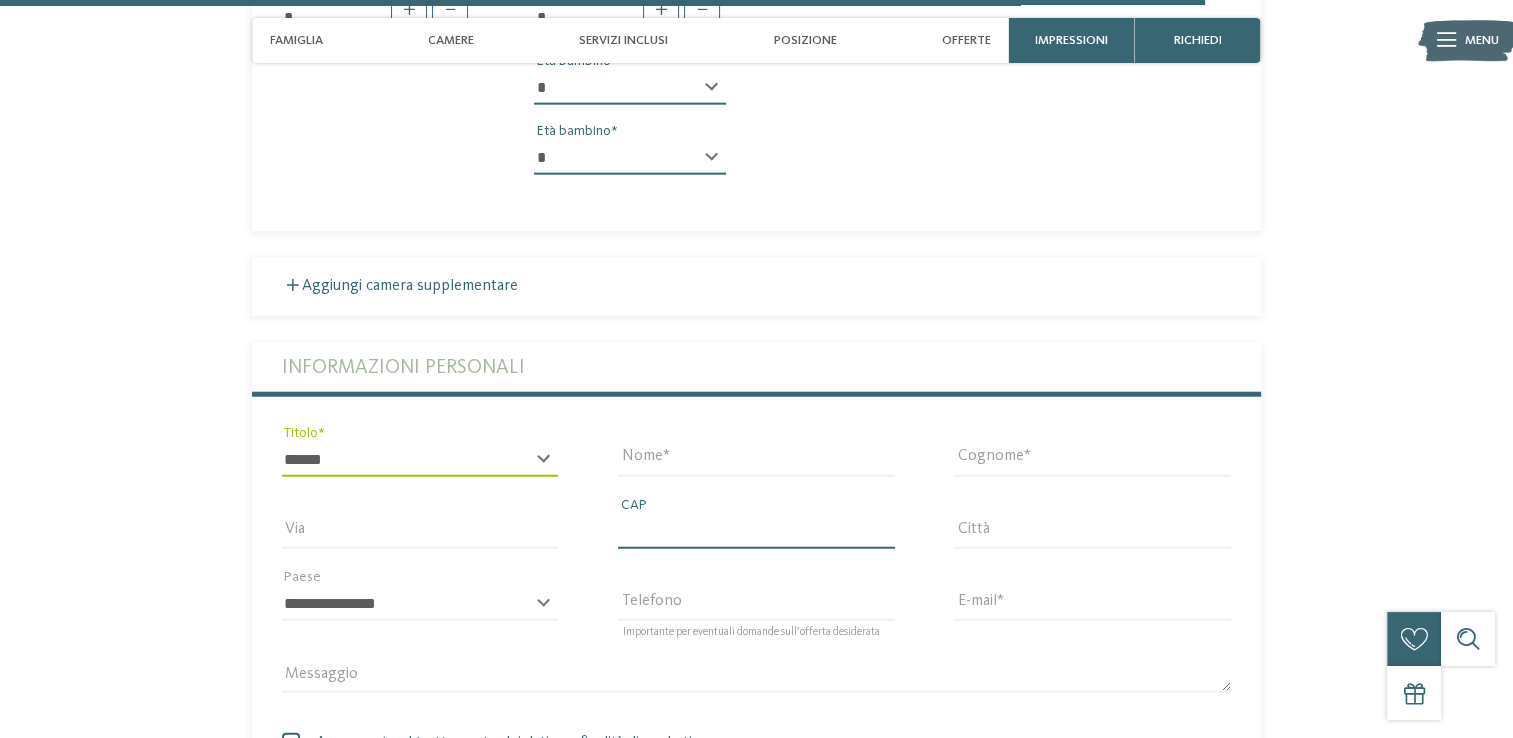 type on "*****" 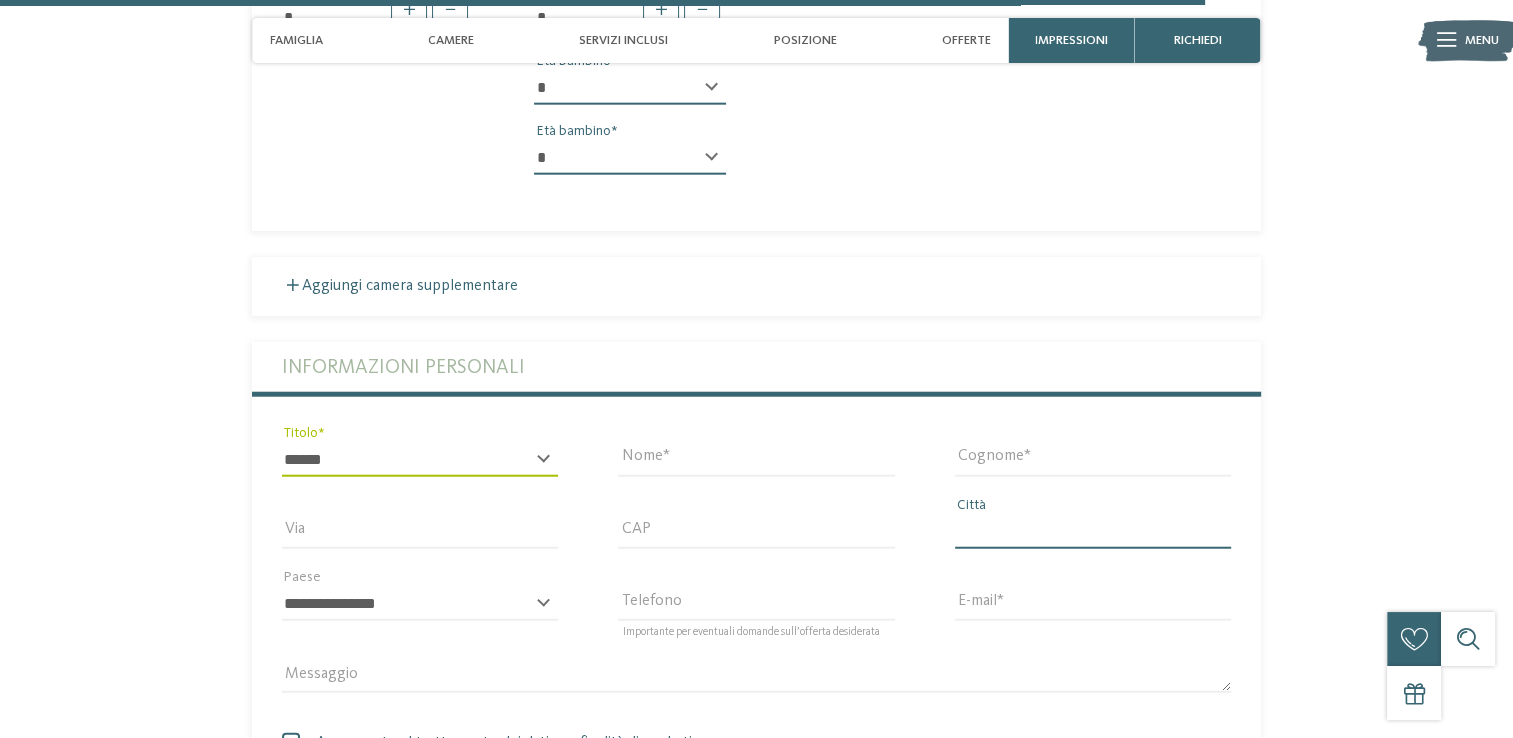 type on "*****" 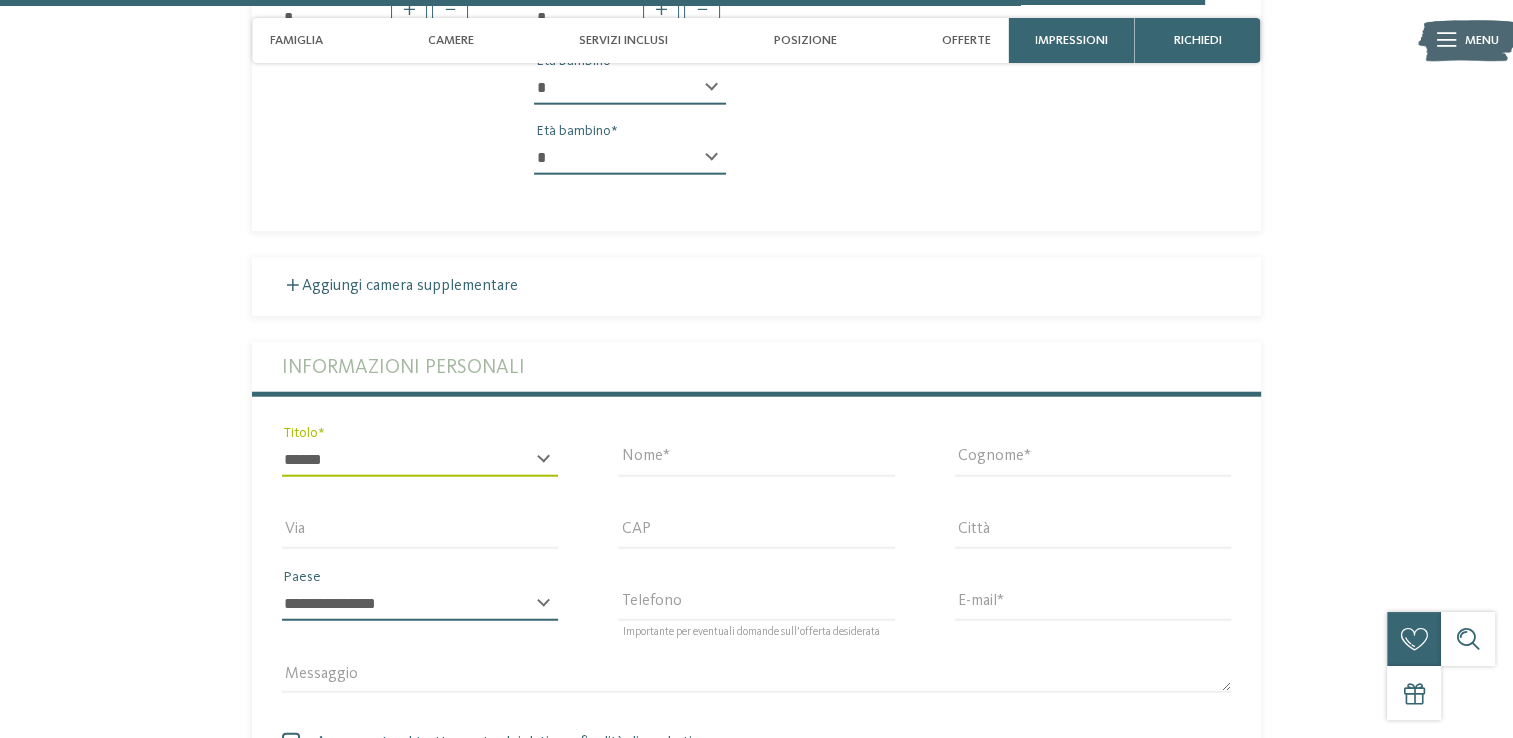 select on "**" 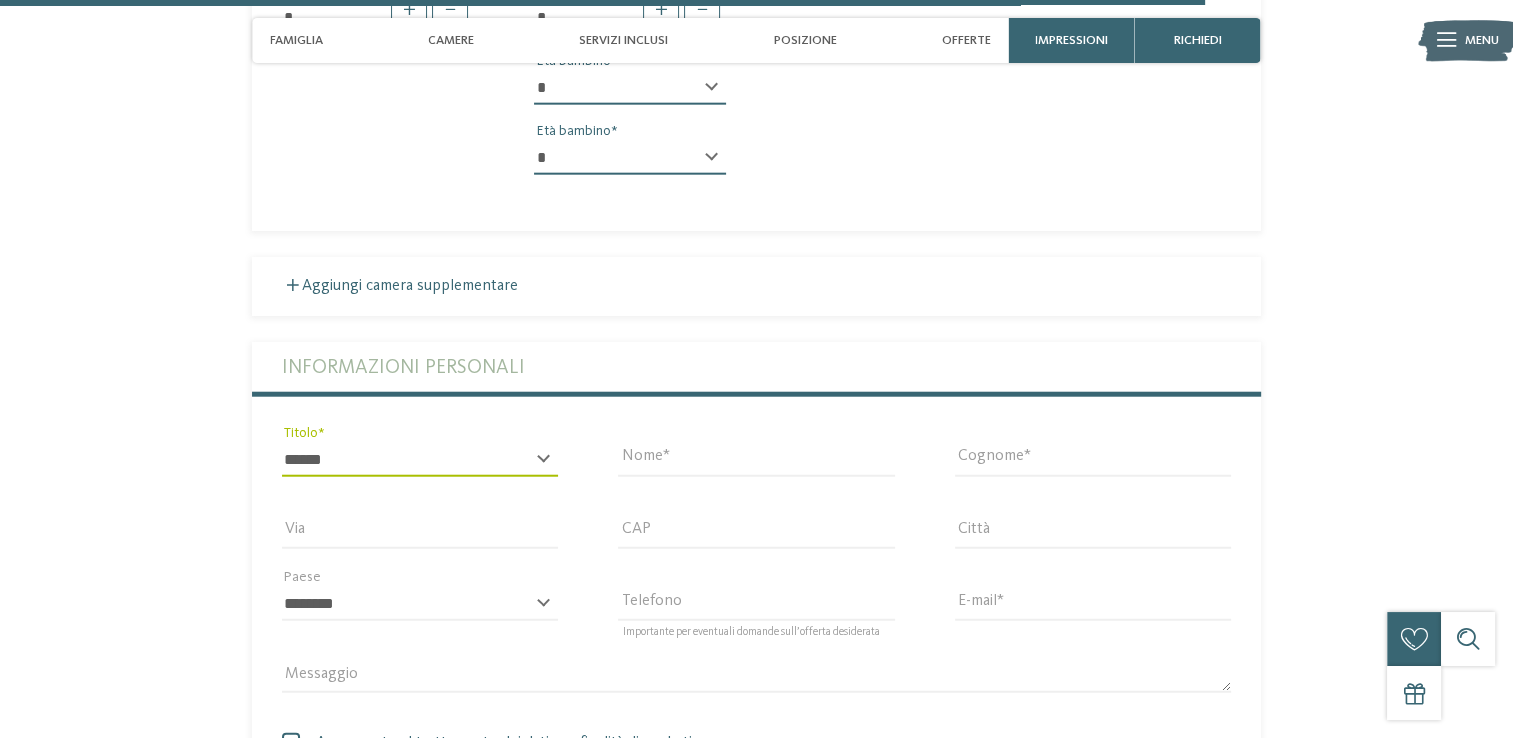type on "**********" 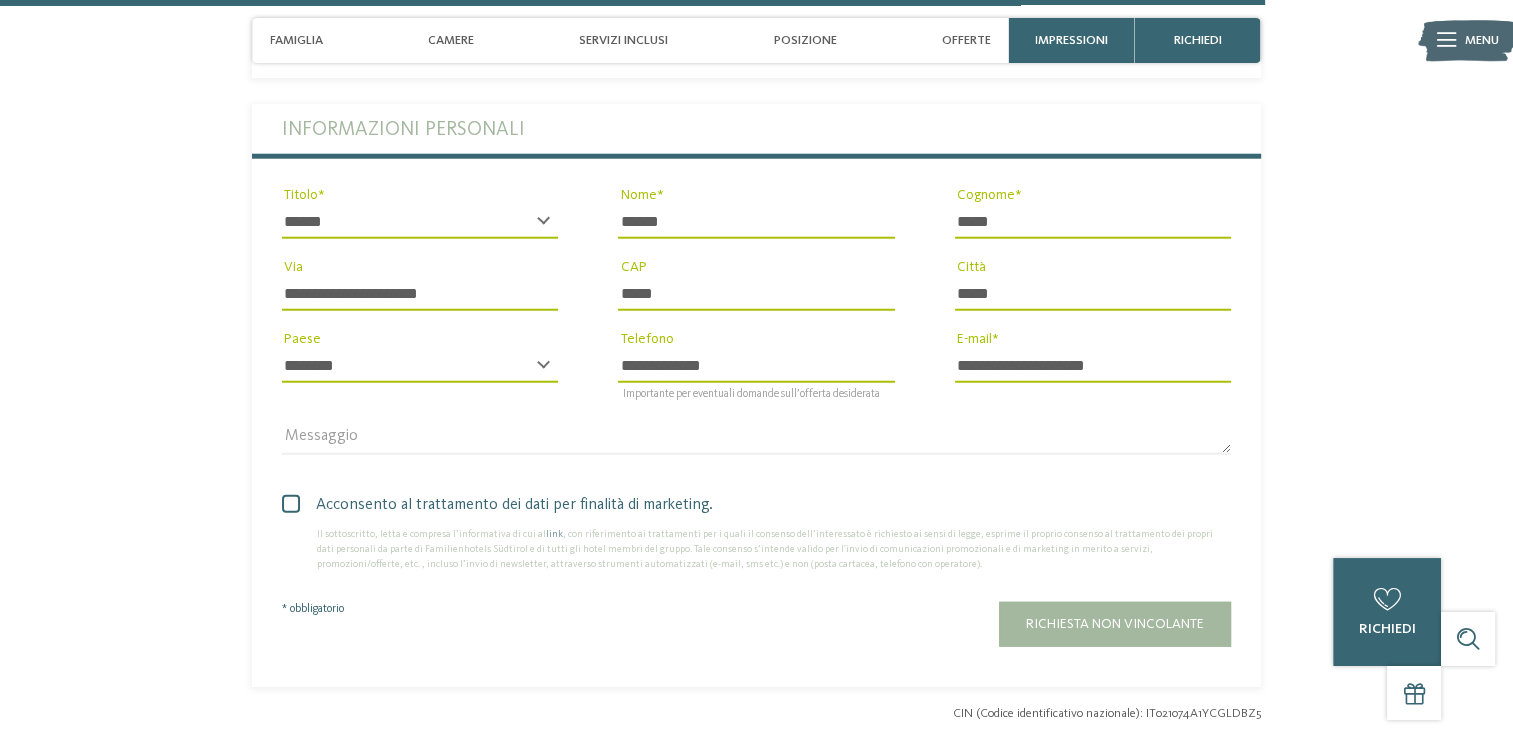 scroll, scrollTop: 5154, scrollLeft: 0, axis: vertical 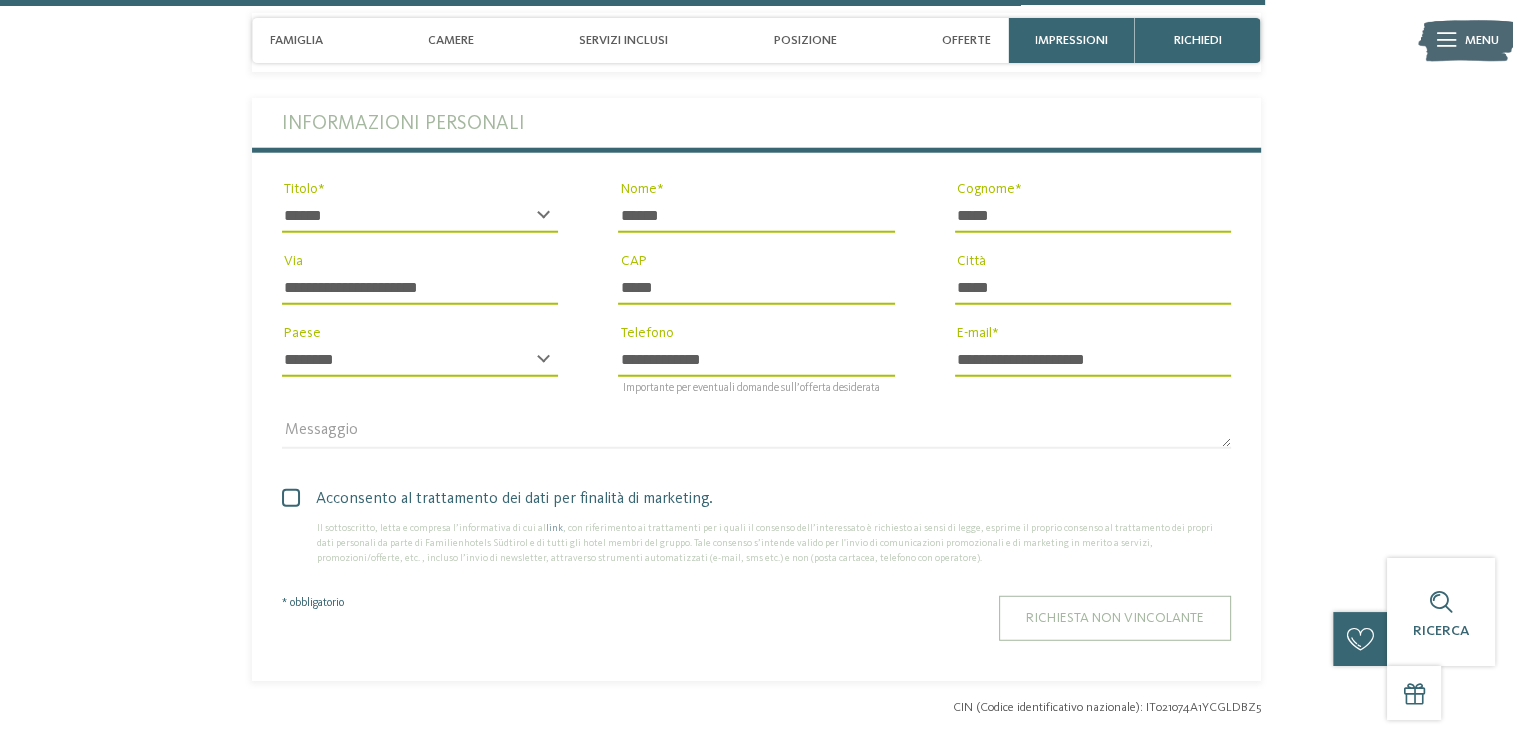 click on "Richiesta non vincolante" at bounding box center [1115, 618] 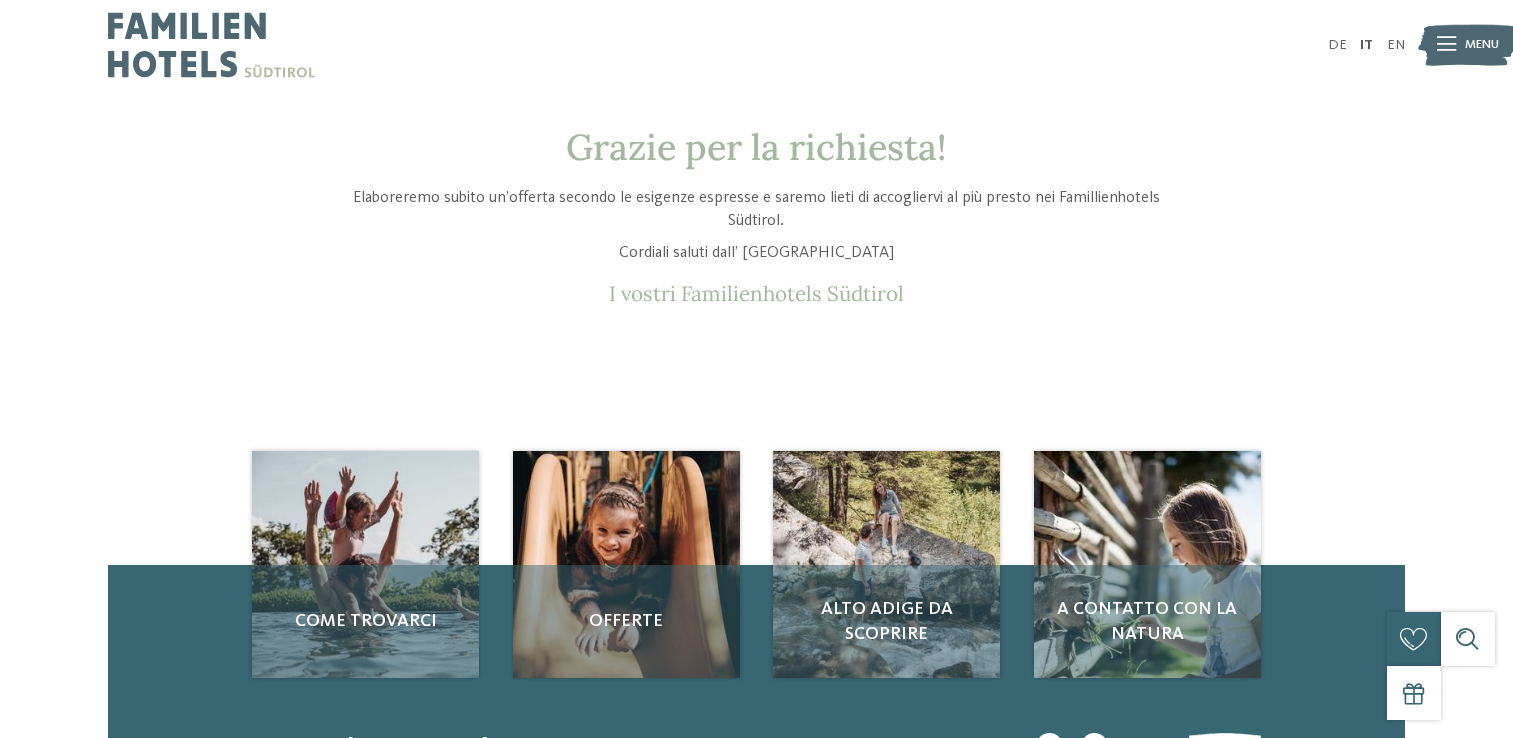 scroll, scrollTop: 0, scrollLeft: 0, axis: both 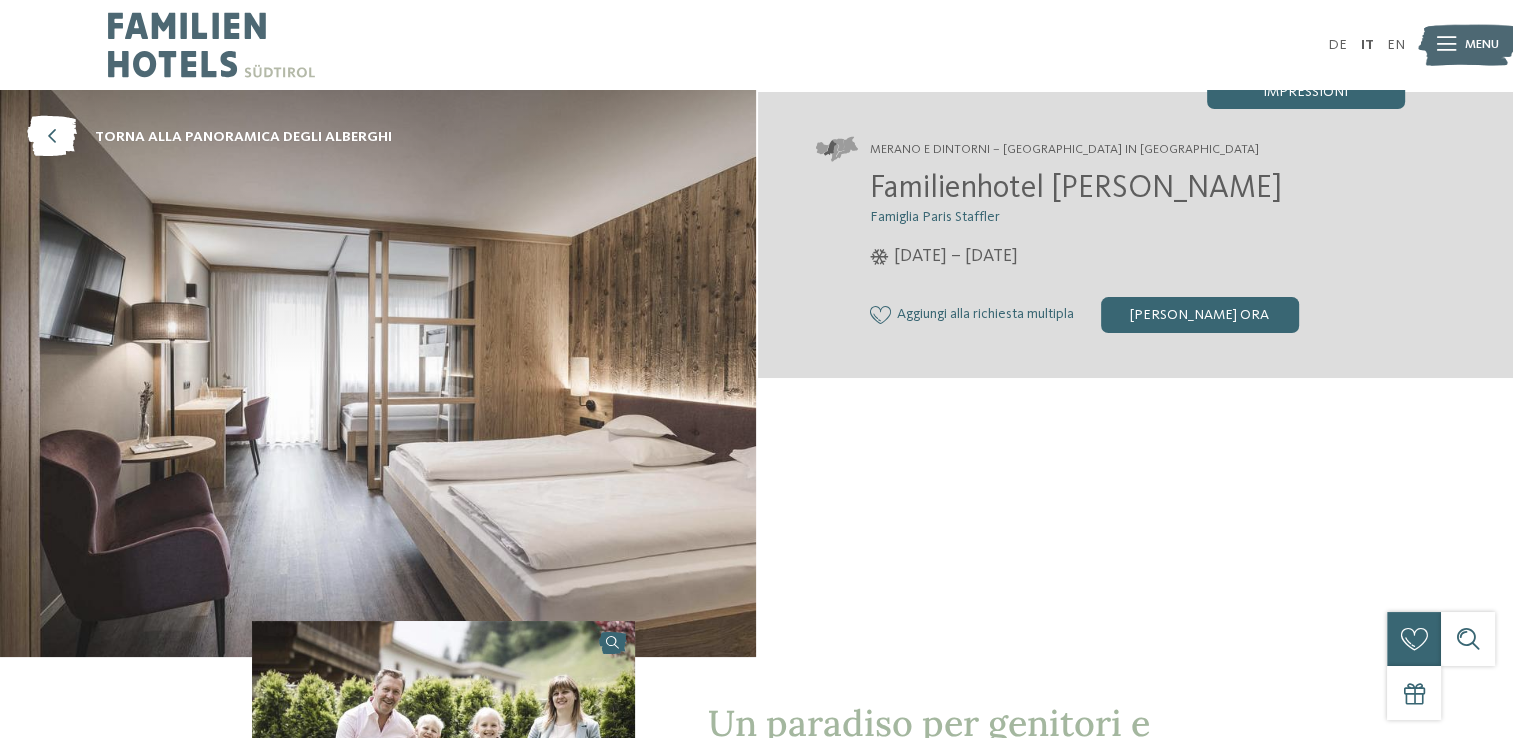 drag, startPoint x: 0, startPoint y: 0, endPoint x: 1106, endPoint y: 694, distance: 1305.7075 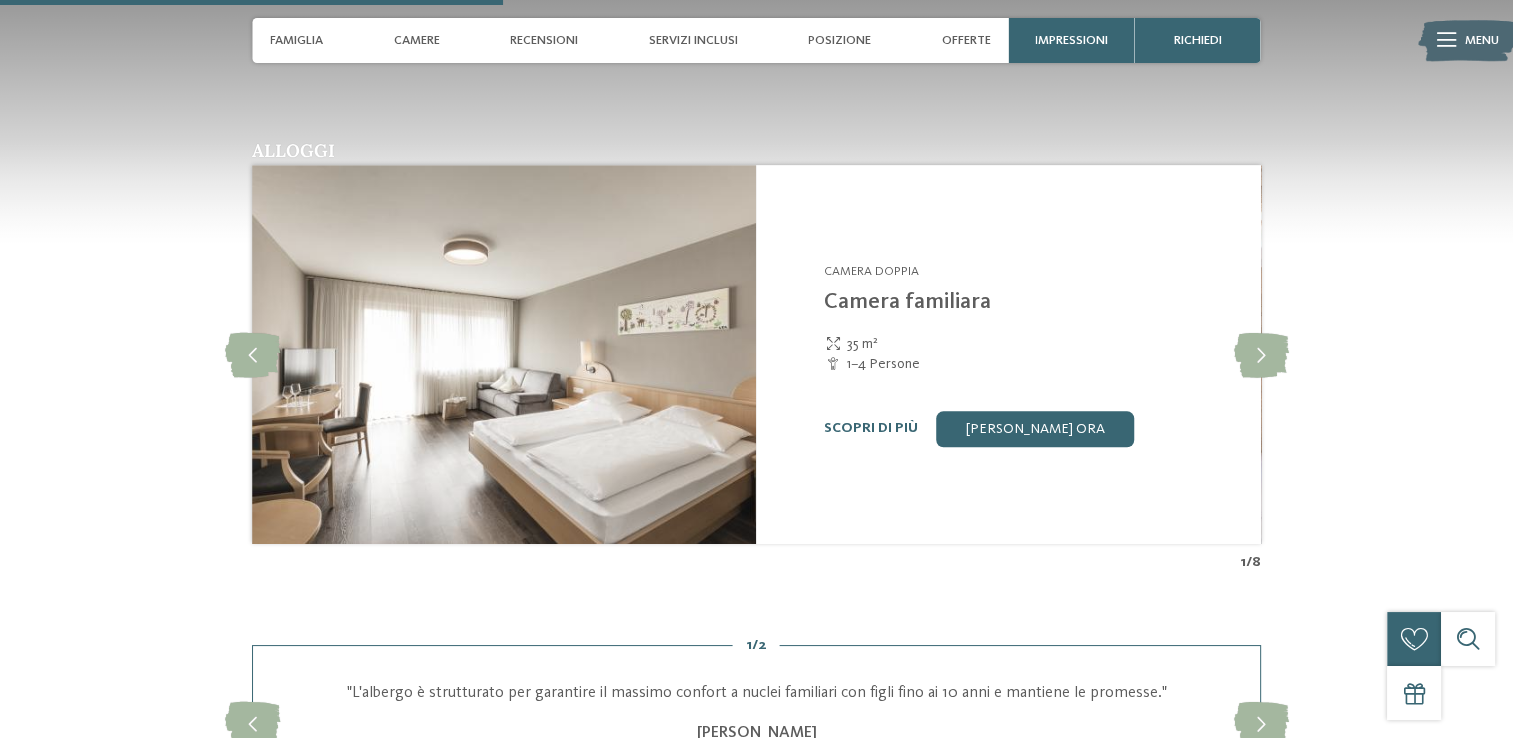 scroll, scrollTop: 1924, scrollLeft: 0, axis: vertical 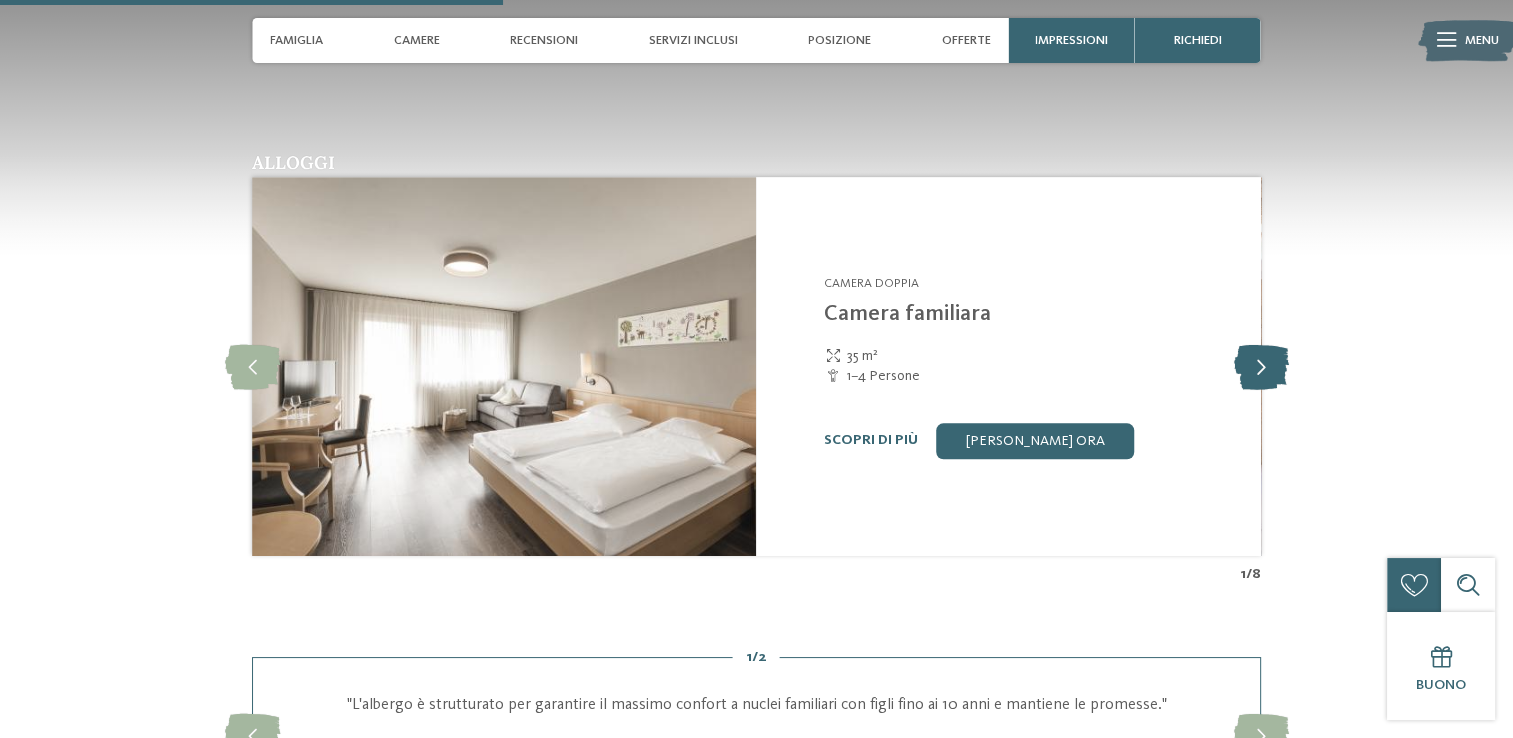 click at bounding box center [1260, 366] 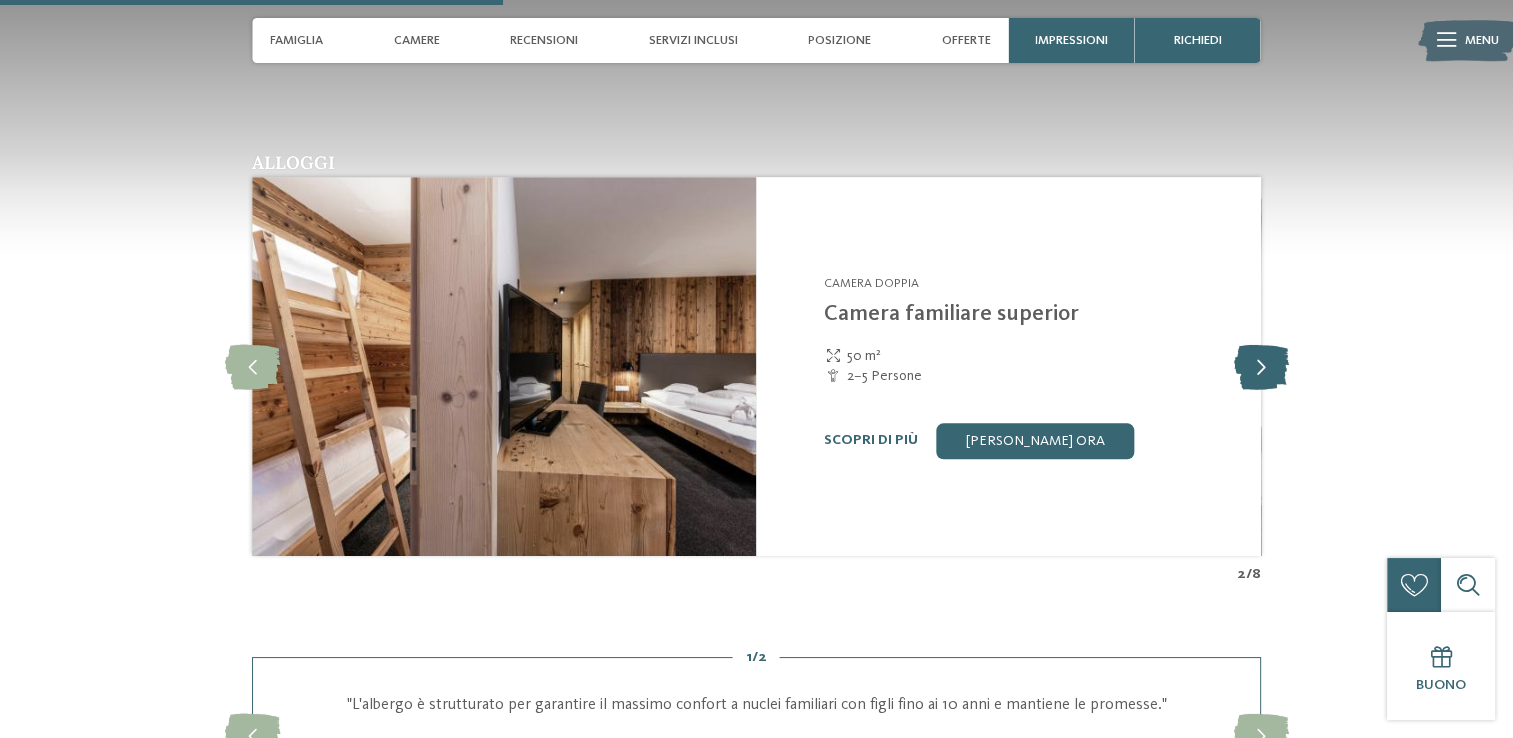 click at bounding box center [1260, 366] 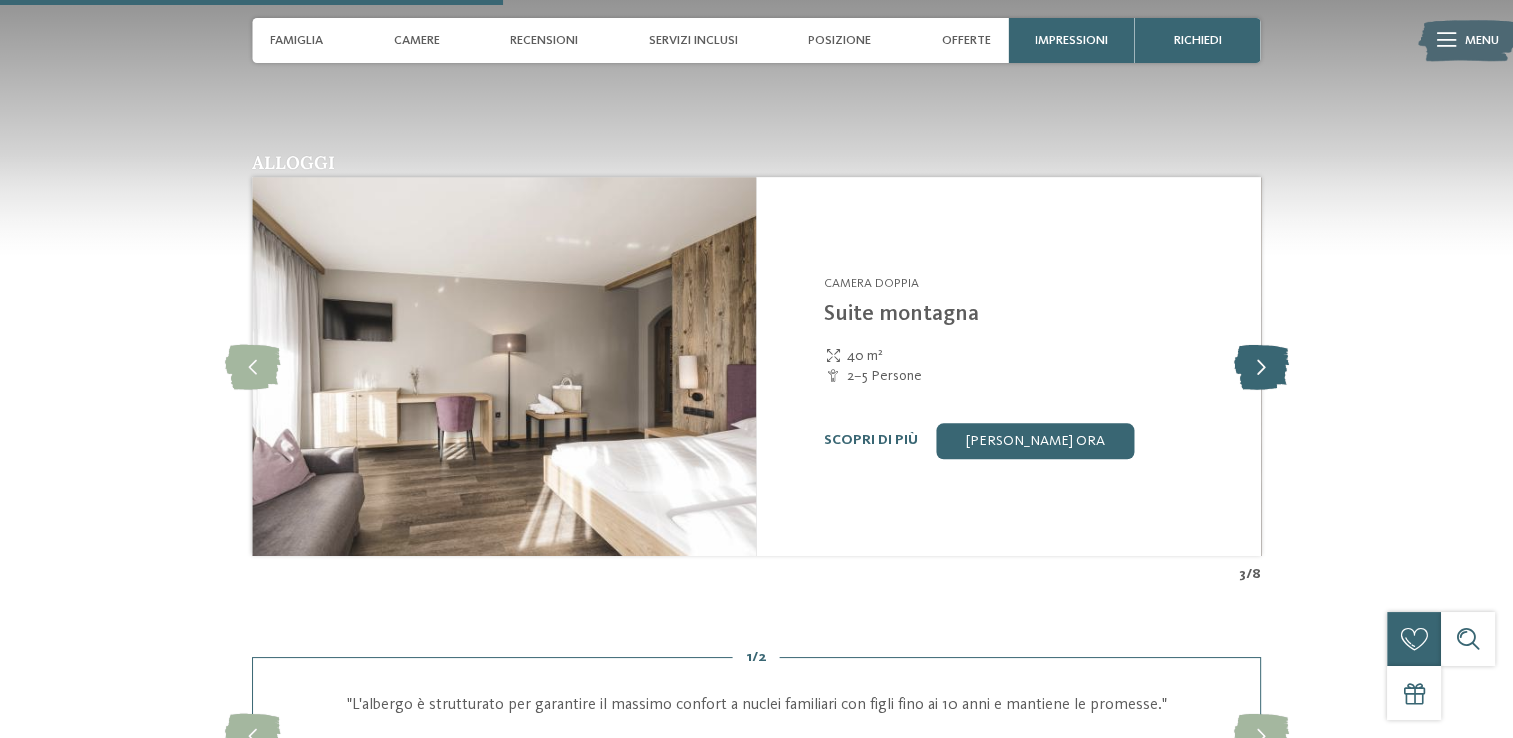 click at bounding box center [1260, 366] 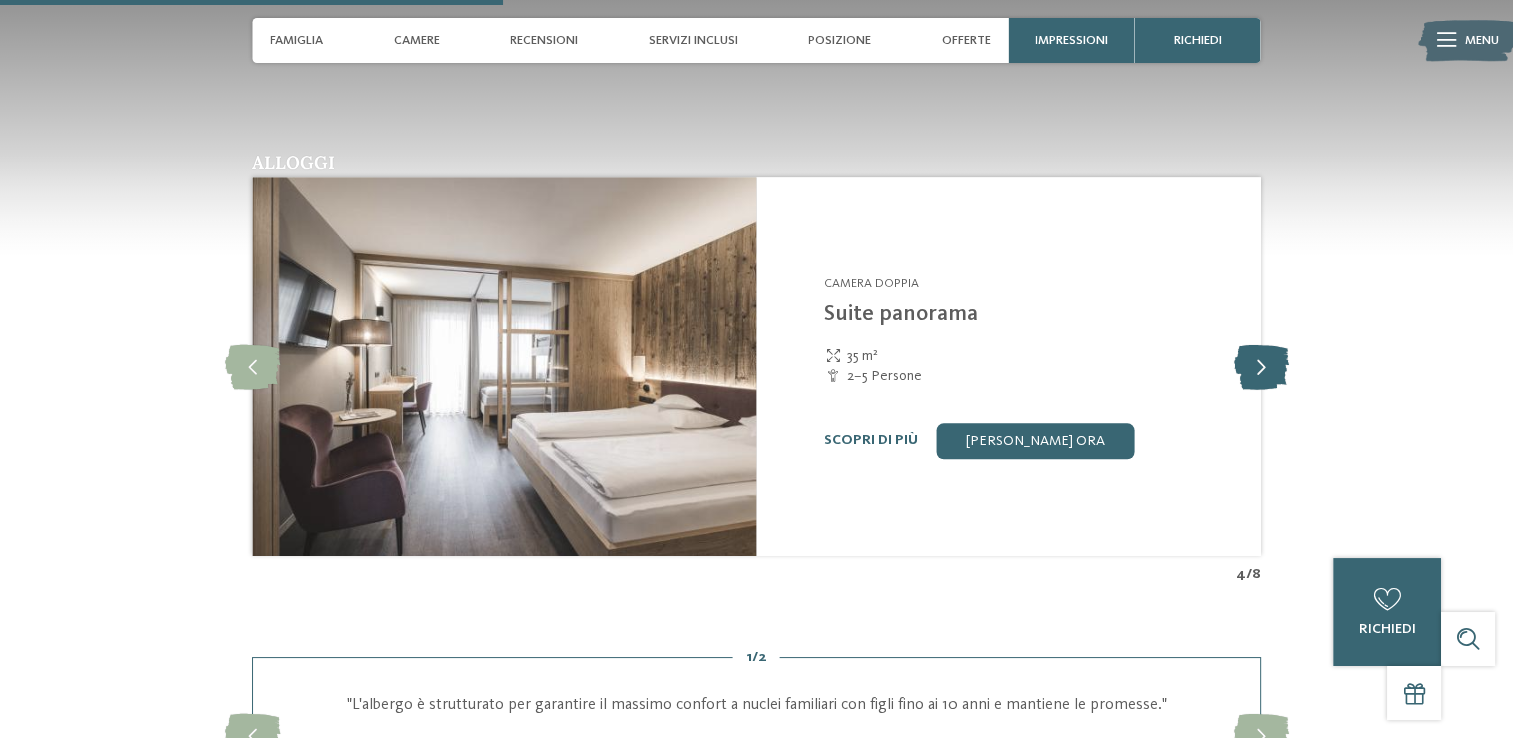 click at bounding box center (1260, 366) 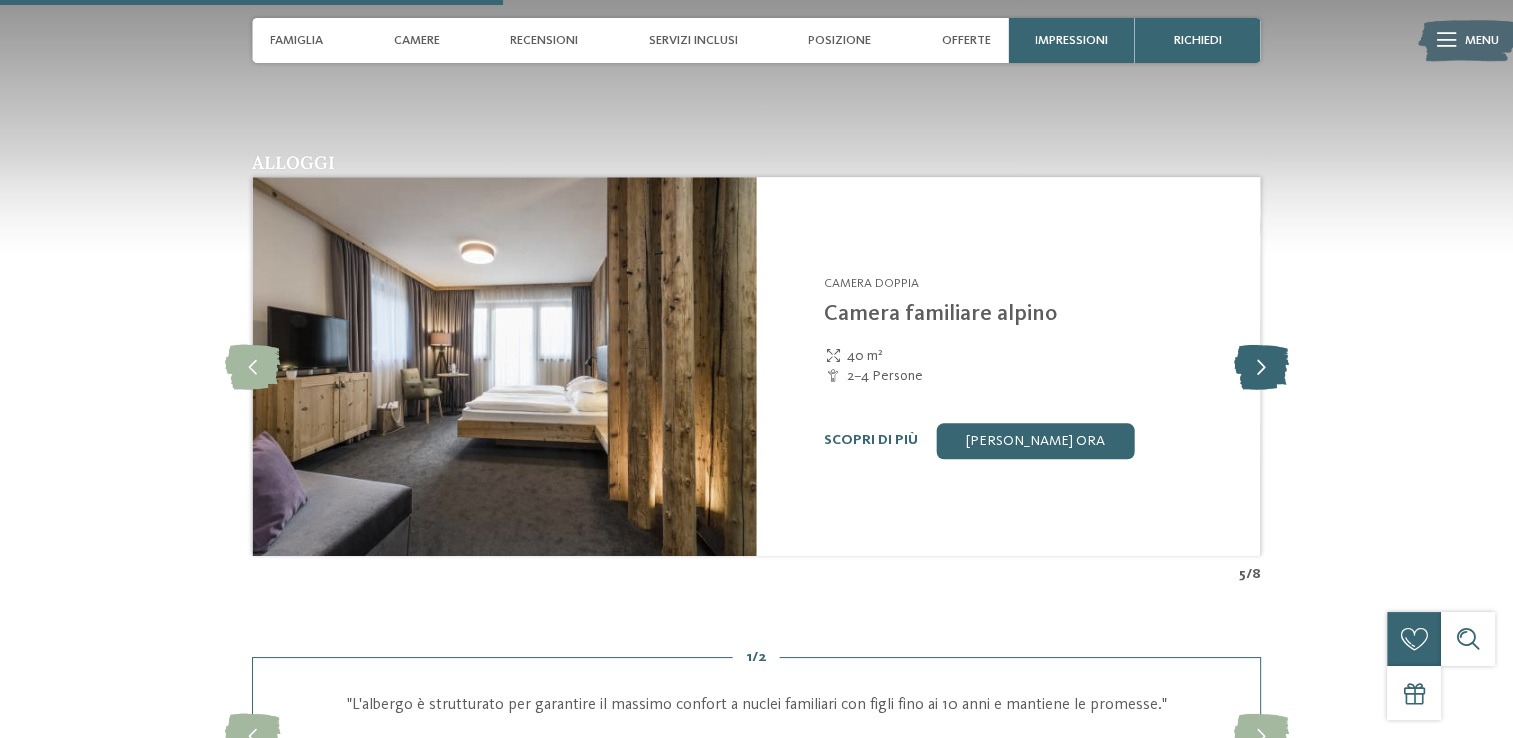 click at bounding box center (1260, 366) 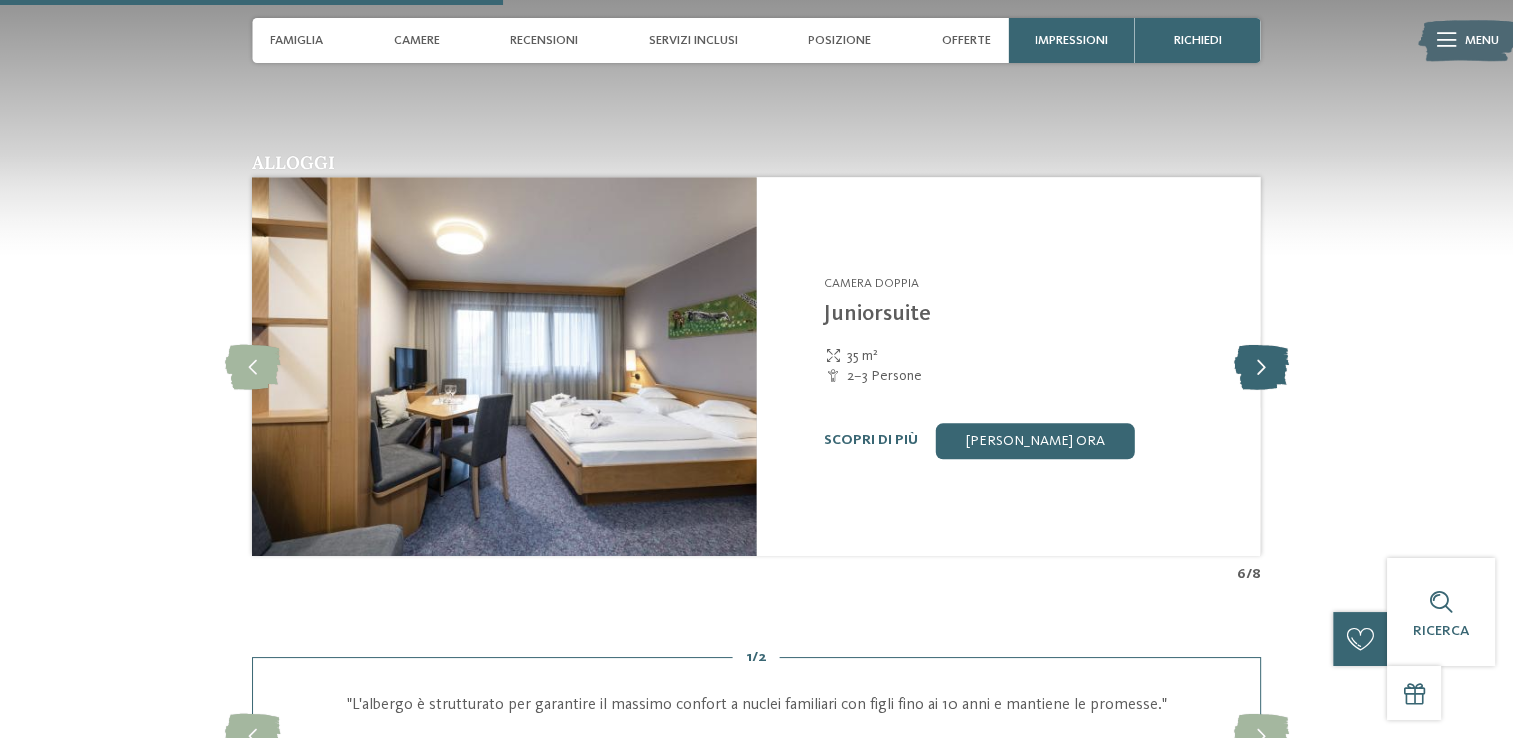 click at bounding box center (1260, 366) 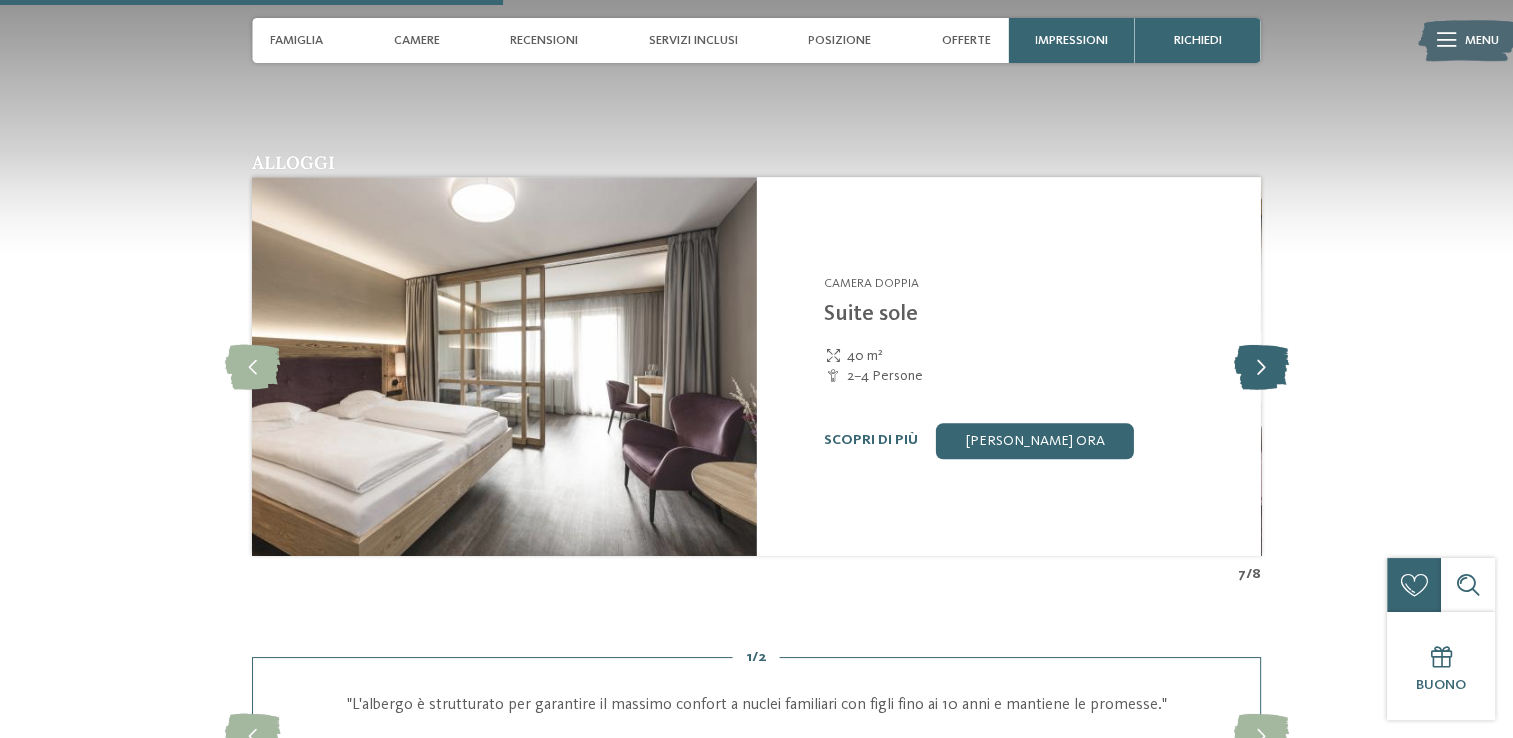 click at bounding box center [1260, 366] 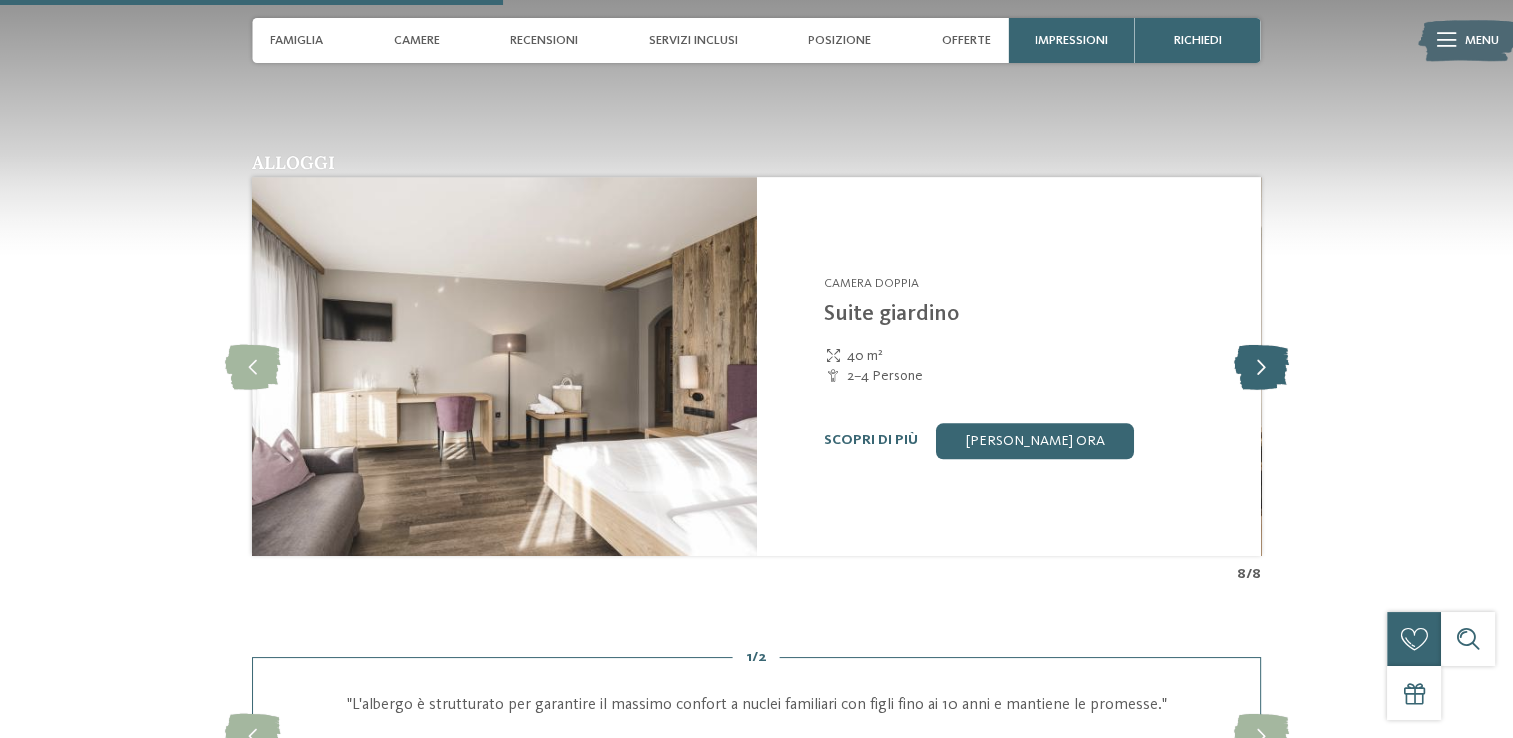 click at bounding box center [1260, 366] 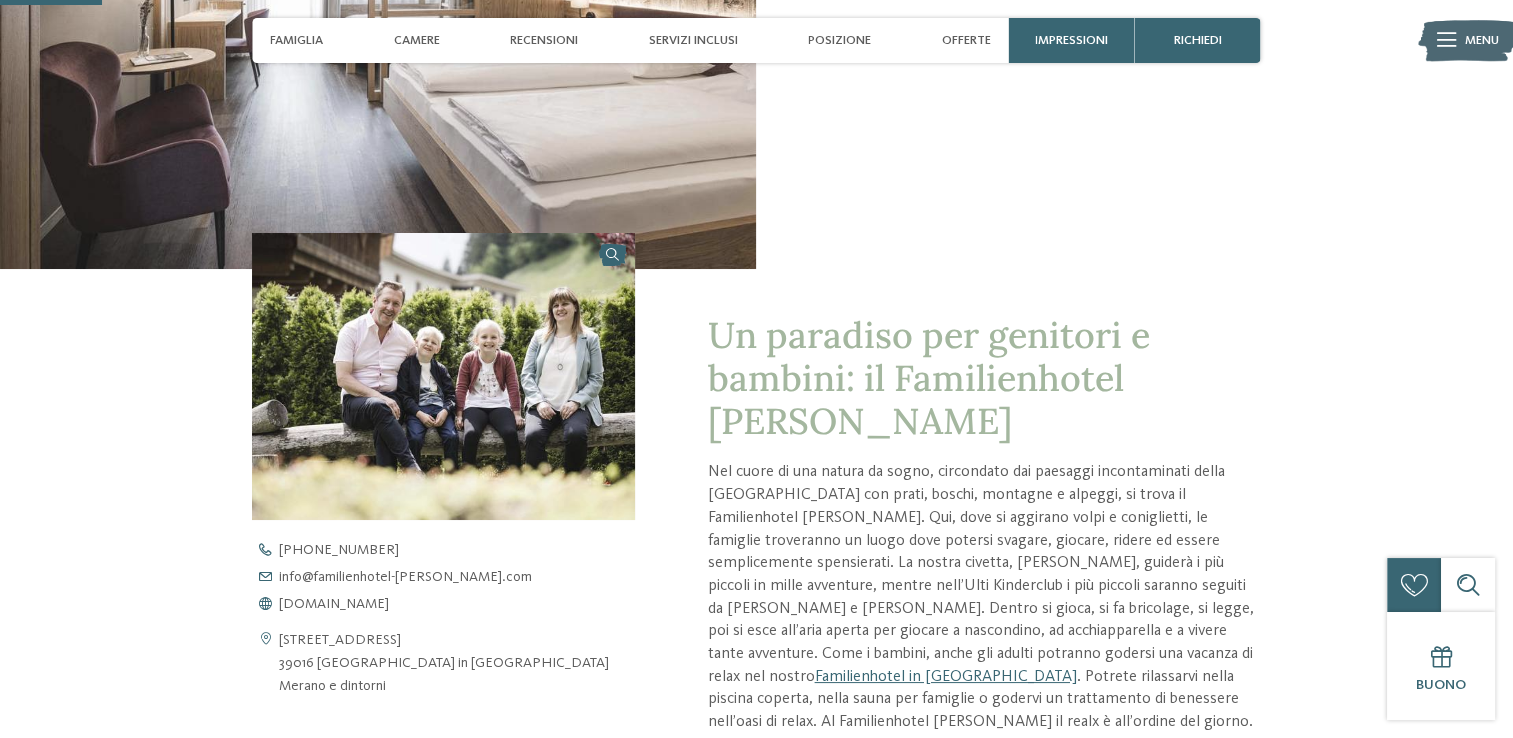 scroll, scrollTop: 0, scrollLeft: 0, axis: both 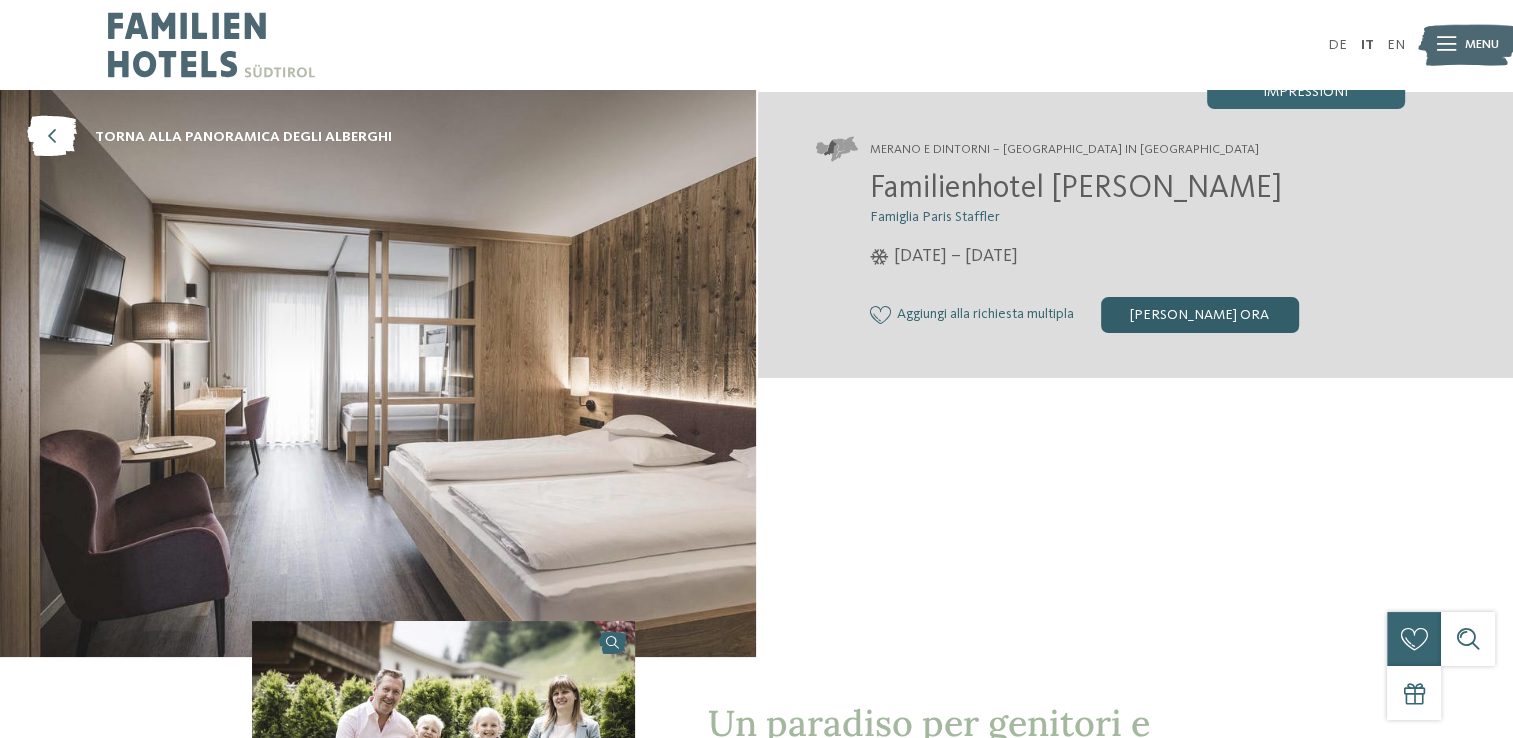 click on "[PERSON_NAME] ora" at bounding box center [1200, 315] 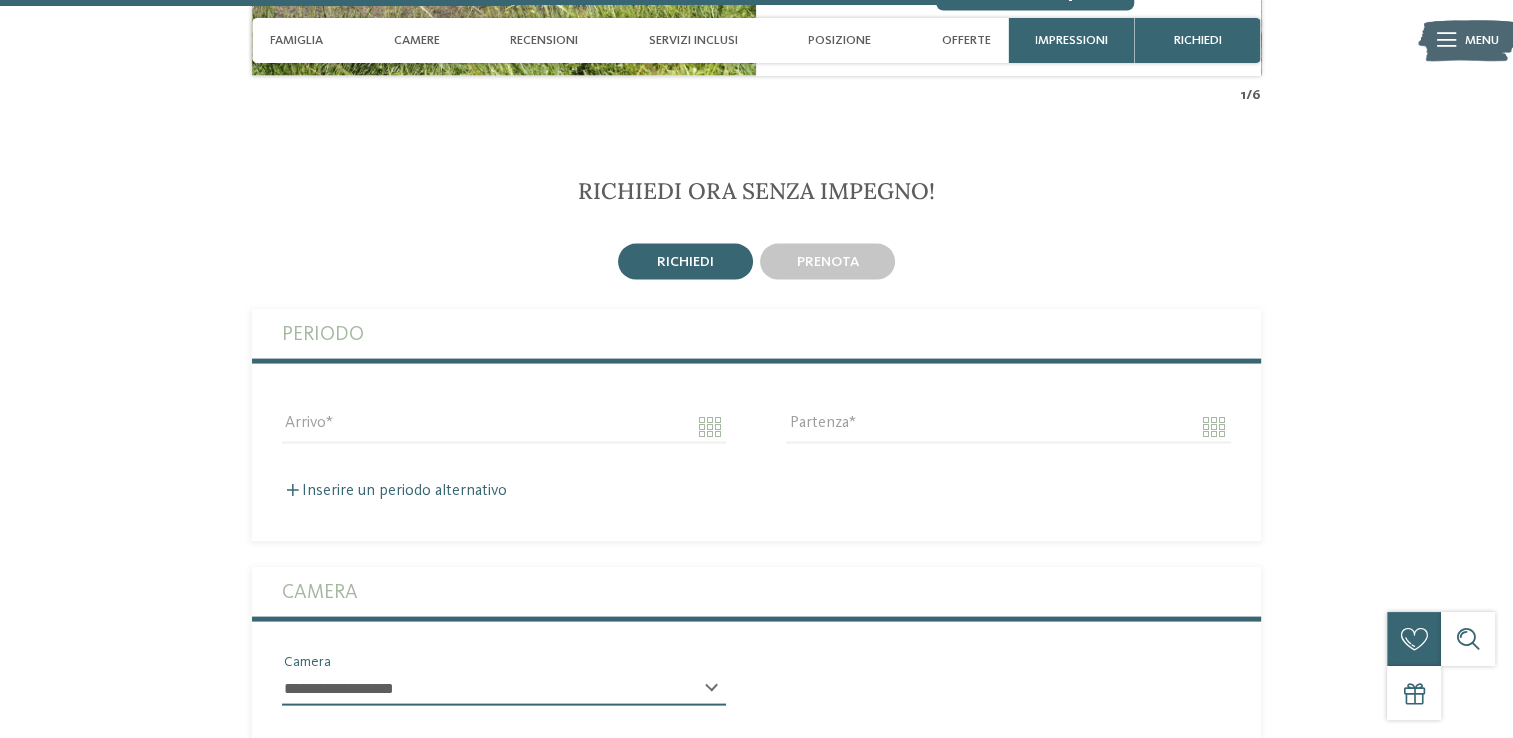 scroll, scrollTop: 3913, scrollLeft: 0, axis: vertical 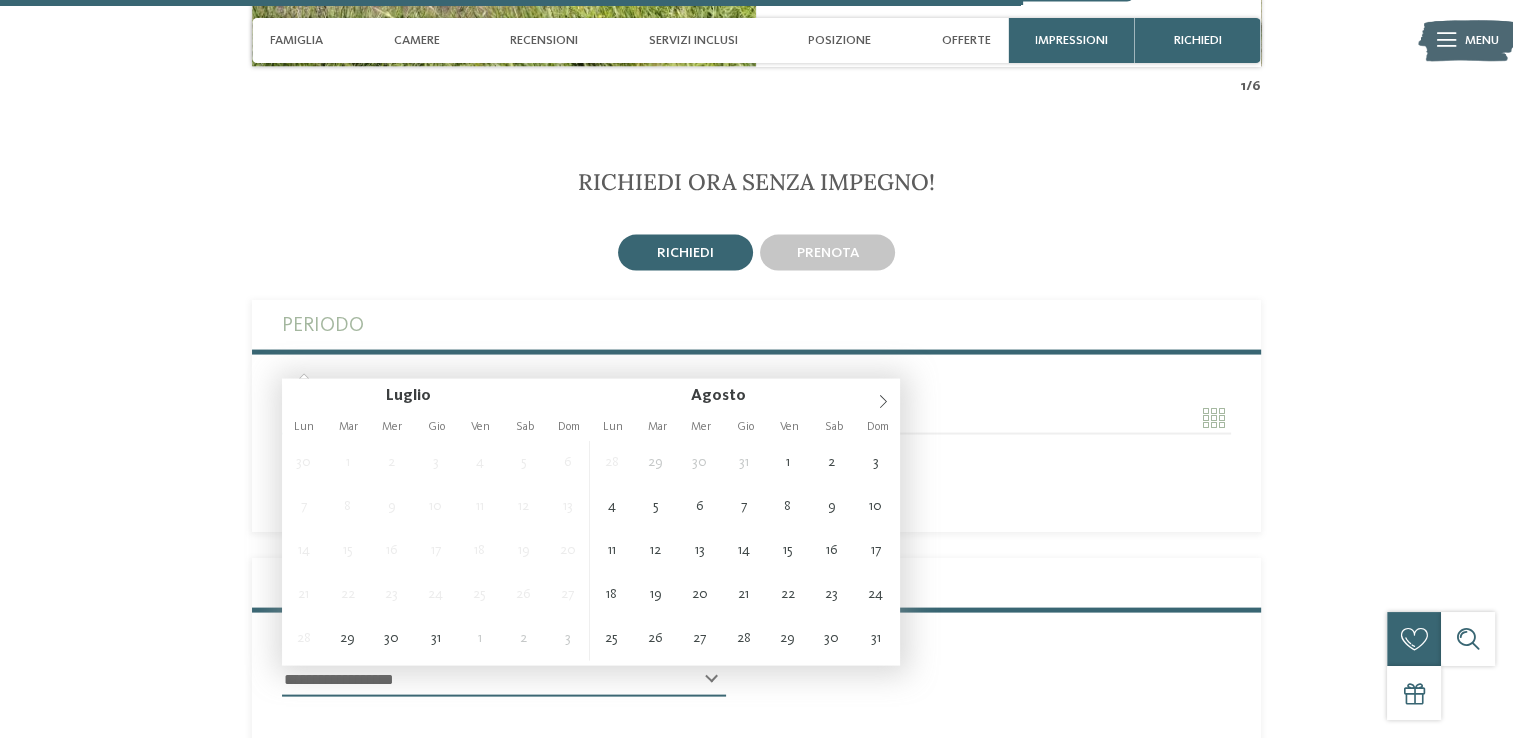 click on "Arrivo" at bounding box center [504, 418] 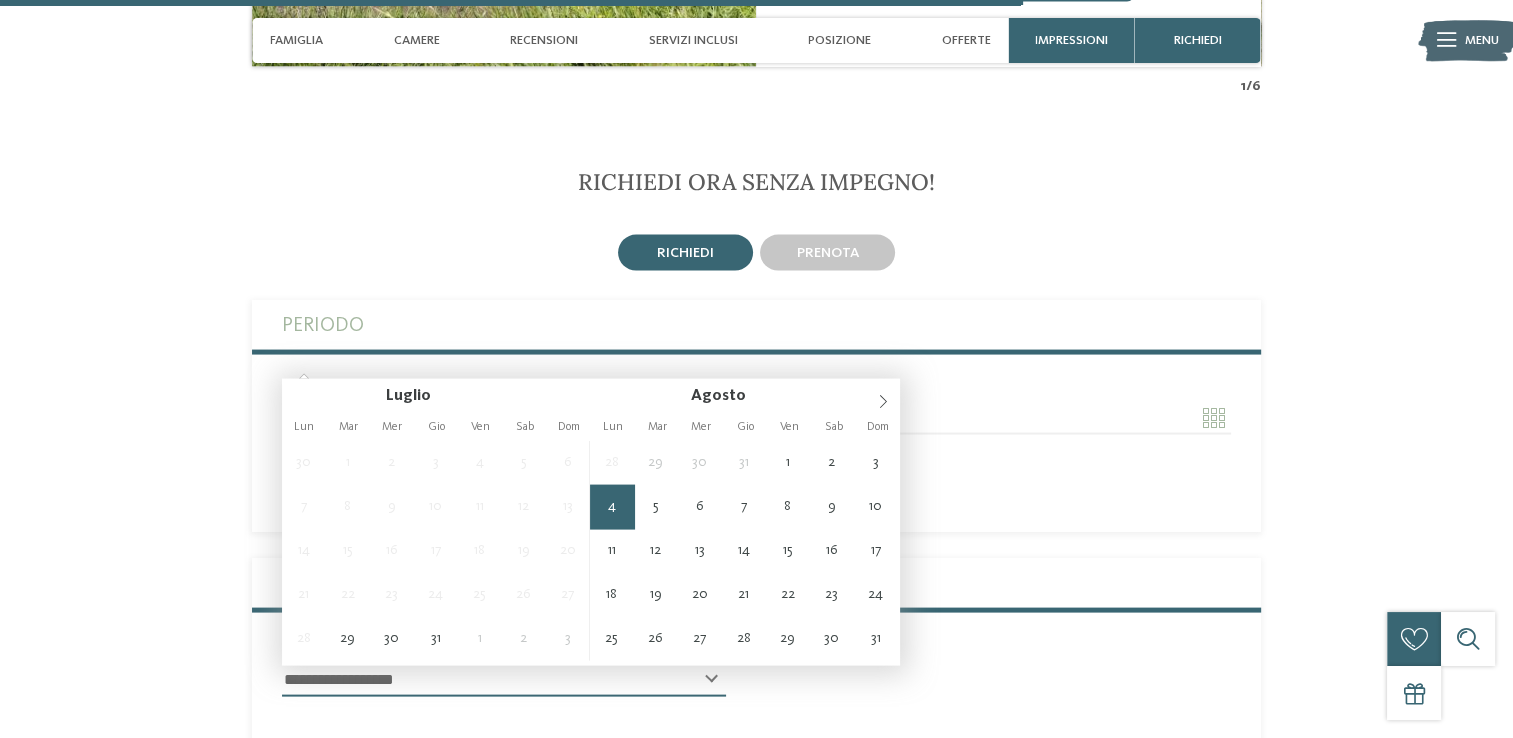type on "**********" 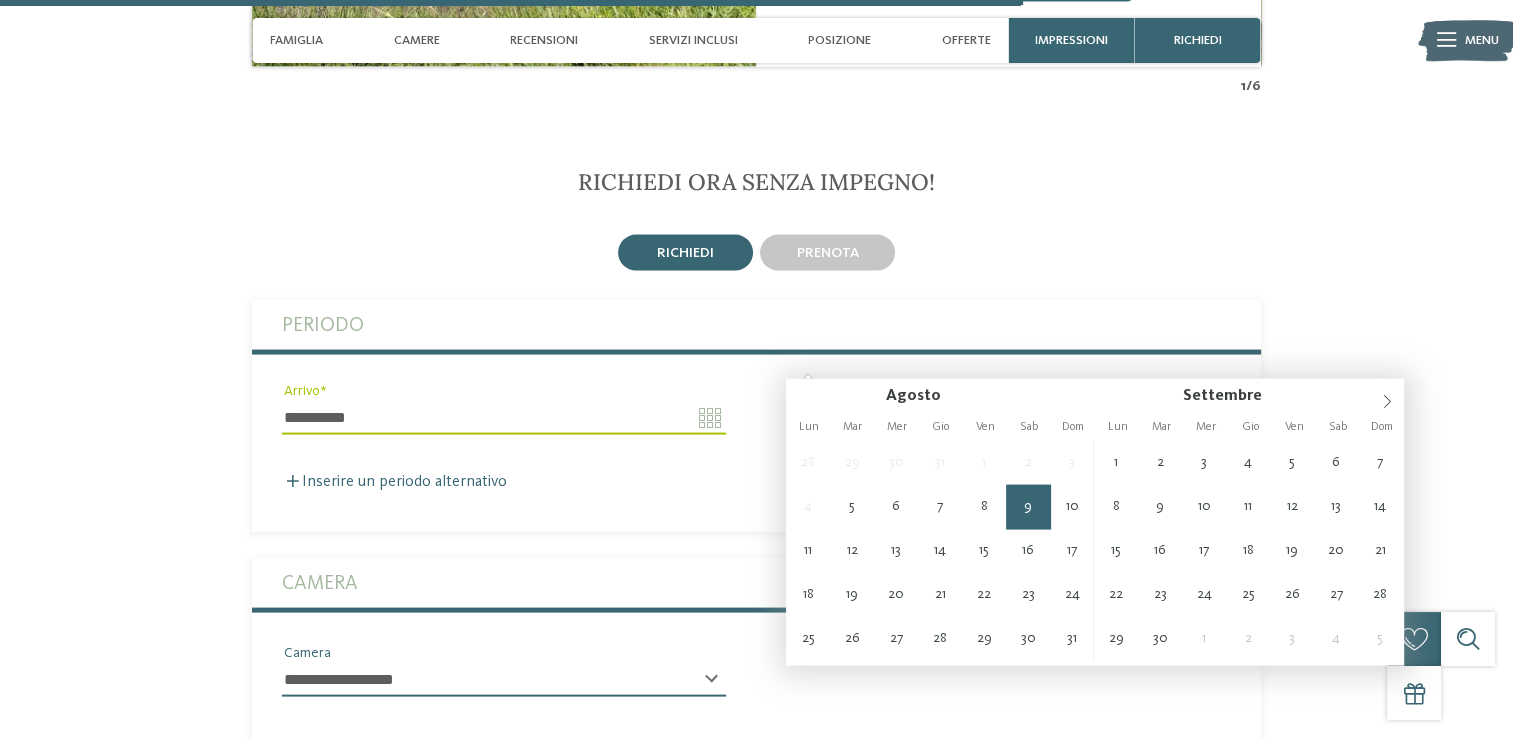 type on "**********" 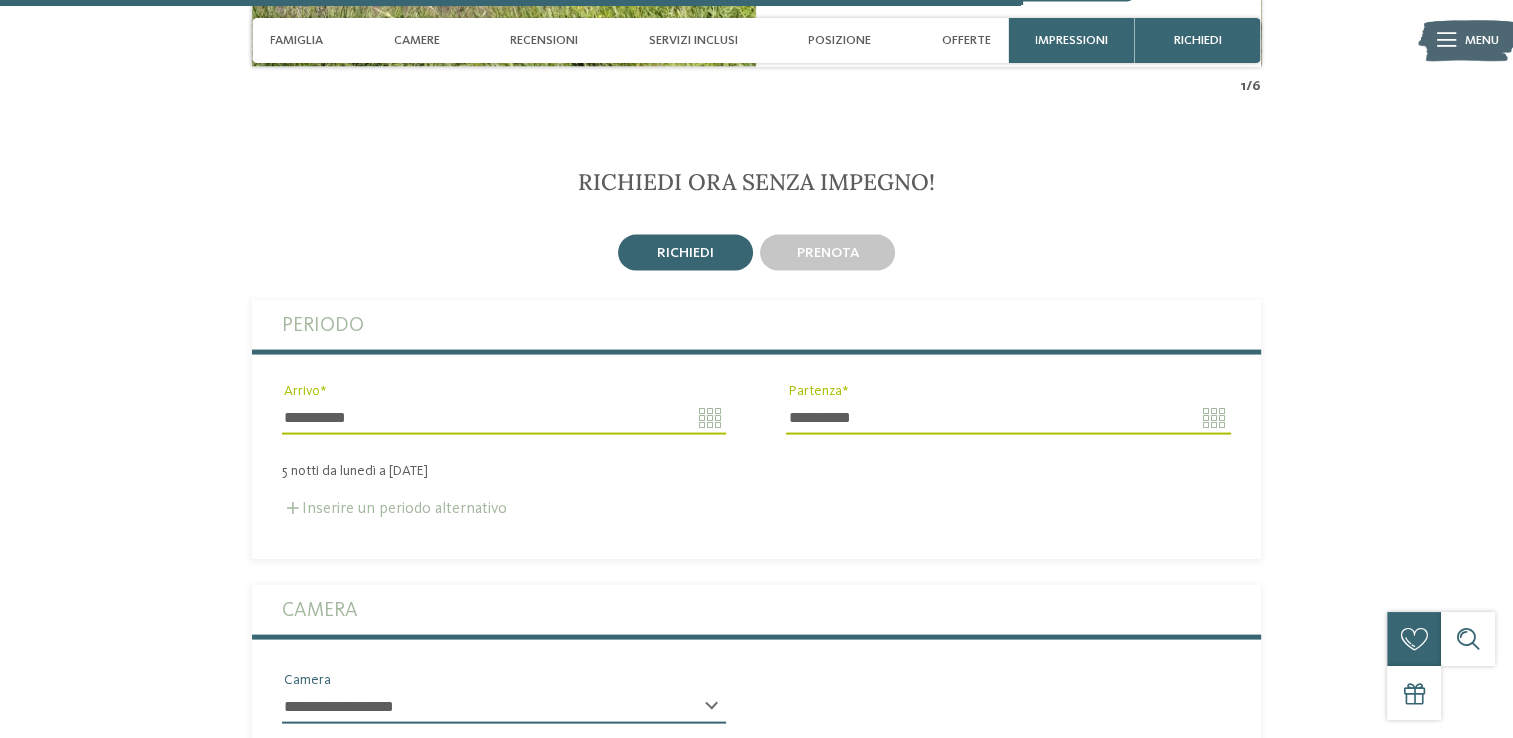 click on "Inserire un periodo alternativo" at bounding box center (394, 509) 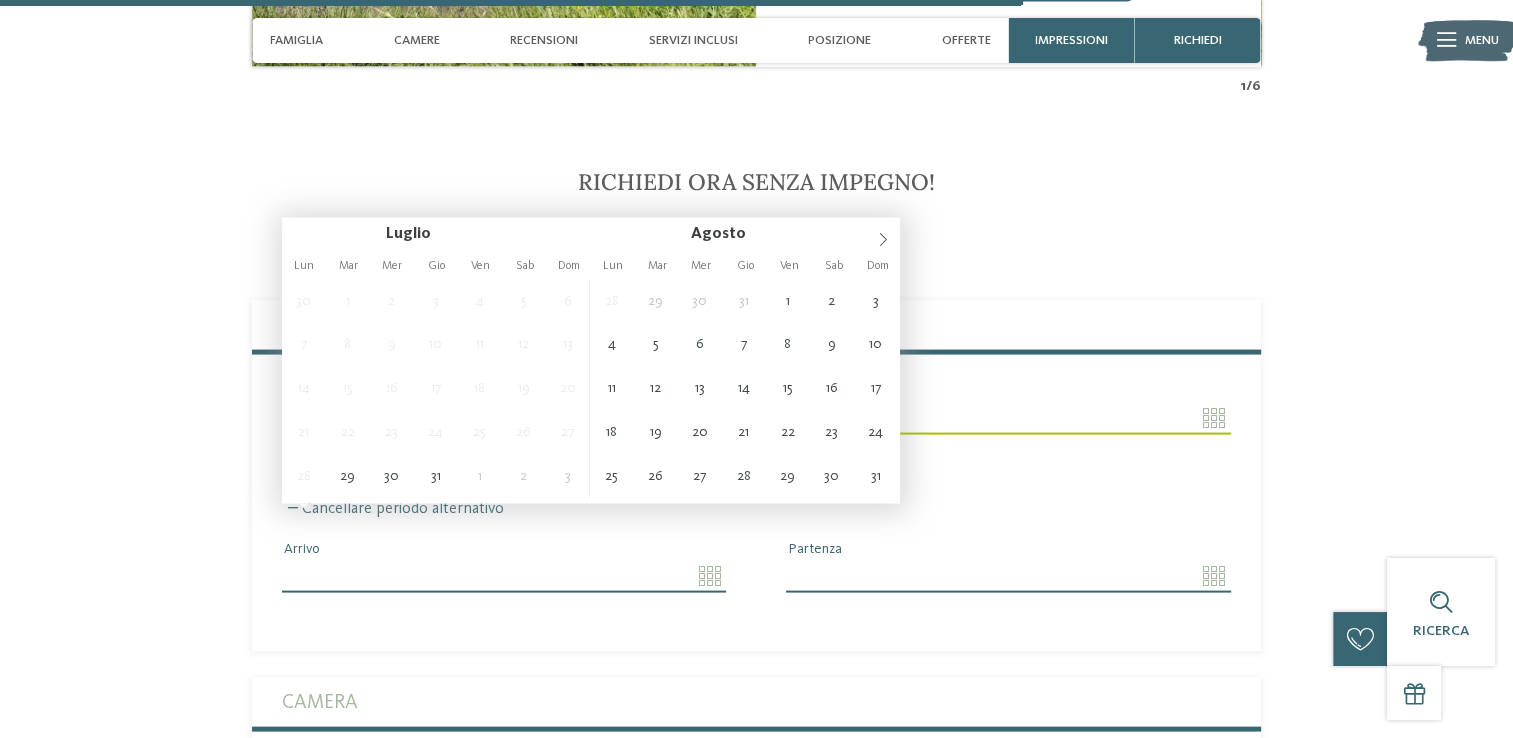 click on "Arrivo" at bounding box center [504, 576] 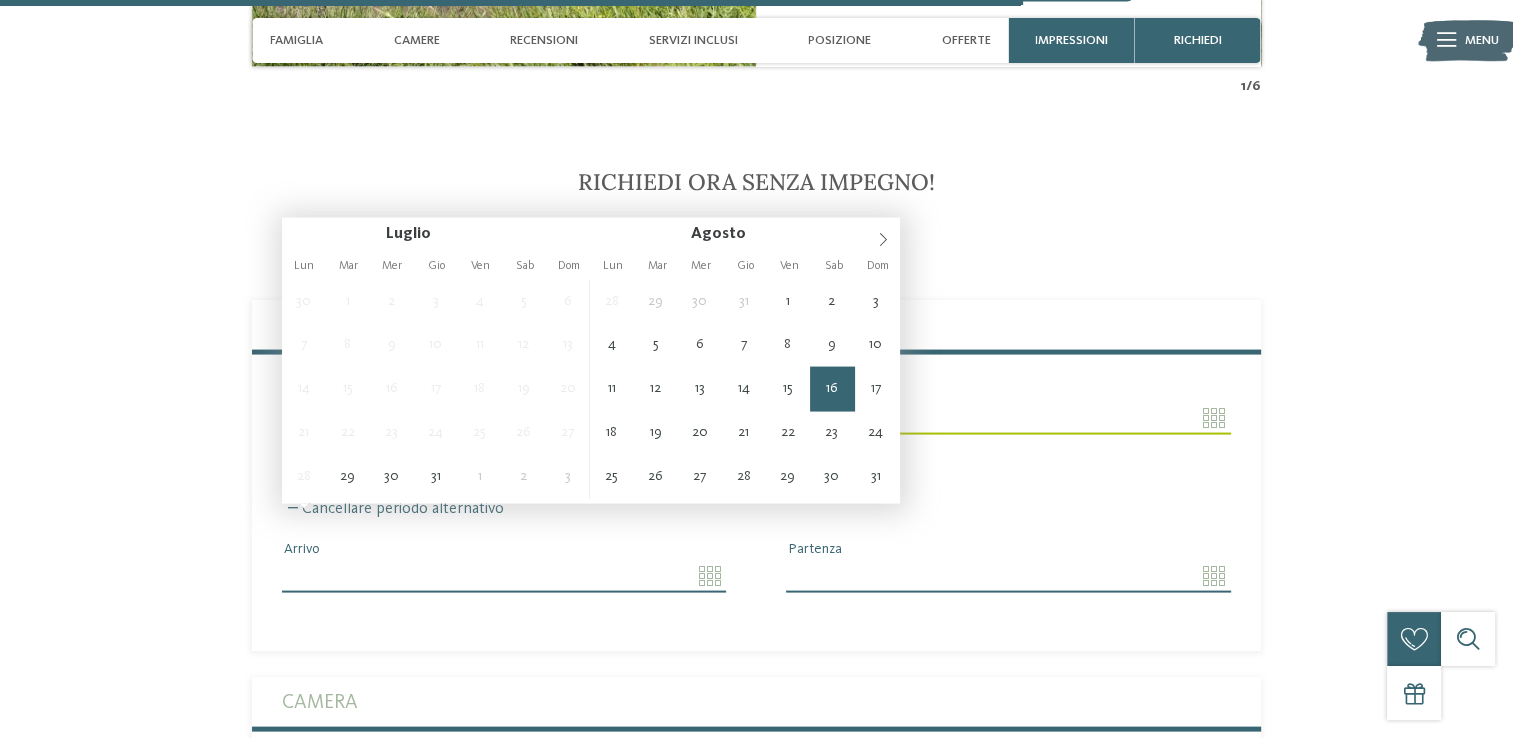 type on "**********" 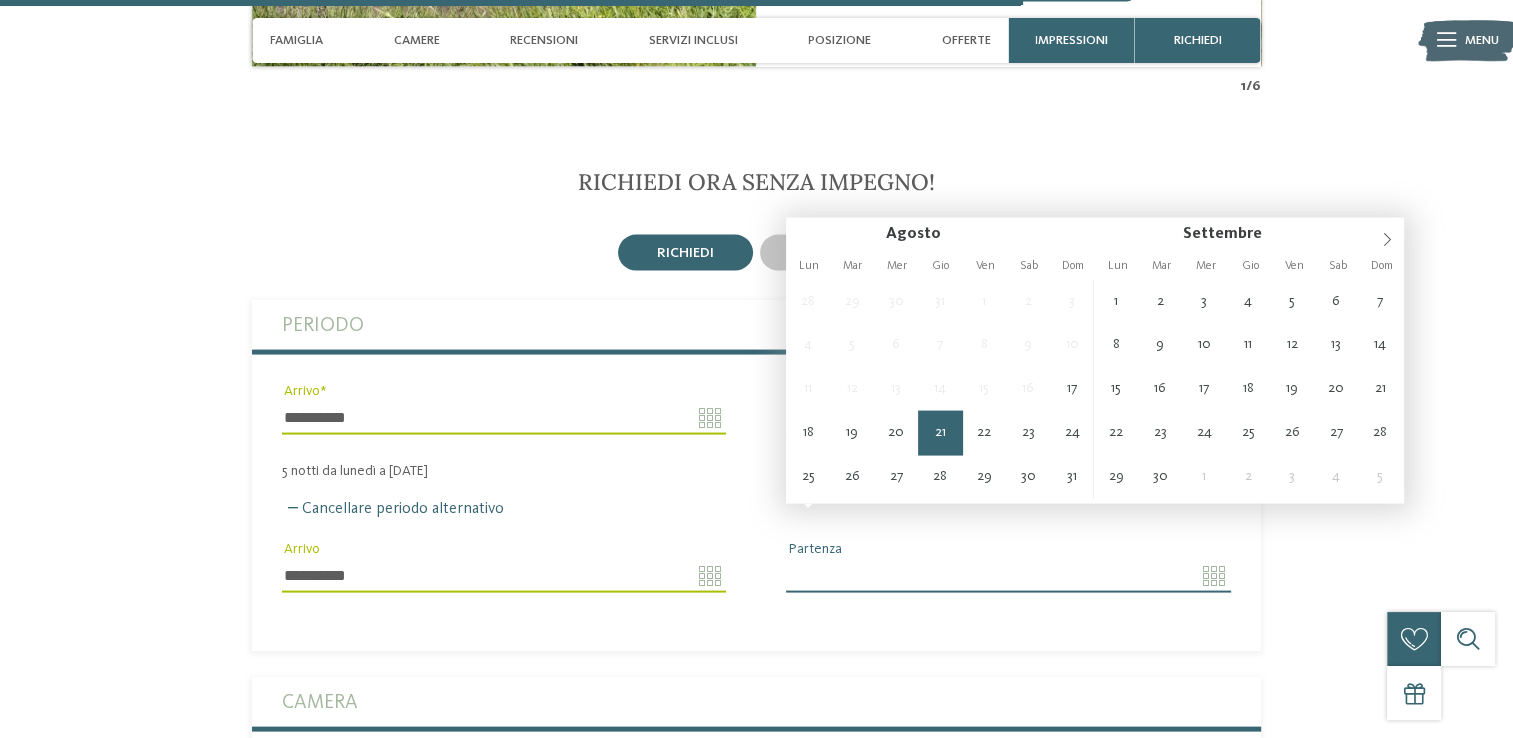 type on "**********" 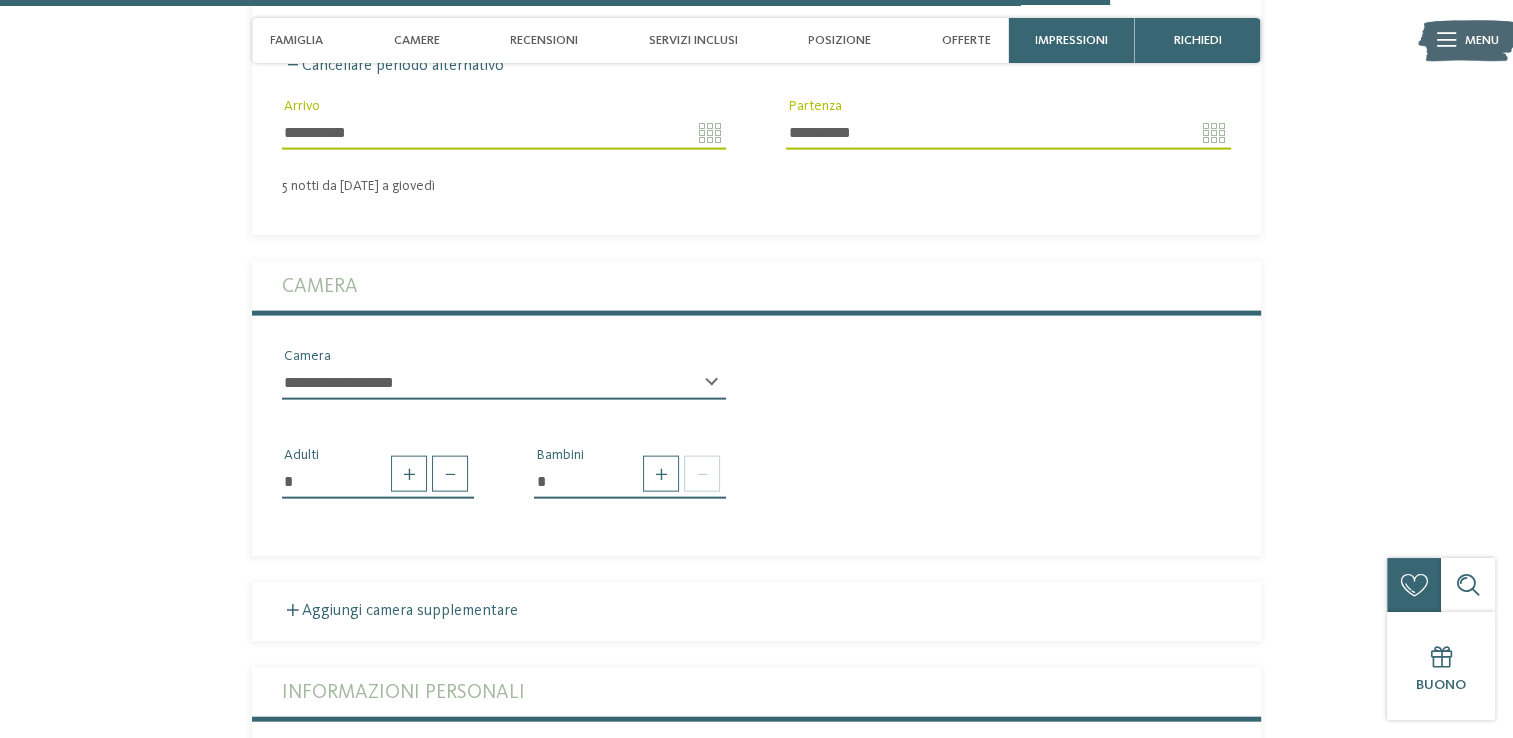 scroll, scrollTop: 4356, scrollLeft: 0, axis: vertical 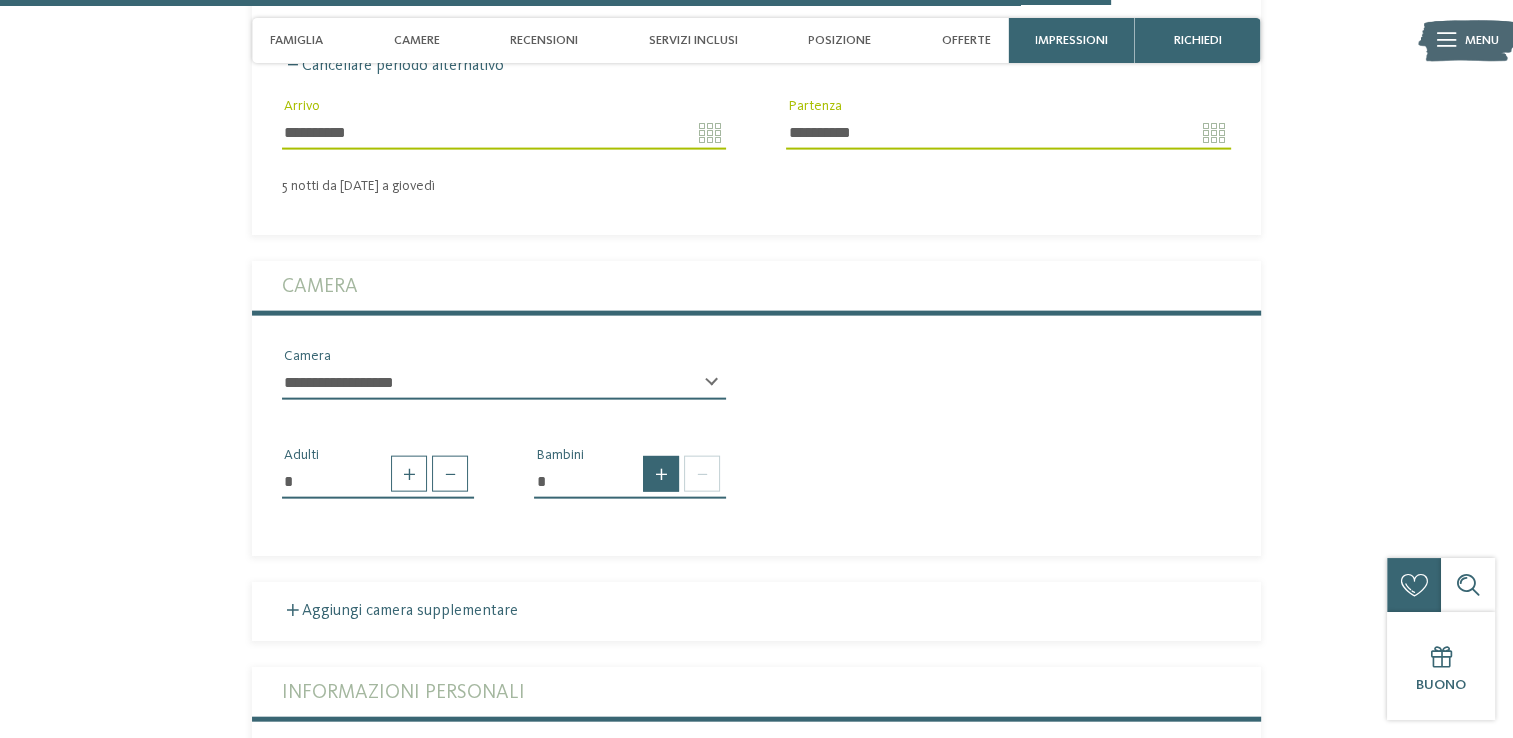 click at bounding box center (661, 474) 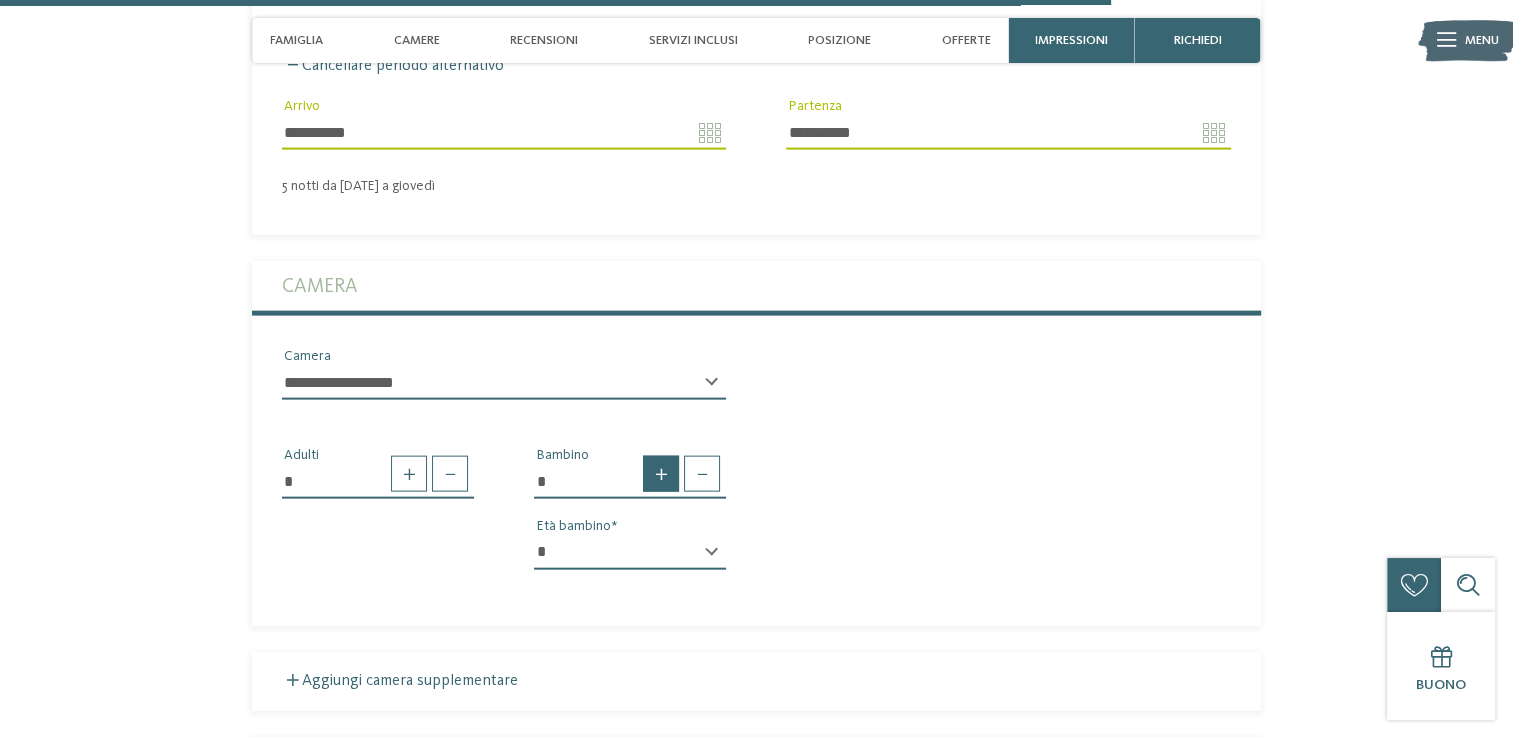 click at bounding box center (661, 474) 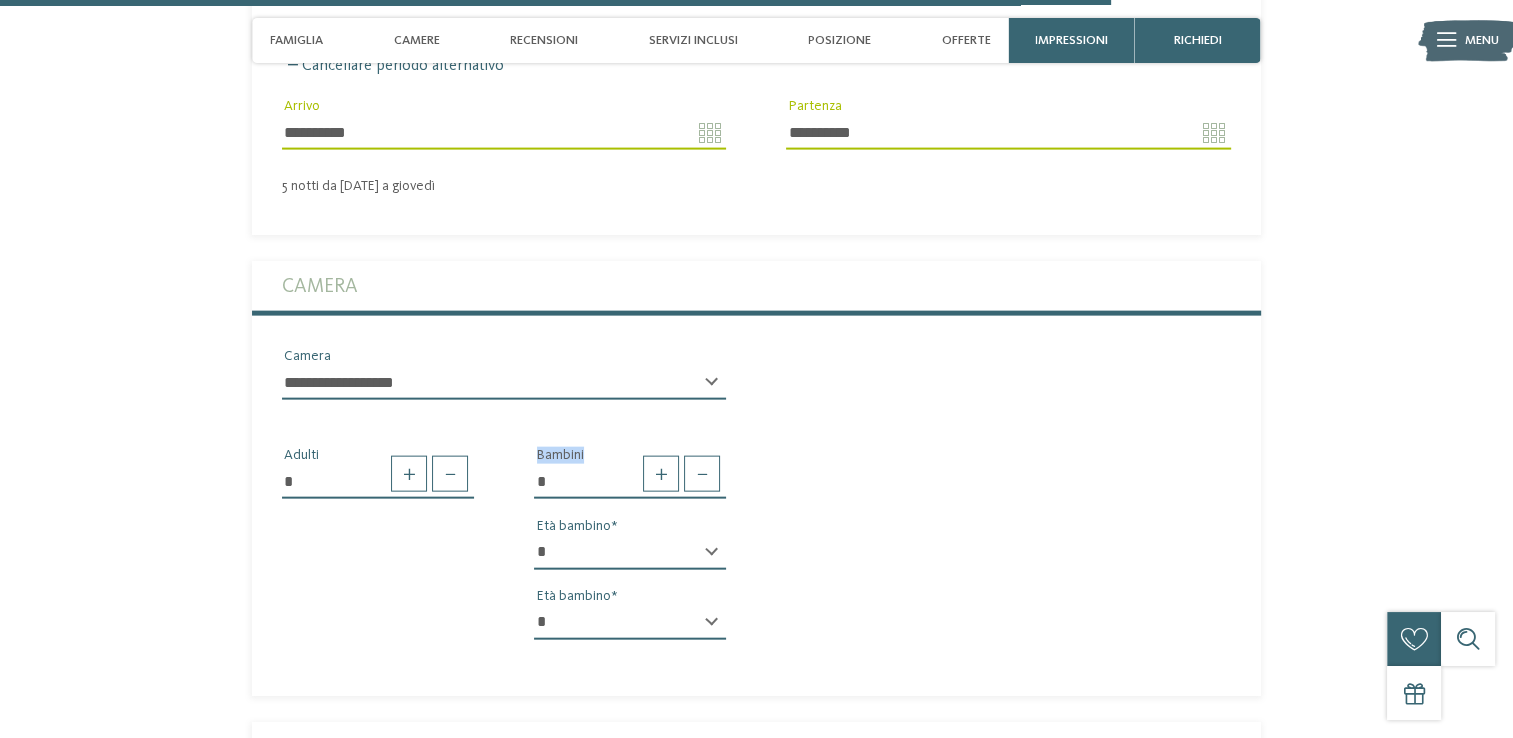 click on "* * * * * * * * * * * ** ** ** ** ** ** ** **" at bounding box center (630, 553) 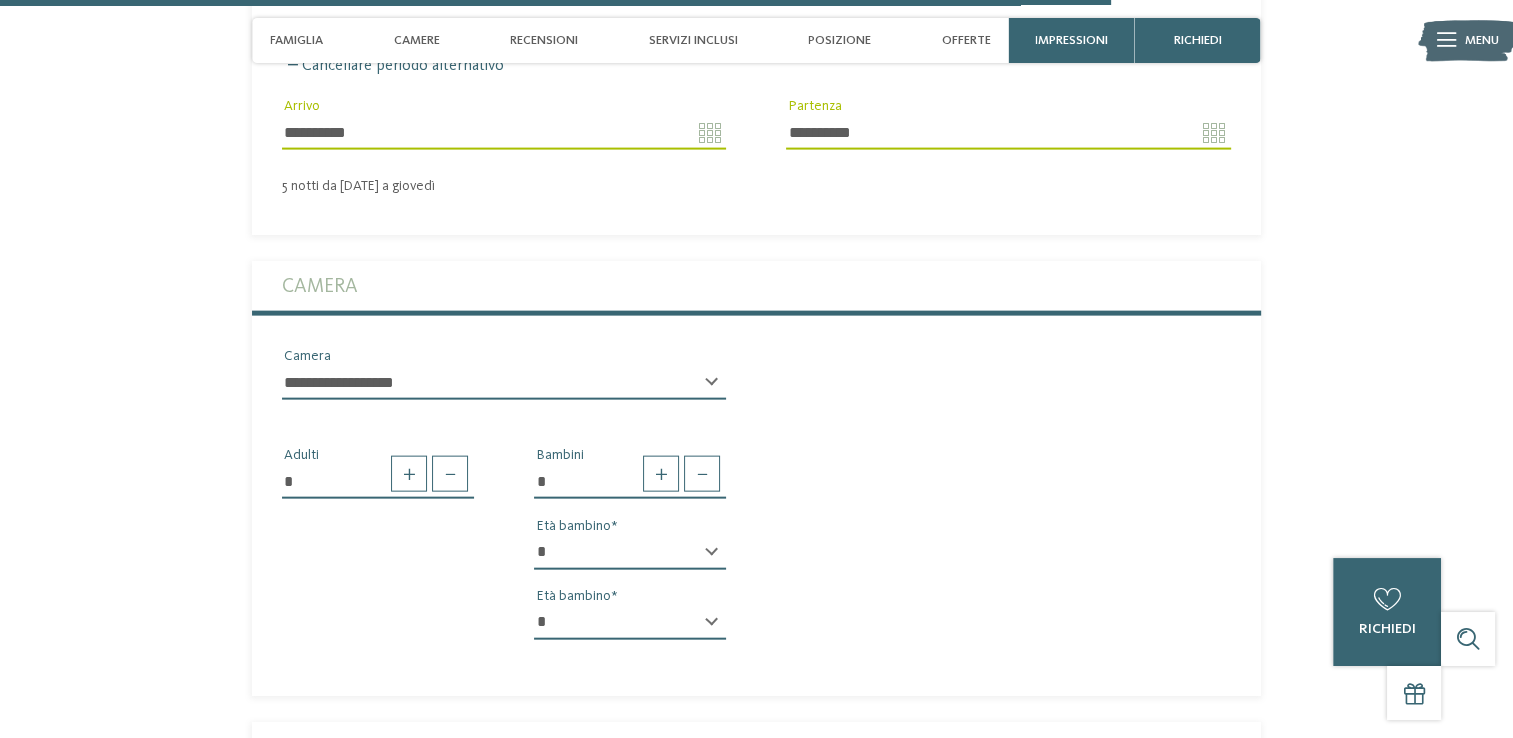 click on "* * * * * * * * * * * ** ** ** ** ** ** ** **     Età bambino" at bounding box center [630, 631] 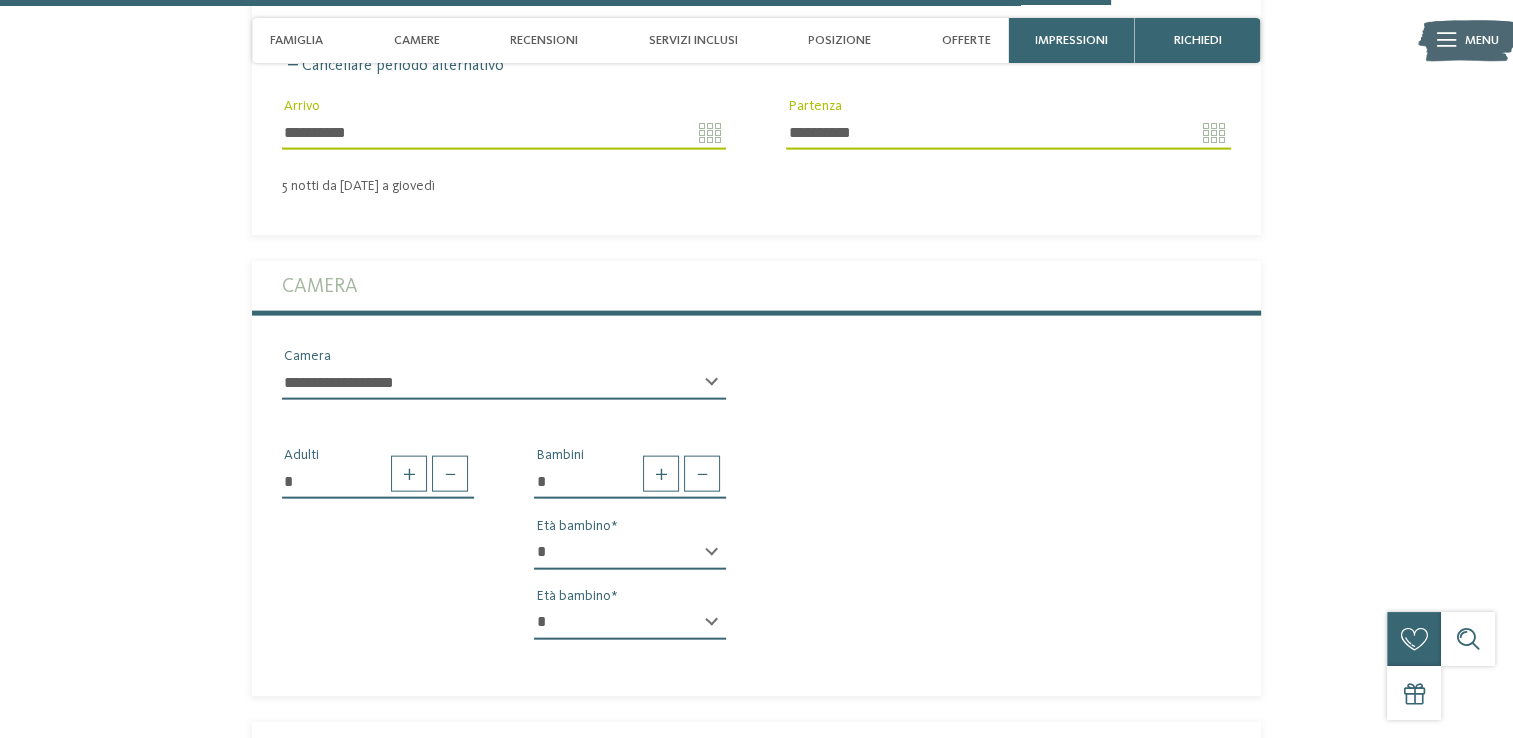click on "* * * * * * * * * * * ** ** ** ** ** ** ** **     Età bambino" at bounding box center [630, 631] 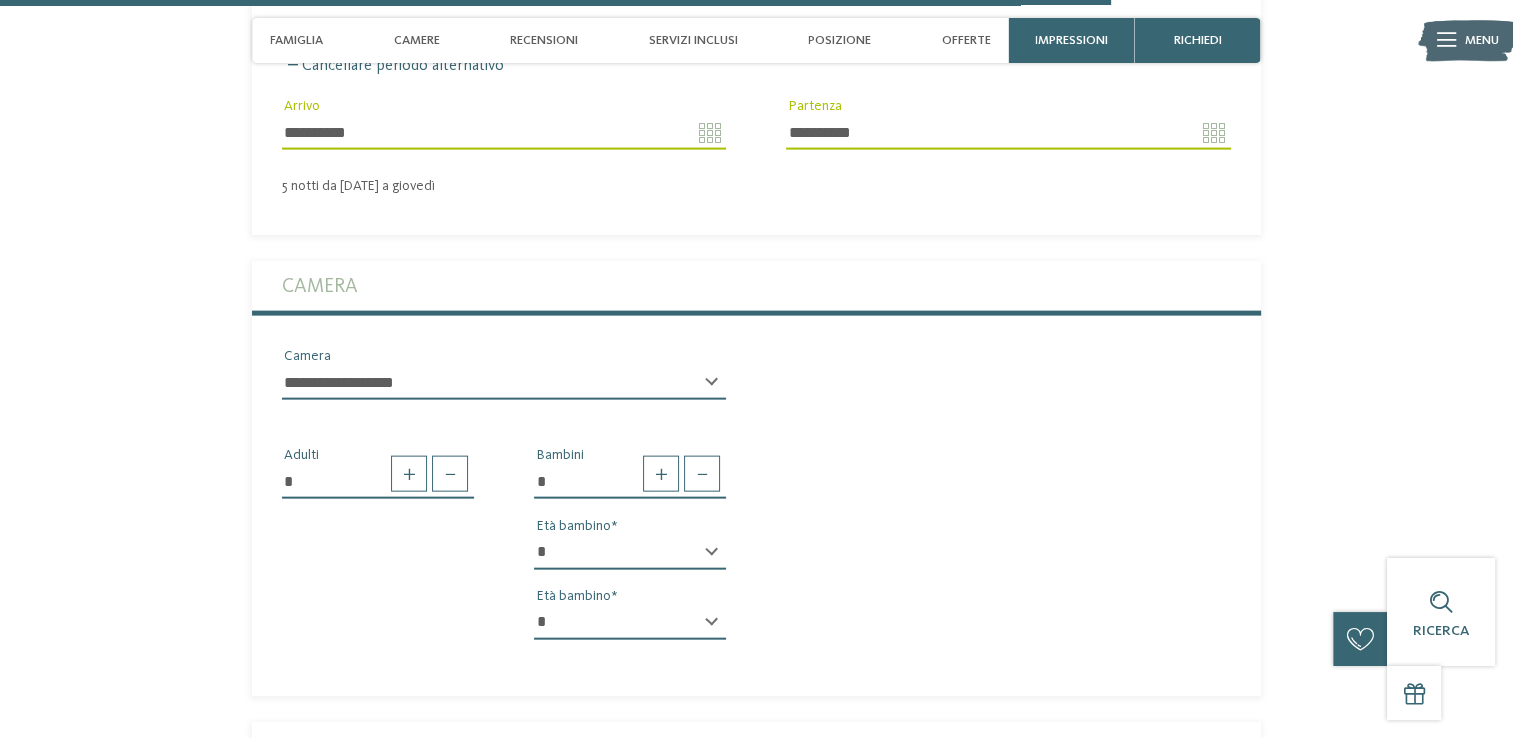 select on "*" 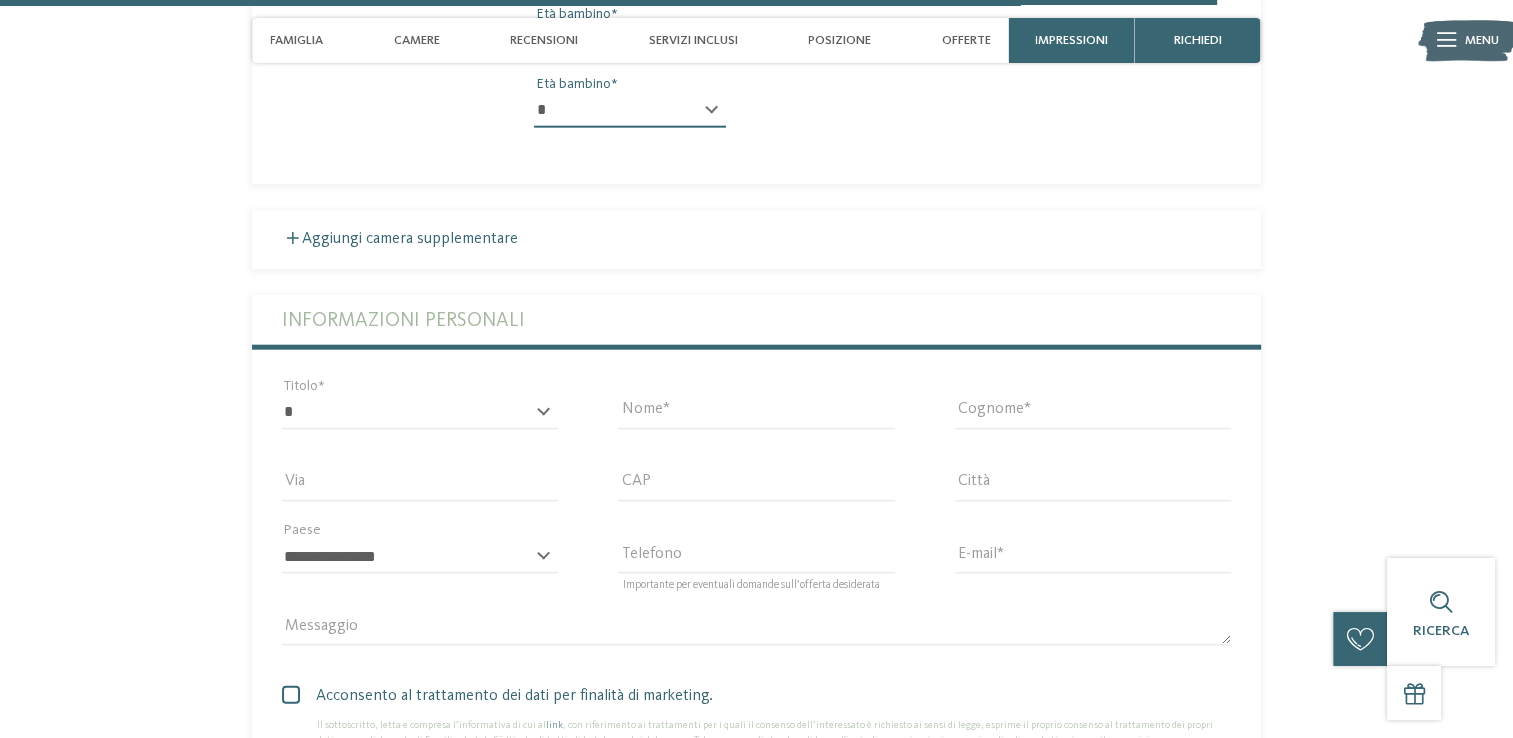scroll, scrollTop: 4928, scrollLeft: 0, axis: vertical 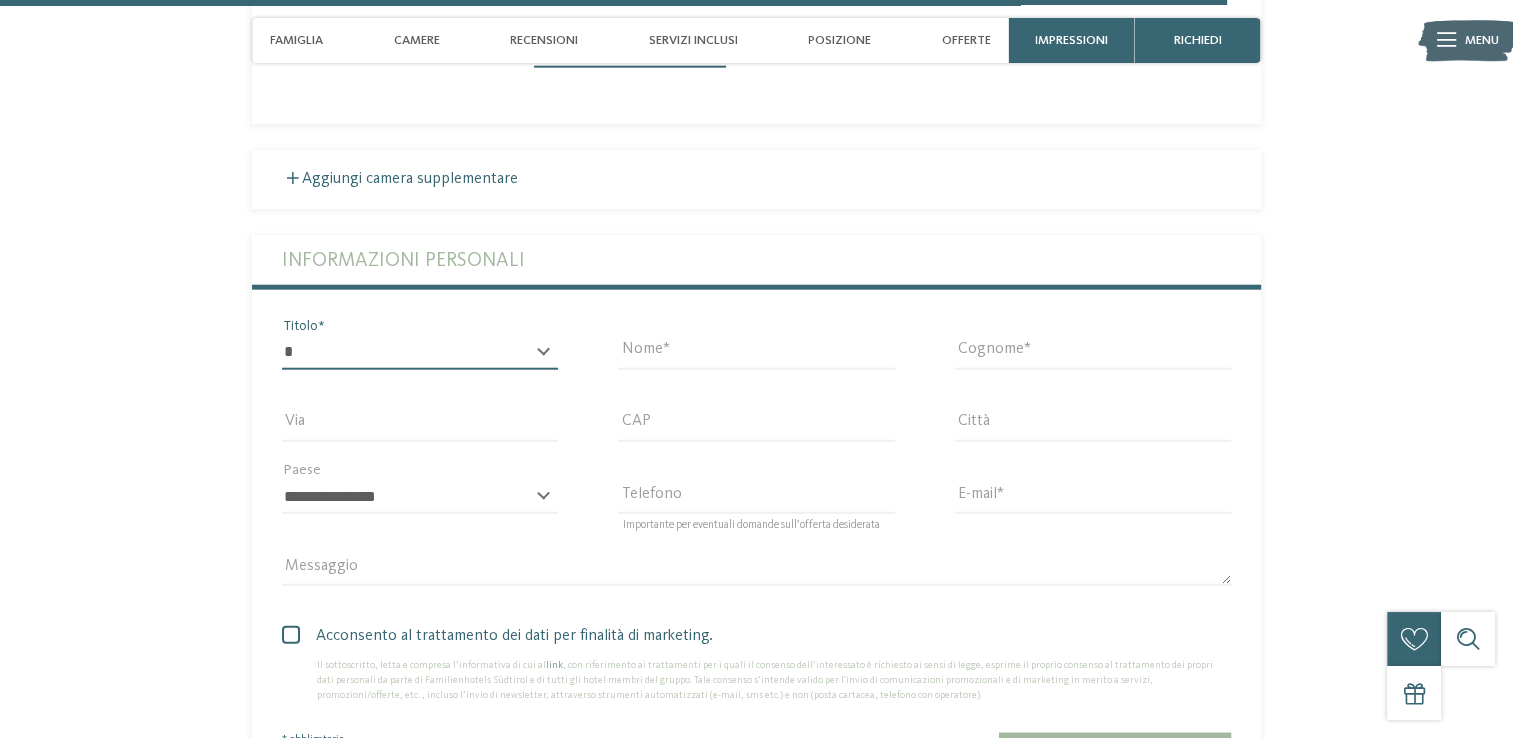 click on "* ****** ******* ******** ******" at bounding box center (420, 353) 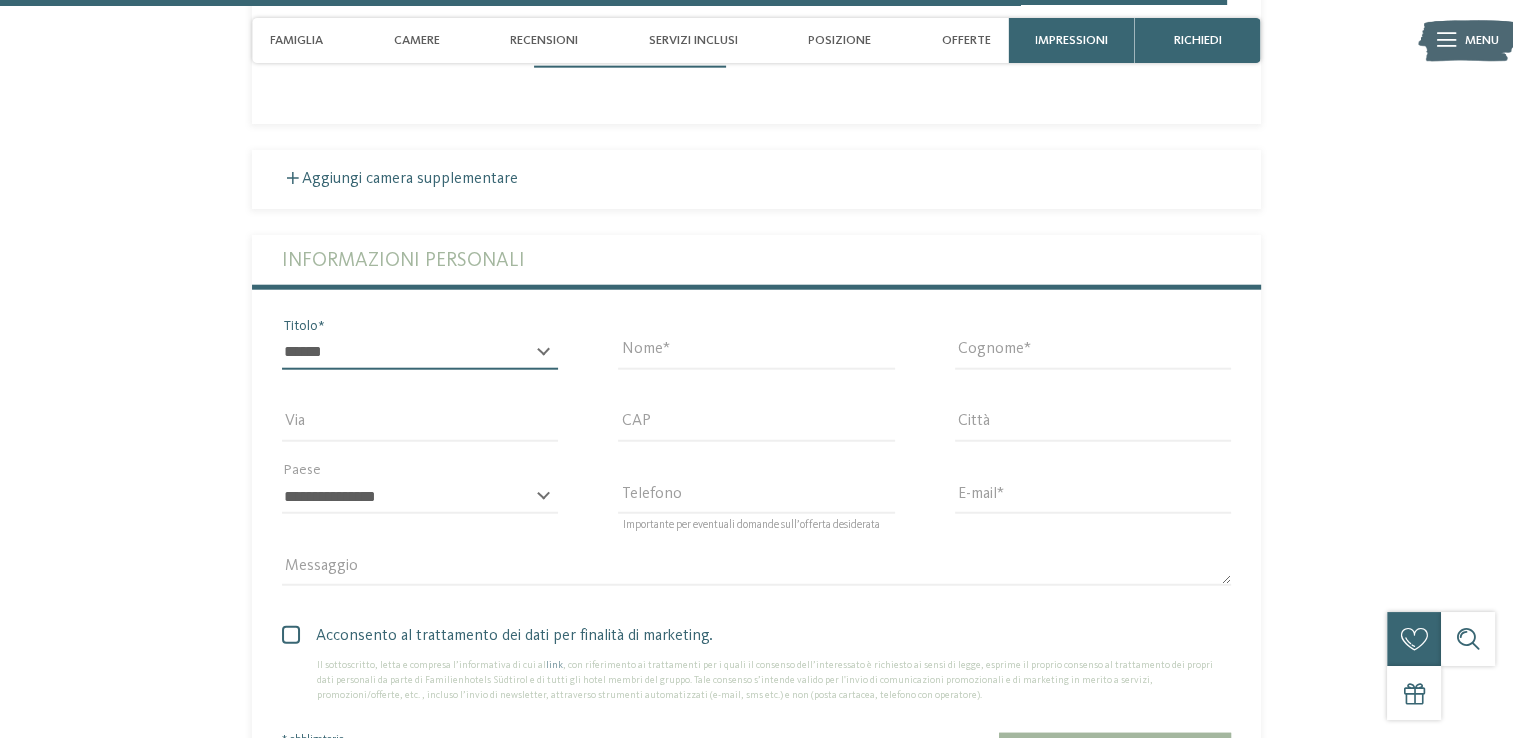 click on "* ****** ******* ******** ******" at bounding box center (420, 353) 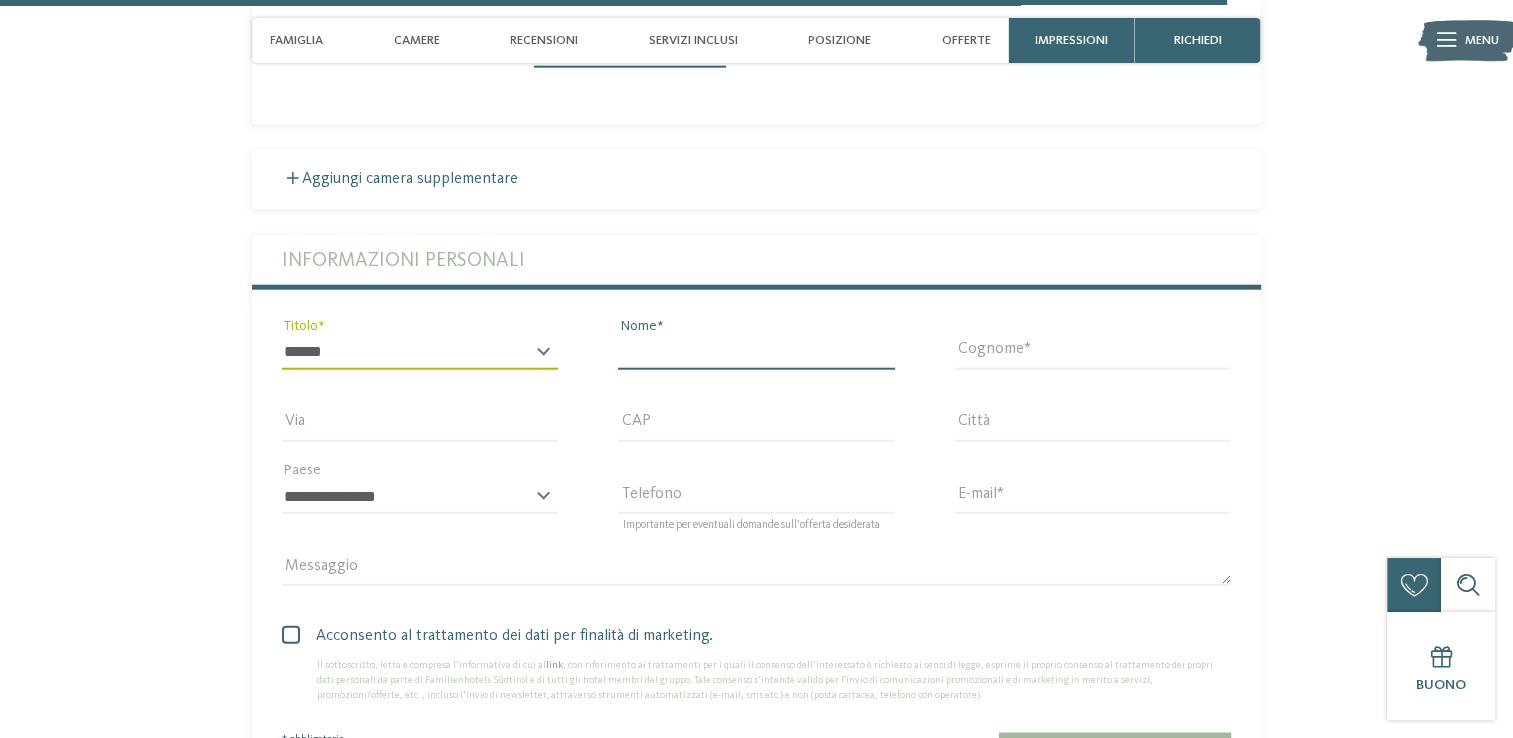 click on "Nome" at bounding box center (756, 353) 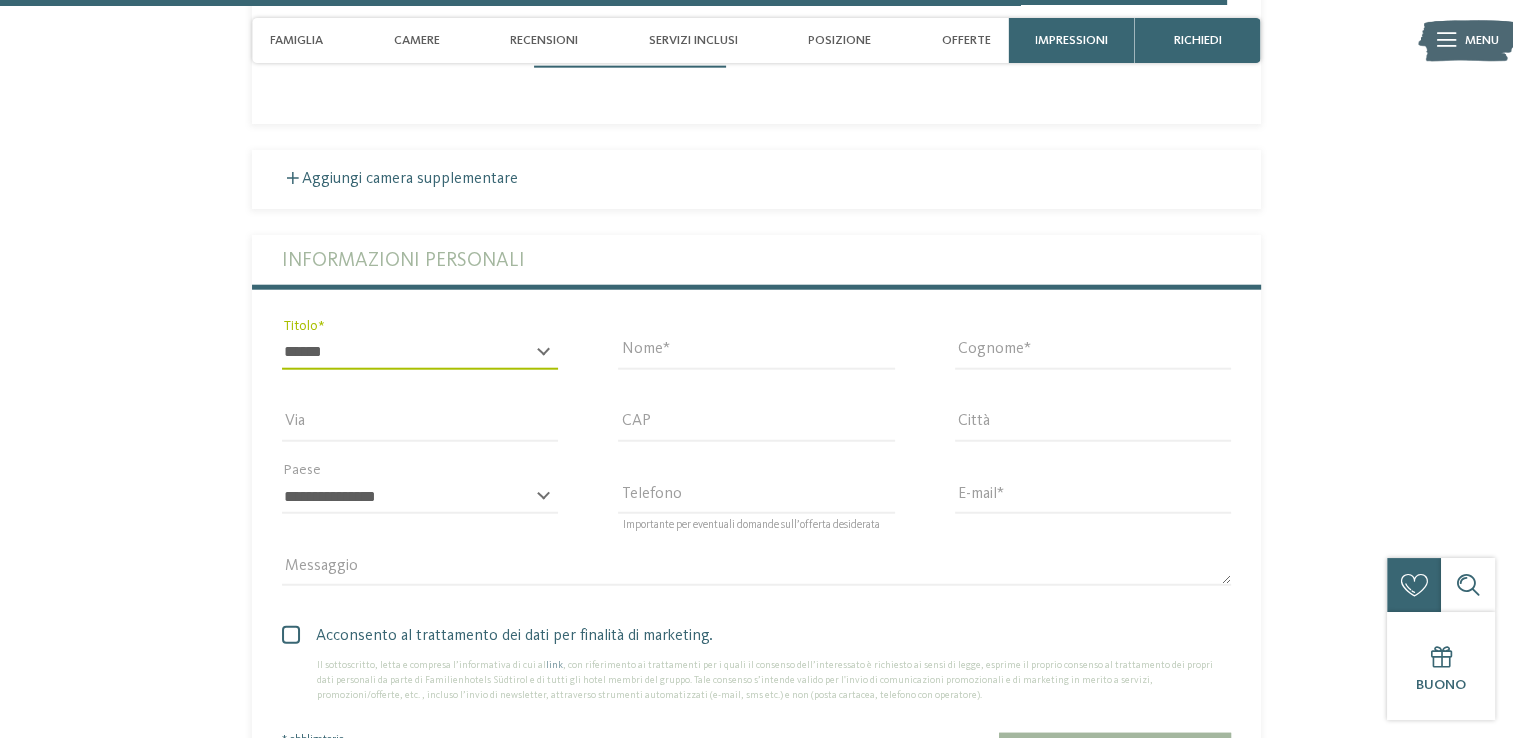 type on "*****" 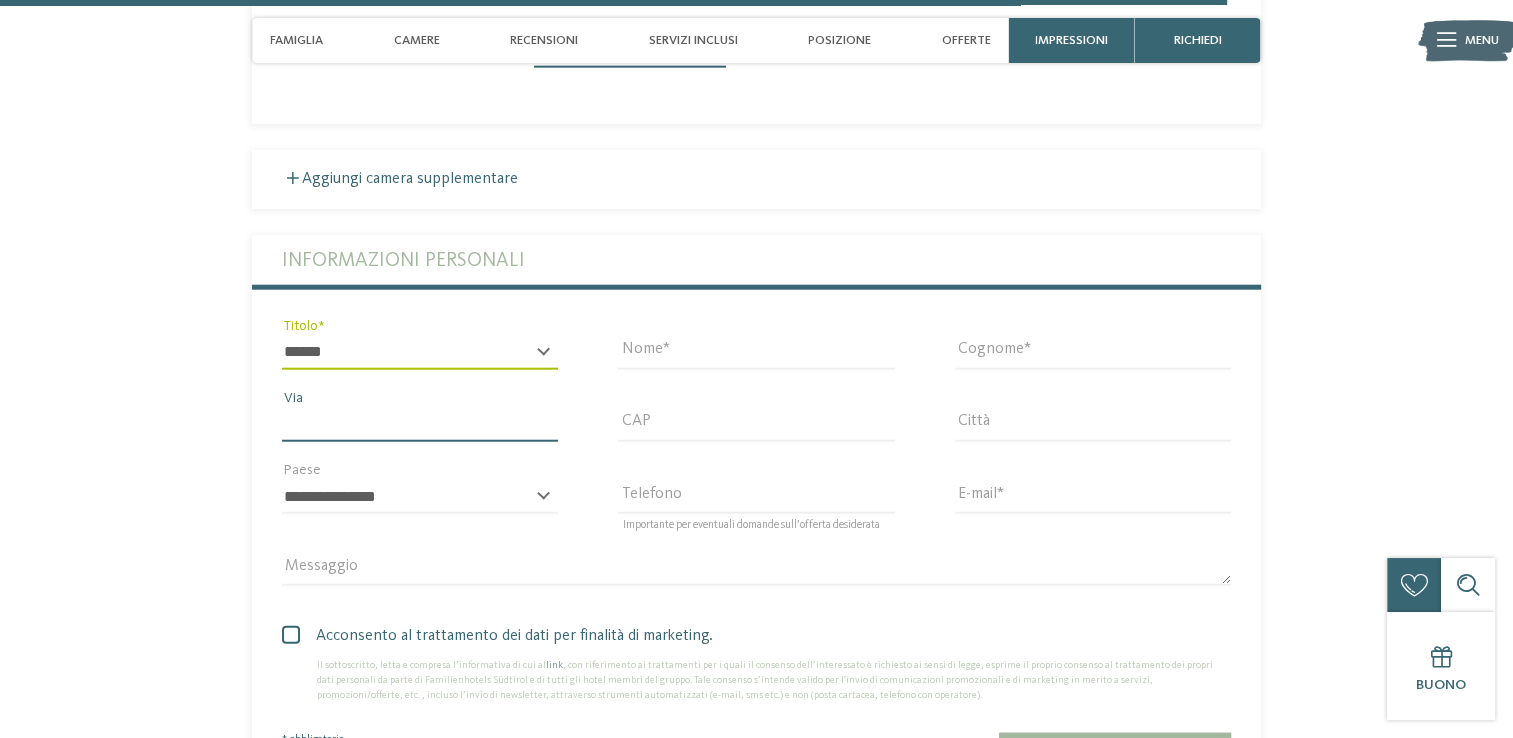 type on "**********" 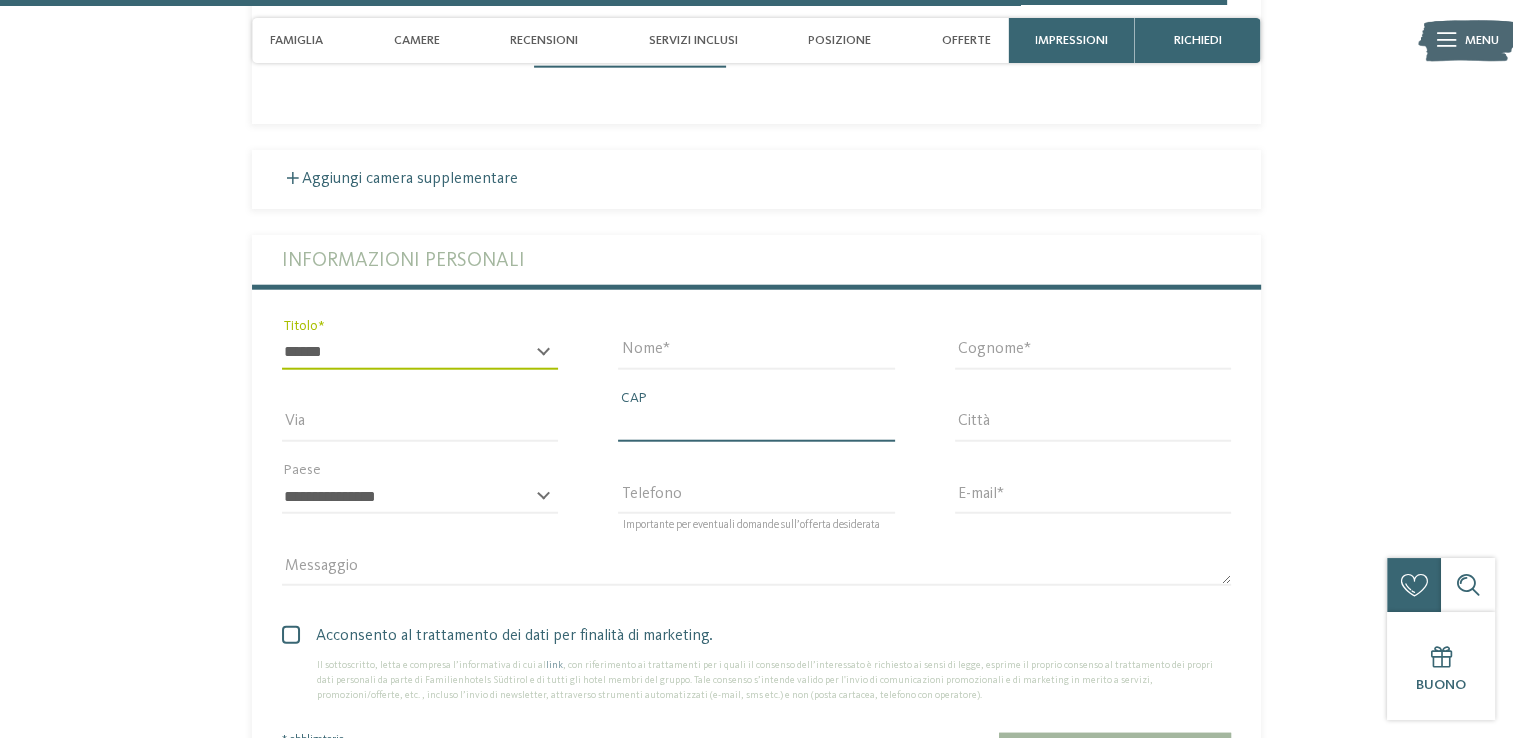 type on "*****" 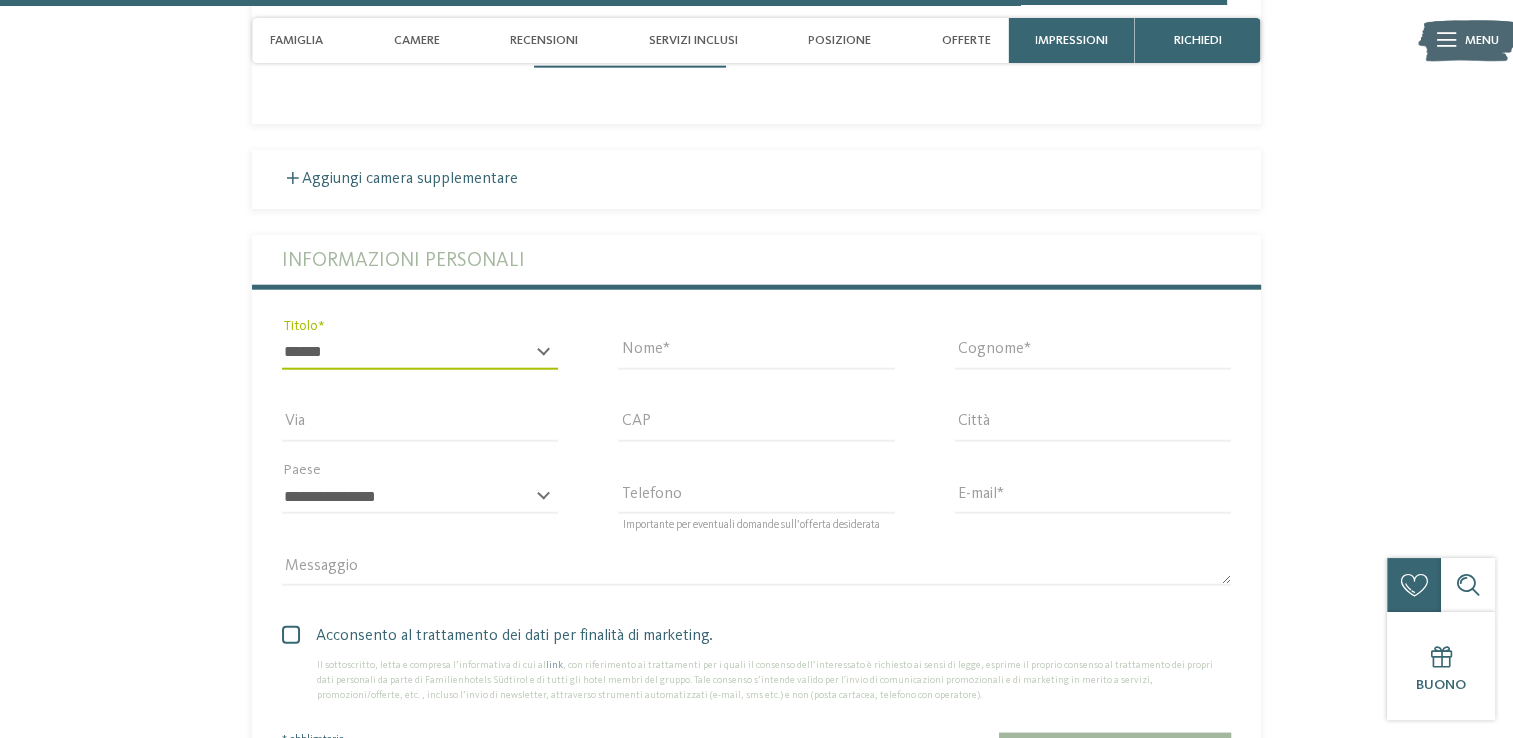 type on "*****" 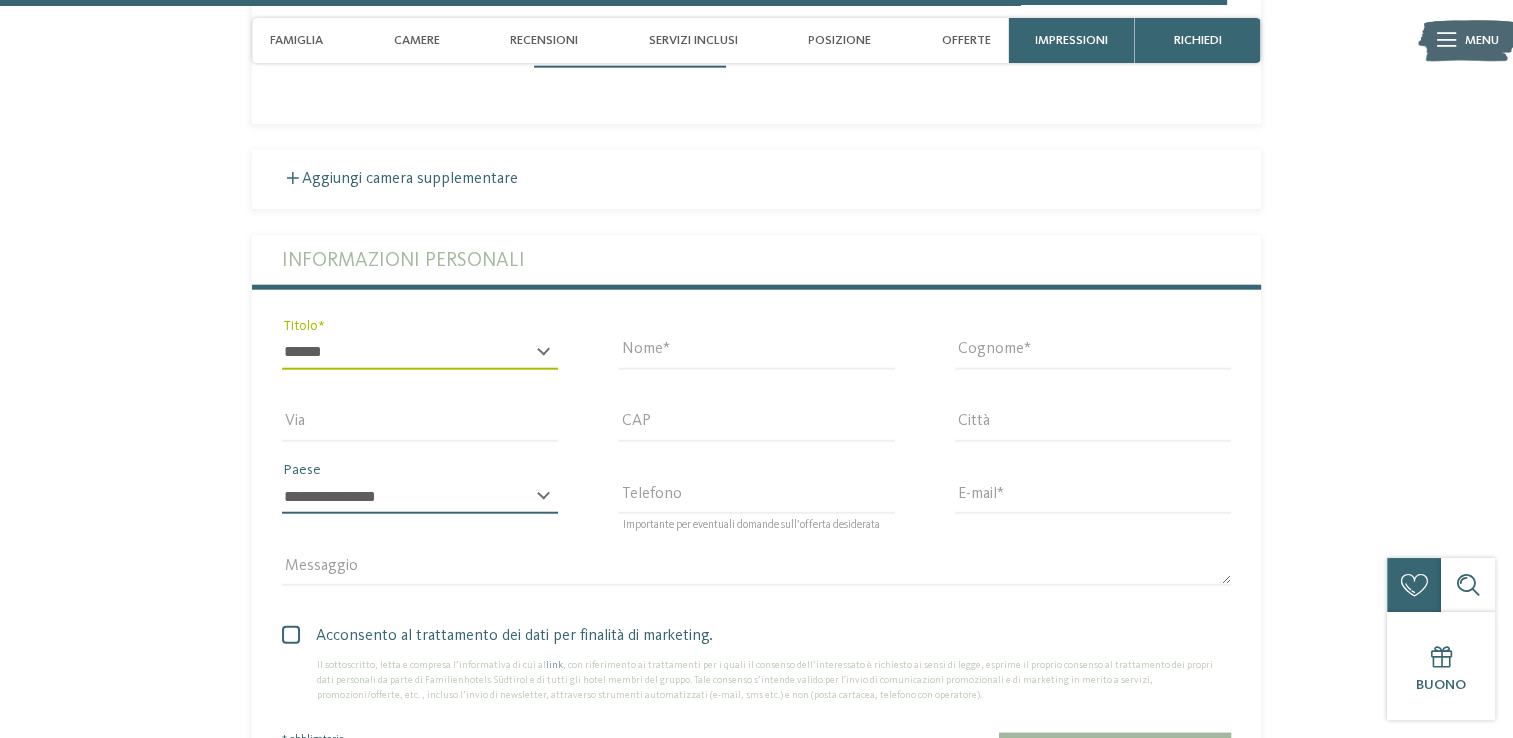 select on "**" 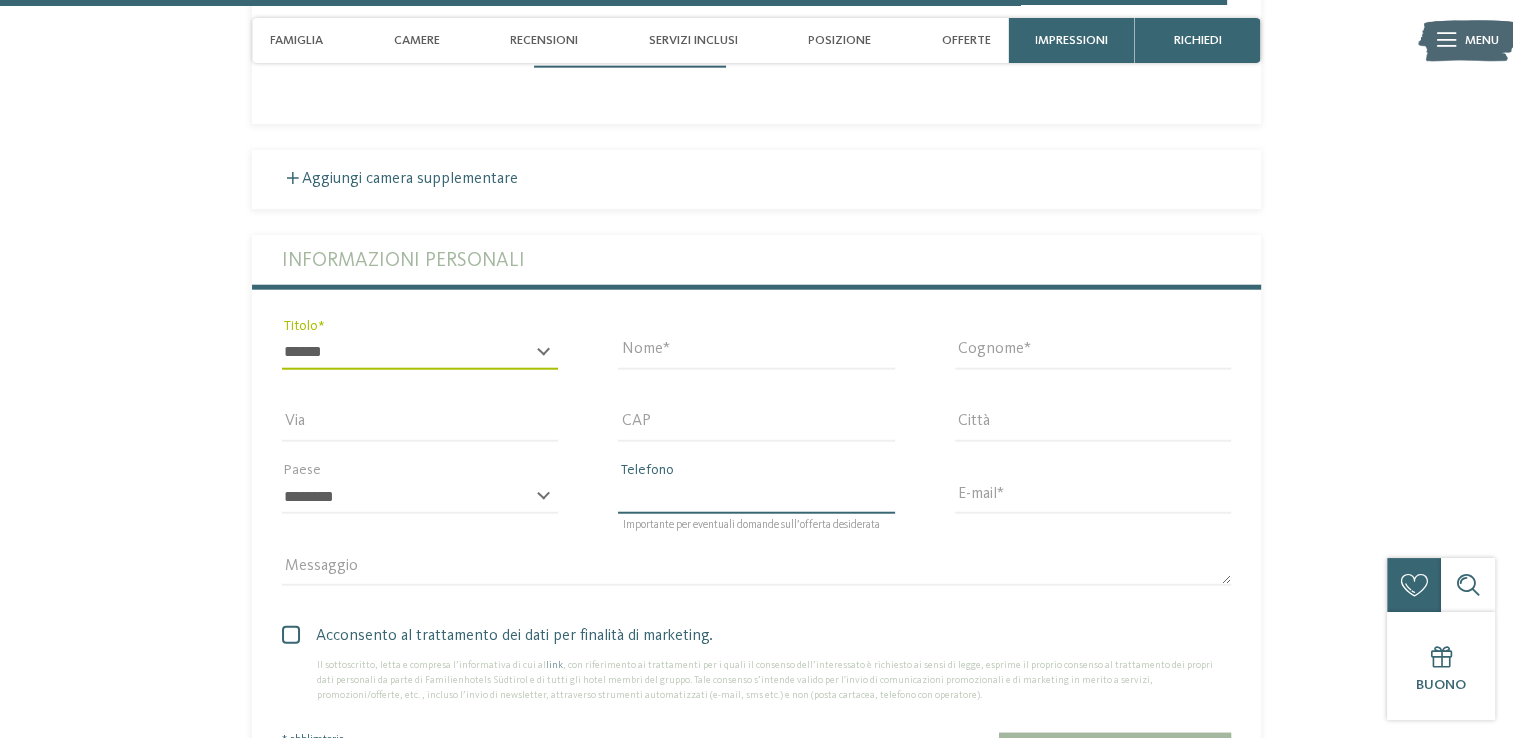 type on "**********" 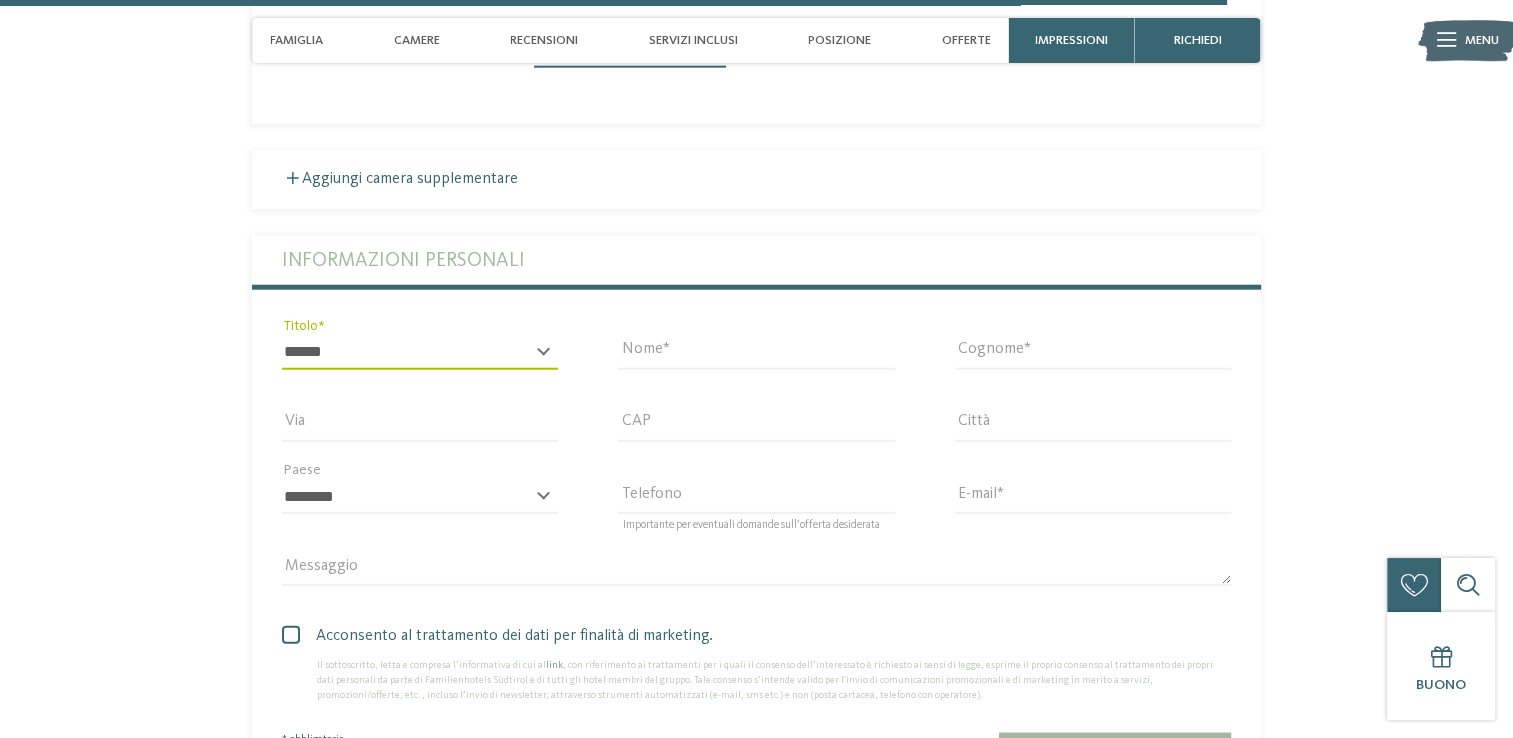 type on "**********" 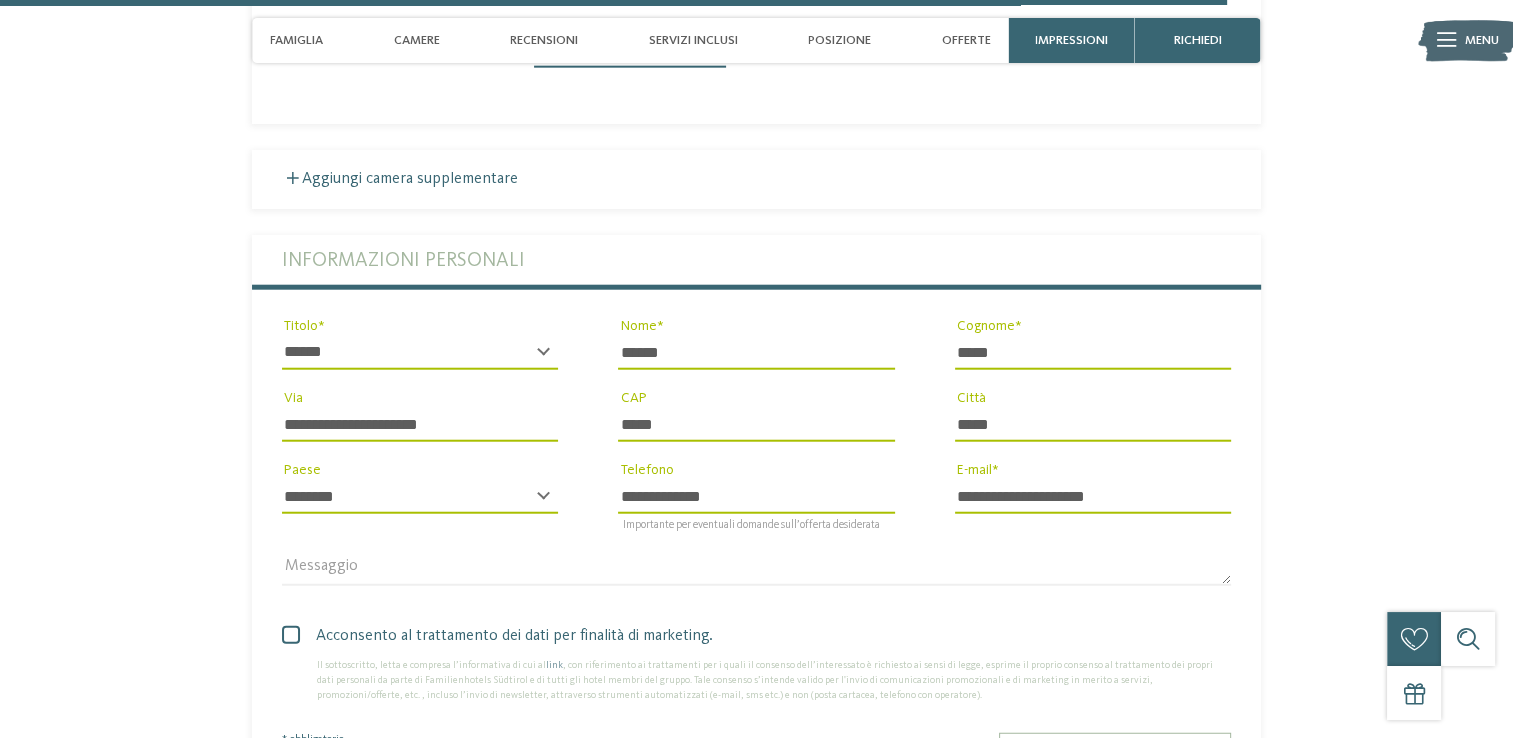 click on "Richiesta non vincolante" at bounding box center [1115, 755] 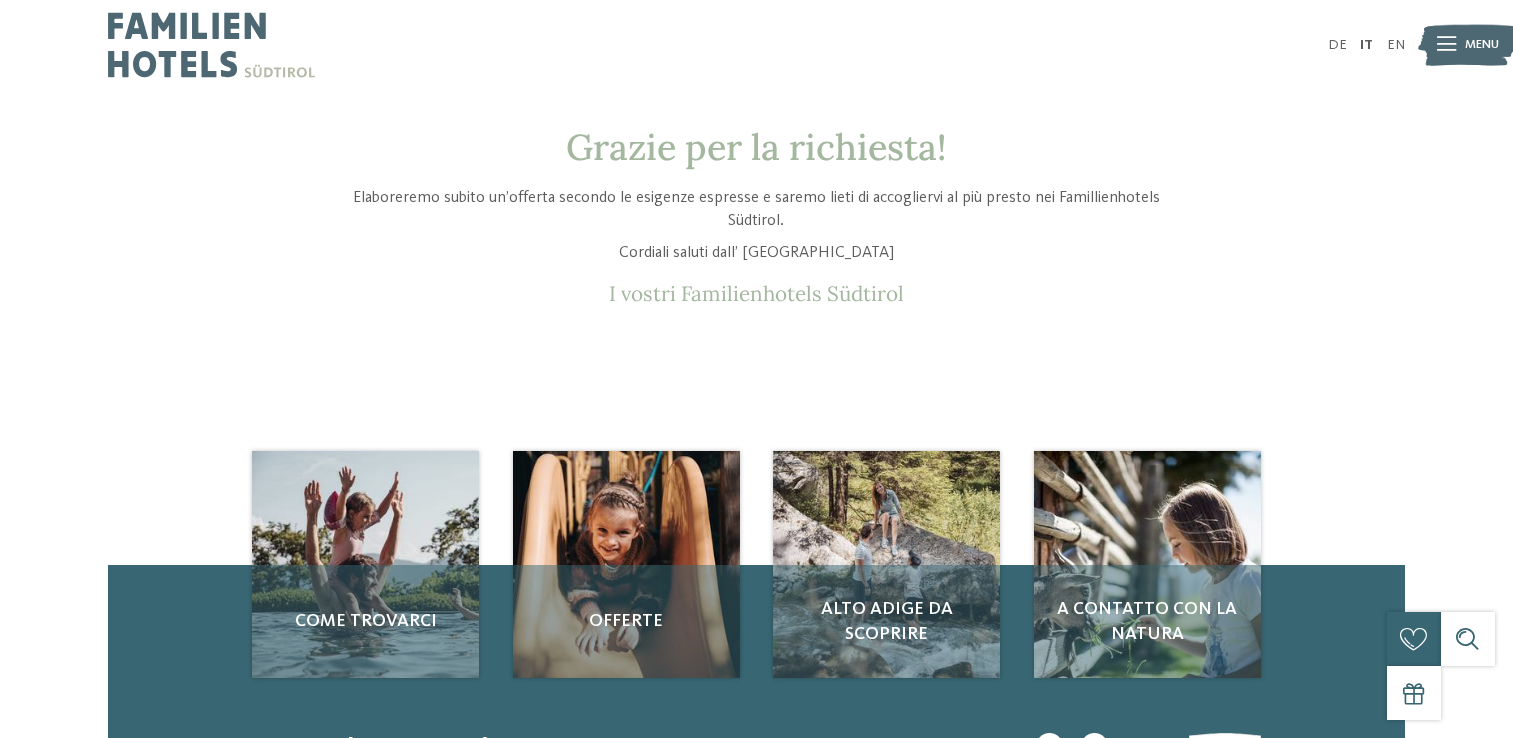 scroll, scrollTop: 0, scrollLeft: 0, axis: both 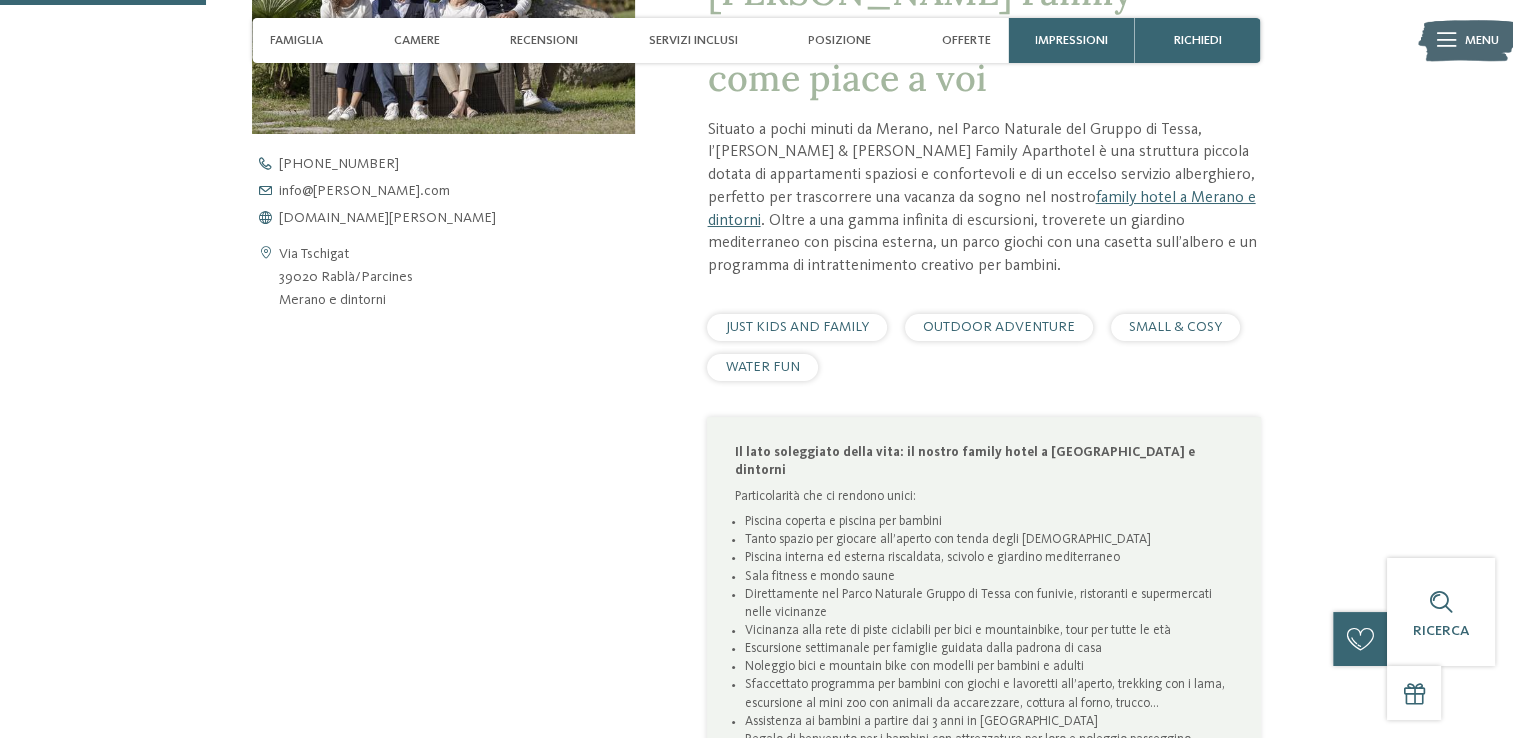 click on "Apri i dati di contatto
[GEOGRAPHIC_DATA]
39020 Rablà/Parcines
[GEOGRAPHIC_DATA] e dintorni
[PHONE_NUMBER]
info@ no-spam. no-spam." at bounding box center (443, 380) 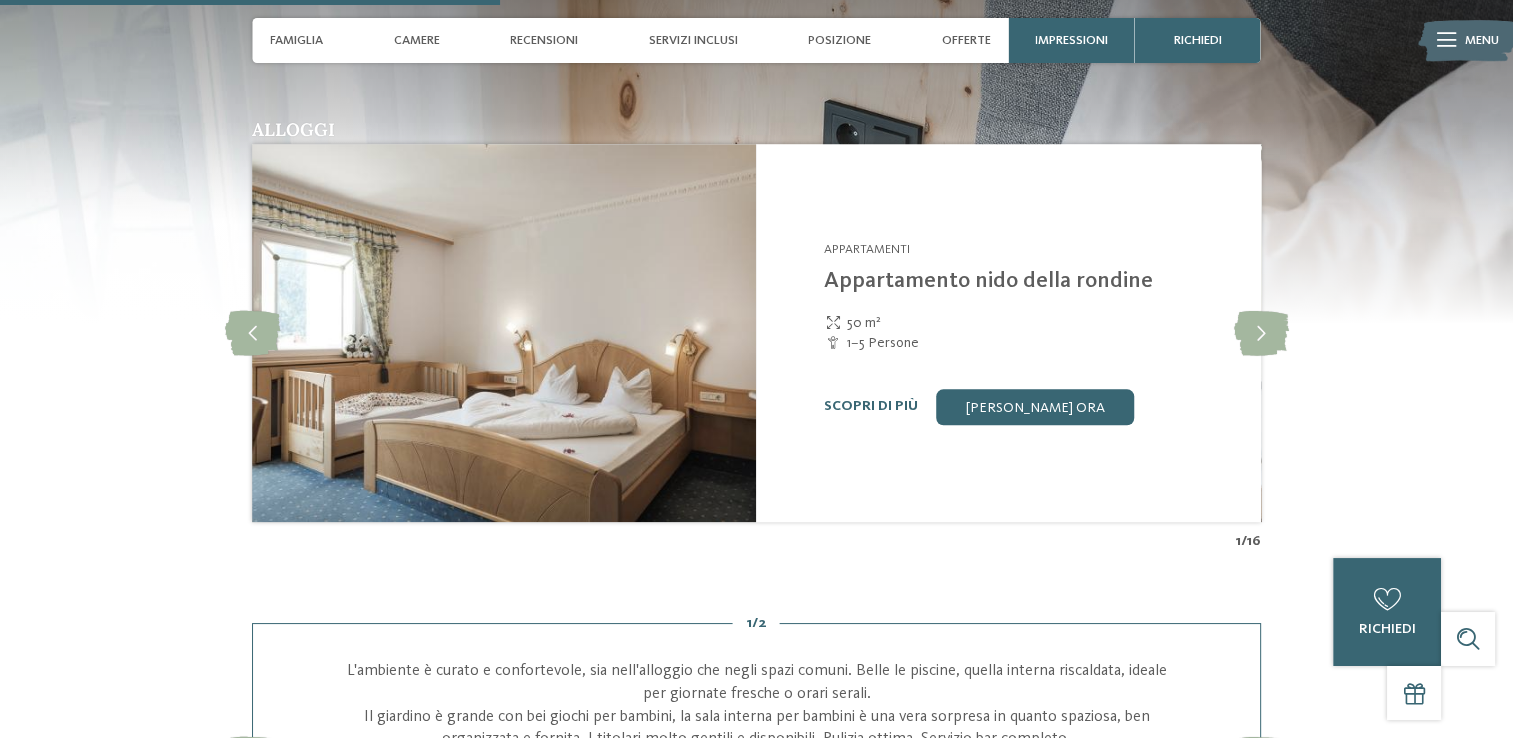 scroll, scrollTop: 1876, scrollLeft: 0, axis: vertical 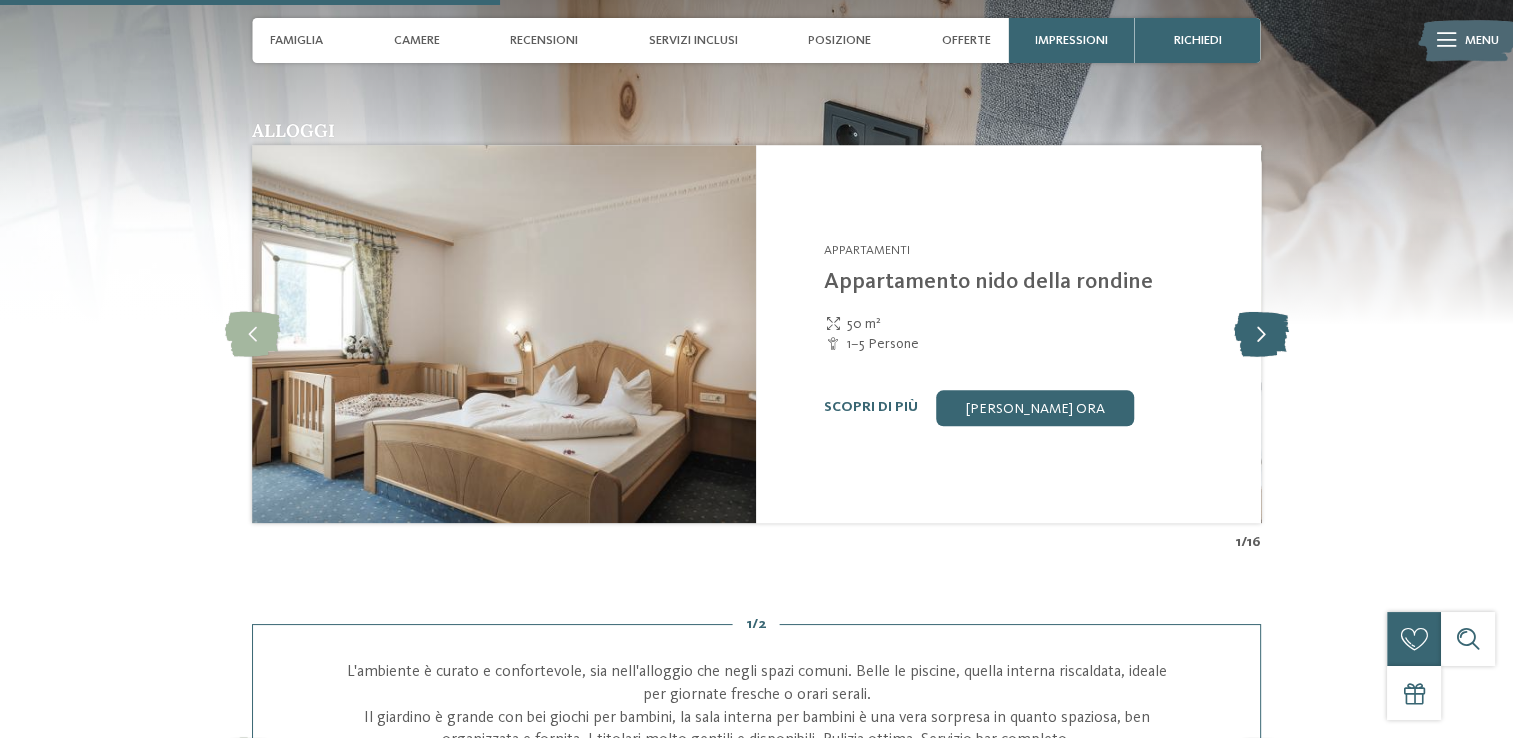 click at bounding box center [1260, 333] 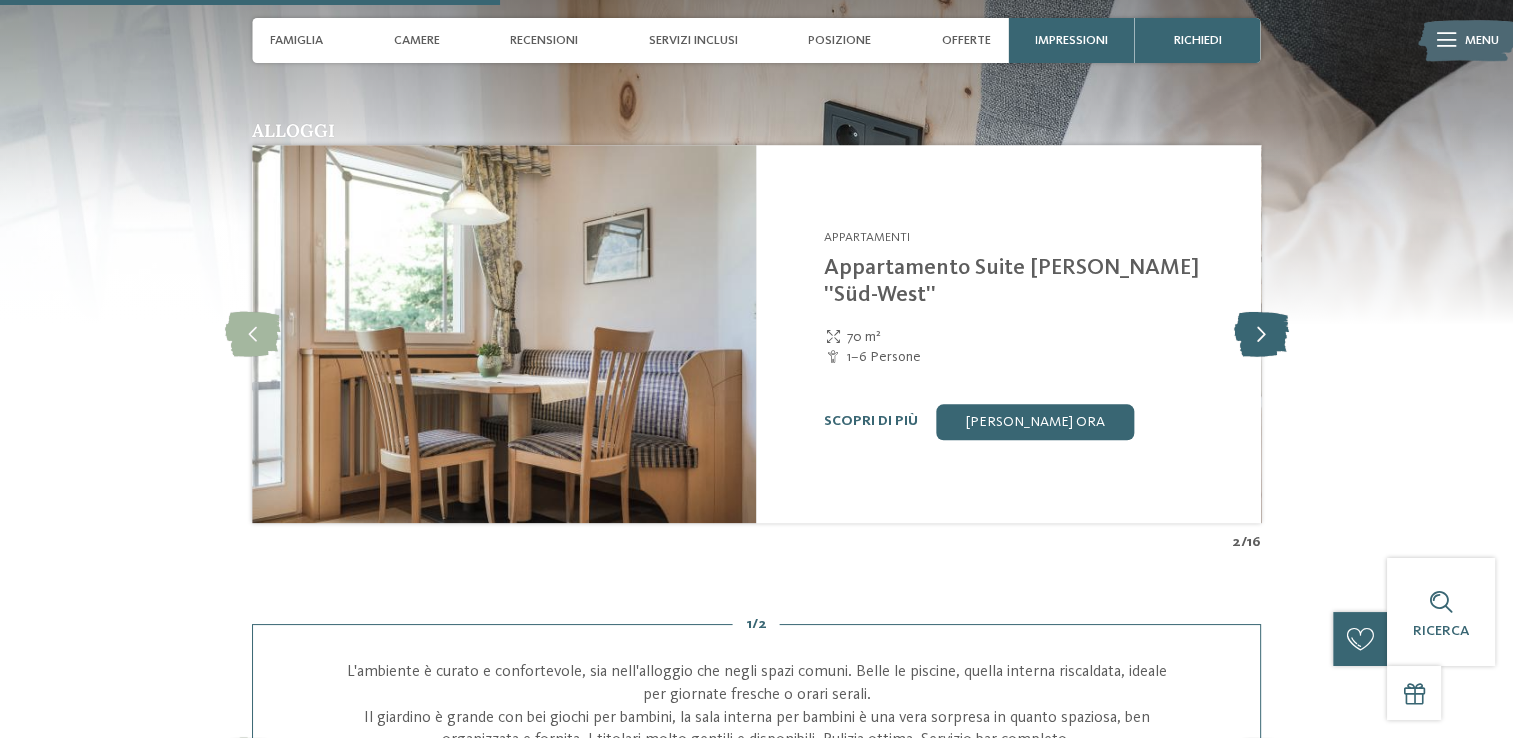click at bounding box center [1260, 333] 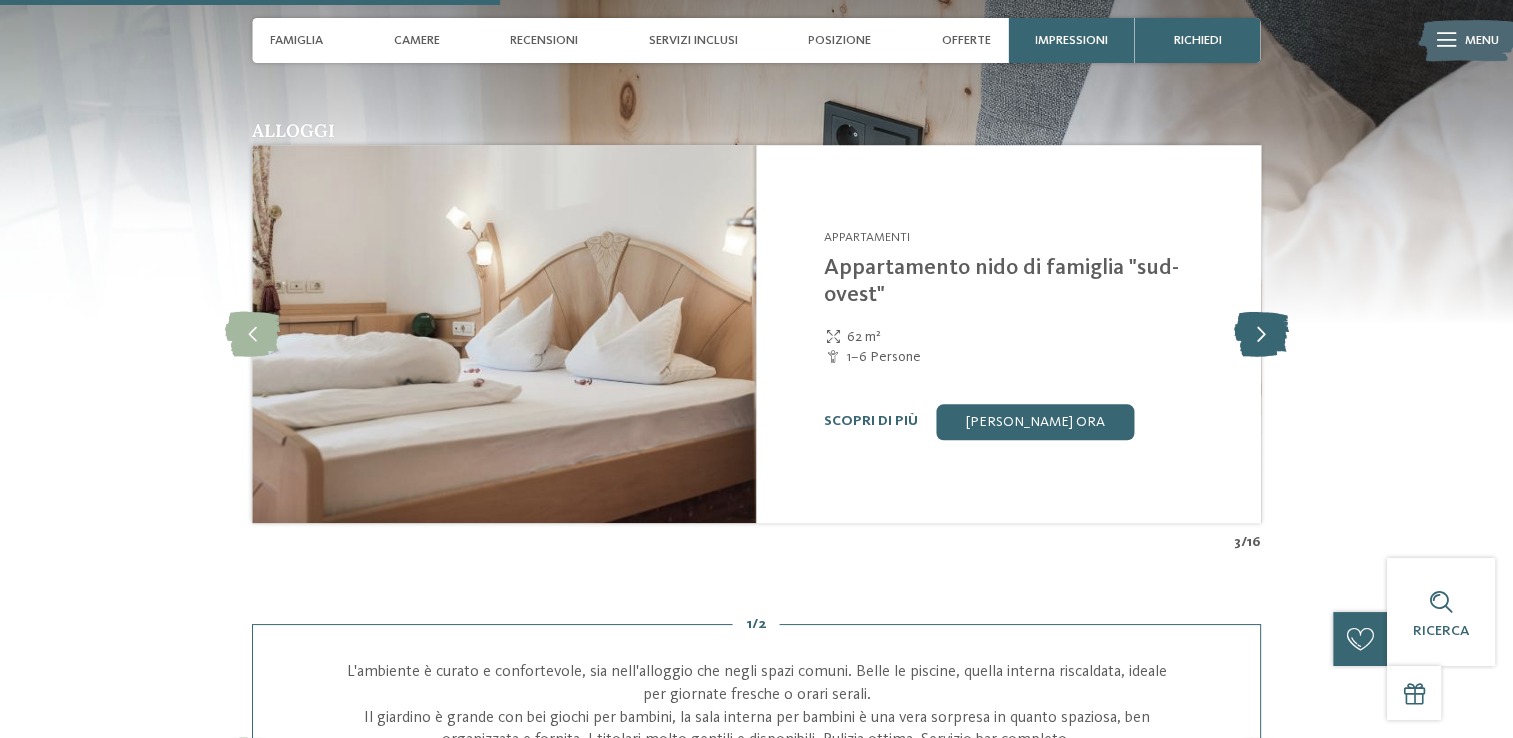 click at bounding box center [1260, 333] 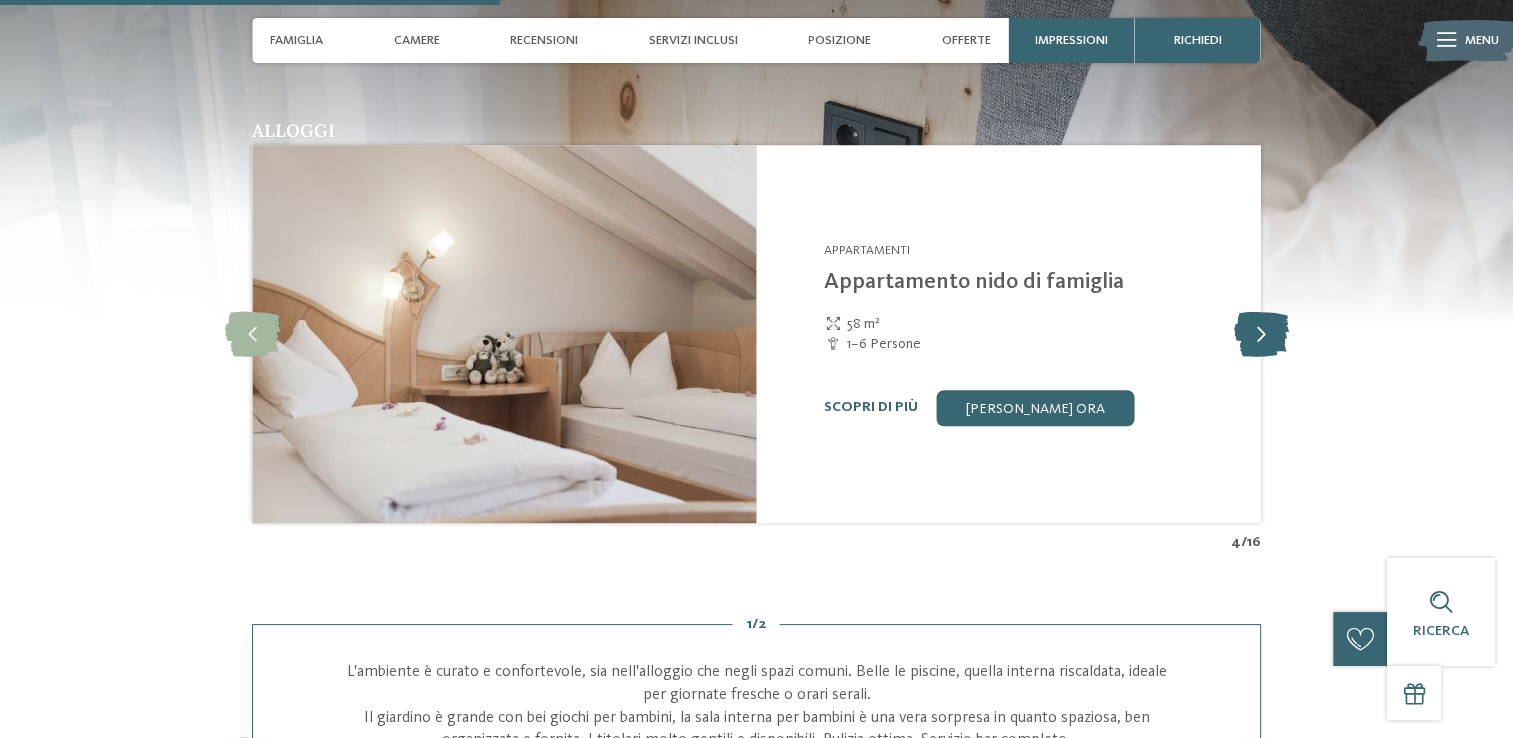 click at bounding box center (1260, 333) 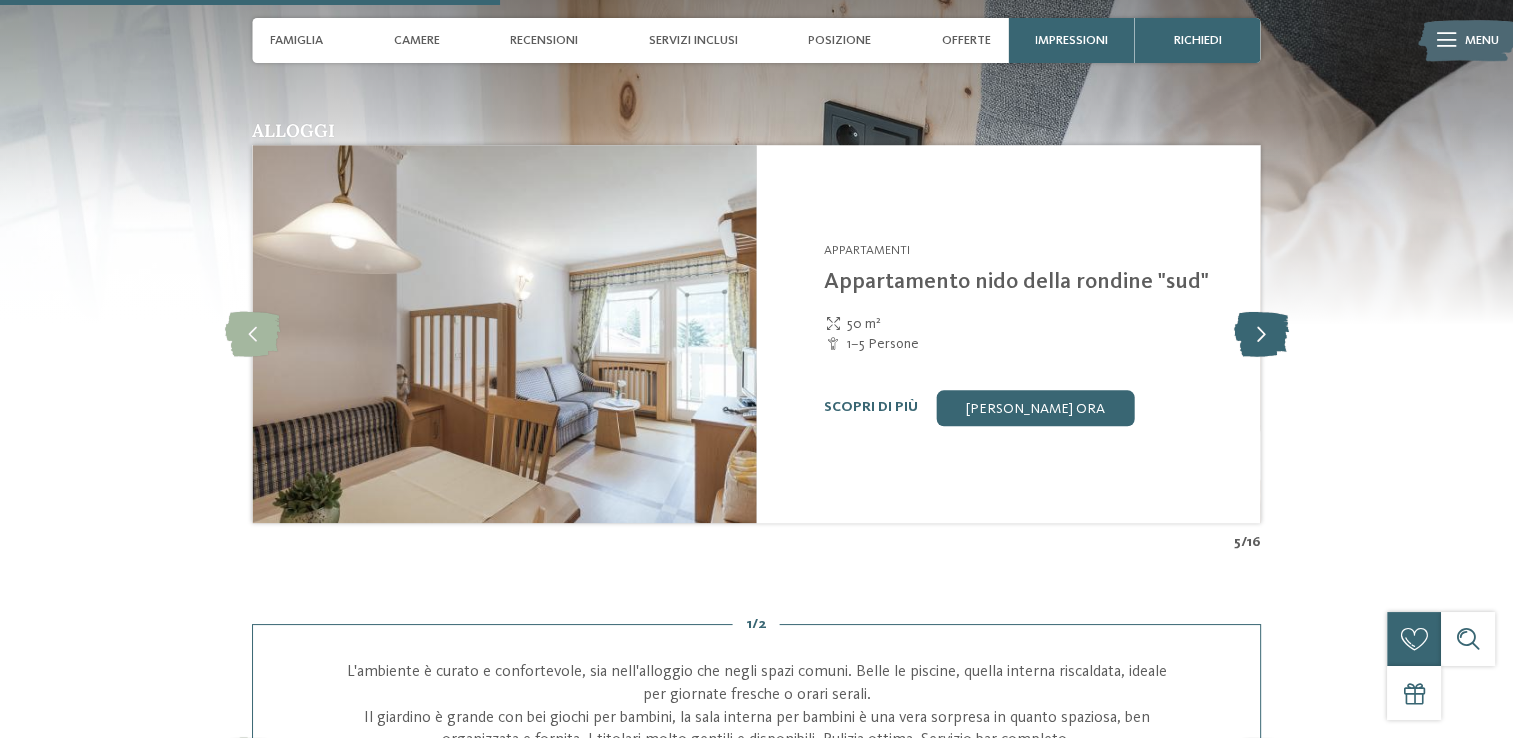 click at bounding box center (1260, 333) 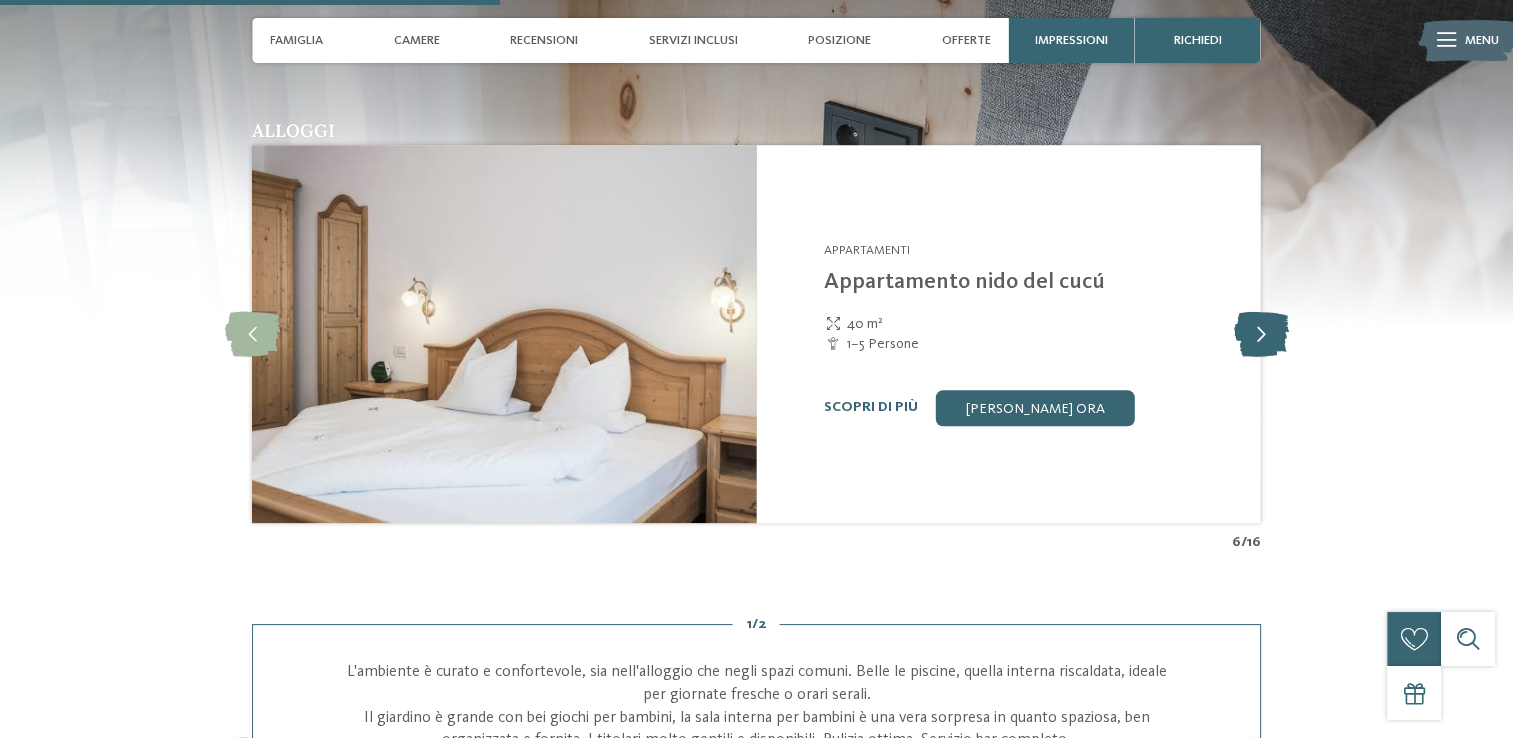 click at bounding box center [1260, 333] 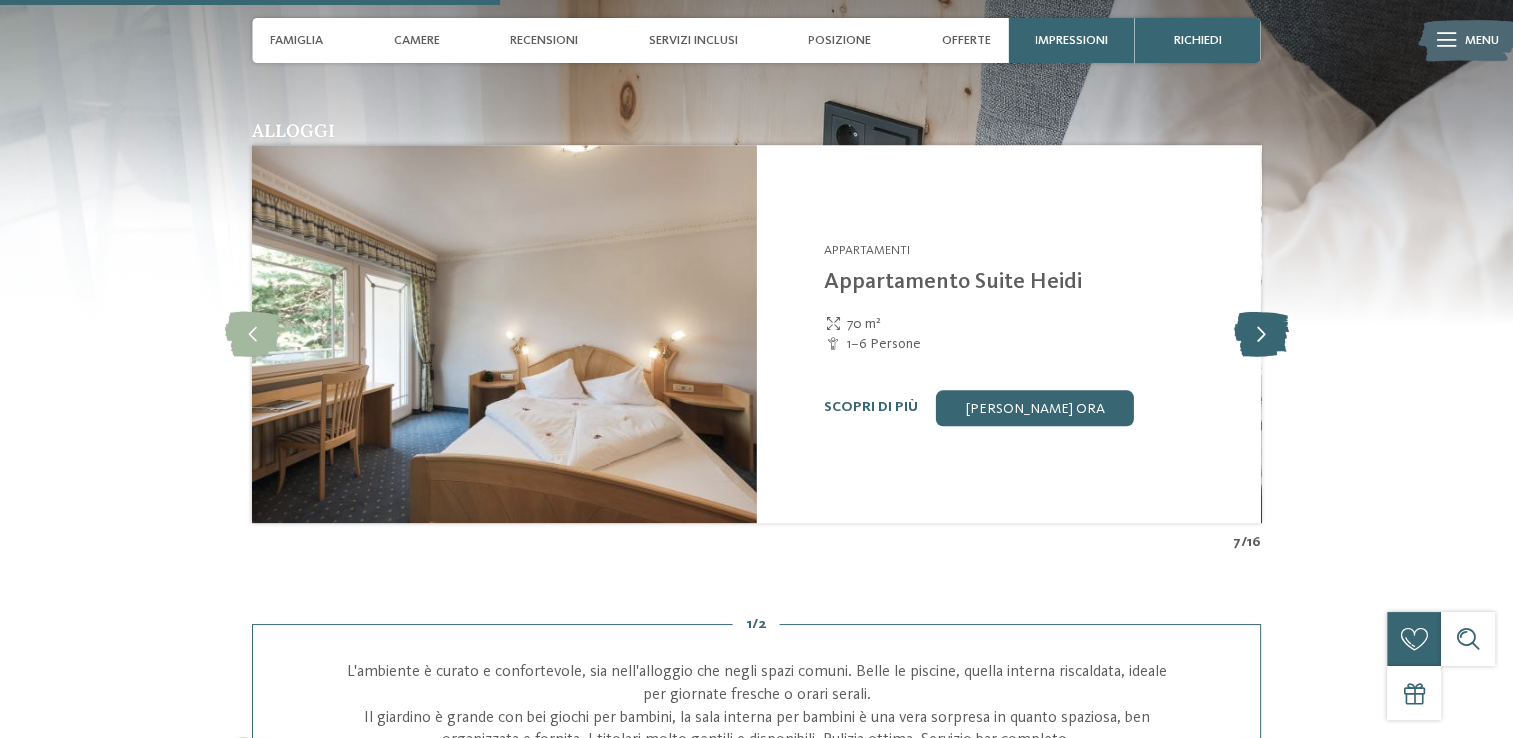 click at bounding box center [1260, 333] 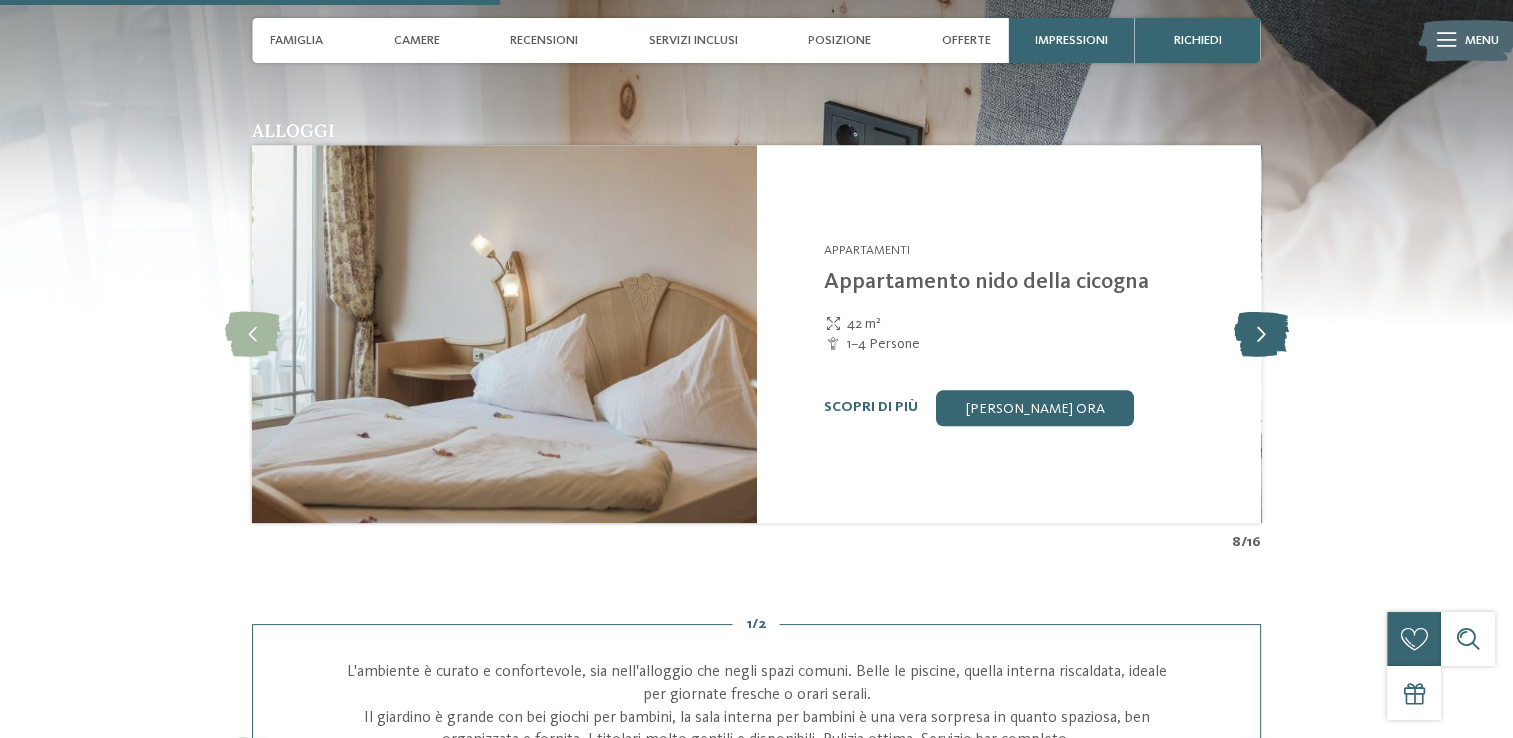 click at bounding box center (1260, 333) 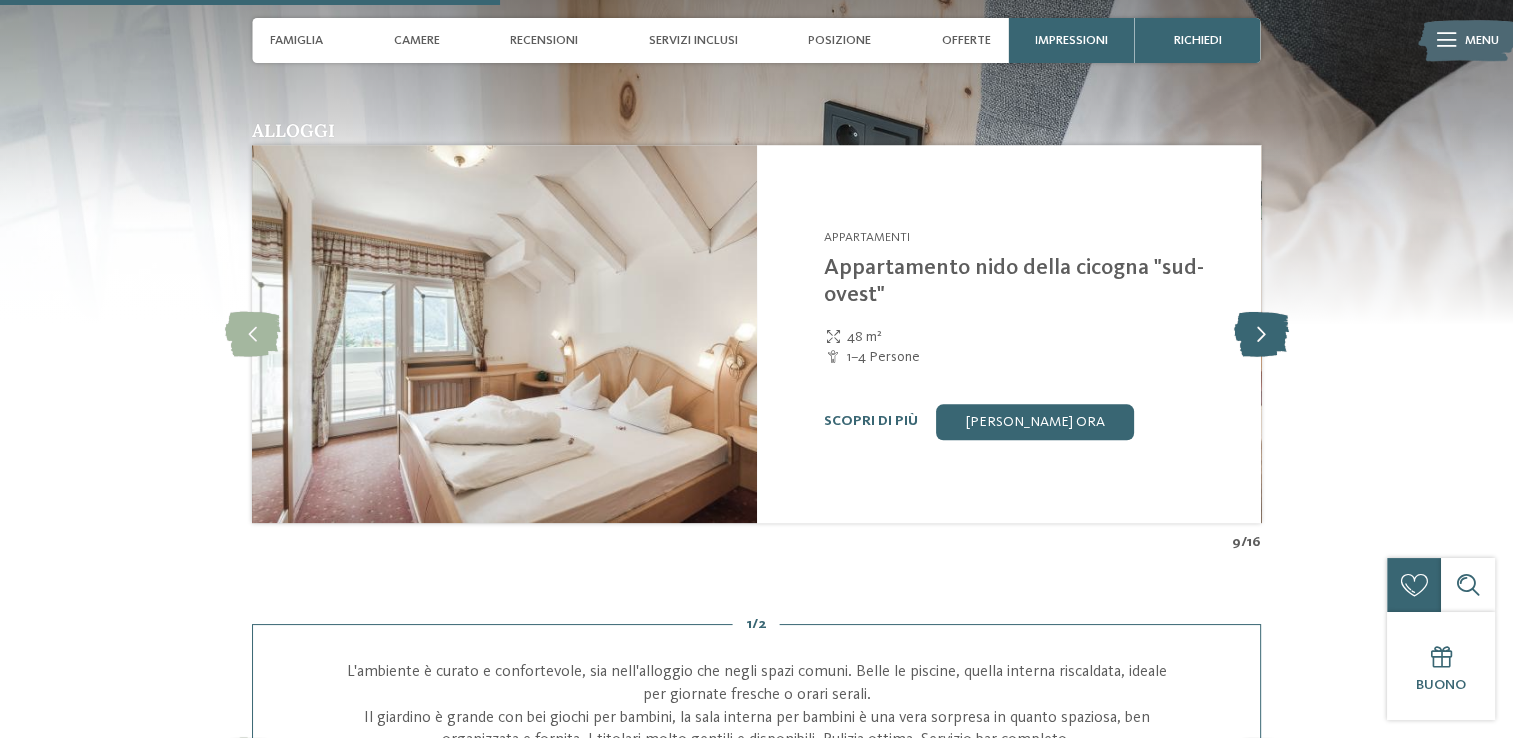 click at bounding box center [1260, 333] 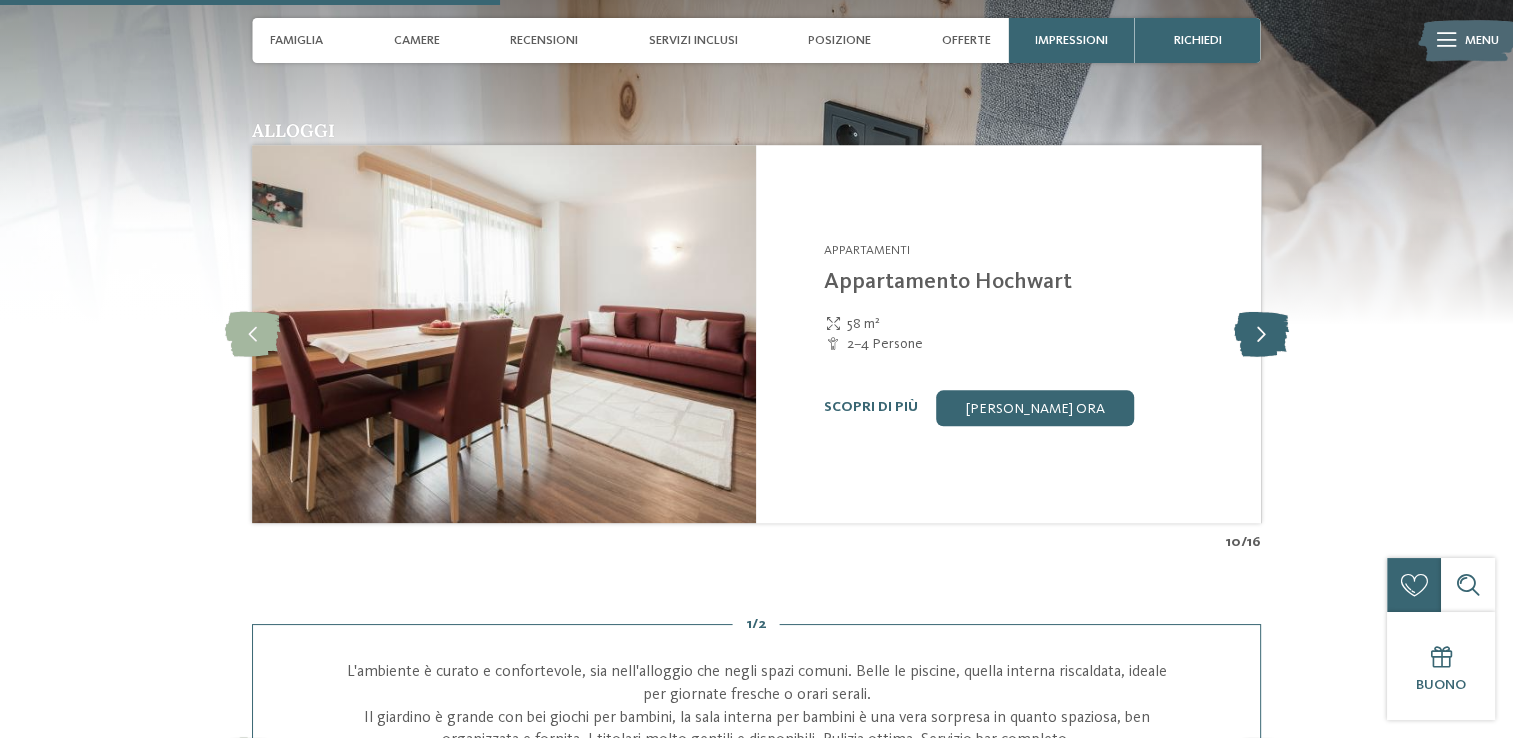 click at bounding box center (1260, 333) 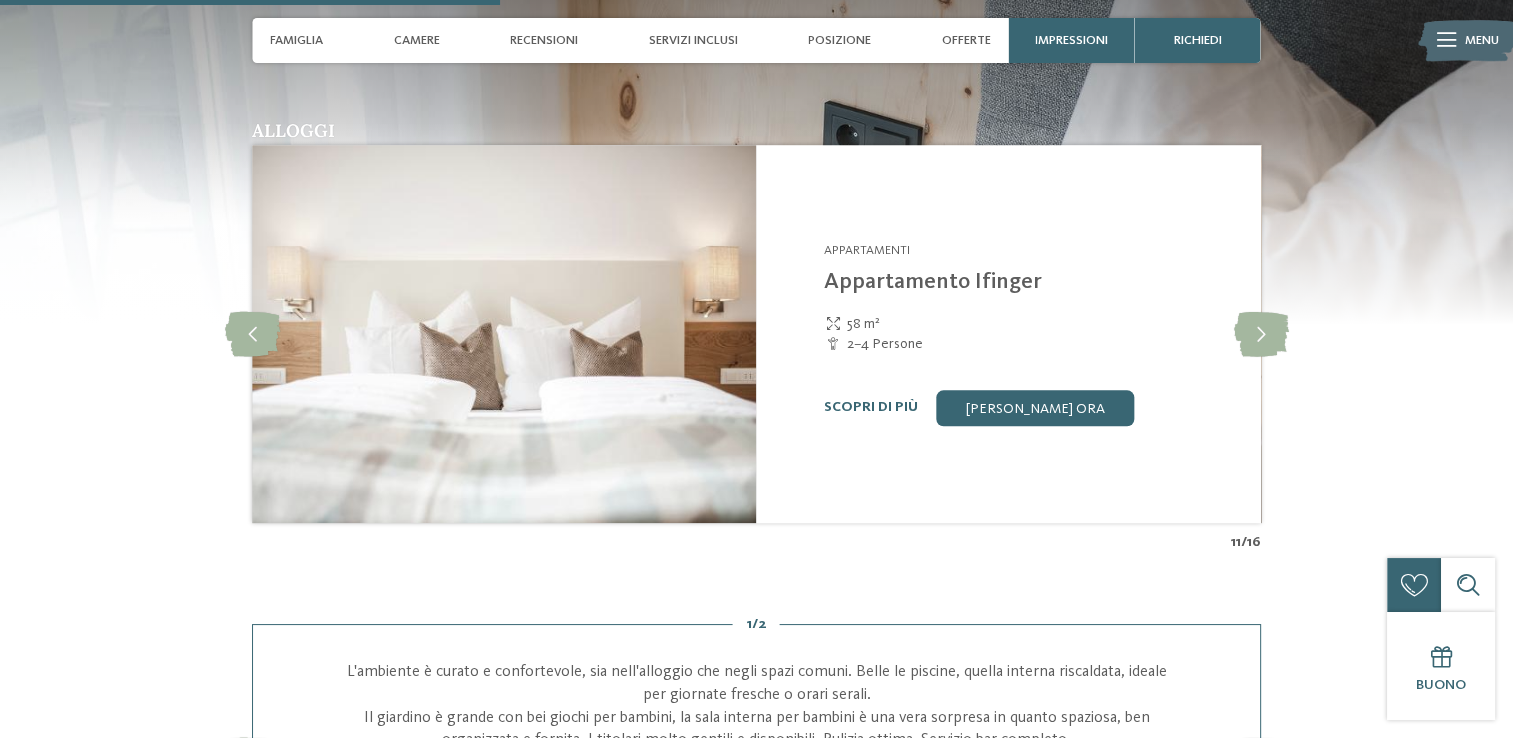 click on "Alloggi
Appartamenti
slide  12" at bounding box center [756, 337] 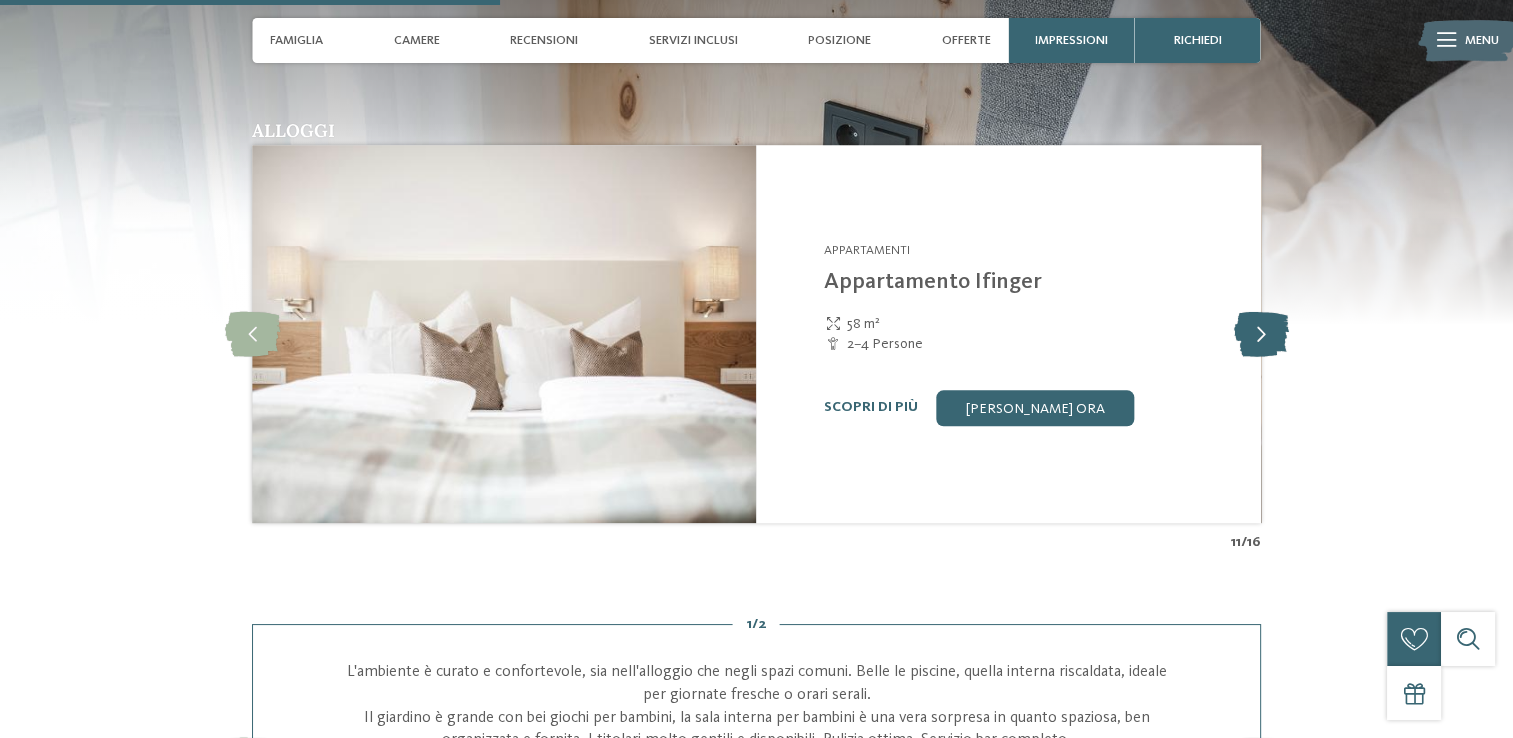 click at bounding box center (1260, 333) 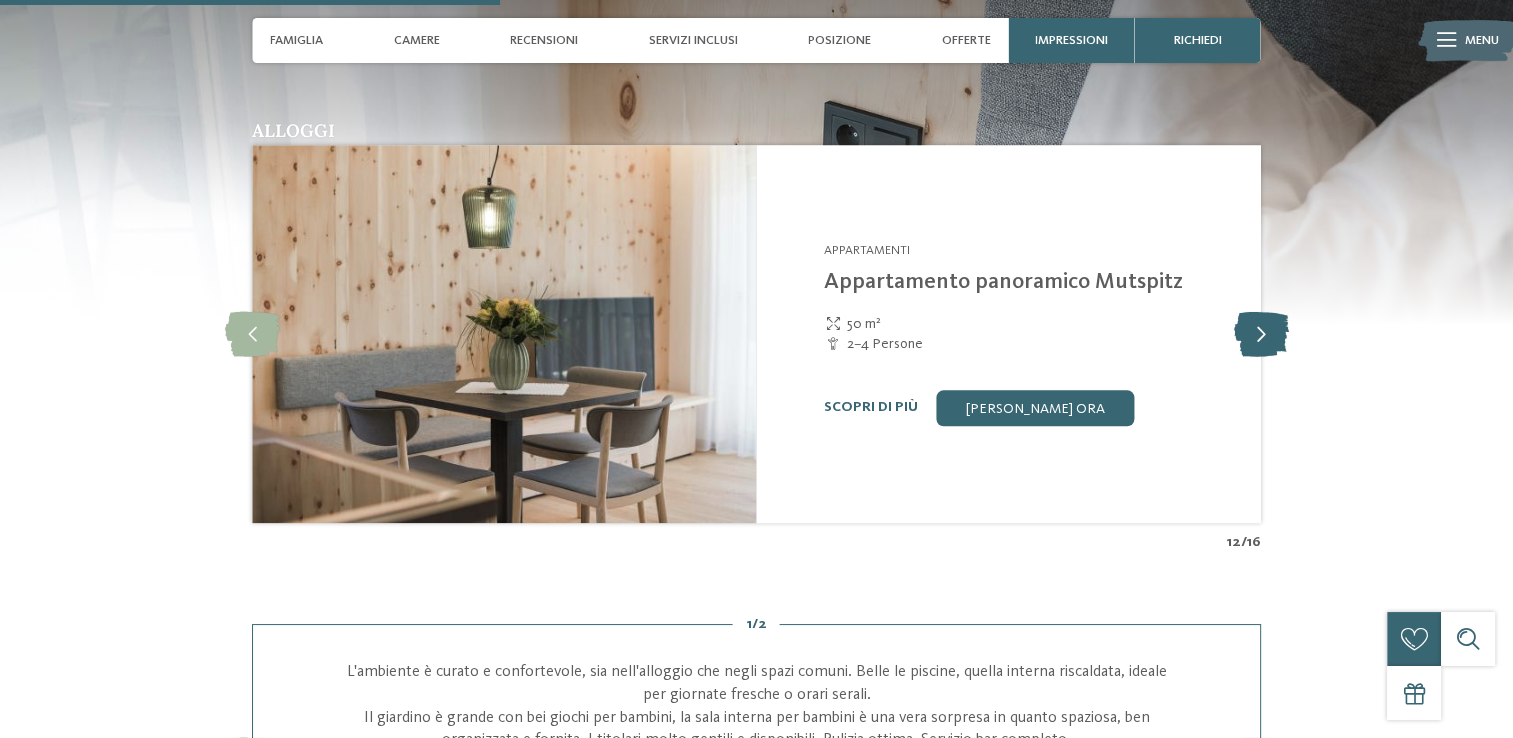 click at bounding box center (1260, 333) 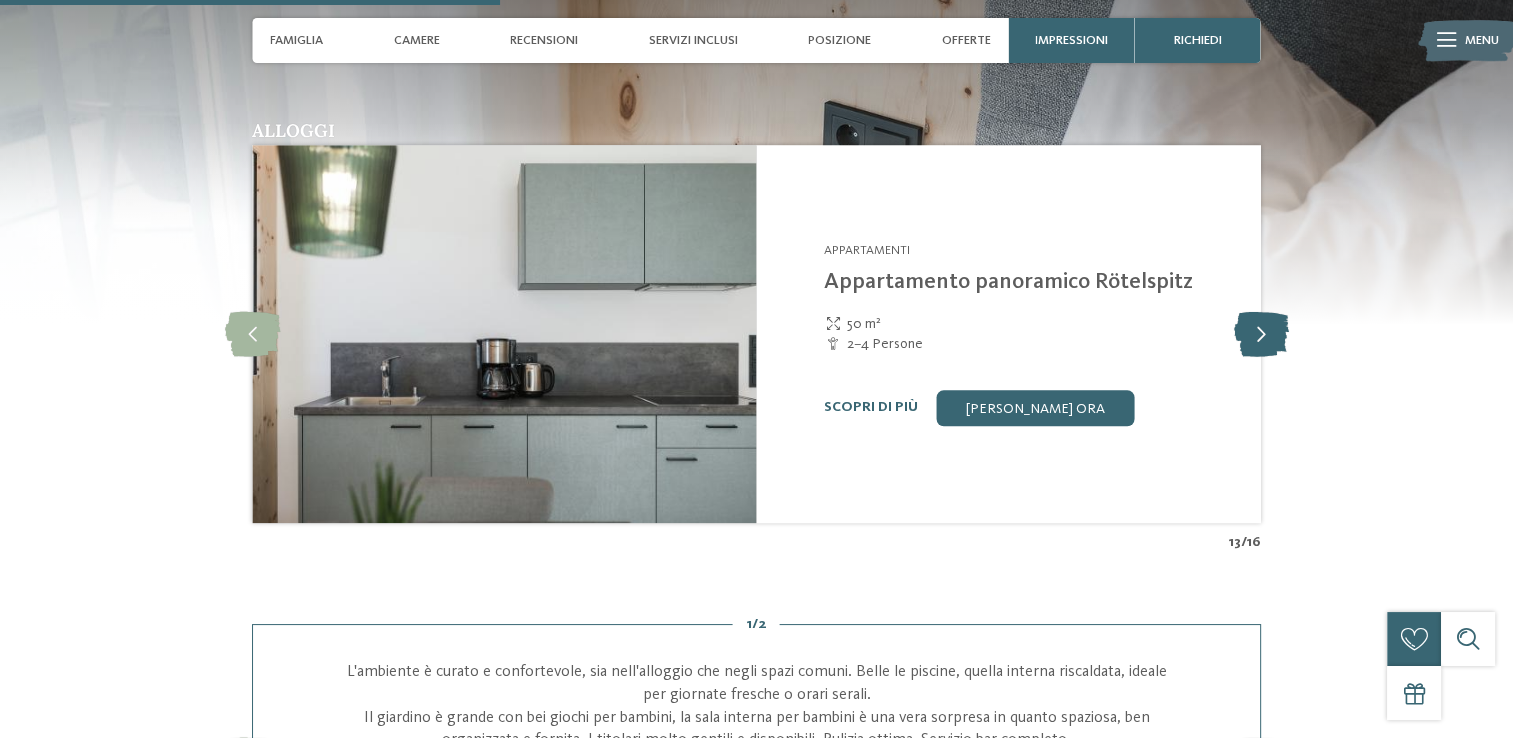 click at bounding box center (1260, 333) 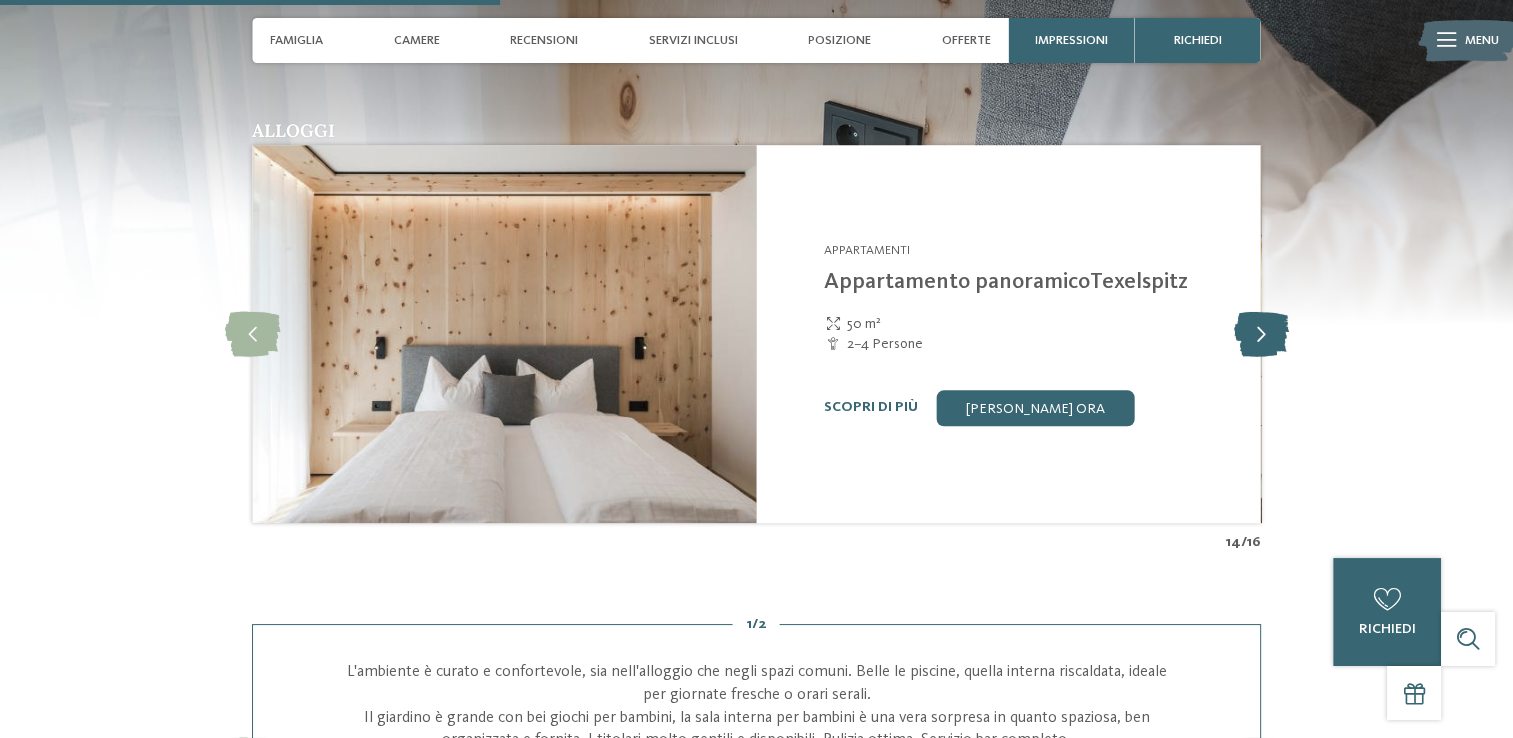click at bounding box center [1260, 333] 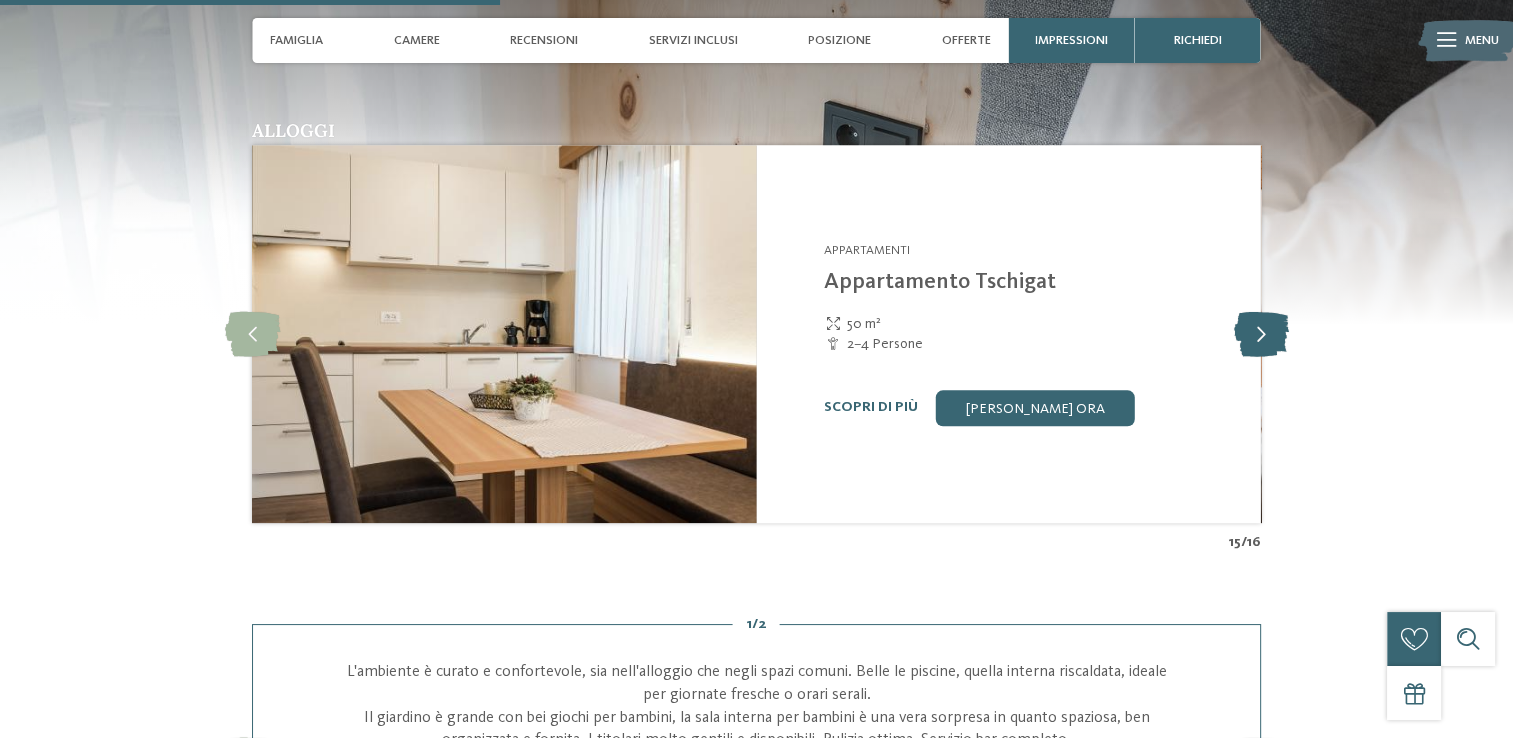 click at bounding box center (1260, 333) 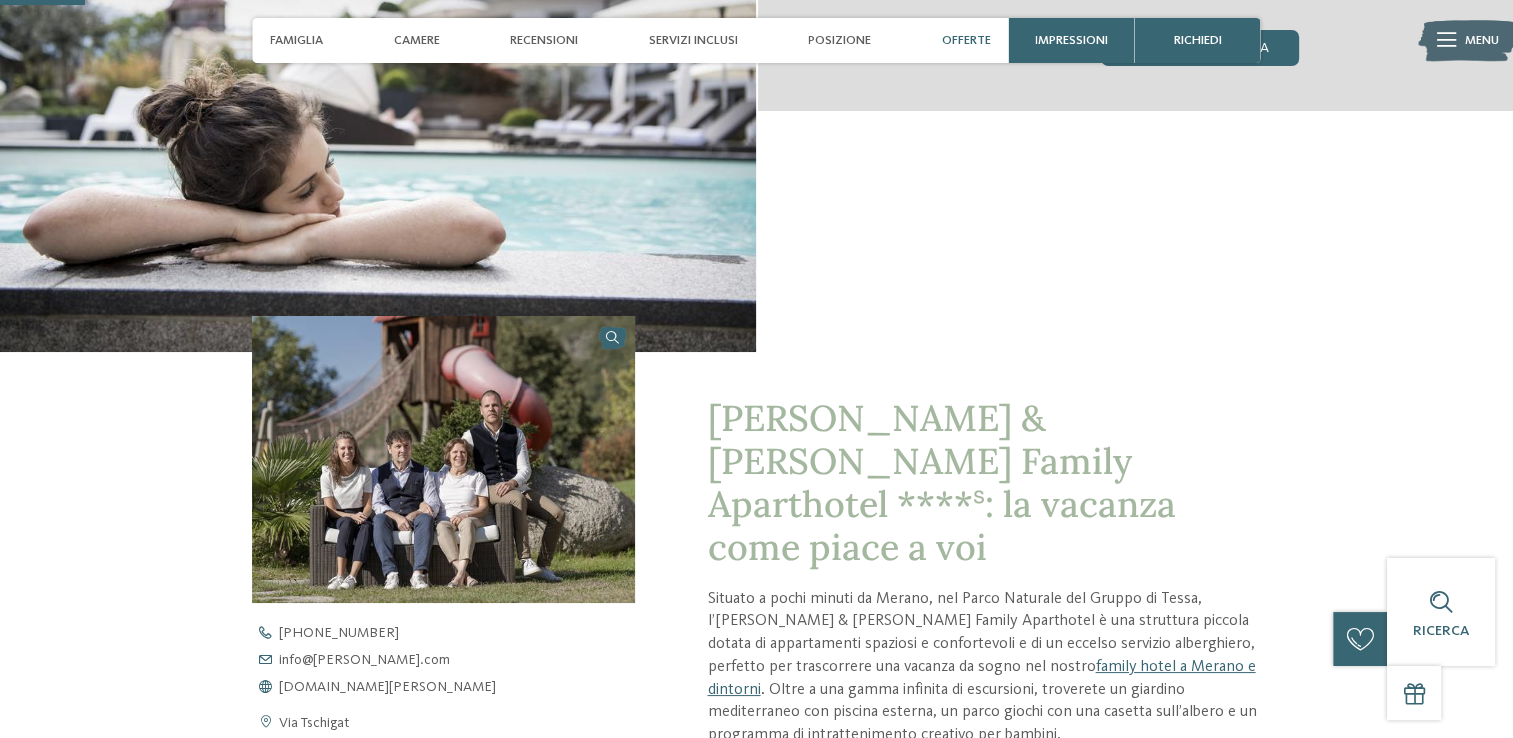 scroll, scrollTop: 293, scrollLeft: 0, axis: vertical 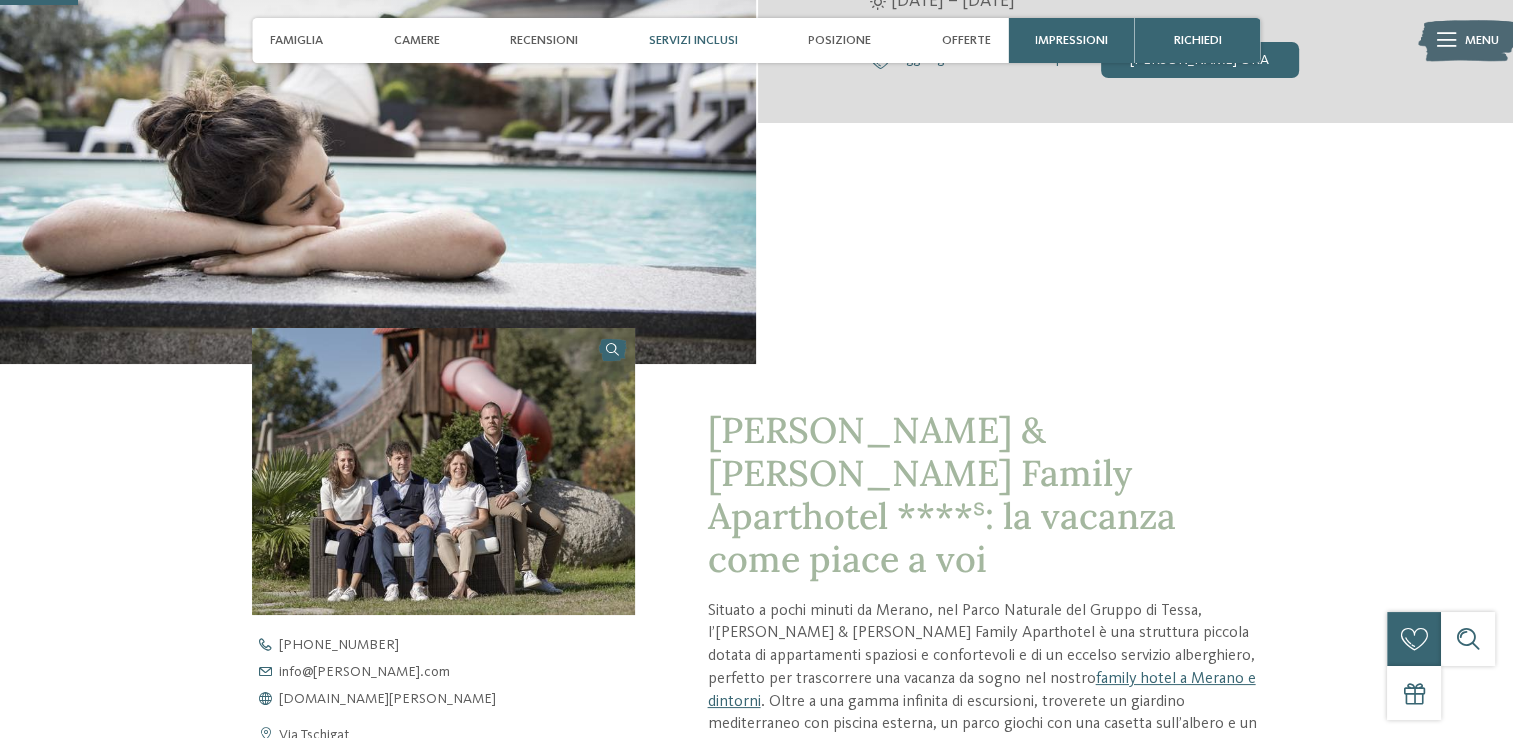 click on "Servizi inclusi" at bounding box center (693, 40) 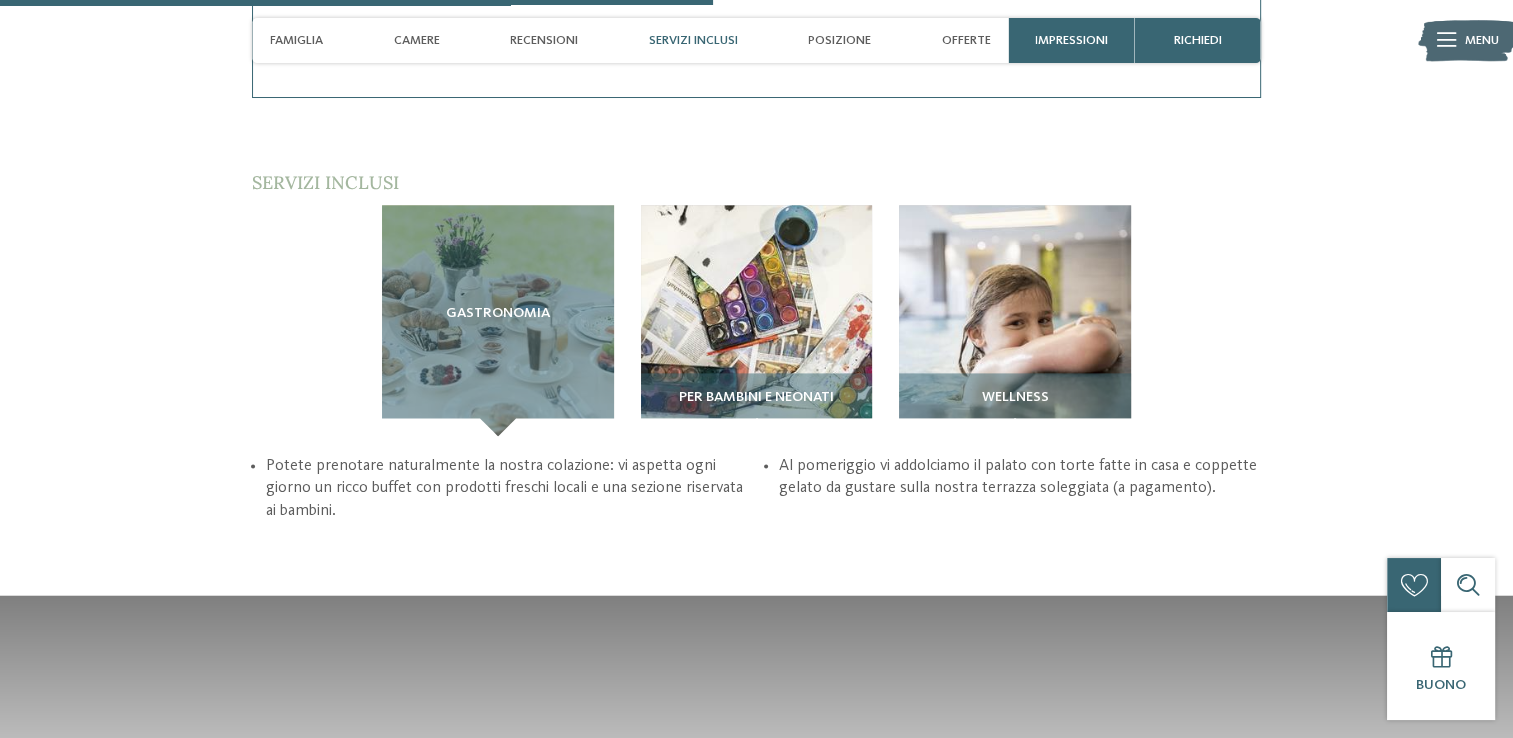 scroll, scrollTop: 2680, scrollLeft: 0, axis: vertical 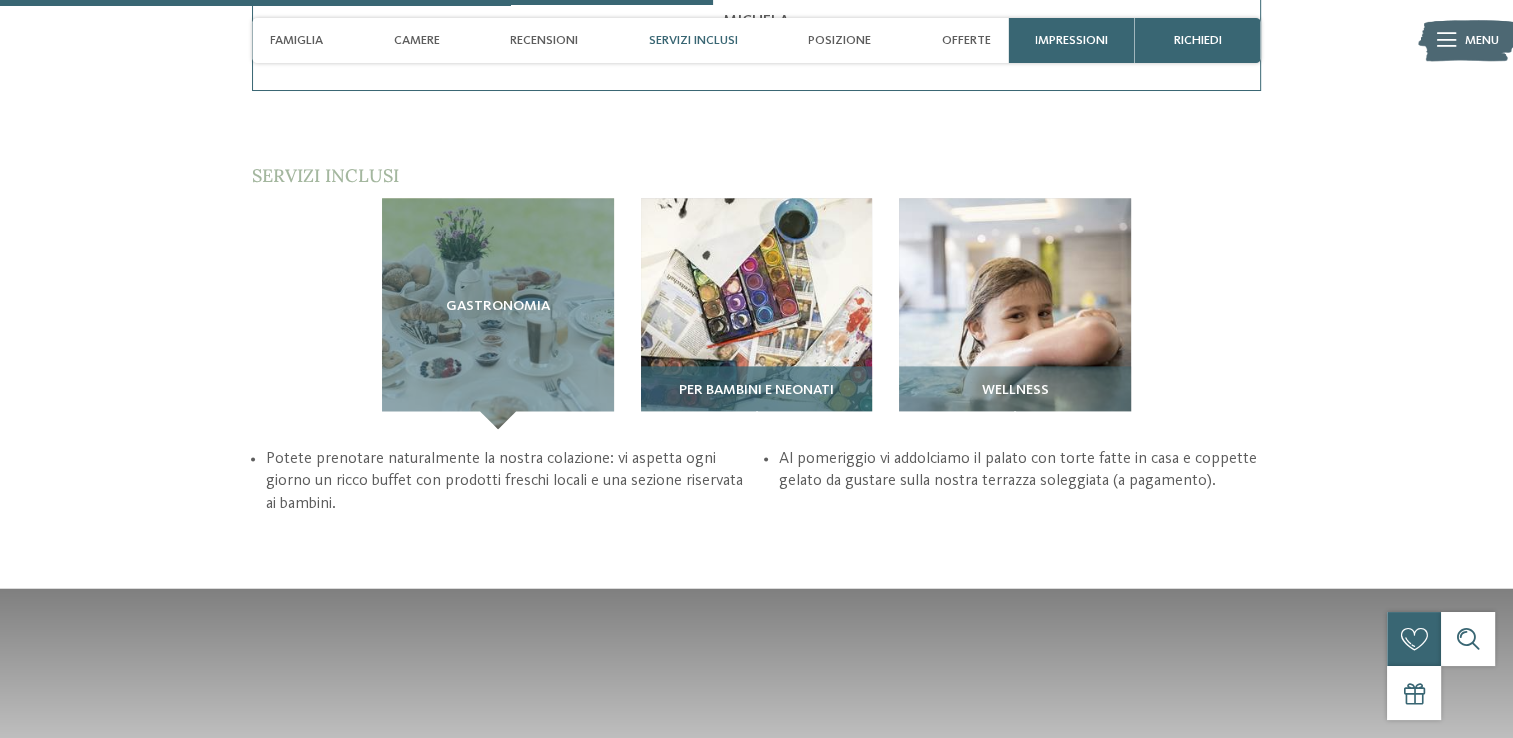 click on "Per bambini e neonati" at bounding box center (757, 397) 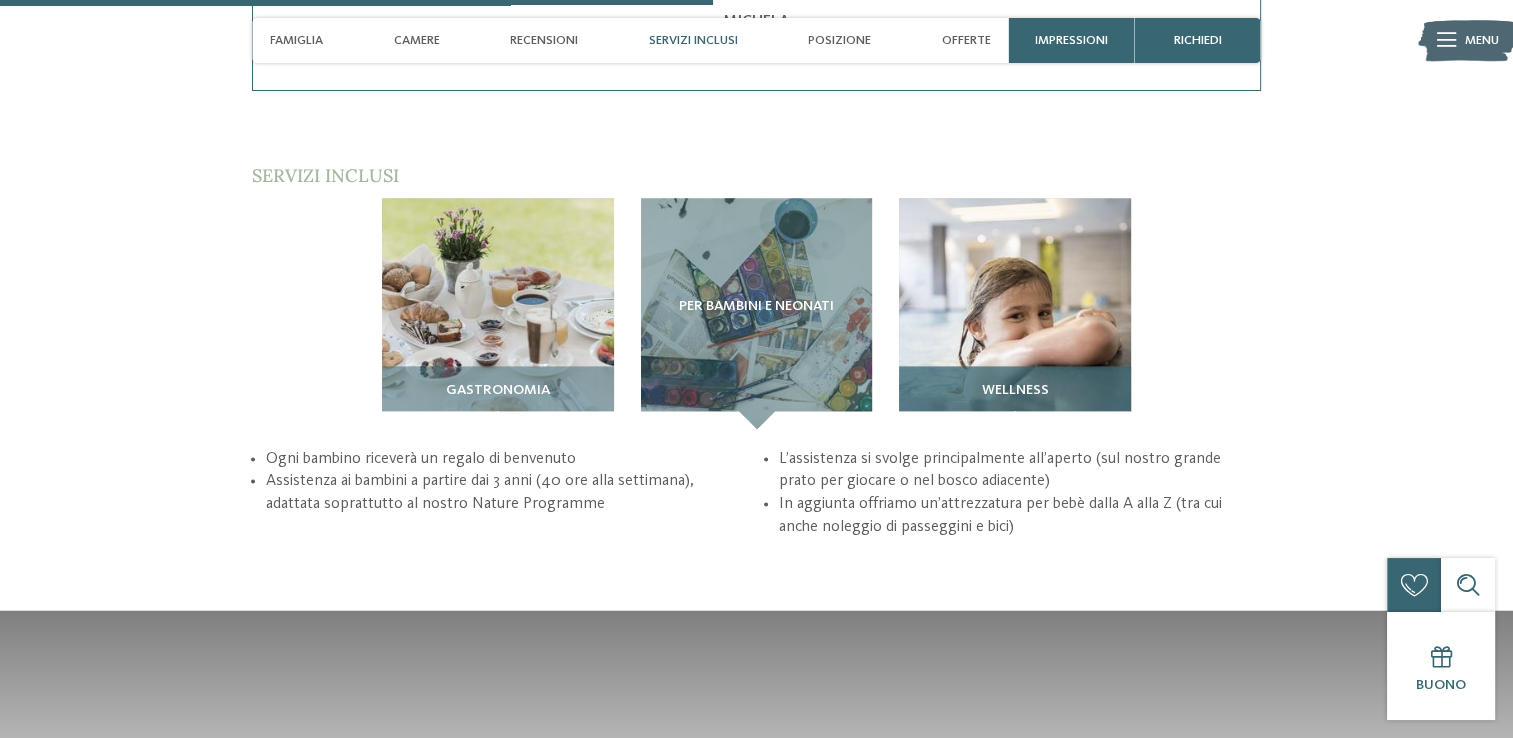 click at bounding box center (1015, 314) 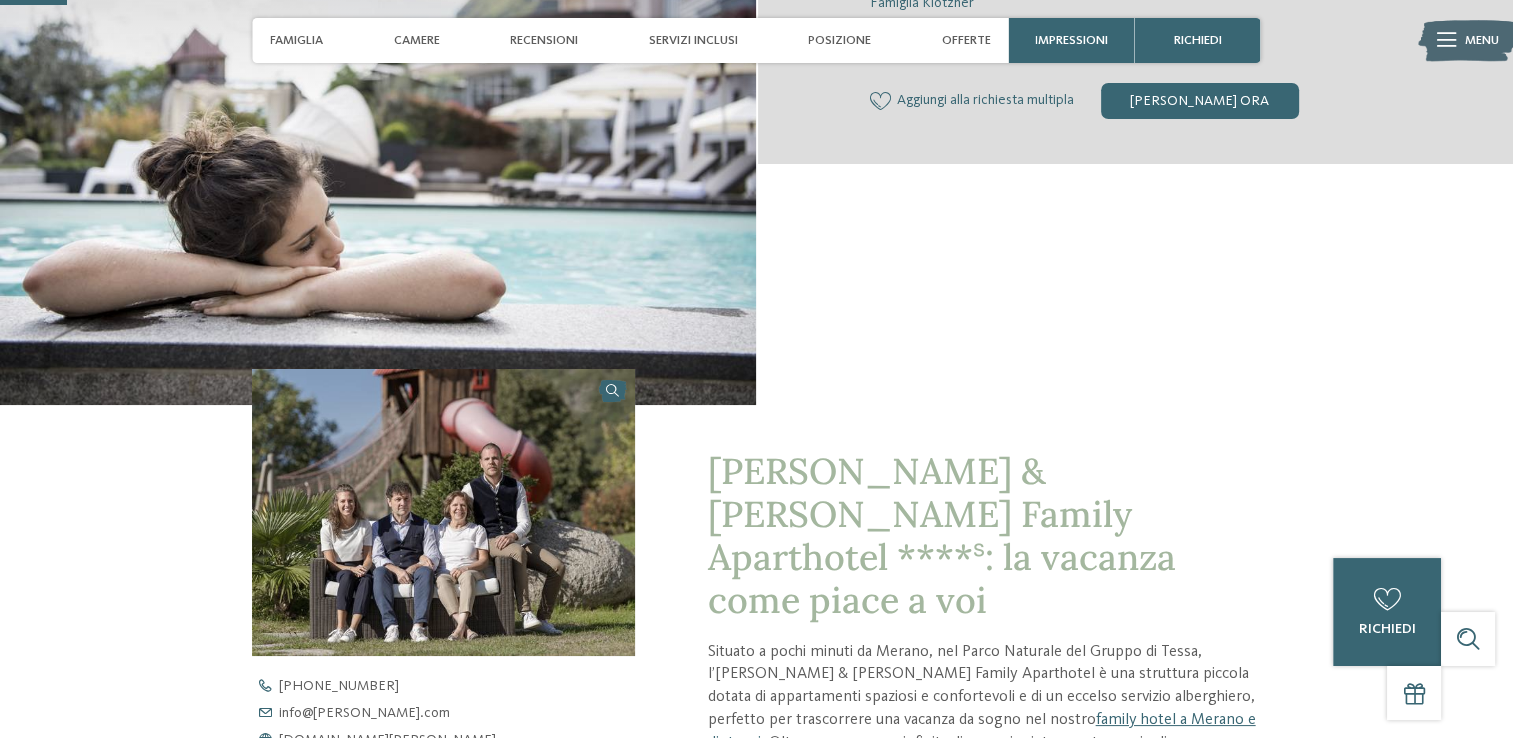 scroll, scrollTop: 0, scrollLeft: 0, axis: both 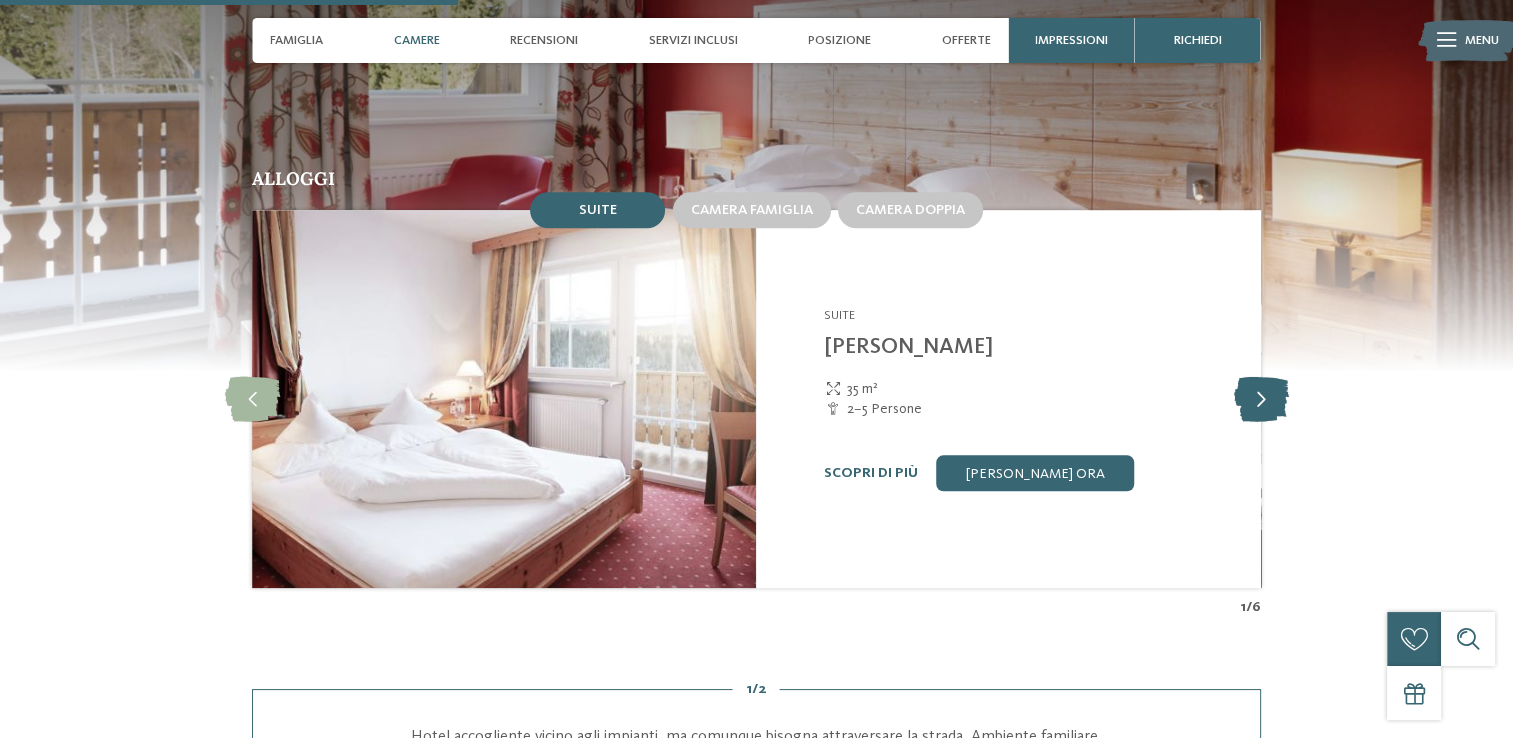 click at bounding box center (1260, 398) 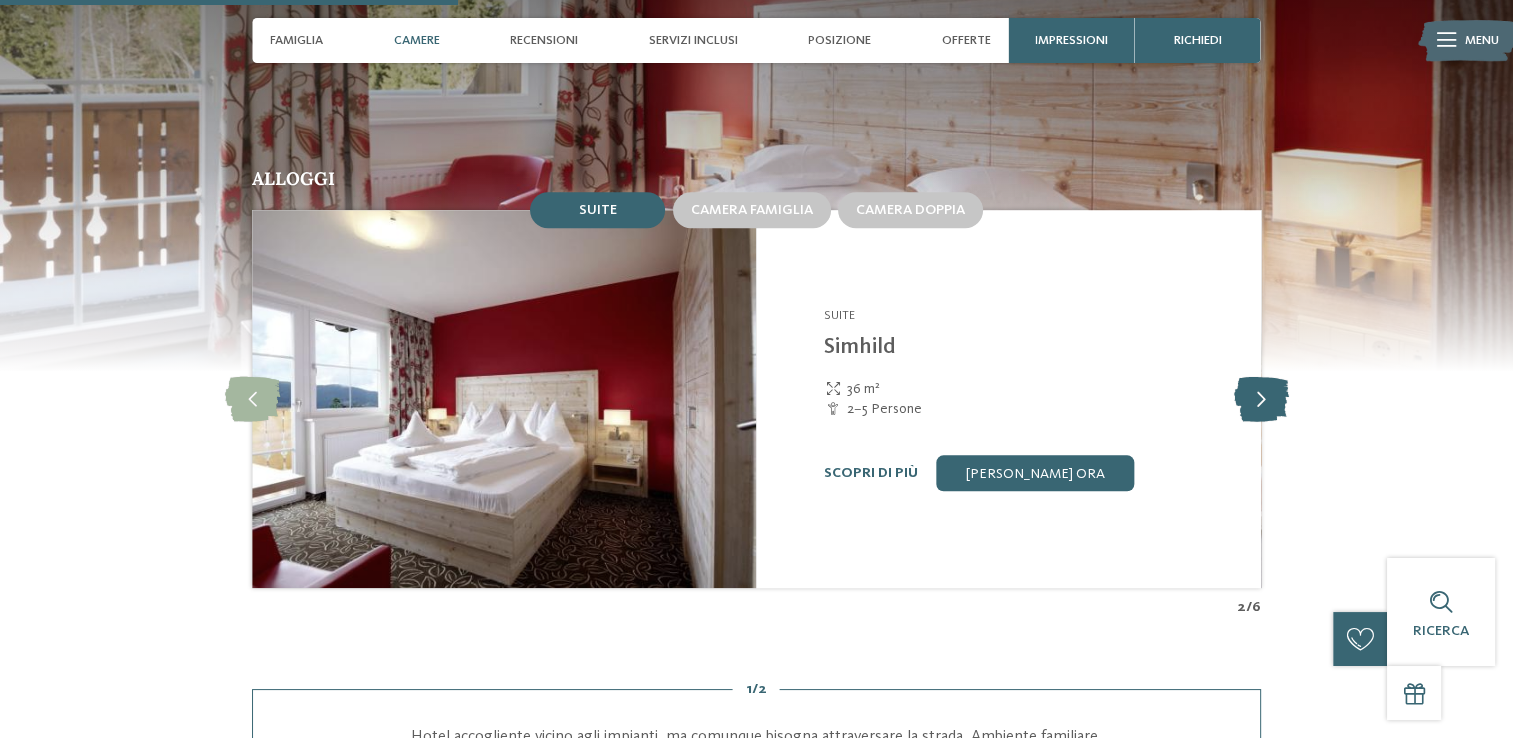 click at bounding box center [1260, 398] 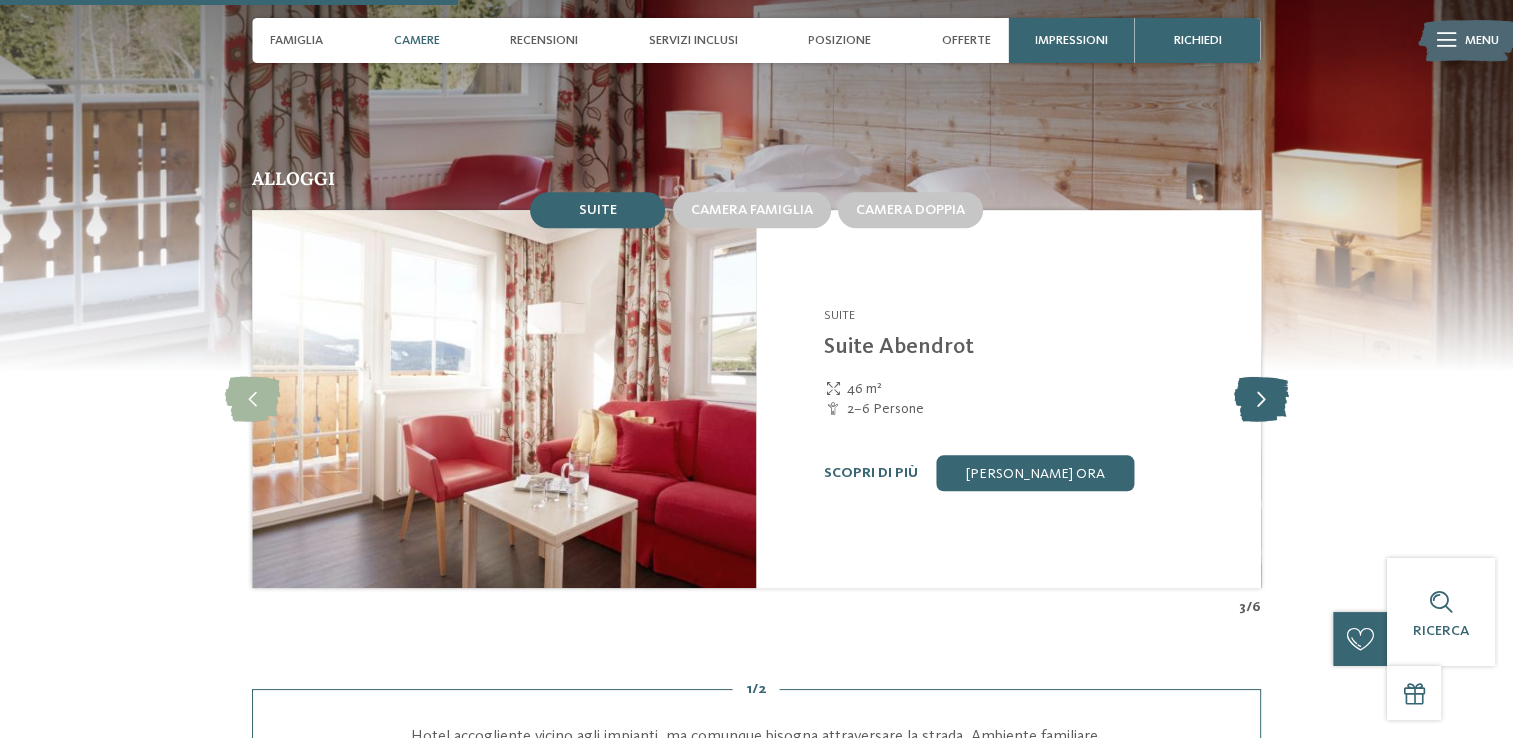 click at bounding box center [1260, 398] 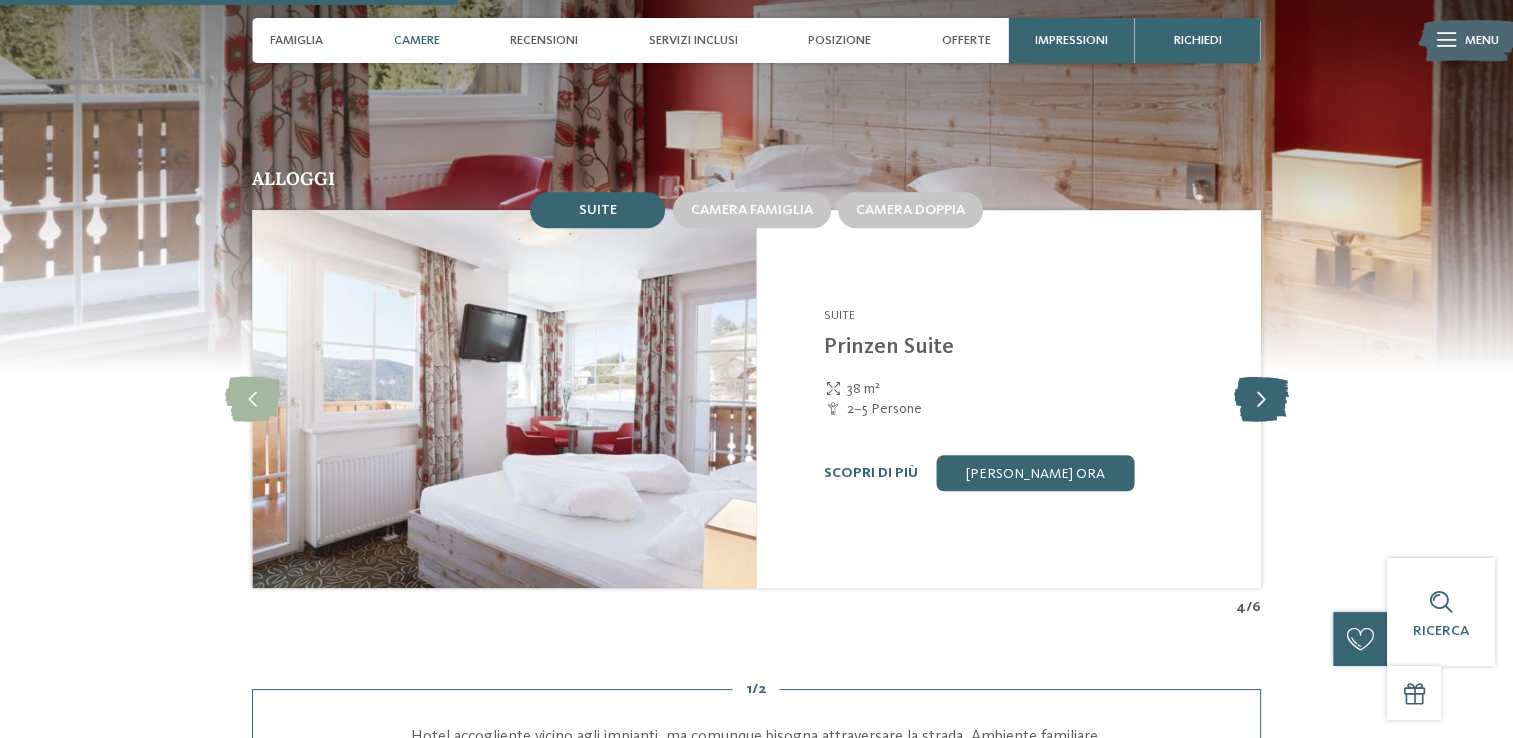 click at bounding box center (1260, 398) 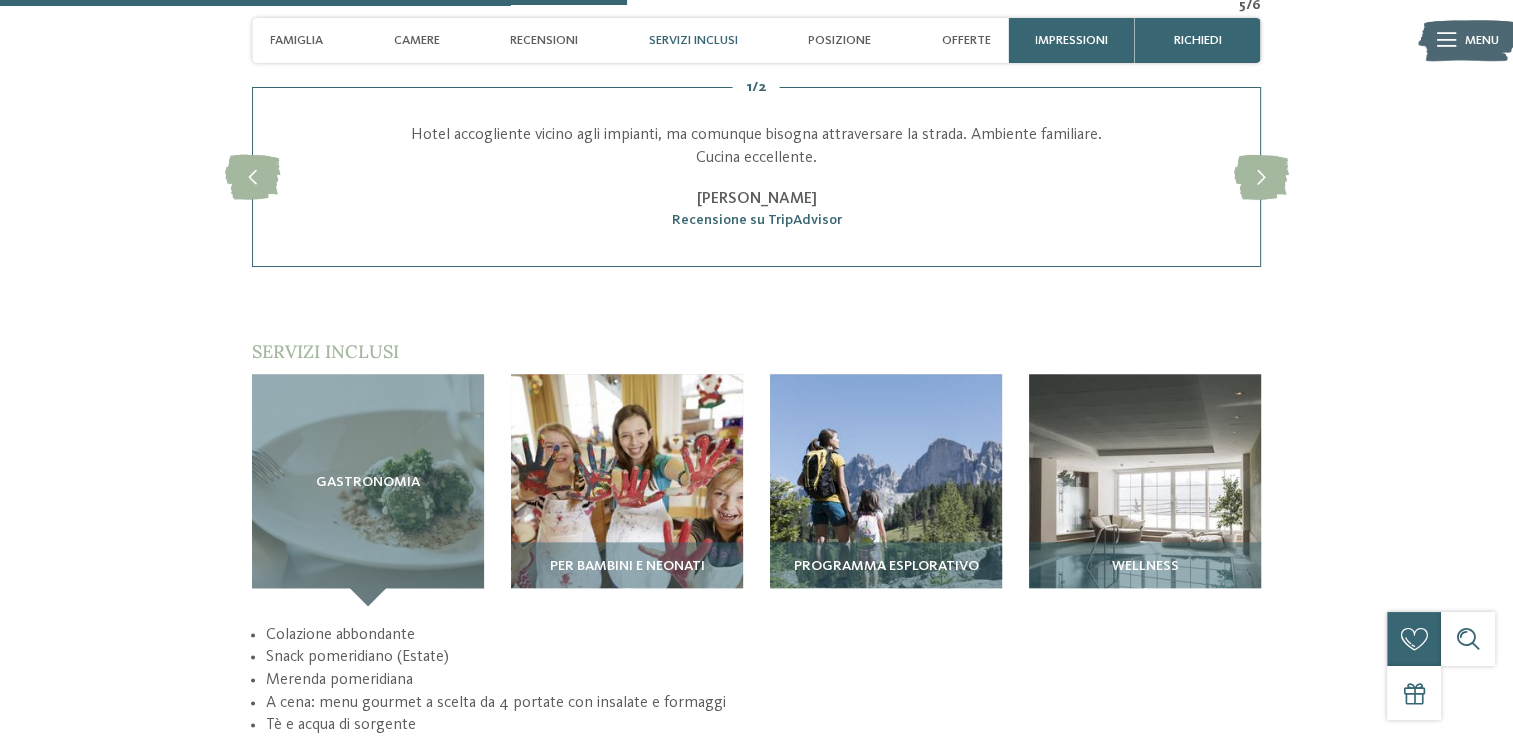scroll, scrollTop: 2312, scrollLeft: 0, axis: vertical 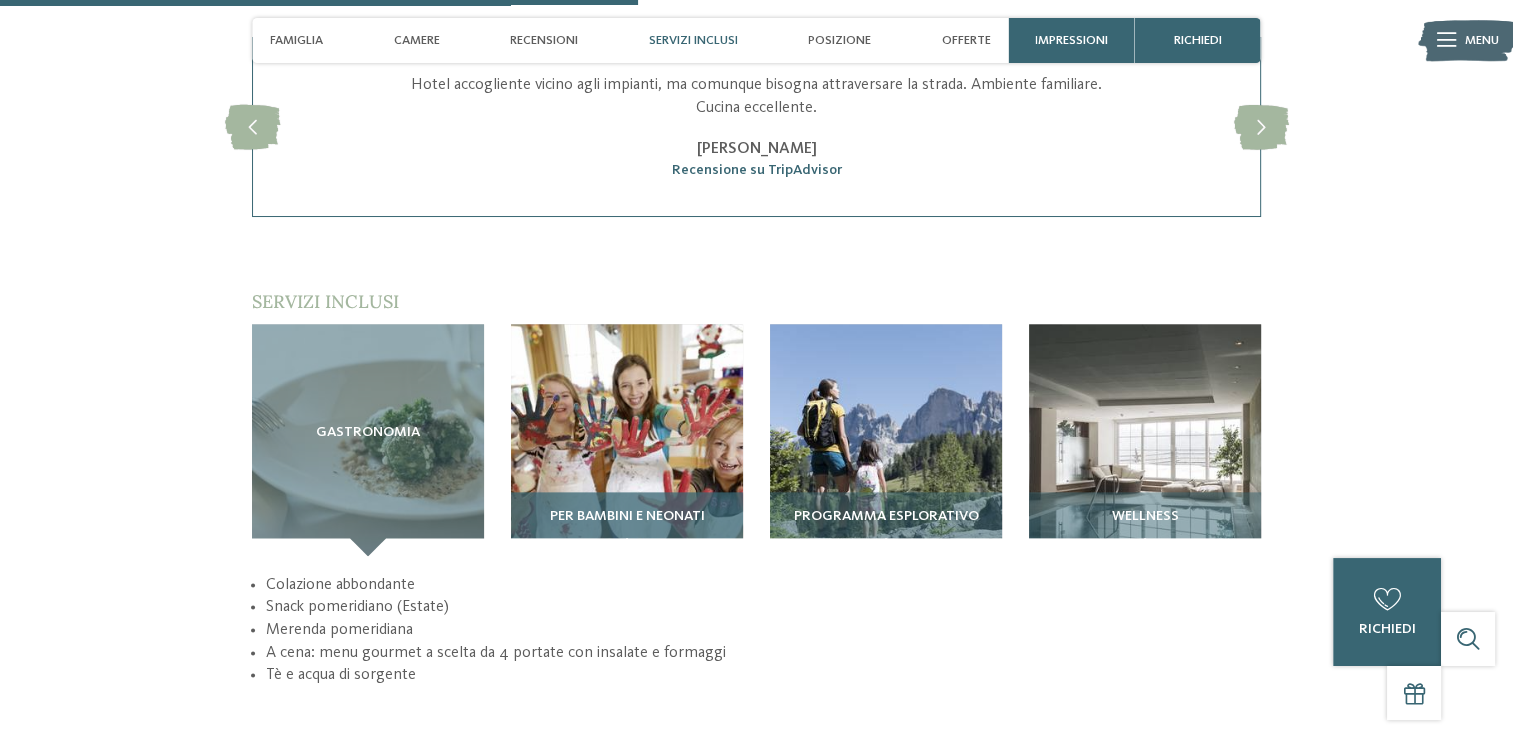 click at bounding box center [627, 440] 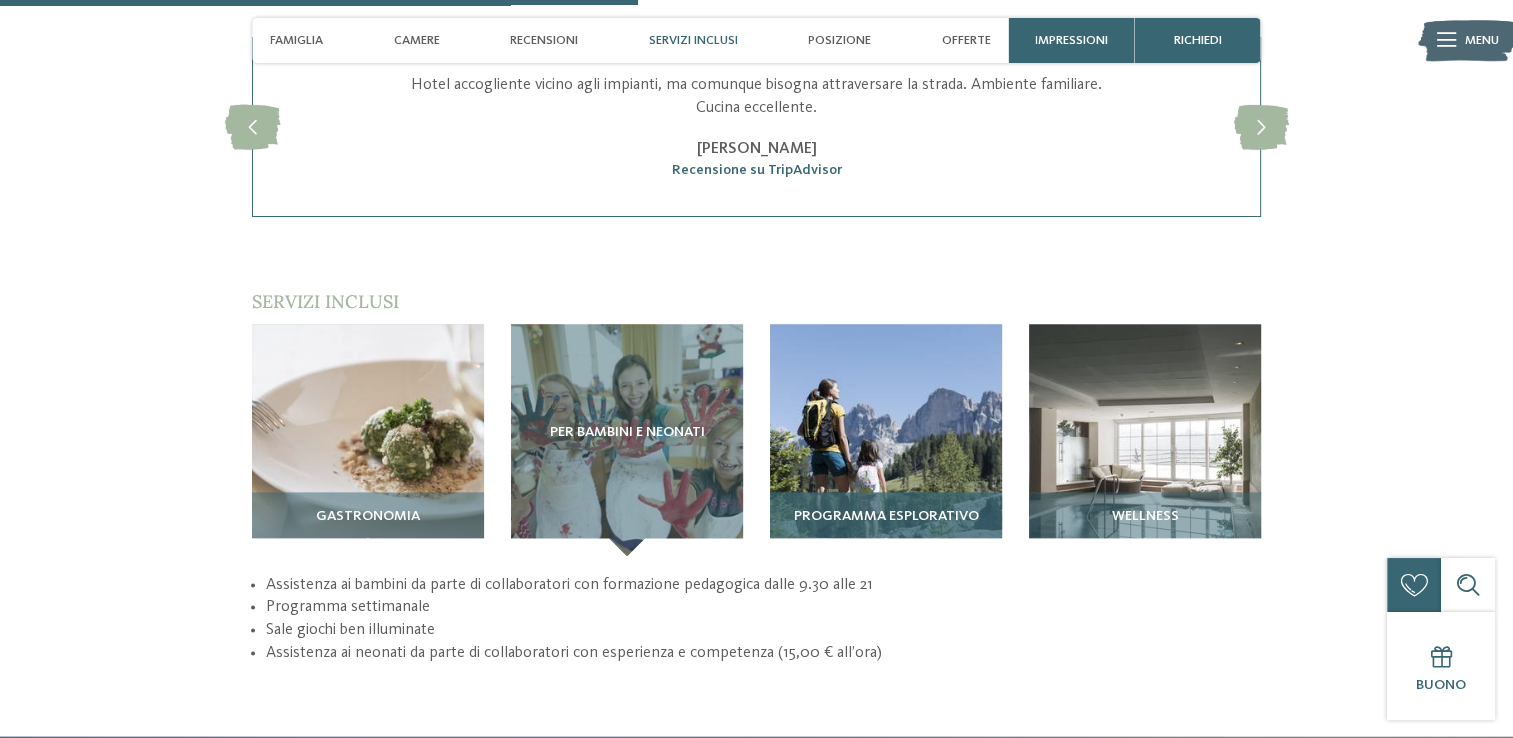 click at bounding box center [886, 440] 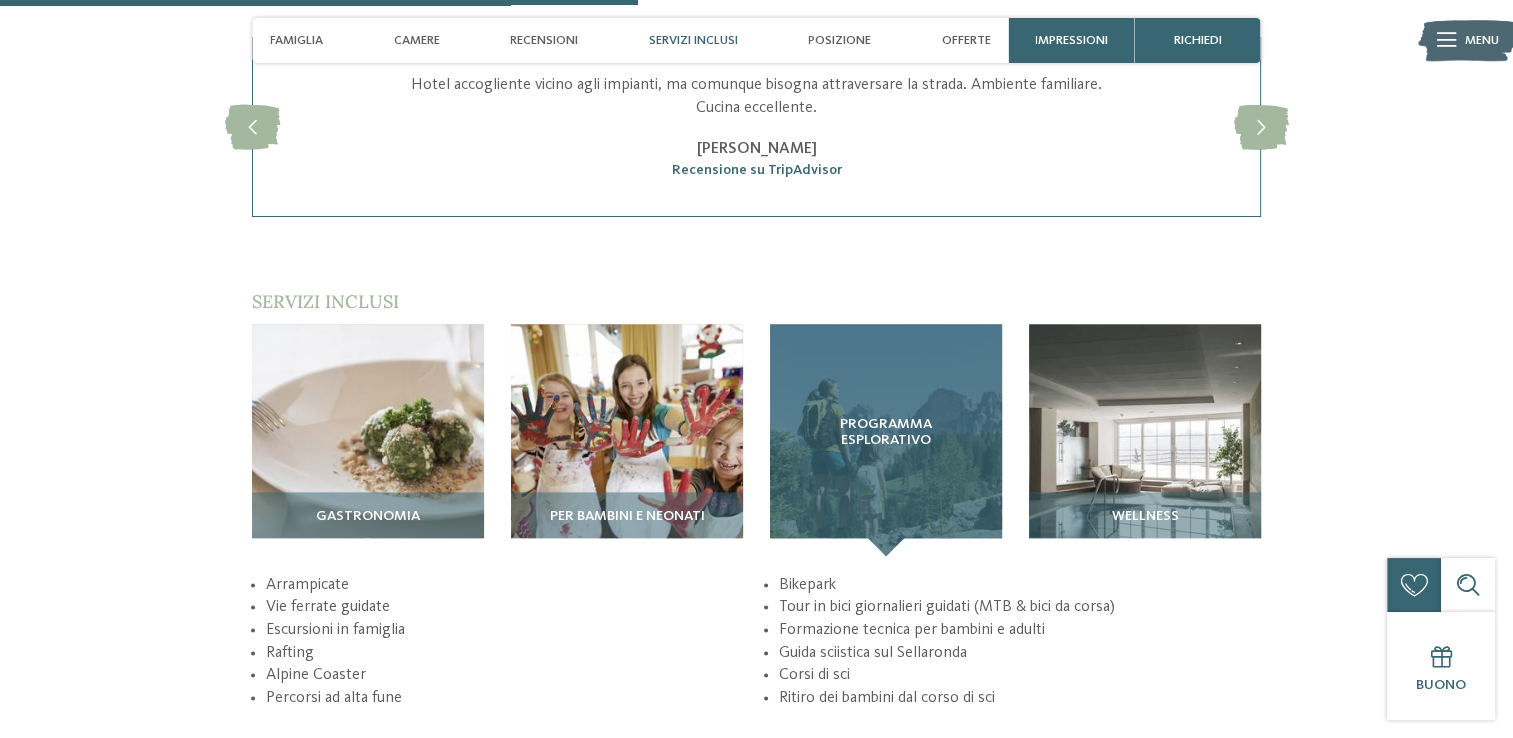 click on "Programma esplorativo" at bounding box center (886, 440) 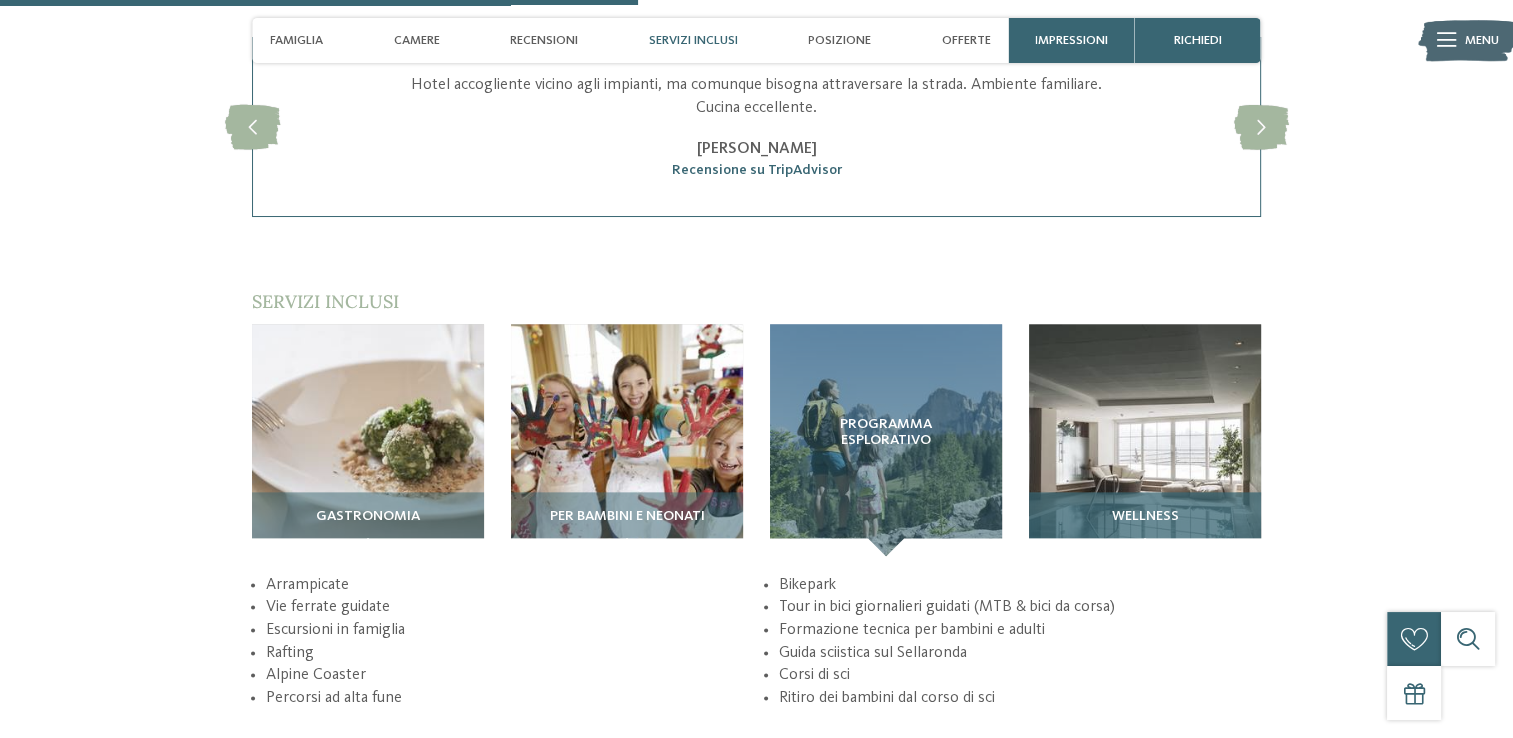 click at bounding box center (1145, 440) 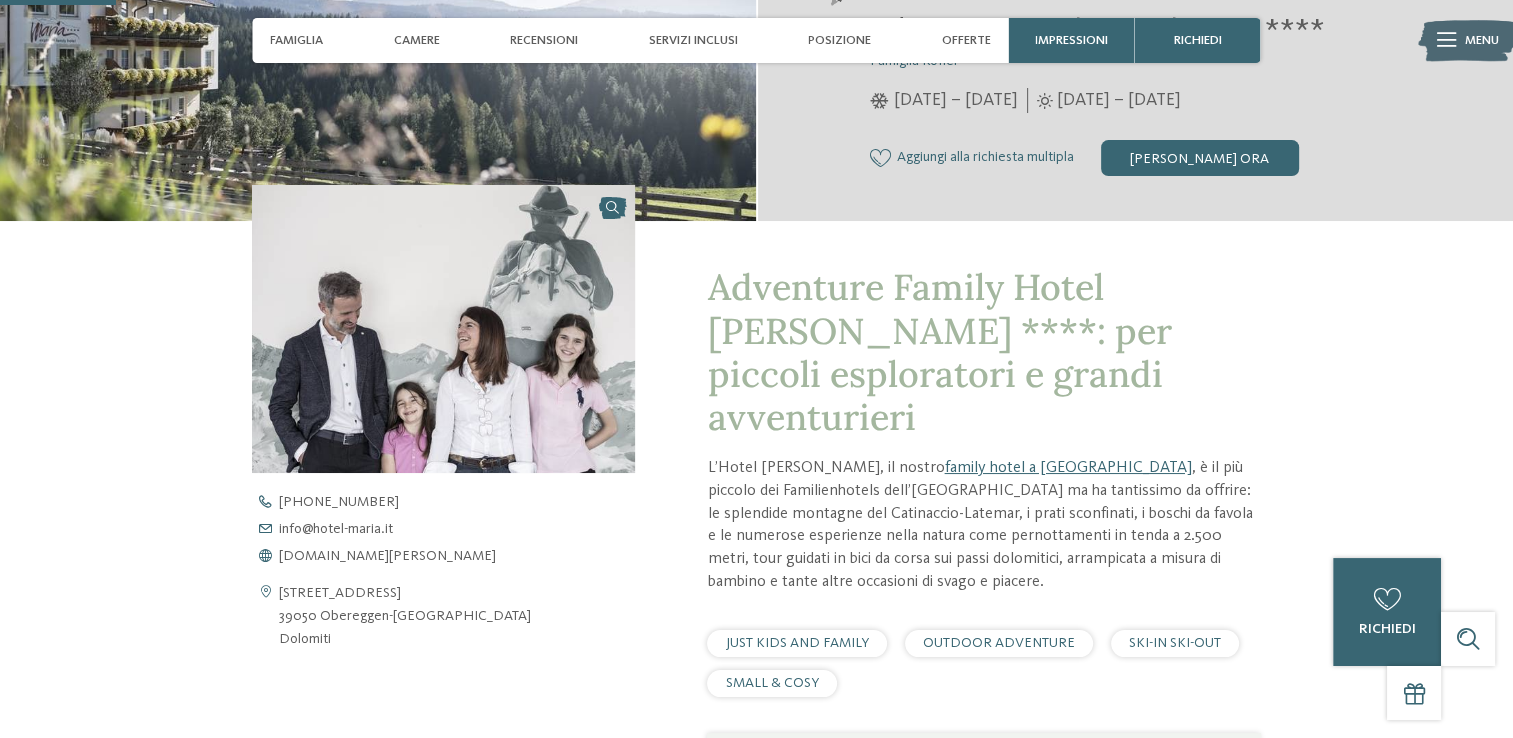 scroll, scrollTop: 420, scrollLeft: 0, axis: vertical 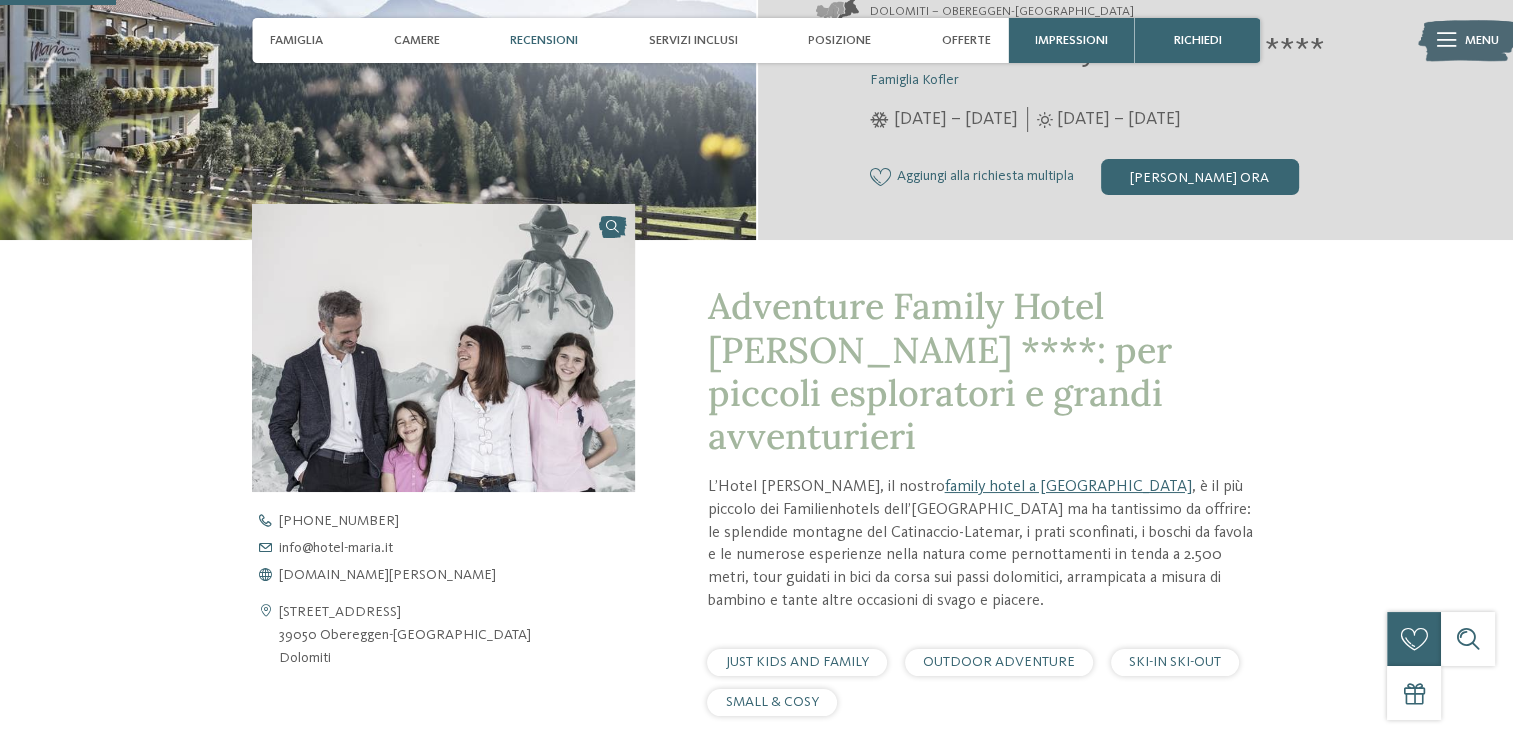 click on "Recensioni" at bounding box center (544, 40) 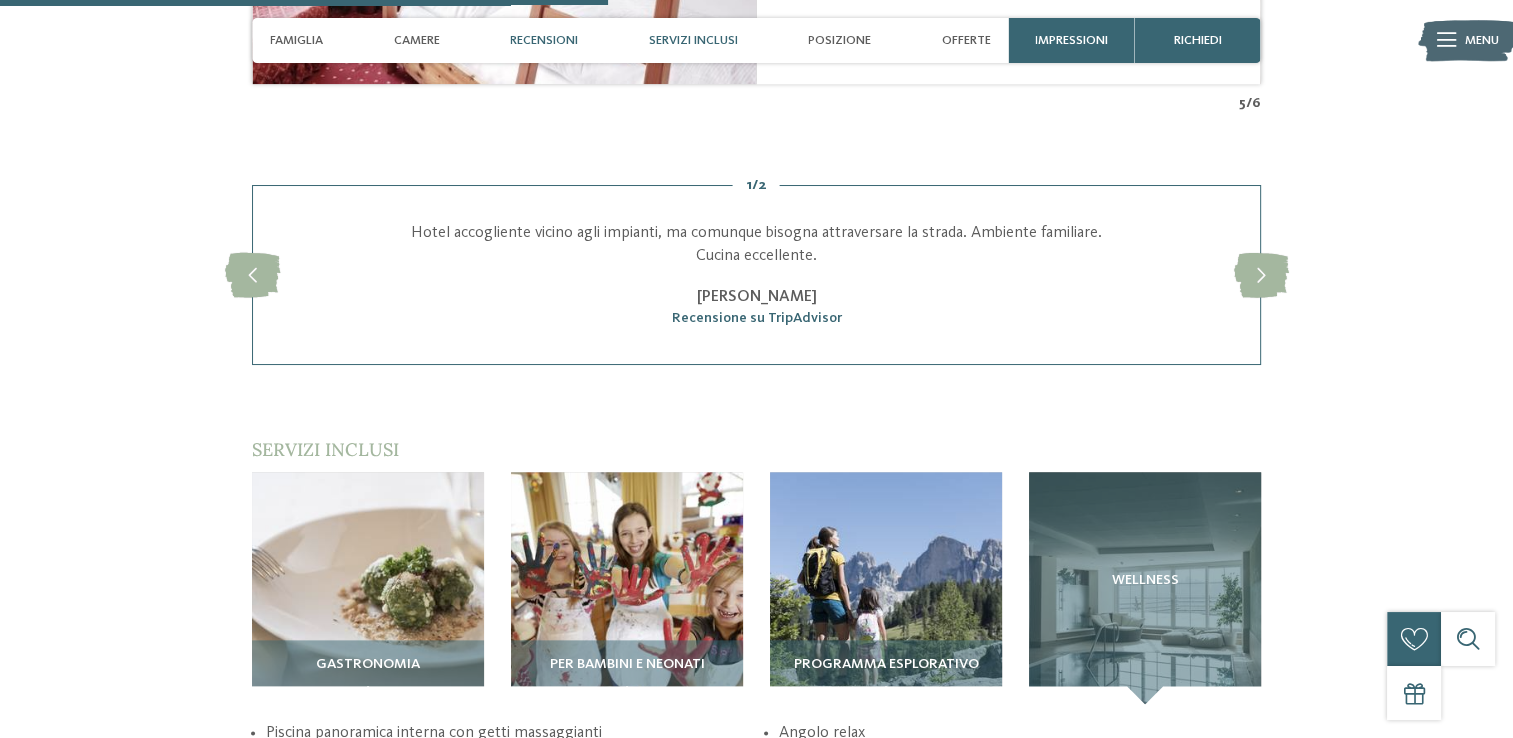 scroll, scrollTop: 2196, scrollLeft: 0, axis: vertical 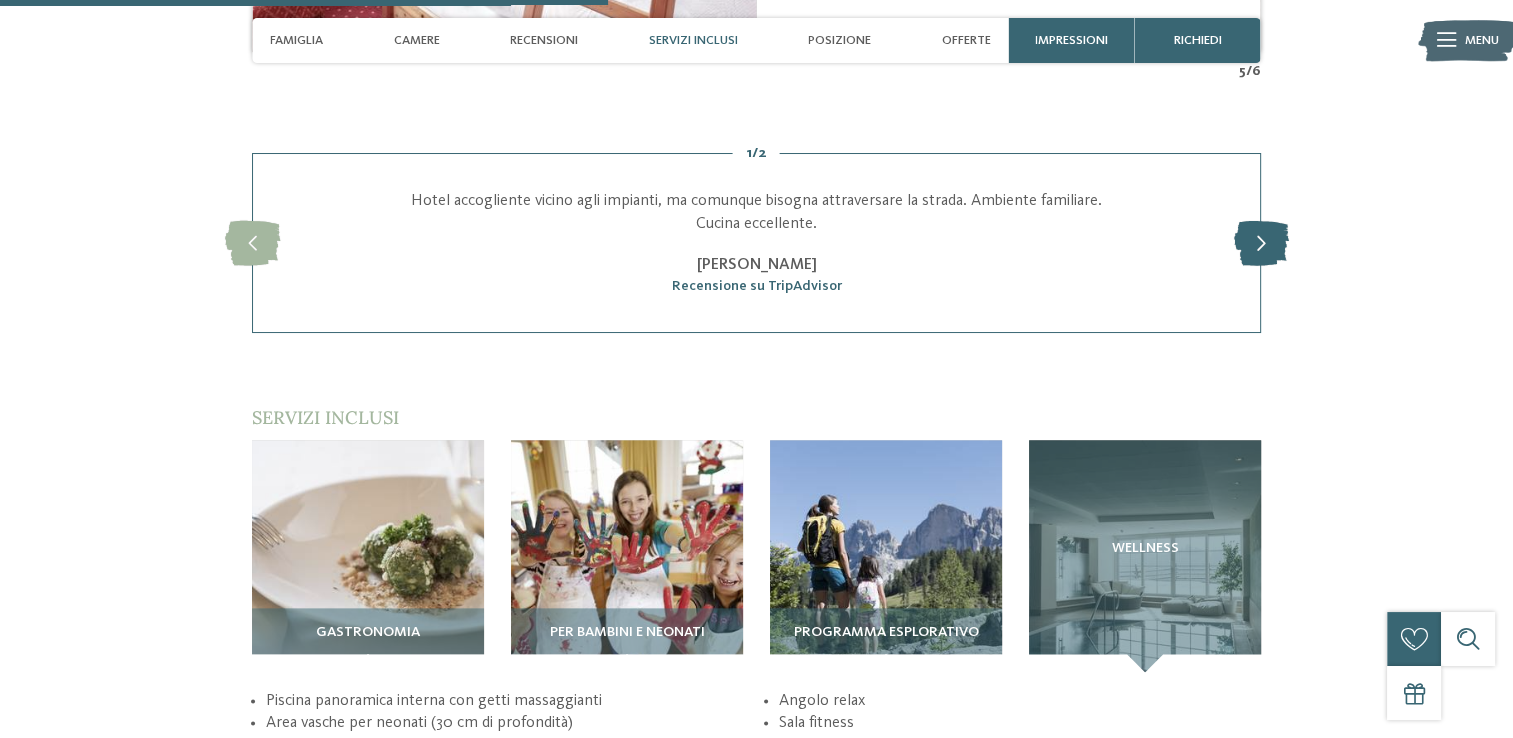 click at bounding box center [1260, 243] 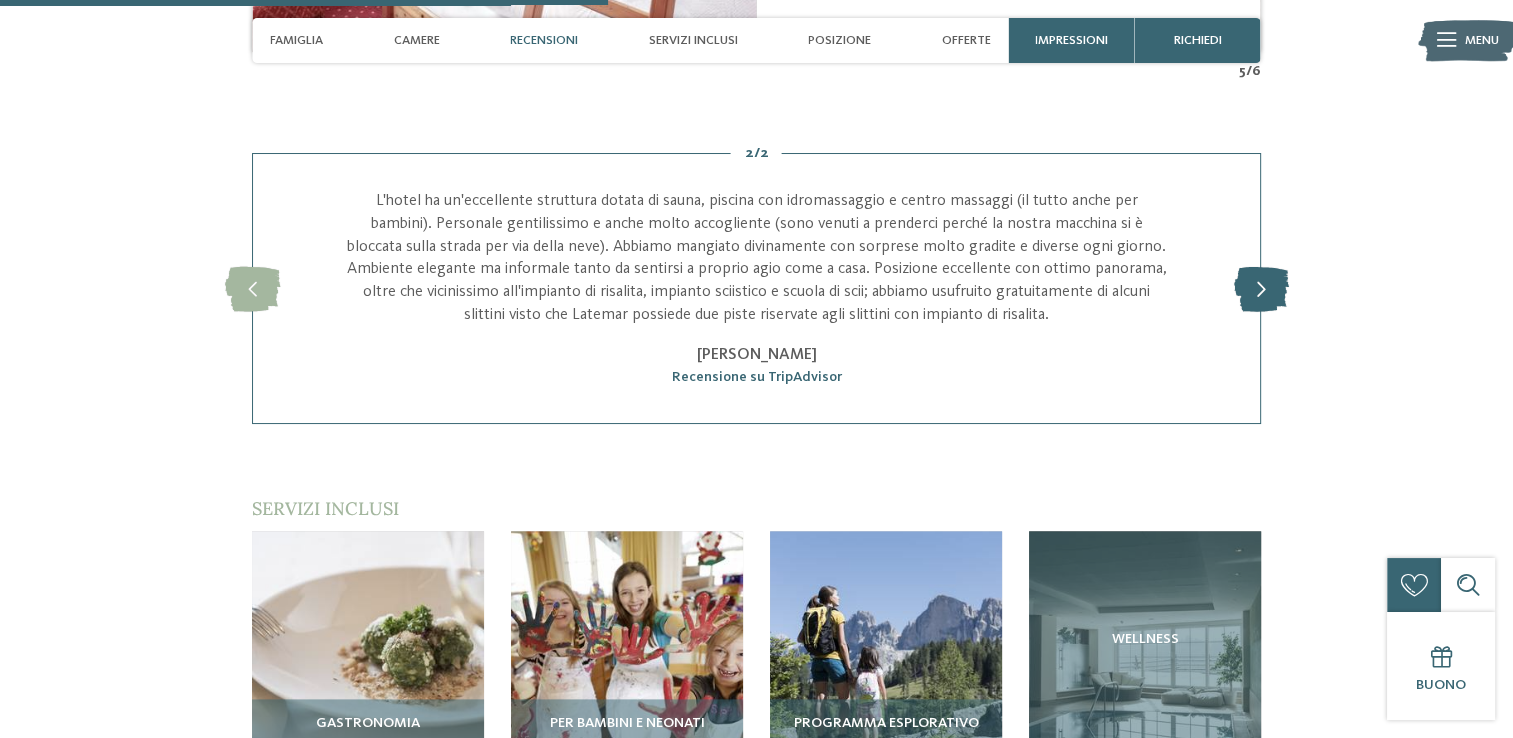 click on "2
/
2
slide  4   of 2
Hotel accogliente vicino agli impianti, ma comunque bisogna attraversare la strada. Ambiente familiare.  Cucina eccellente.
GIANLUCA
Recensione su TripAdvisor
GIOVANNI  Cucina eccellente." at bounding box center (756, 288) 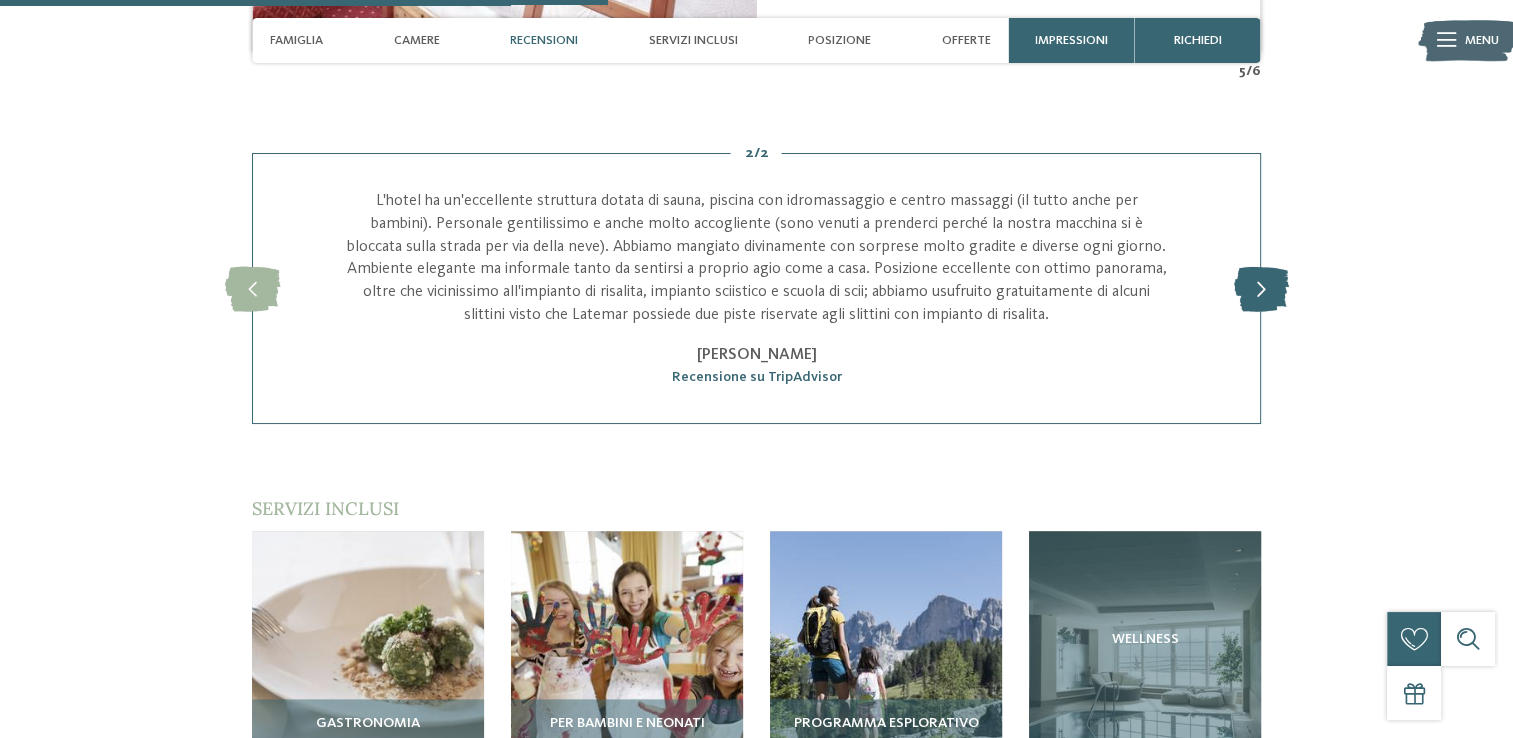 click at bounding box center [1260, 288] 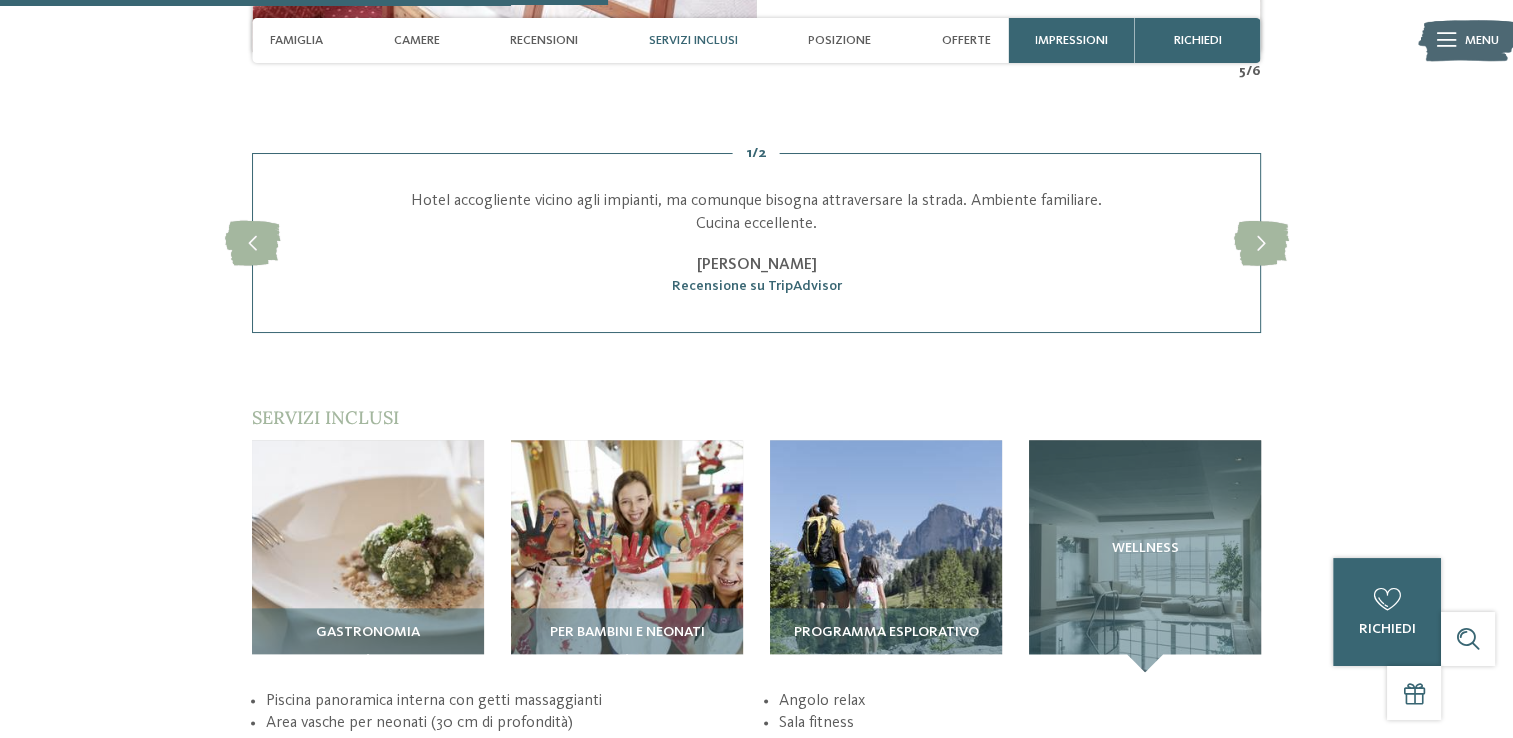 click on "1
/
2
slide  5   of 2
Hotel accogliente vicino agli impianti, ma comunque bisogna attraversare la strada. Ambiente familiare.  Cucina eccellente.
GIANLUCA
Recensione su TripAdvisor
GIOVANNI  Cucina eccellente." at bounding box center (756, 243) 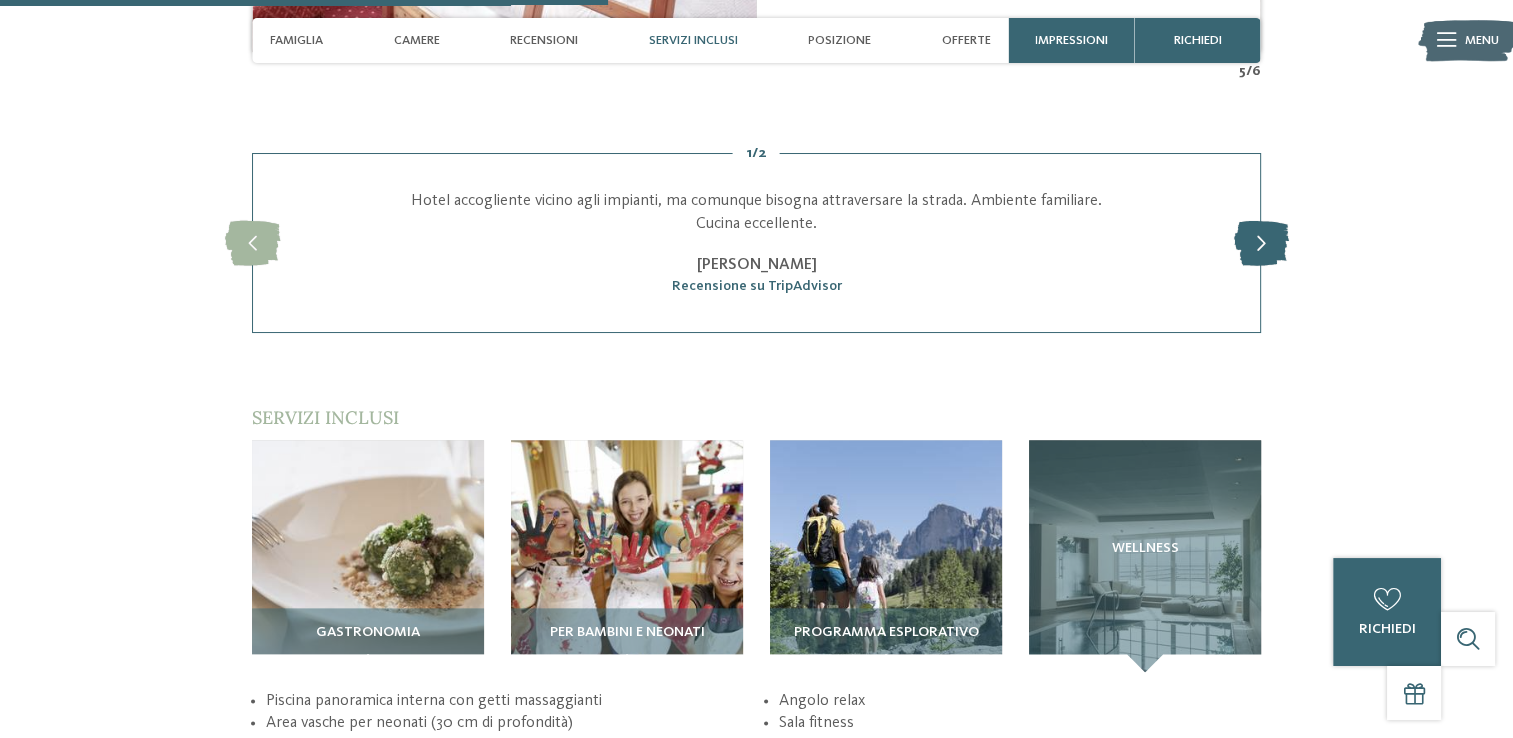 click at bounding box center (1260, 243) 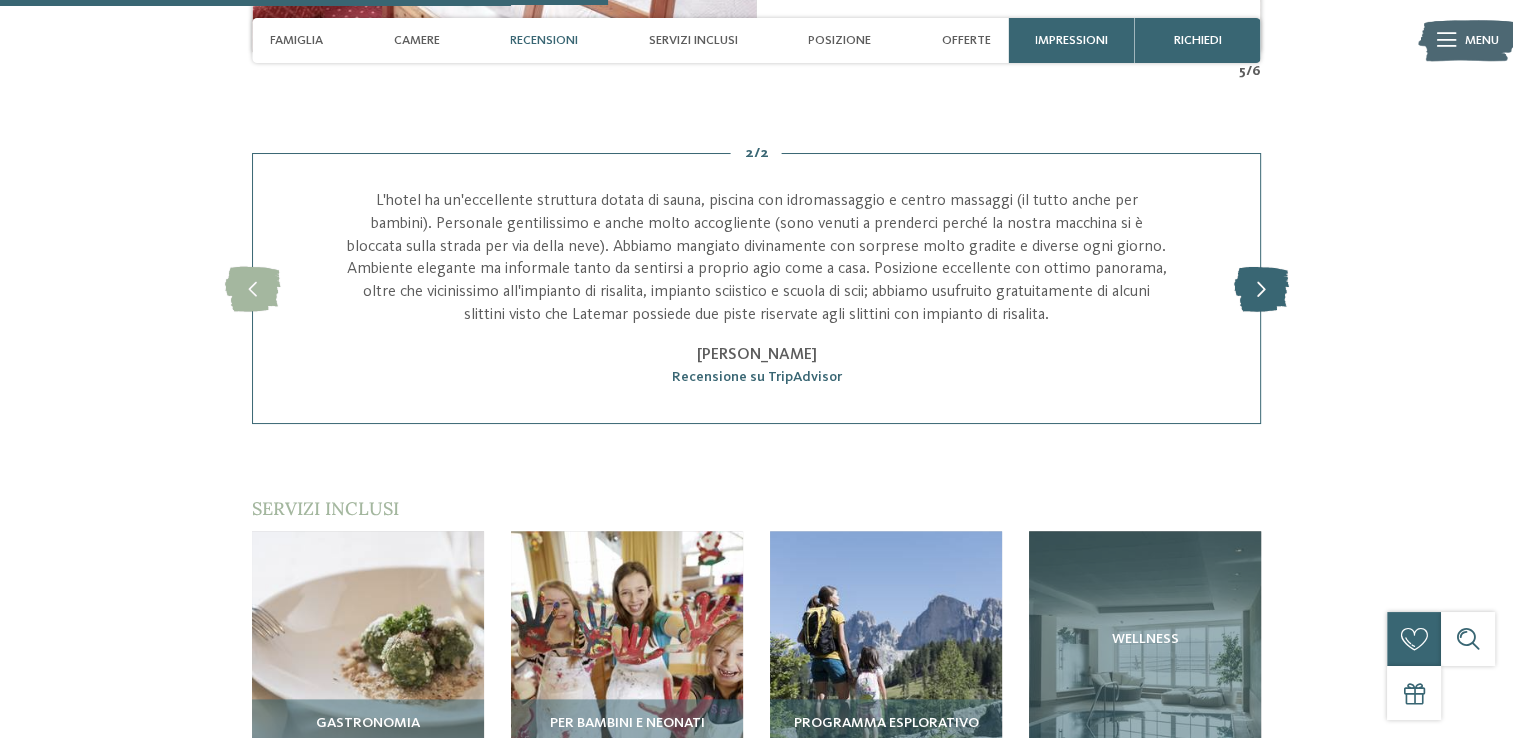 click at bounding box center [1260, 288] 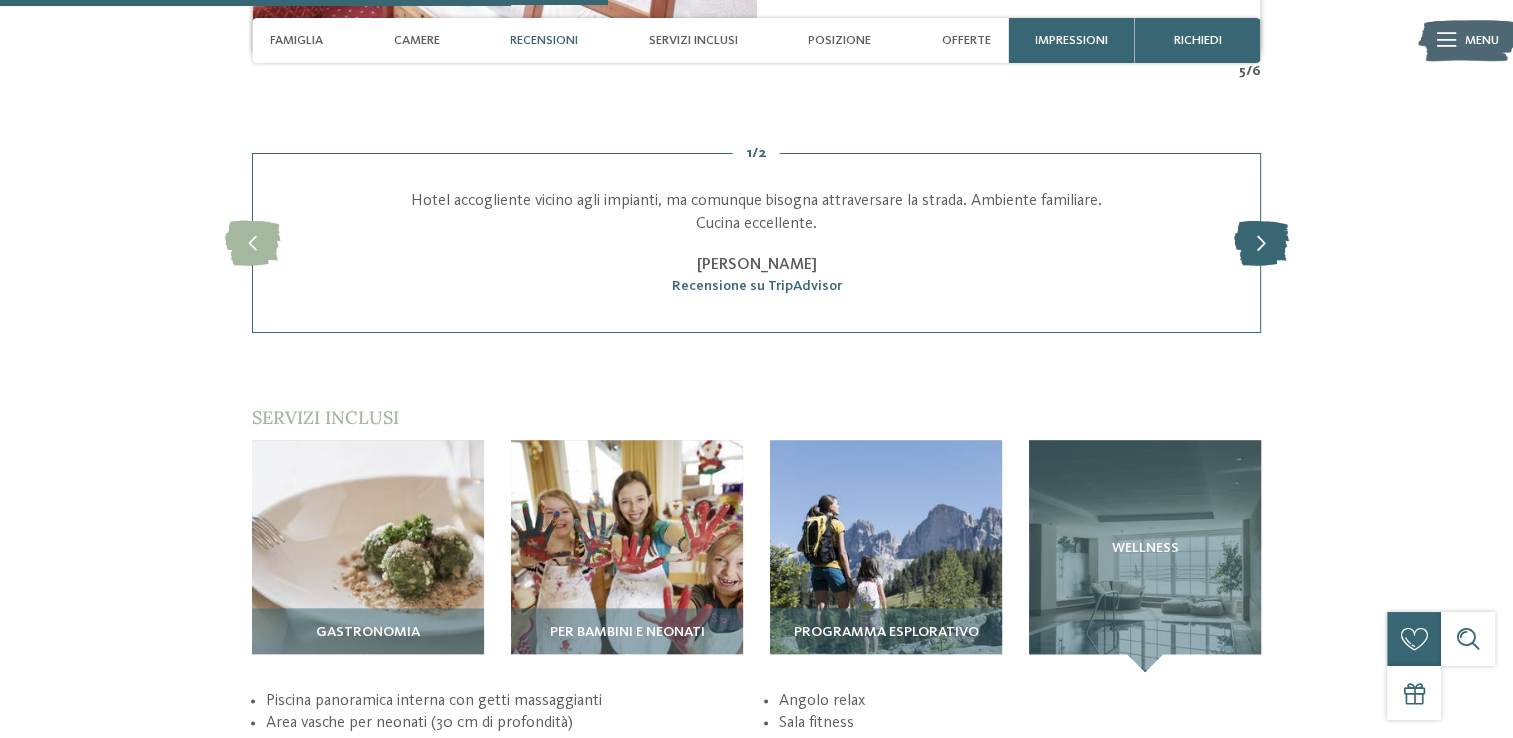 click at bounding box center (1260, 243) 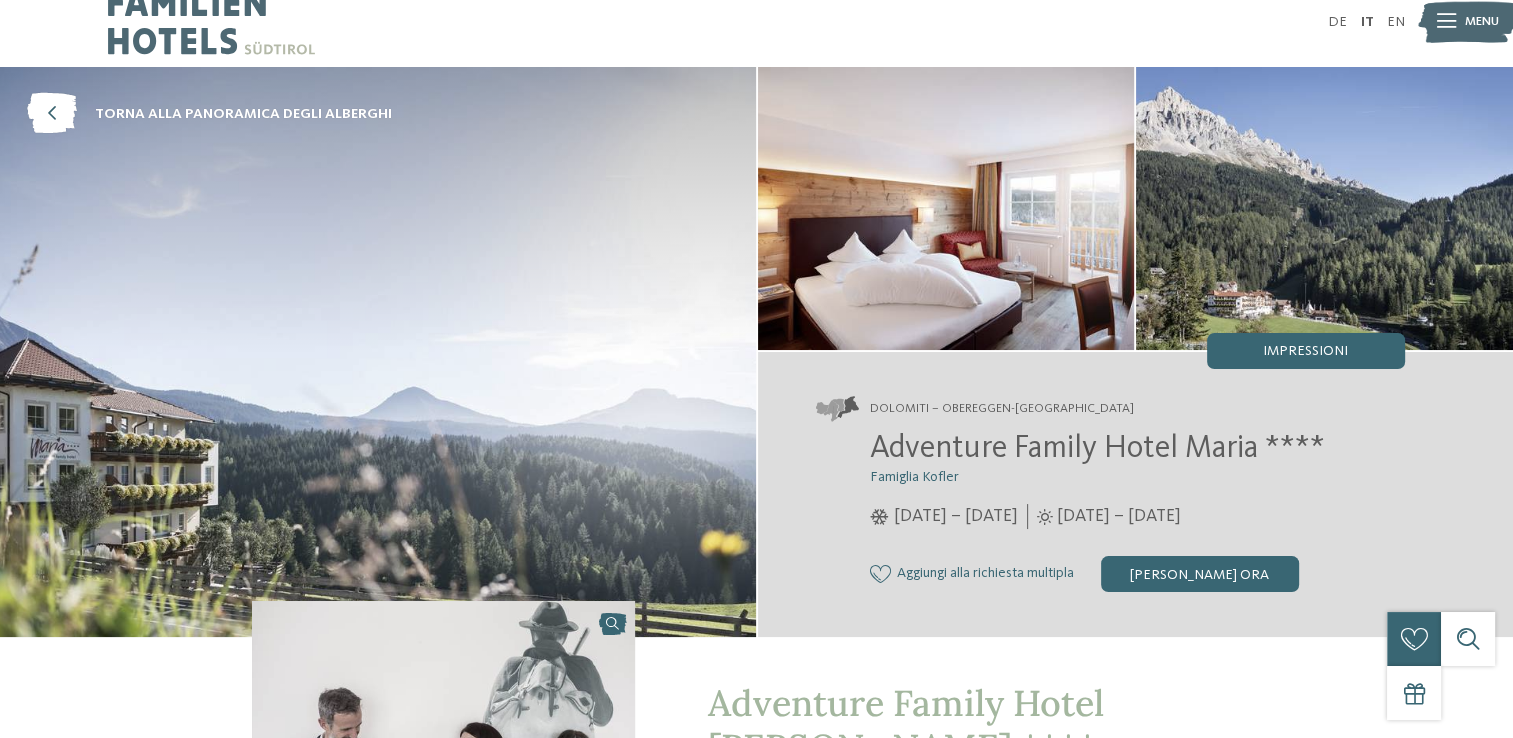 scroll, scrollTop: 0, scrollLeft: 0, axis: both 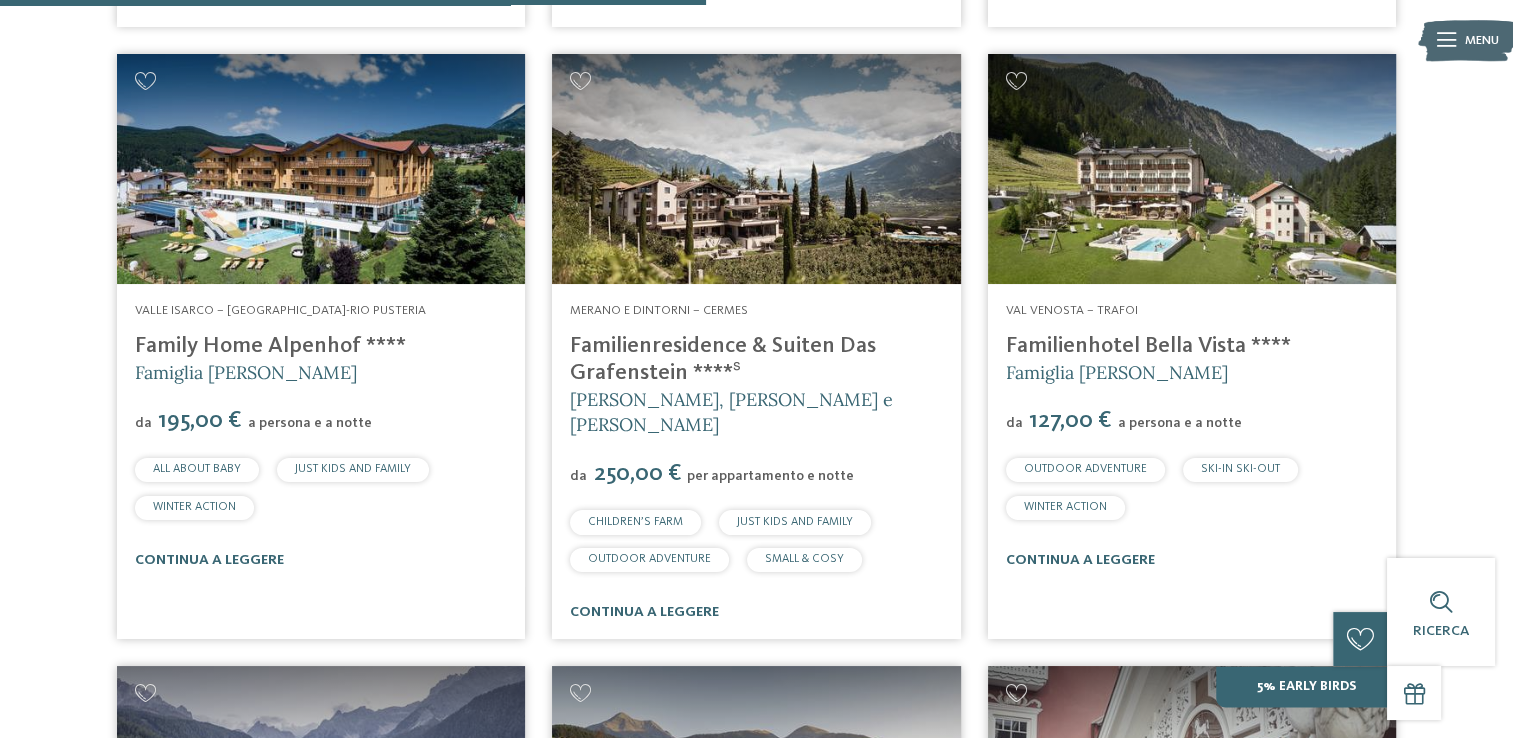 click on "Val Venosta – Trafoi
Familienhotel Bella Vista ****
Famiglia Gustav Thöni
da
127,00 €
a persona e a notte
OUTDOOR ADVENTURE" at bounding box center (1192, 435) 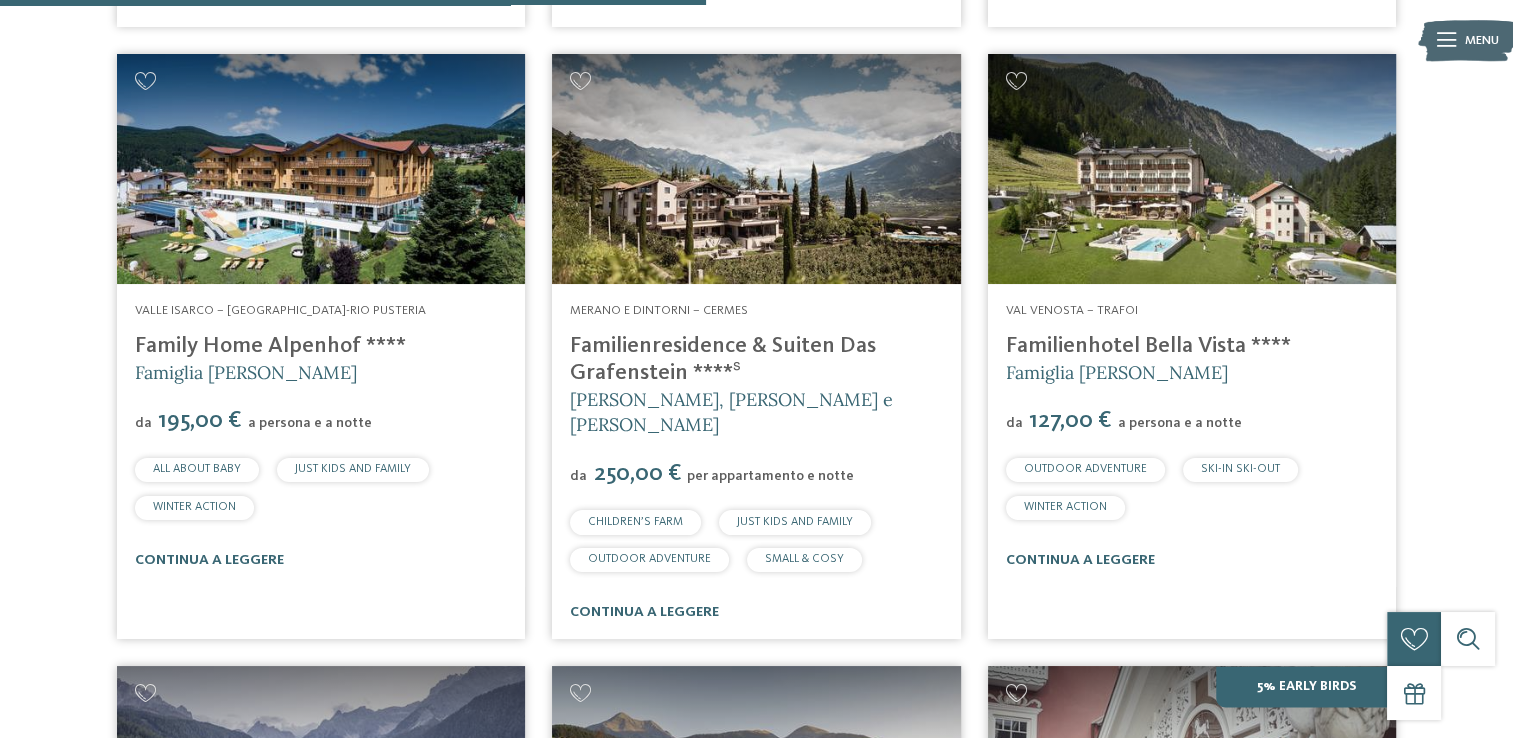 click on "continua a leggere" at bounding box center [1192, 560] 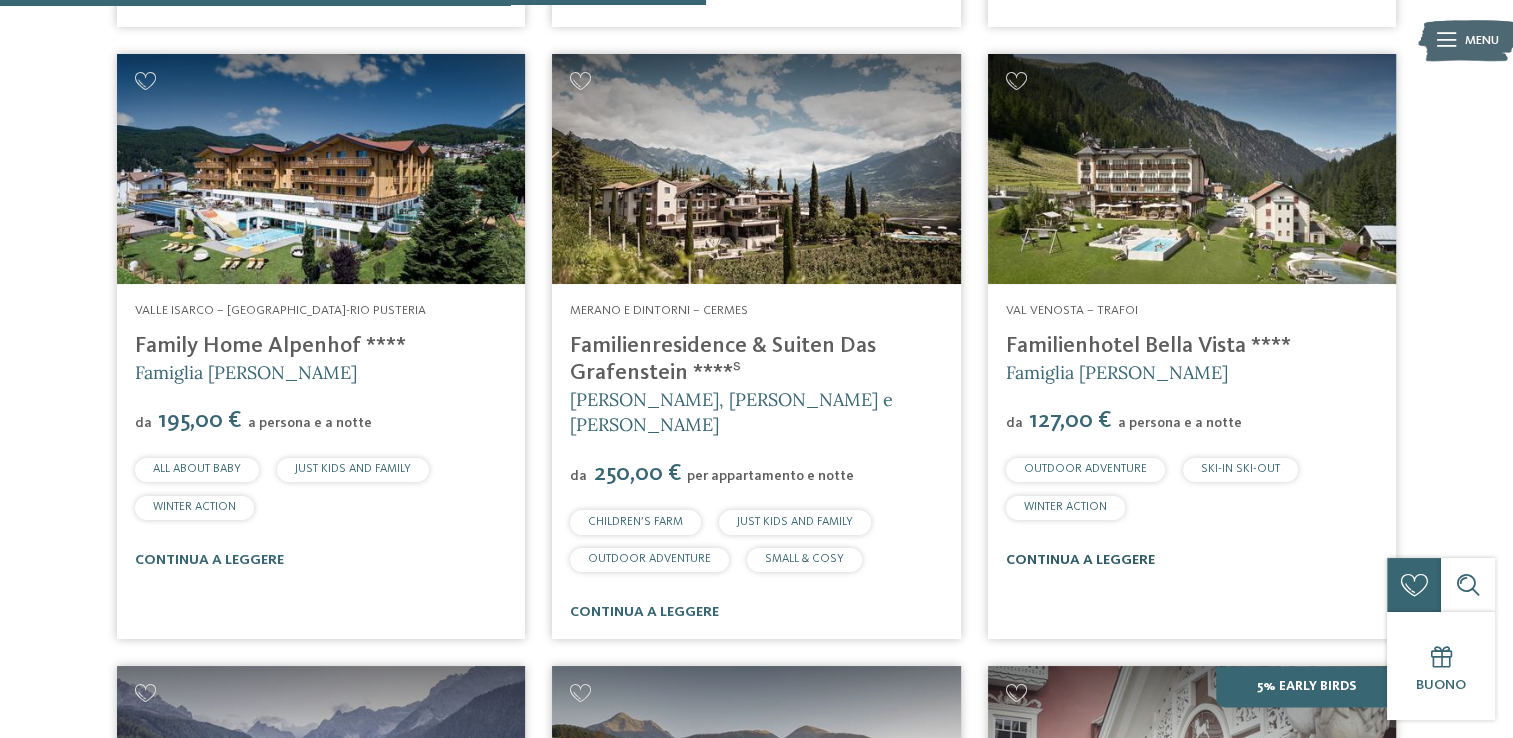 click on "continua a leggere" at bounding box center [1080, 560] 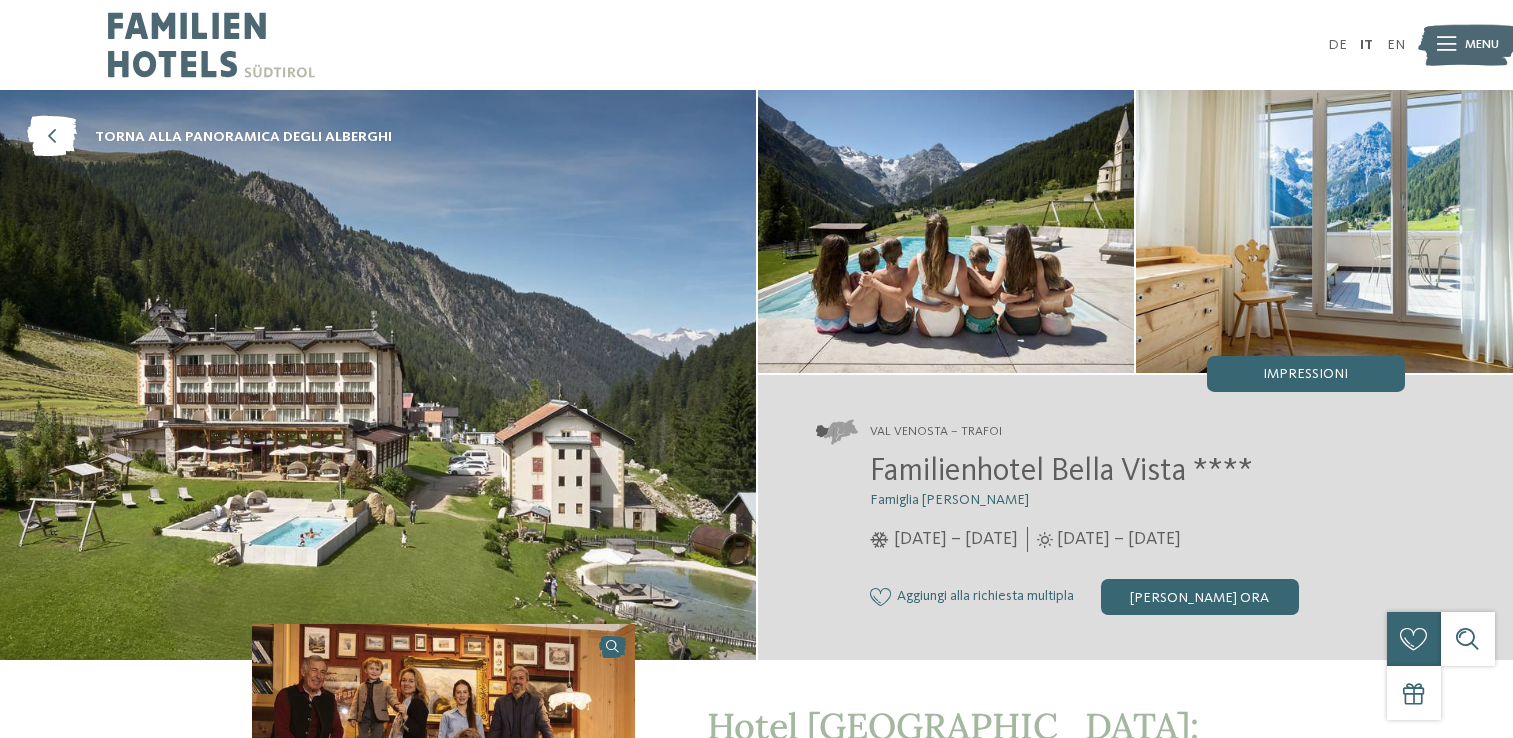 scroll, scrollTop: 0, scrollLeft: 0, axis: both 